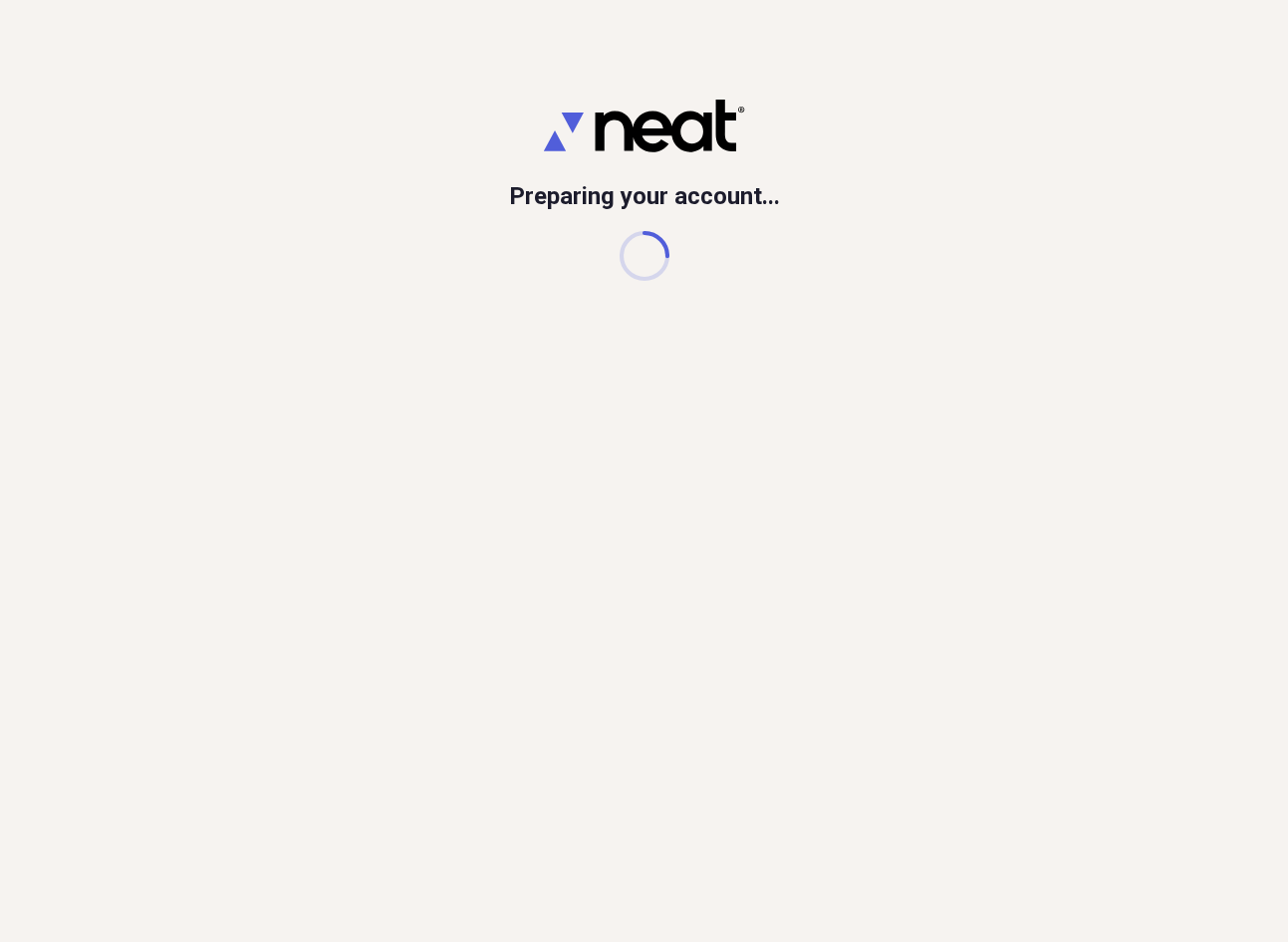 scroll, scrollTop: 0, scrollLeft: 0, axis: both 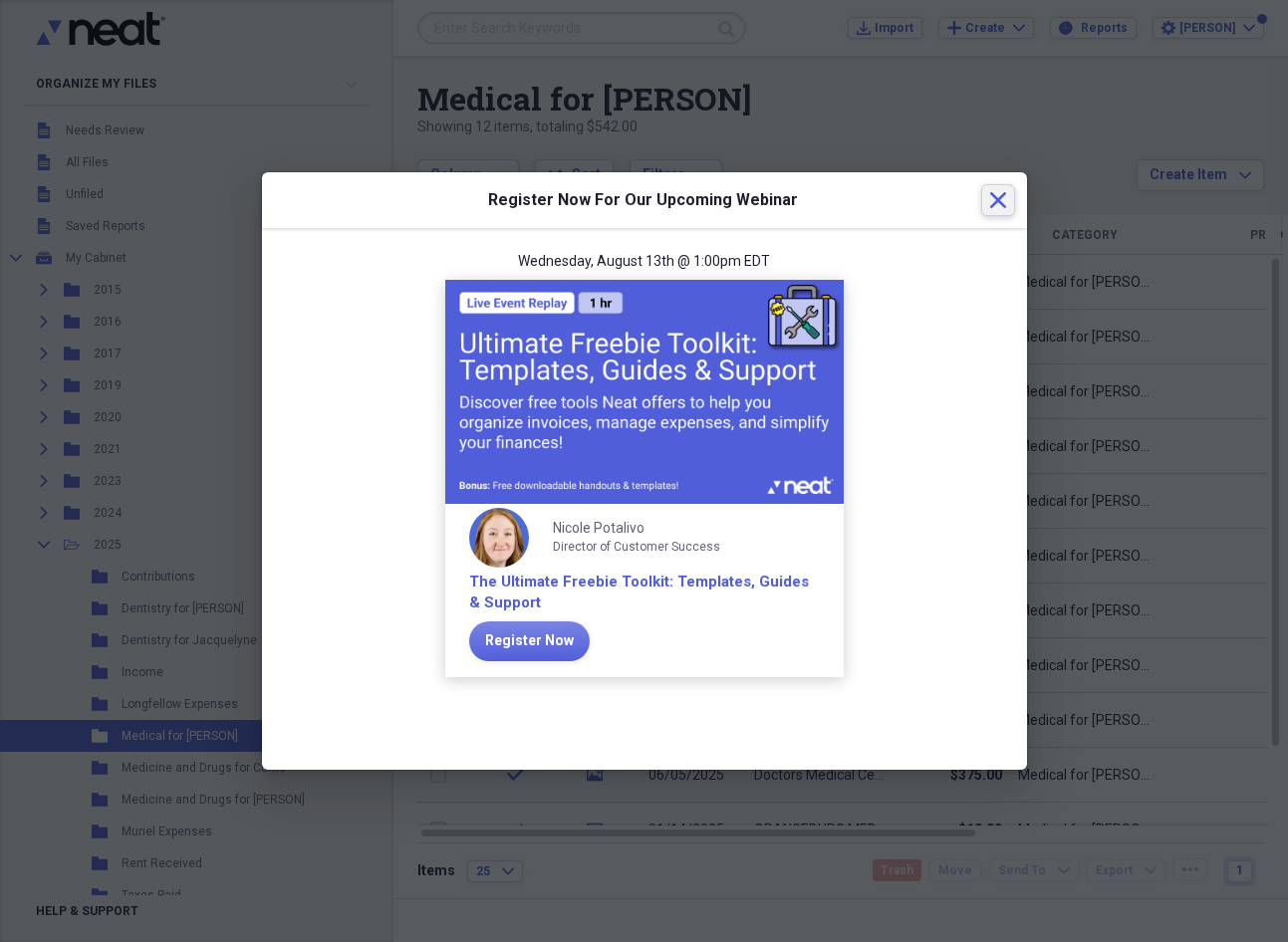click on "Close" 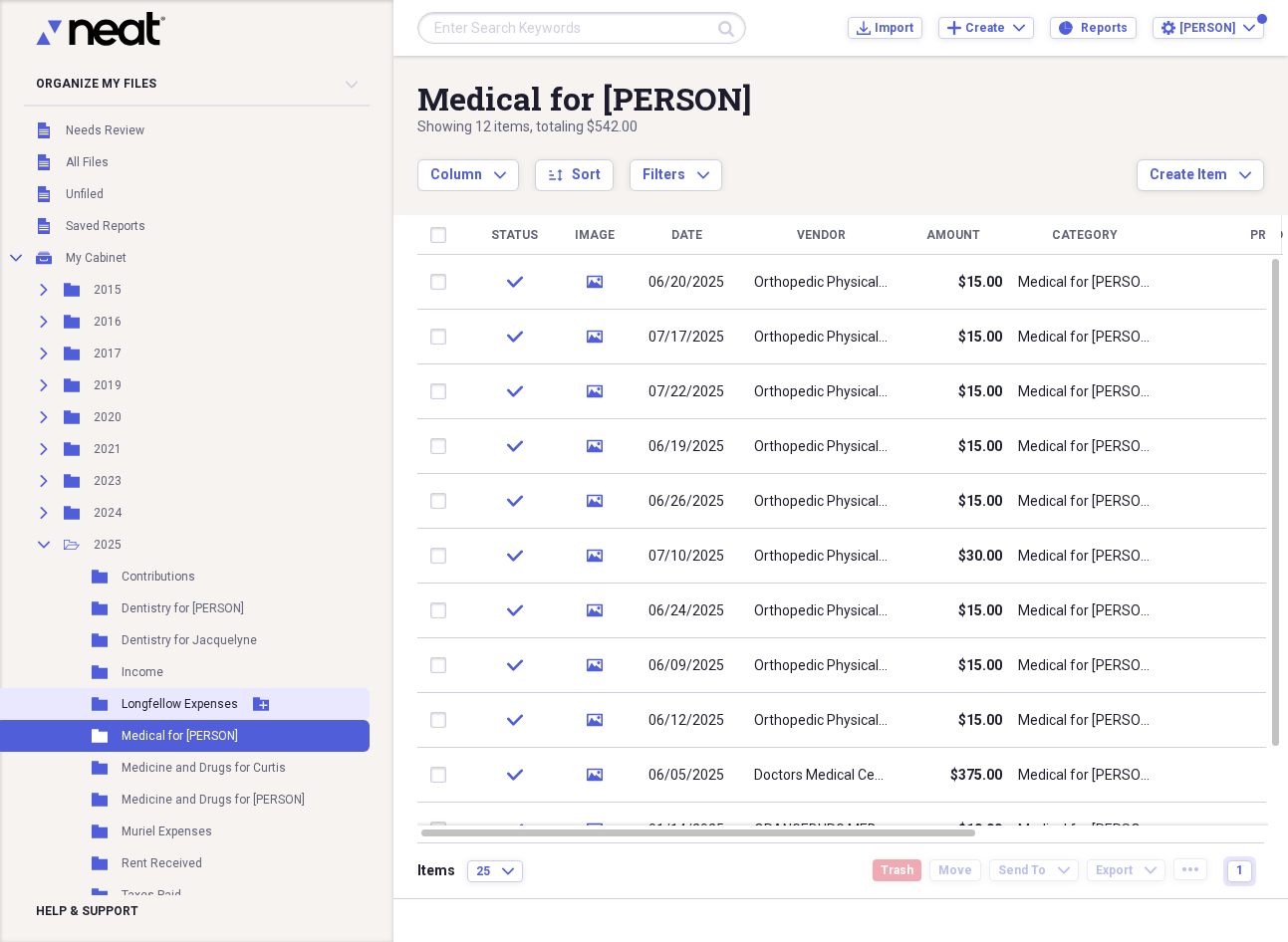 click on "Longfellow Expenses" at bounding box center [179, 704] 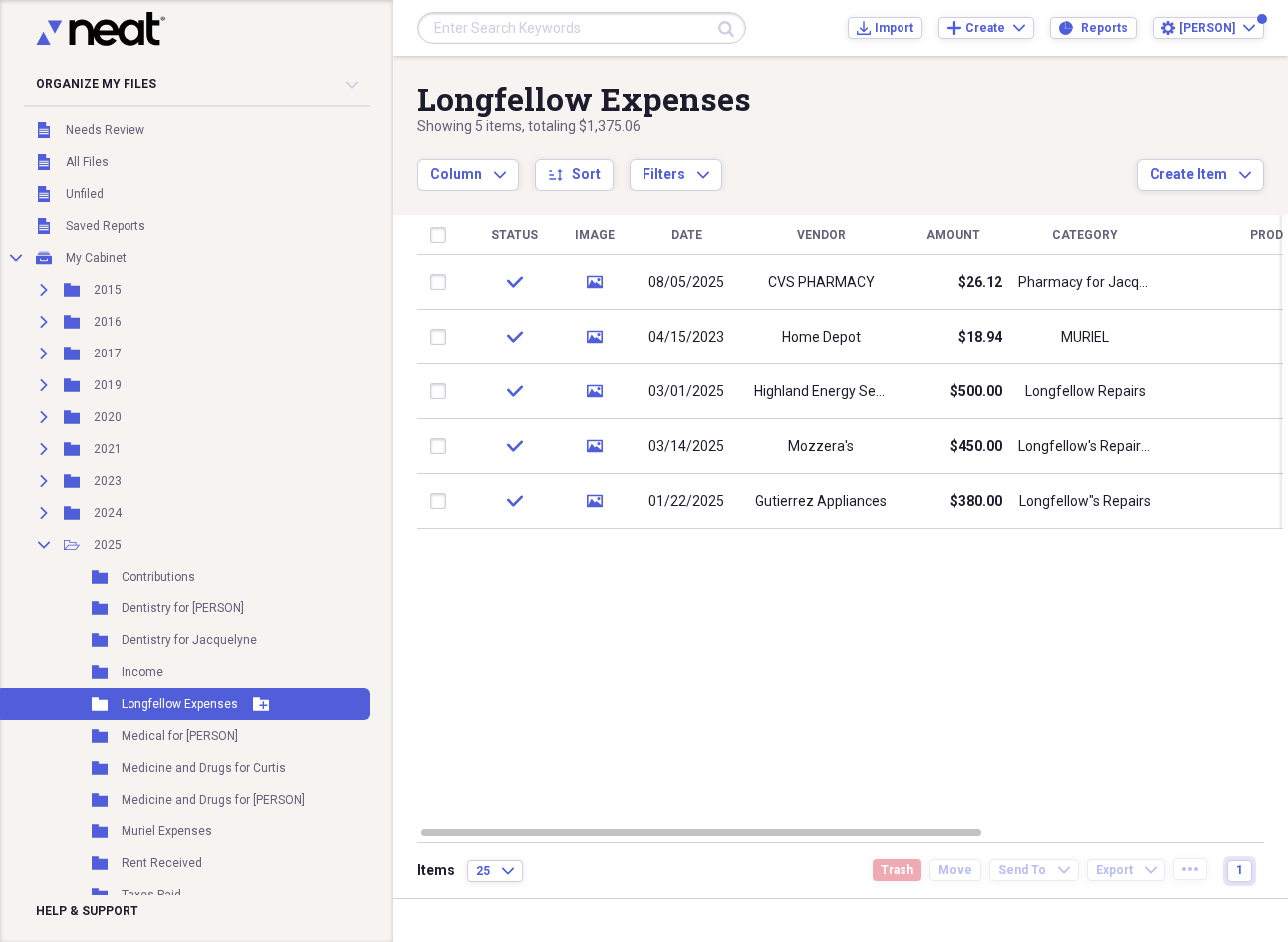 click on "Longfellow Expenses" at bounding box center (179, 704) 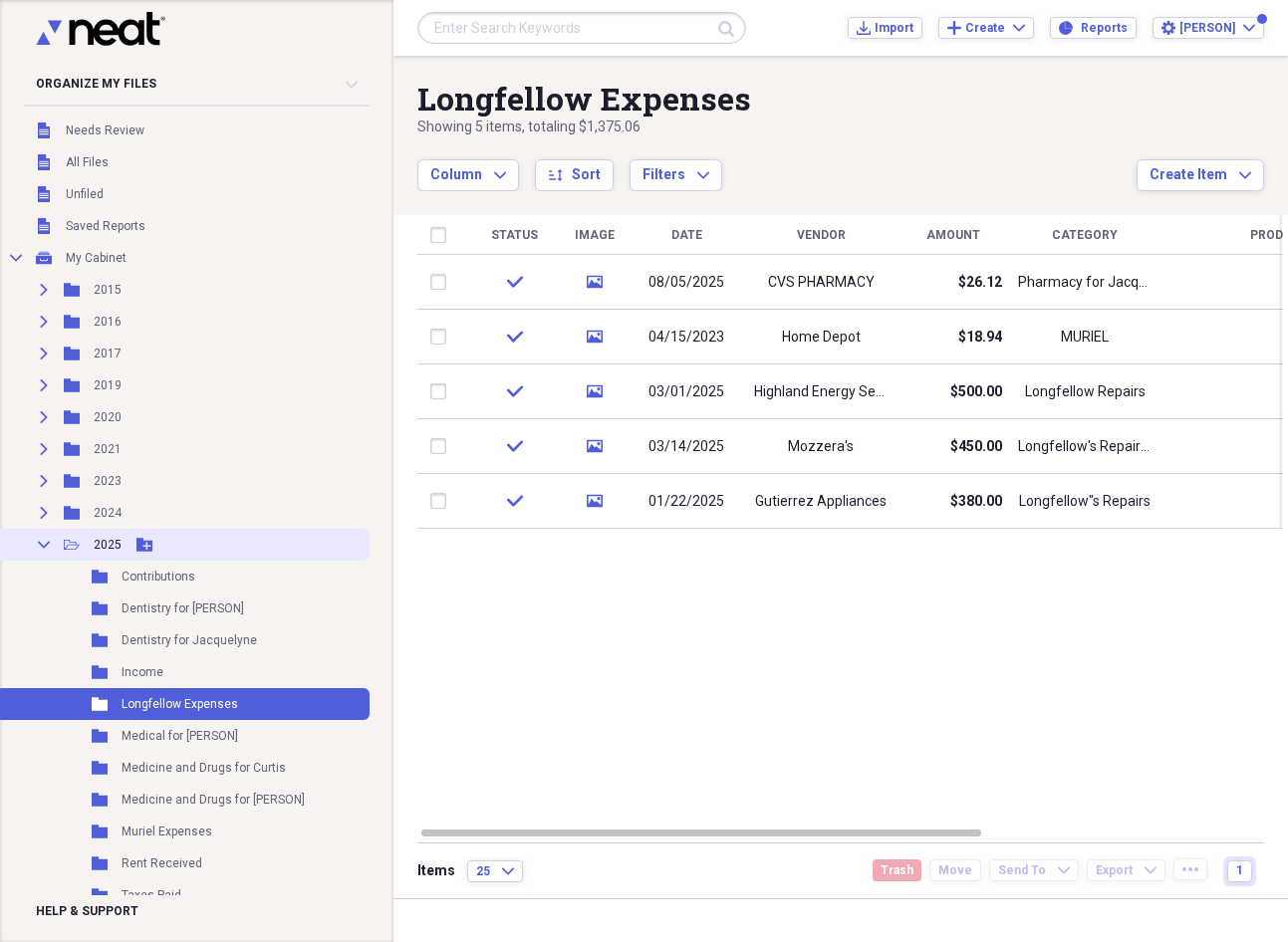 click on "Collapse" at bounding box center (44, 545) 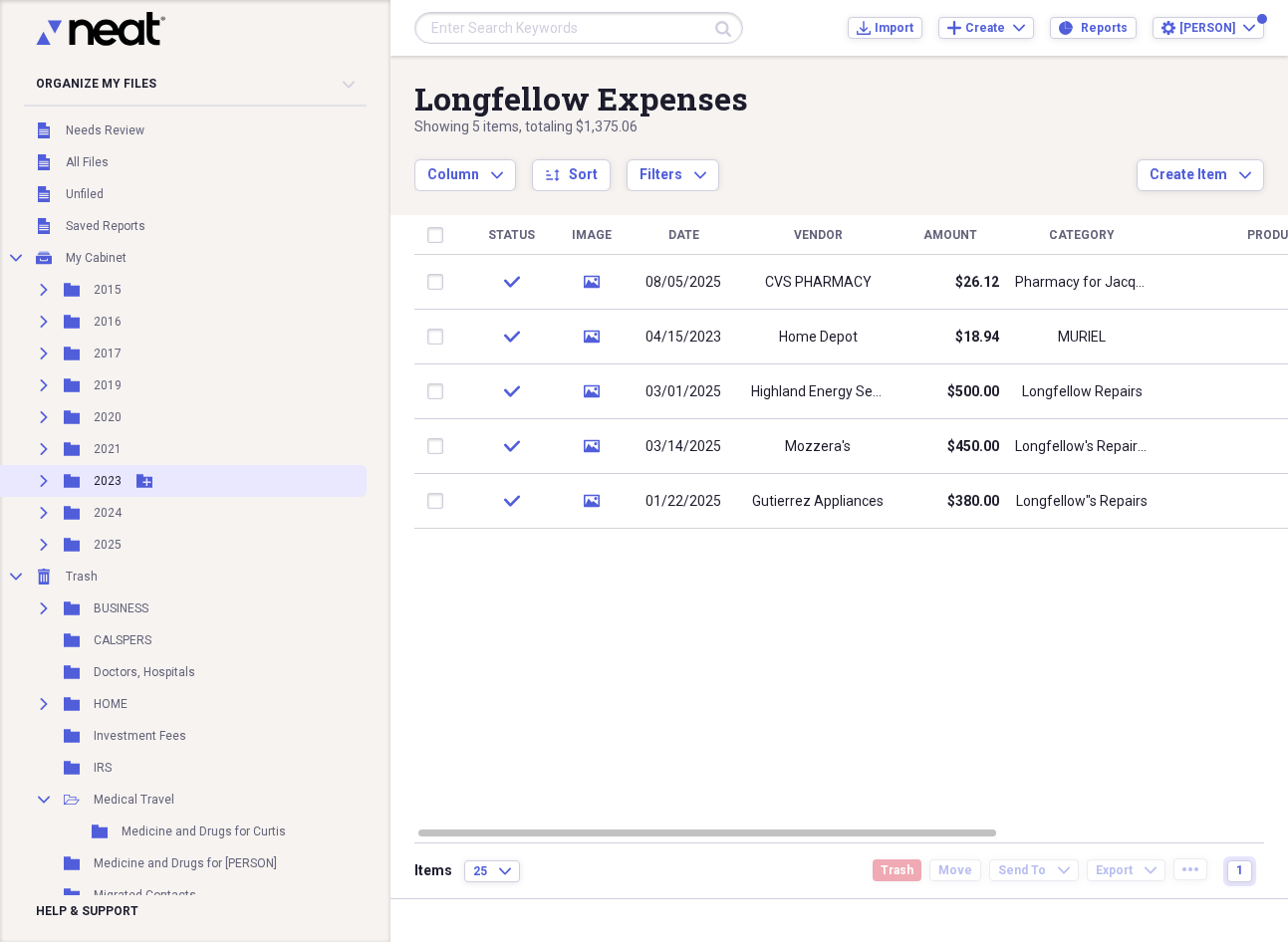 click on "Expand Folder 2023 Add Folder" at bounding box center (181, 481) 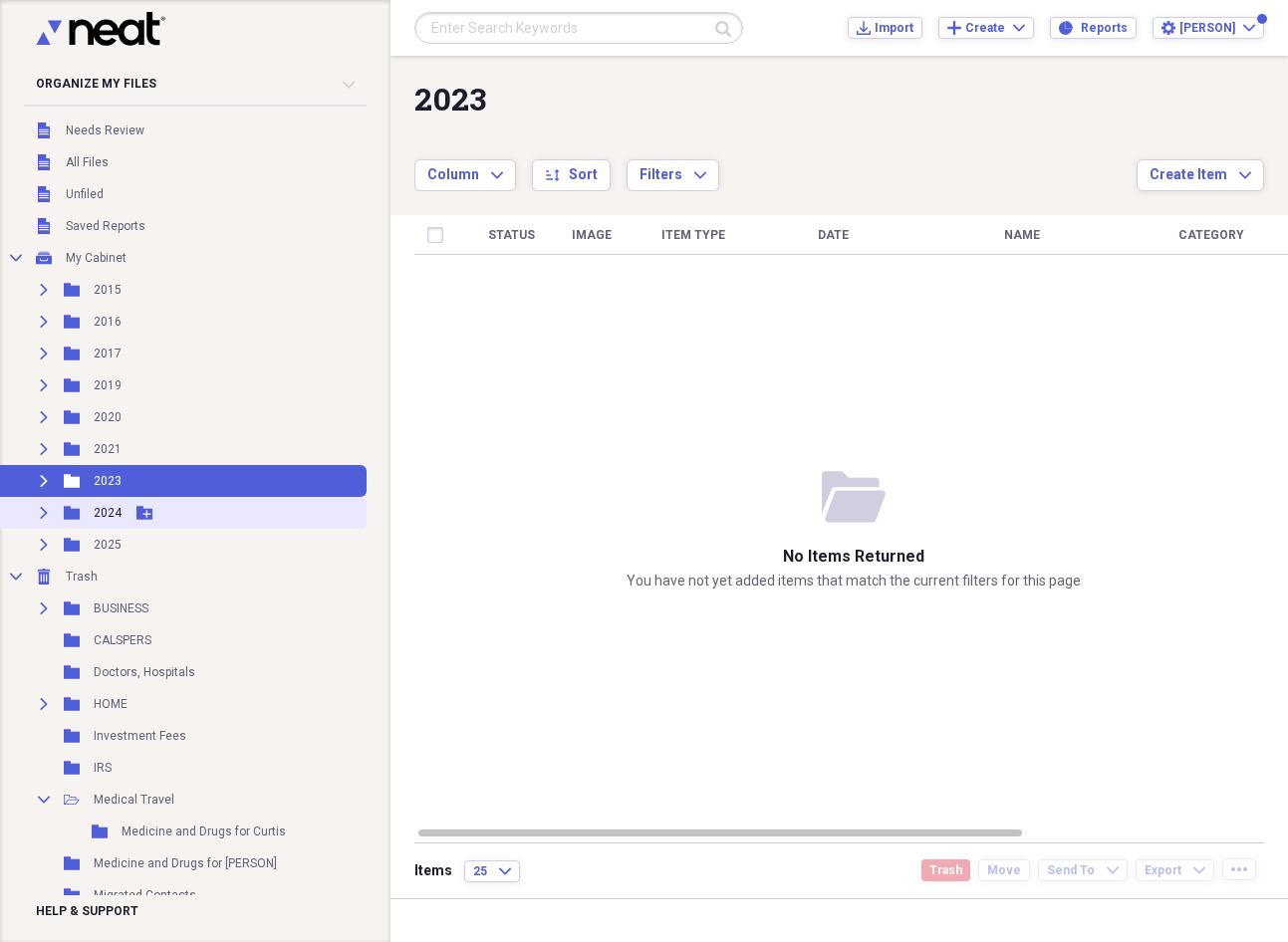 click on "Expand" 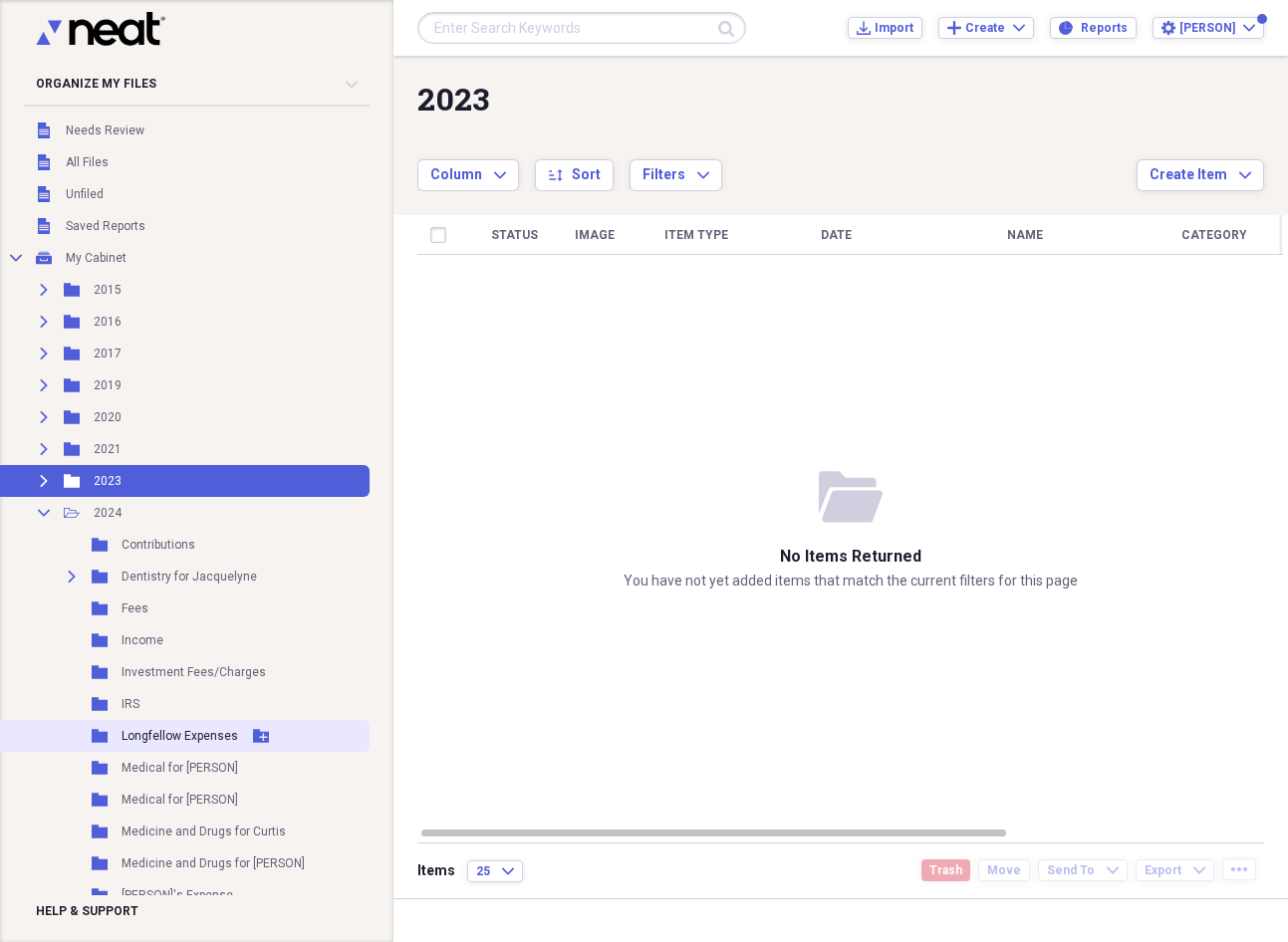 click on "Folder Longfellow Expenses Add Folder" at bounding box center [182, 736] 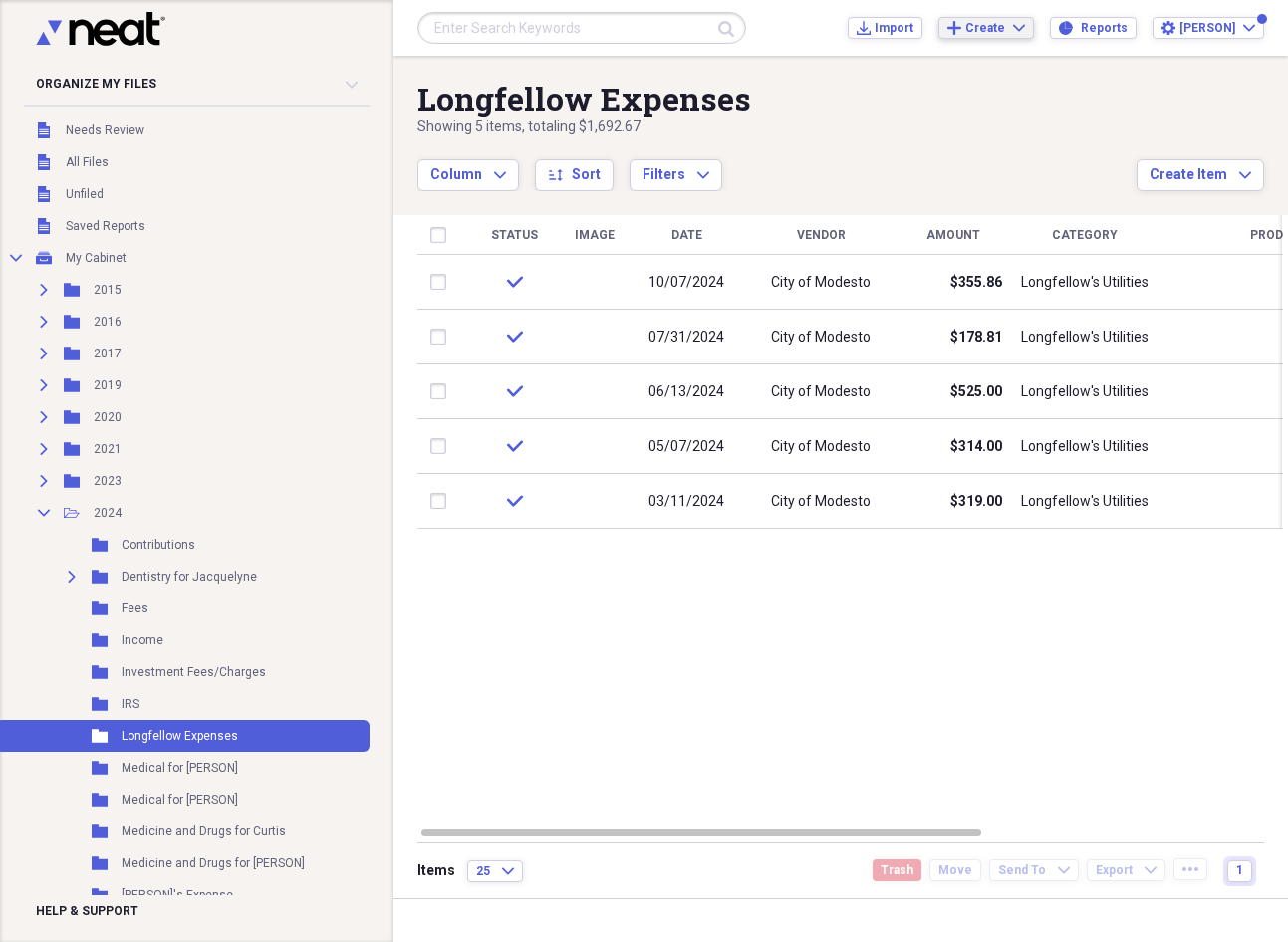 click on "Expand" 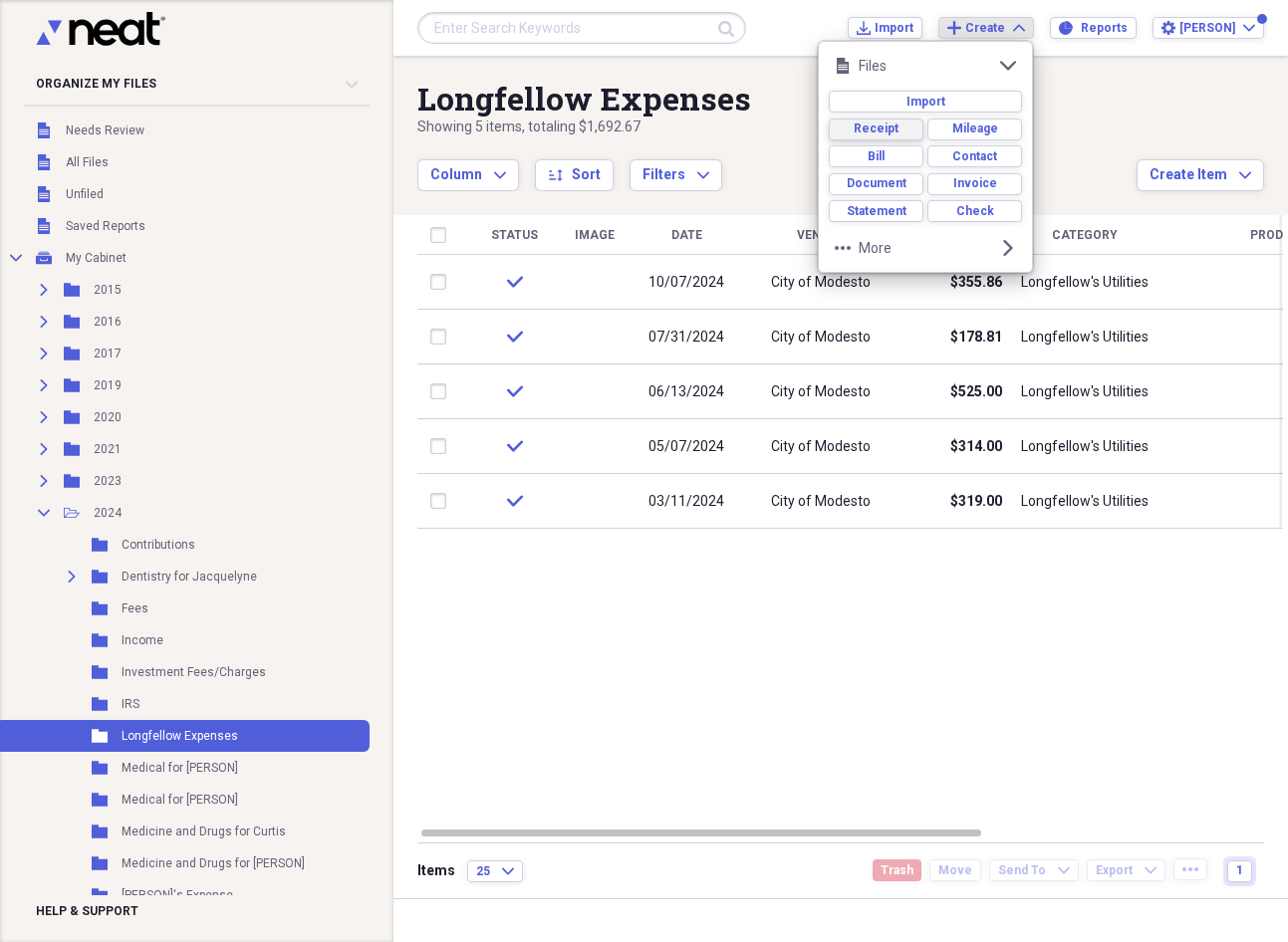 click on "Receipt" at bounding box center [876, 128] 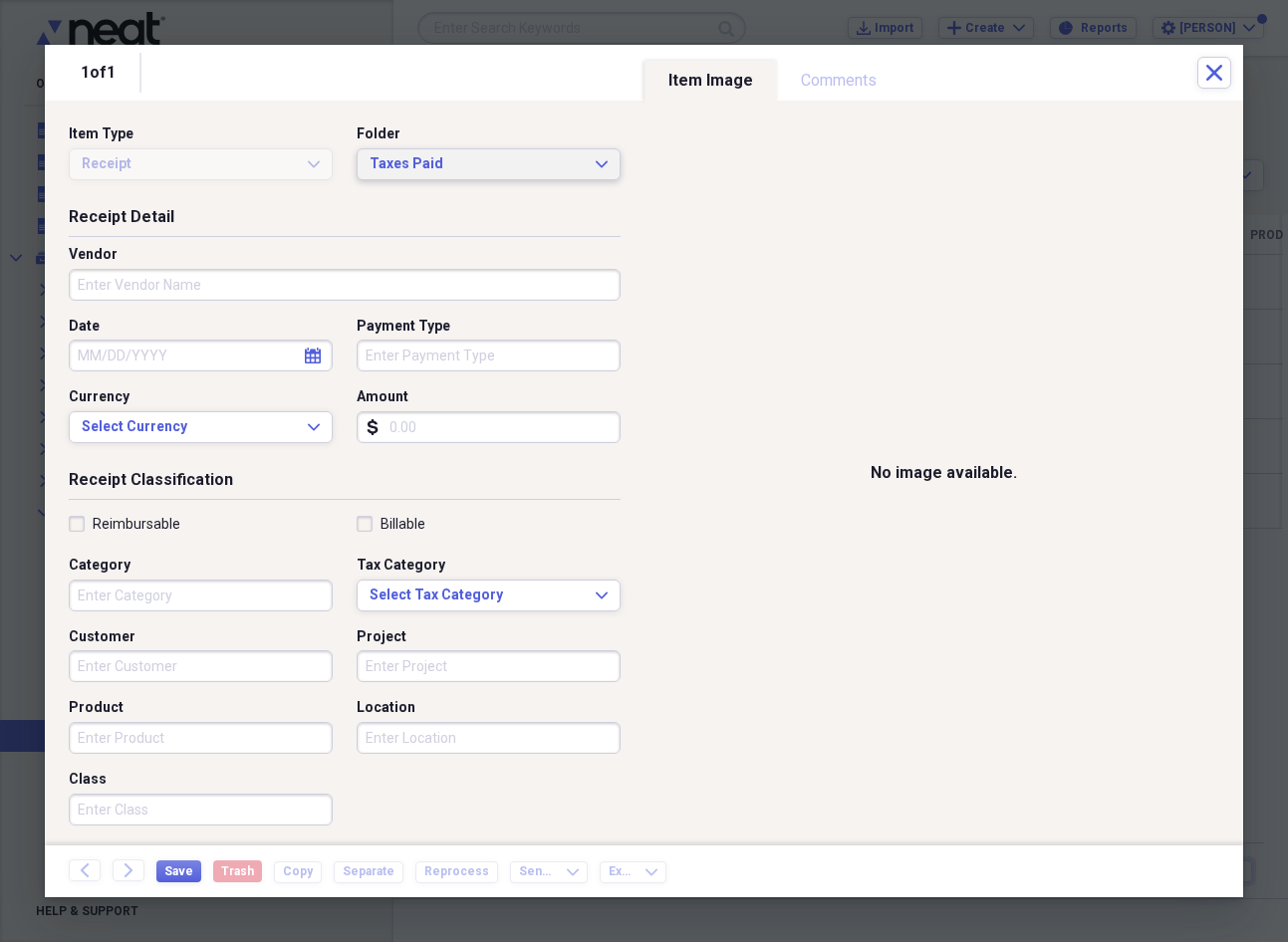 click on "Expand" 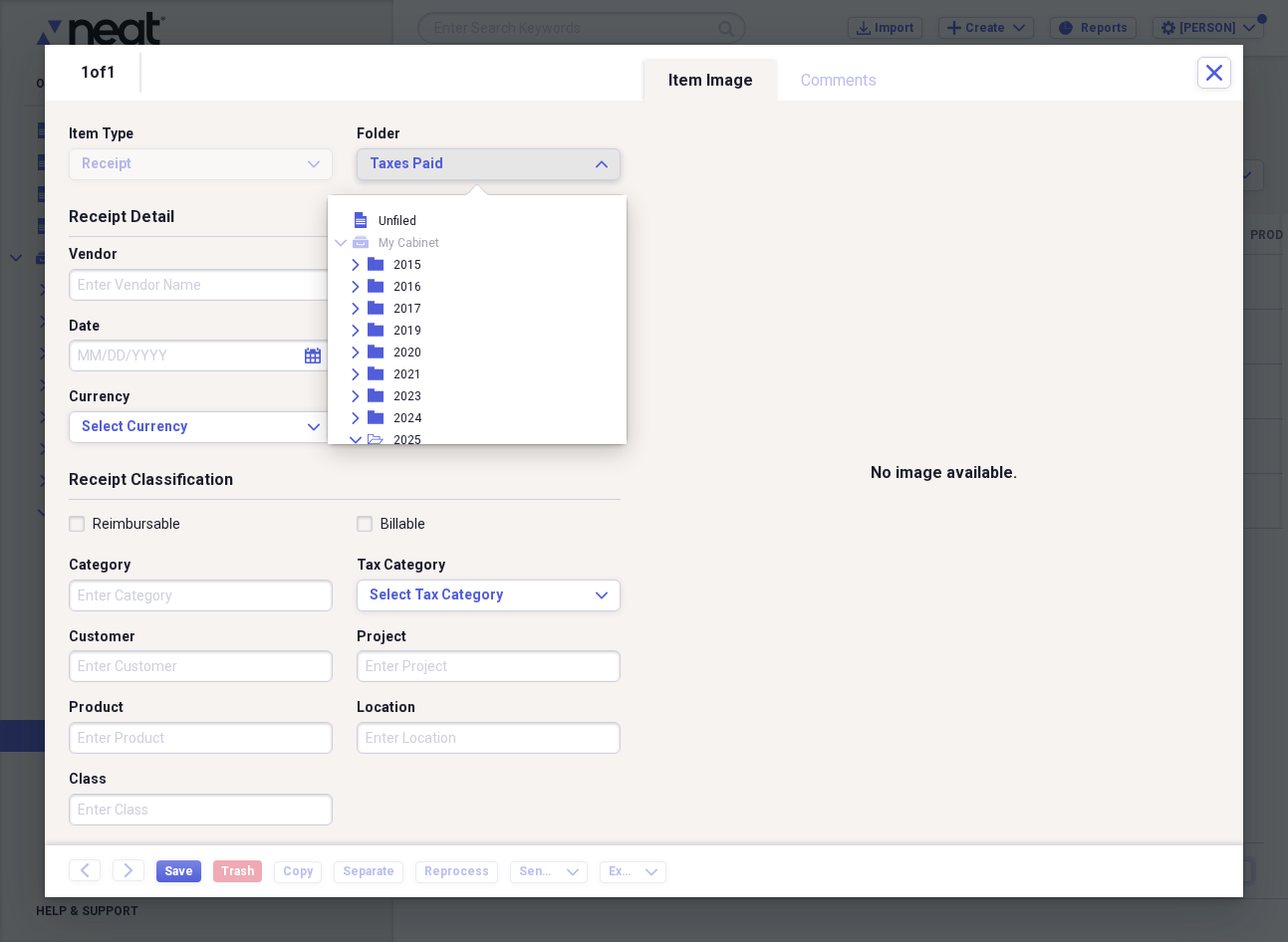 scroll, scrollTop: 248, scrollLeft: 0, axis: vertical 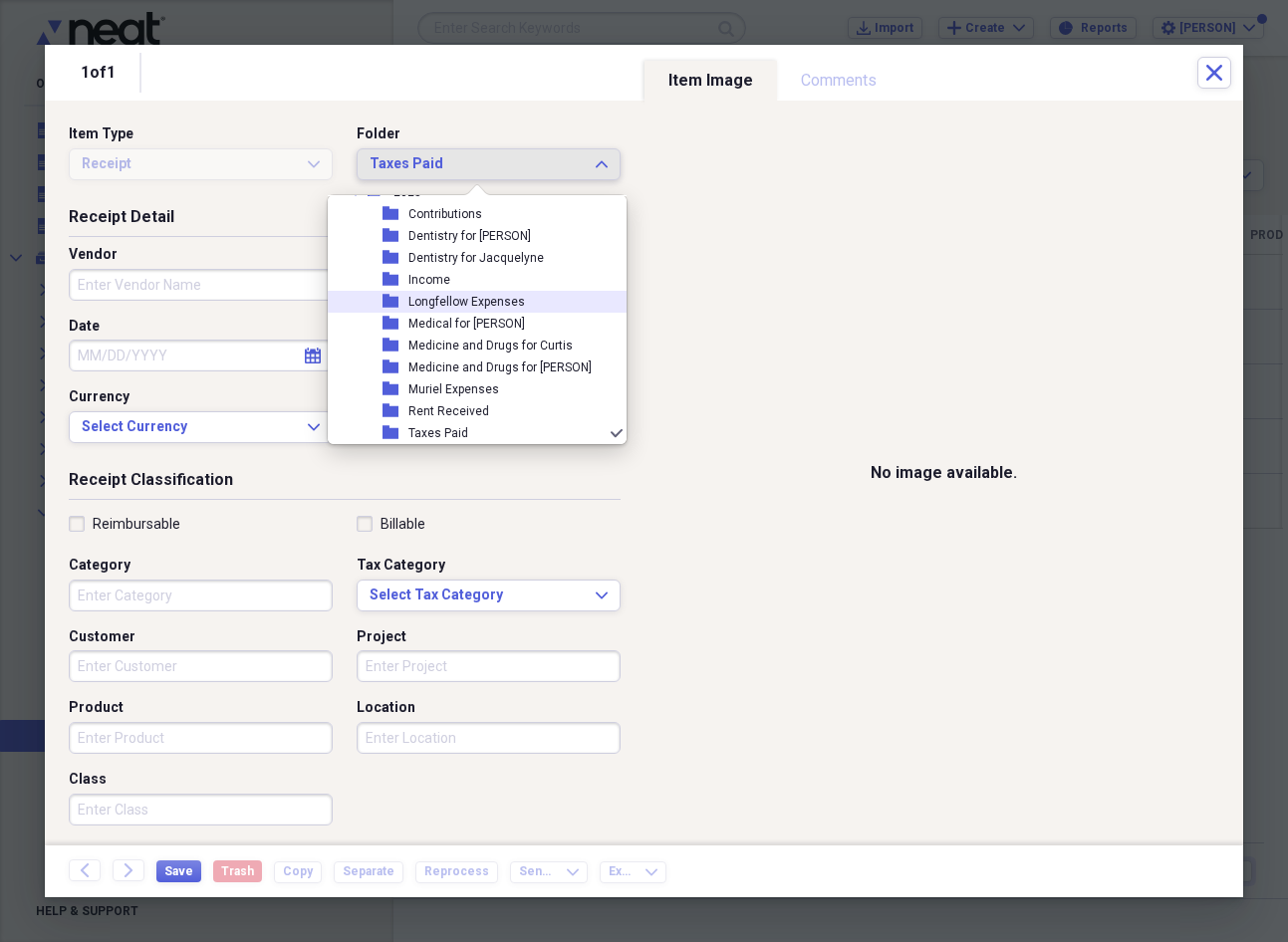 click on "Longfellow Expenses" at bounding box center [466, 302] 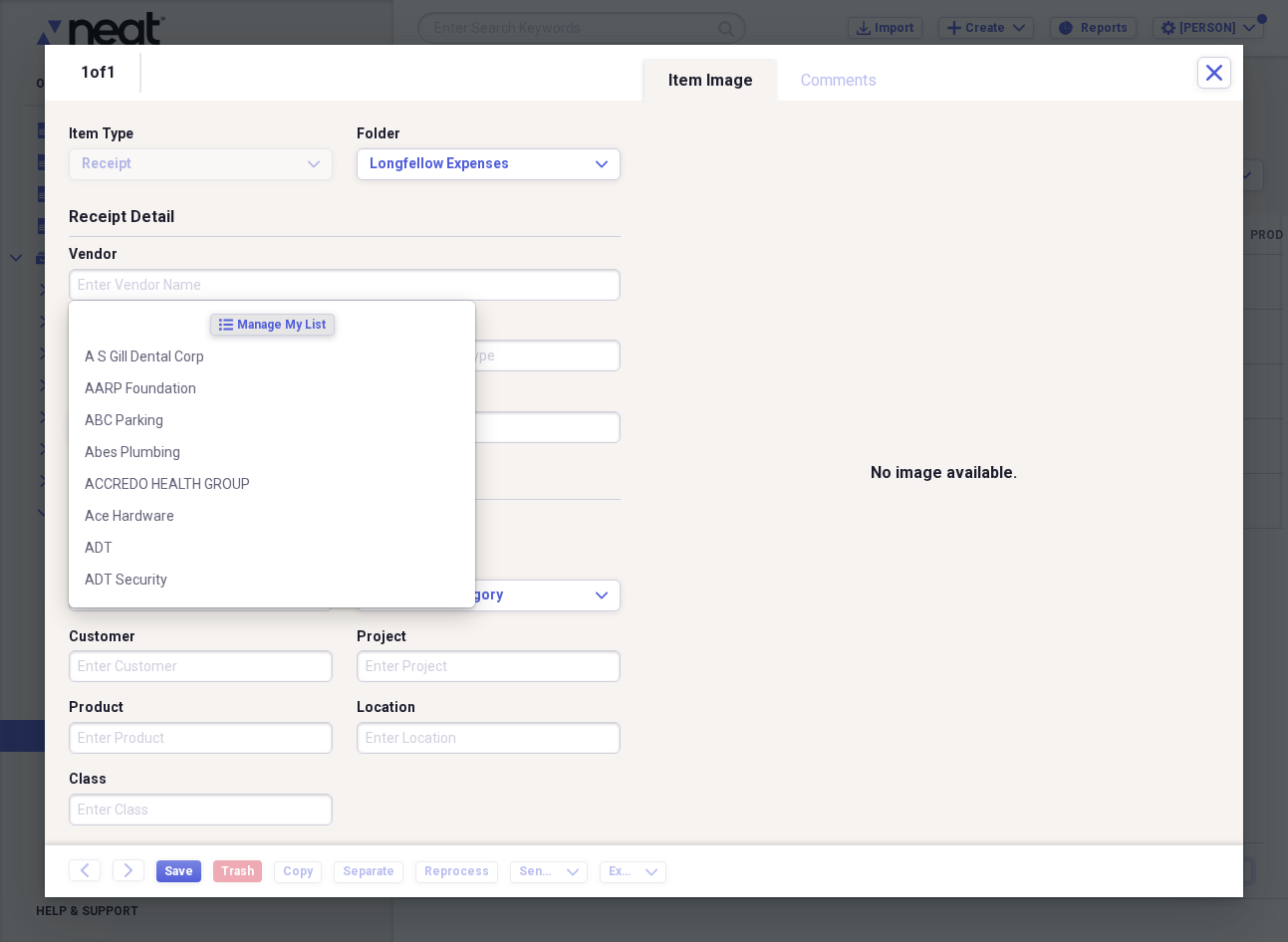 click on "Vendor" at bounding box center [345, 285] 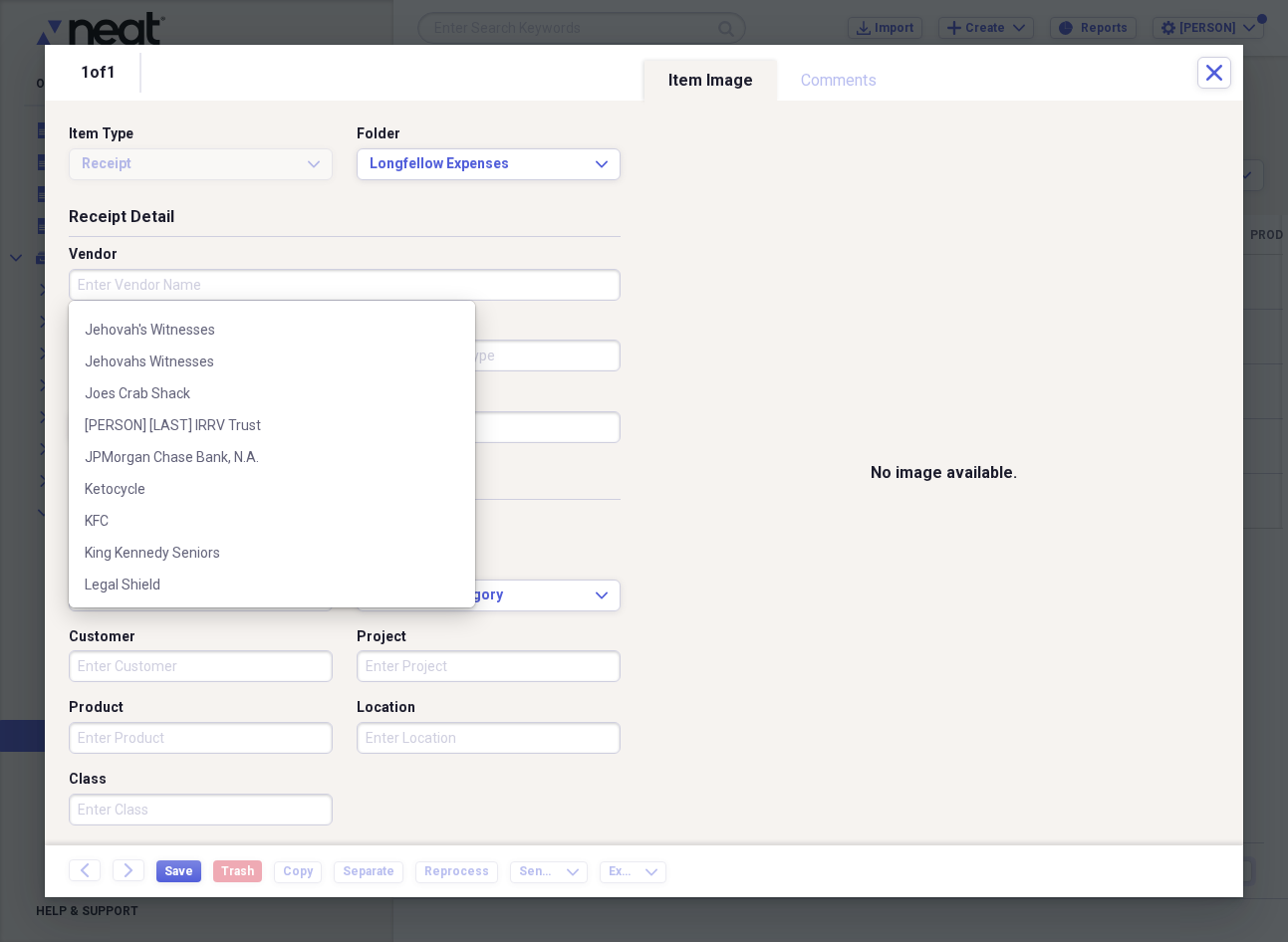 scroll, scrollTop: 8173, scrollLeft: 0, axis: vertical 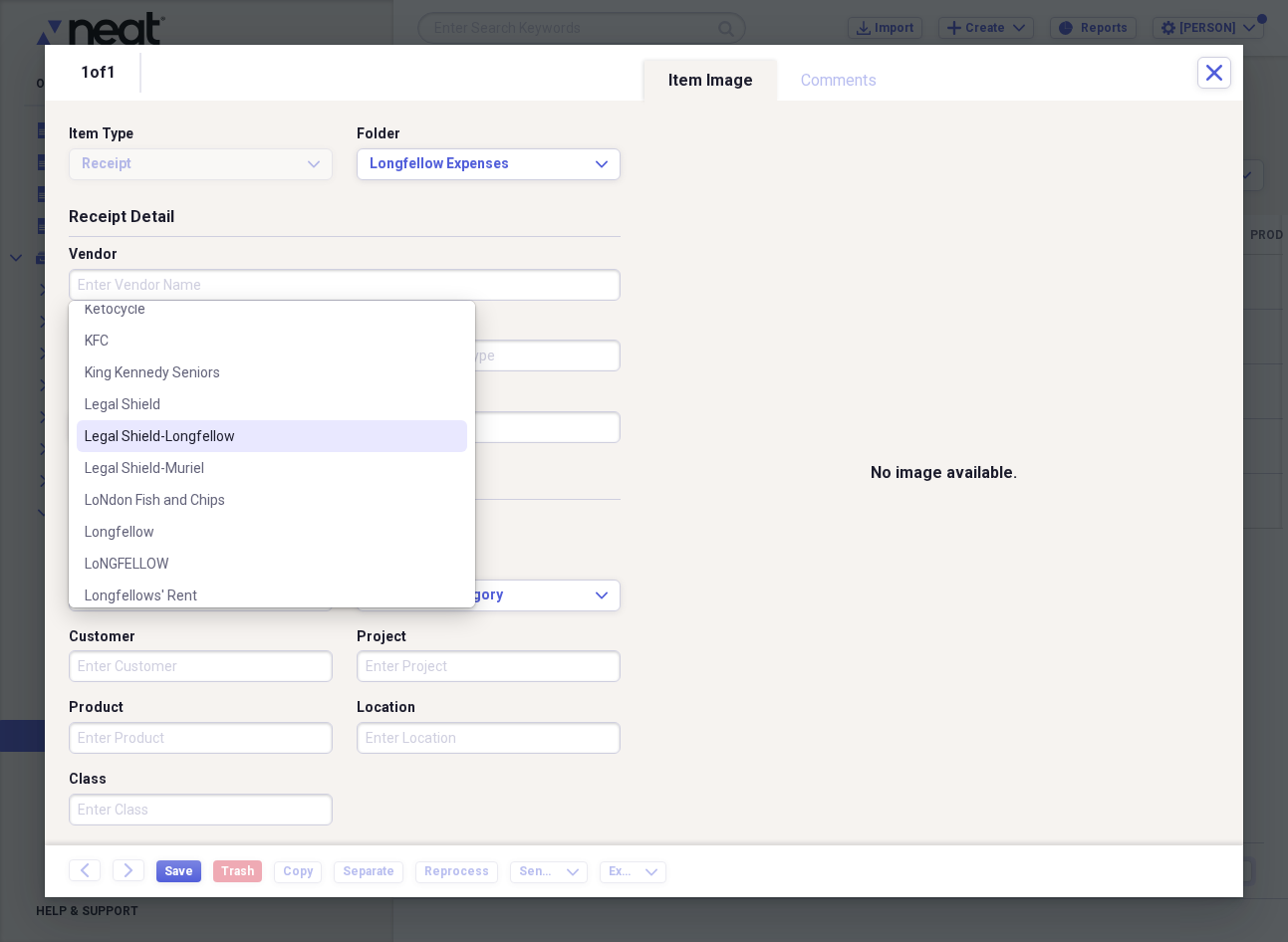 click on "Legal Shield-Longfellow" at bounding box center (260, 436) 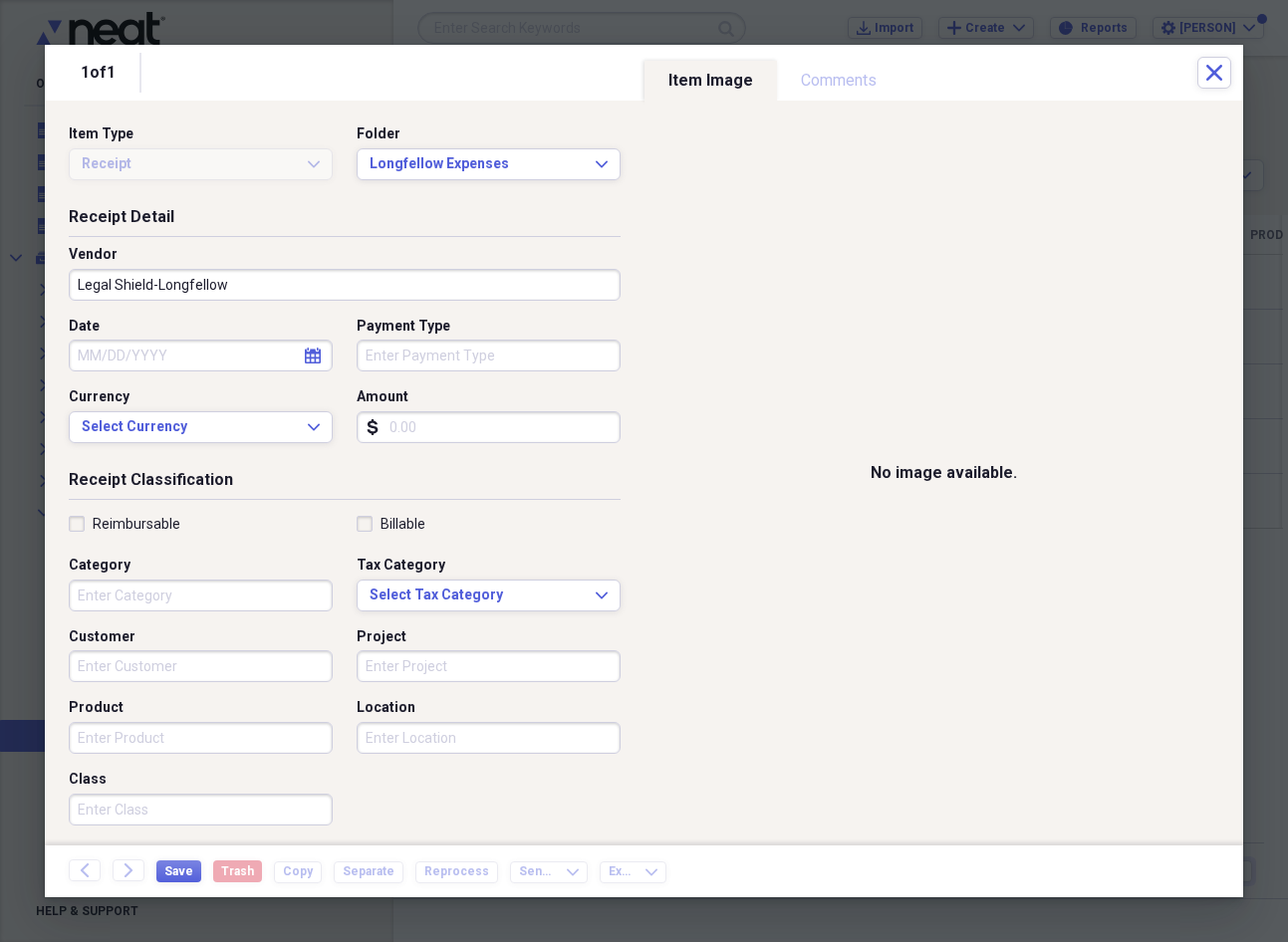 click 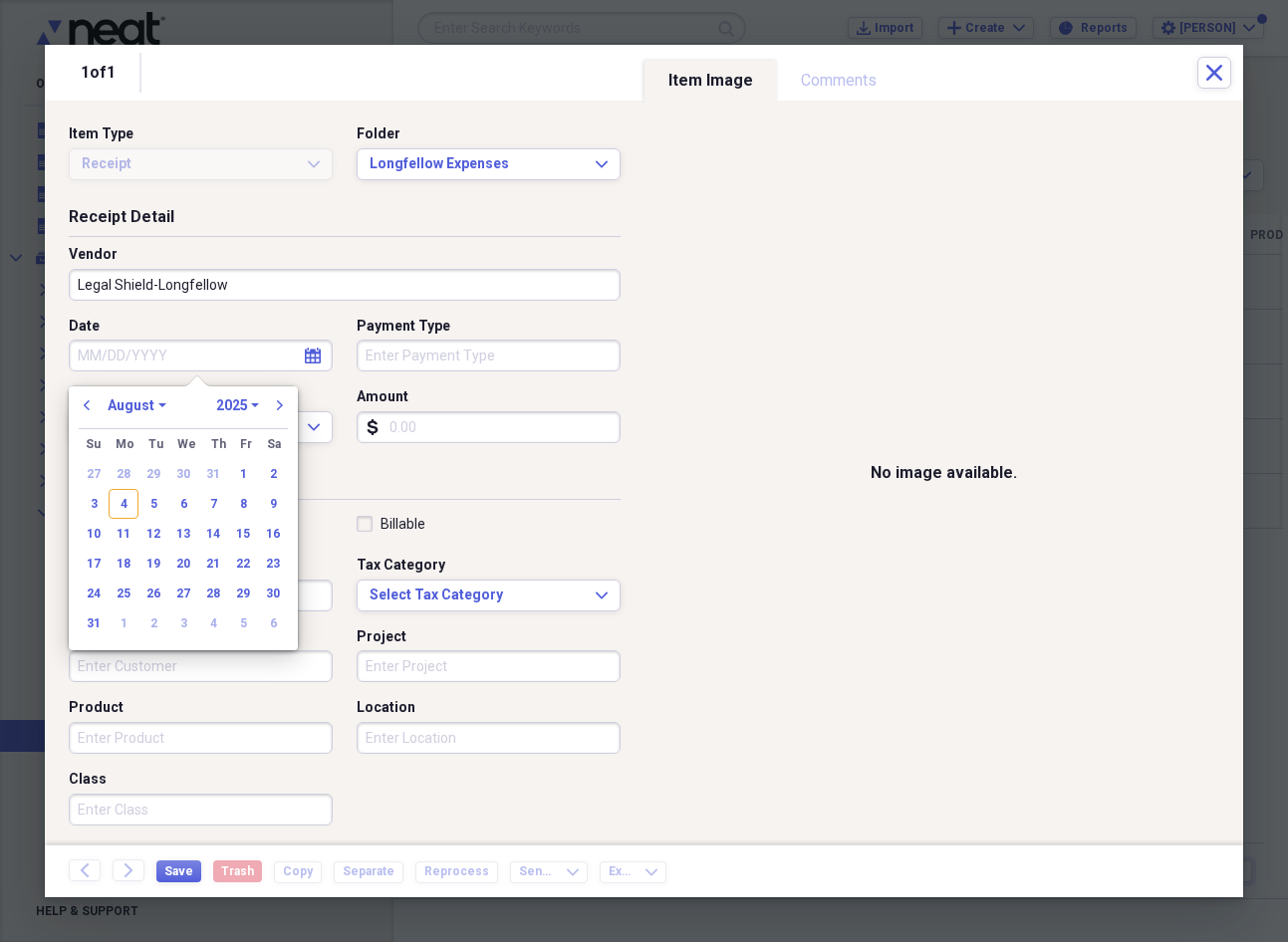 click on "1970 1971 1972 1973 1974 1975 1976 1977 1978 1979 1980 1981 1982 1983 1984 1985 1986 1987 1988 1989 1990 1991 1992 1993 1994 1995 1996 1997 1998 1999 2000 2001 2002 2003 2004 2005 2006 2007 2008 2009 2010 2011 2012 2013 2014 2015 2016 2017 2018 2019 2020 2021 2022 2023 2024 2025 2026 2027 2028 2029 2030 2031 2032 2033 2034 2035" at bounding box center [237, 405] 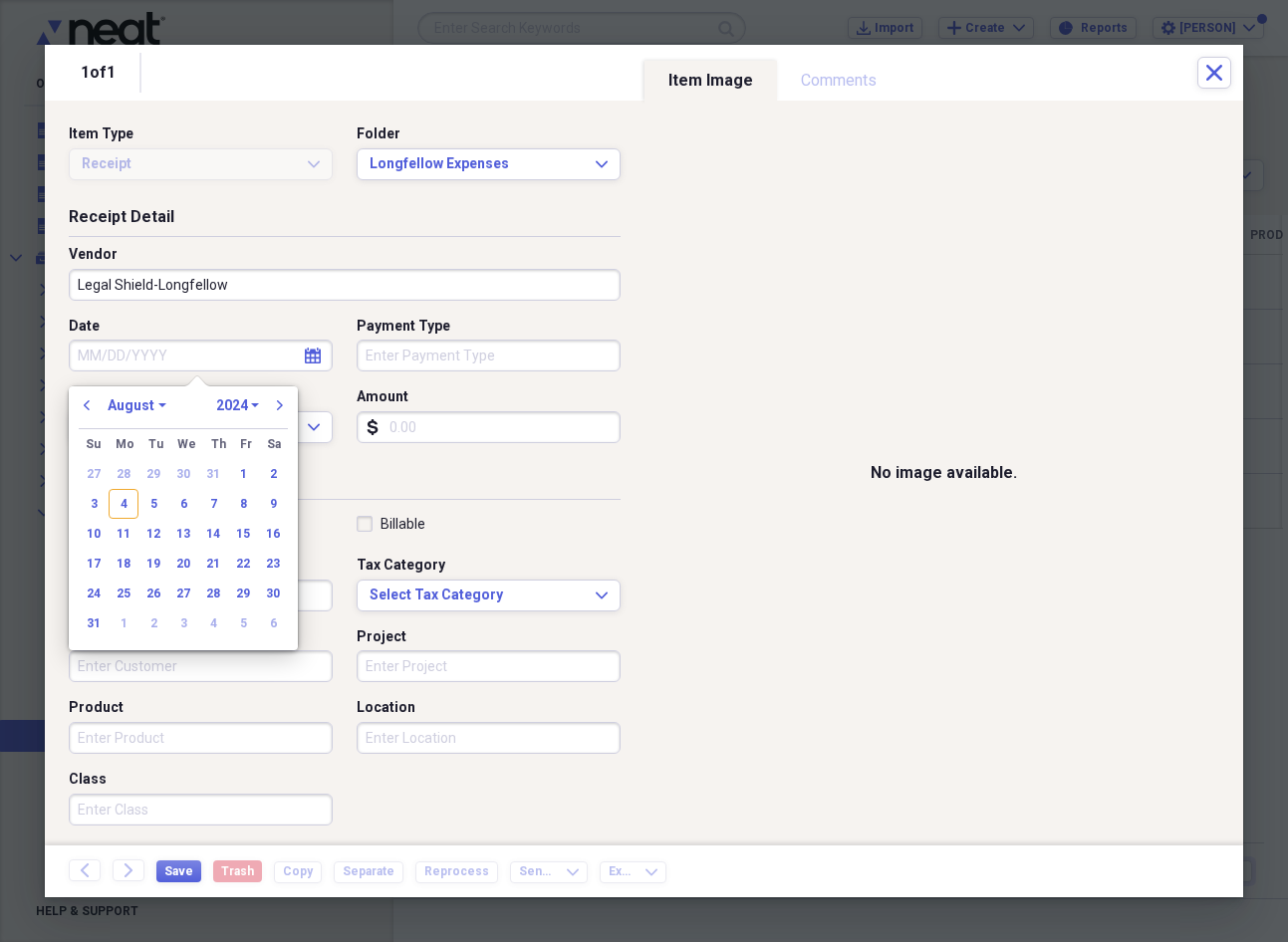 click on "1970 1971 1972 1973 1974 1975 1976 1977 1978 1979 1980 1981 1982 1983 1984 1985 1986 1987 1988 1989 1990 1991 1992 1993 1994 1995 1996 1997 1998 1999 2000 2001 2002 2003 2004 2005 2006 2007 2008 2009 2010 2011 2012 2013 2014 2015 2016 2017 2018 2019 2020 2021 2022 2023 2024 2025 2026 2027 2028 2029 2030 2031 2032 2033 2034 2035" at bounding box center [237, 405] 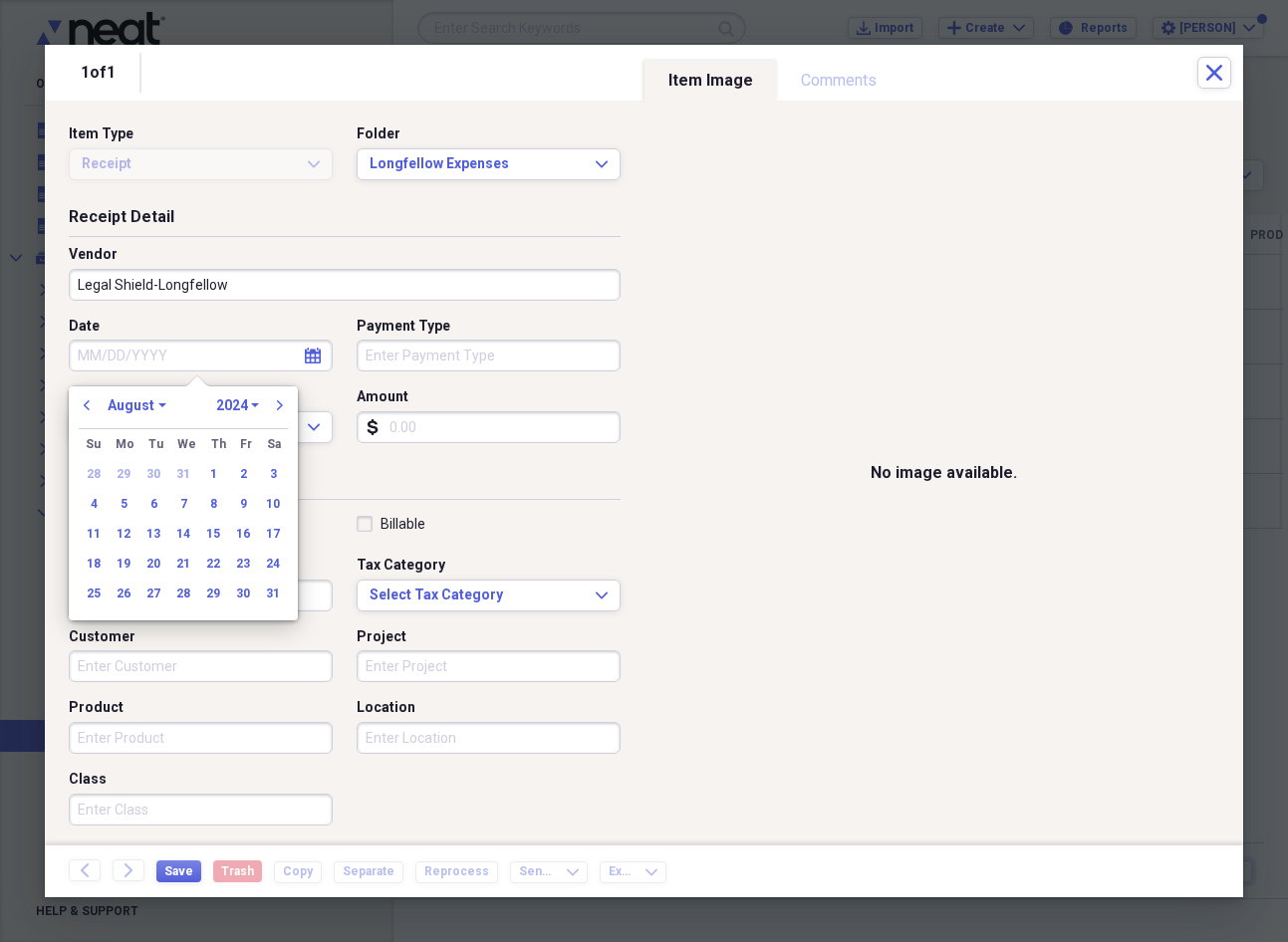 click on "January February March April May June July August September October November December" at bounding box center (136, 405) 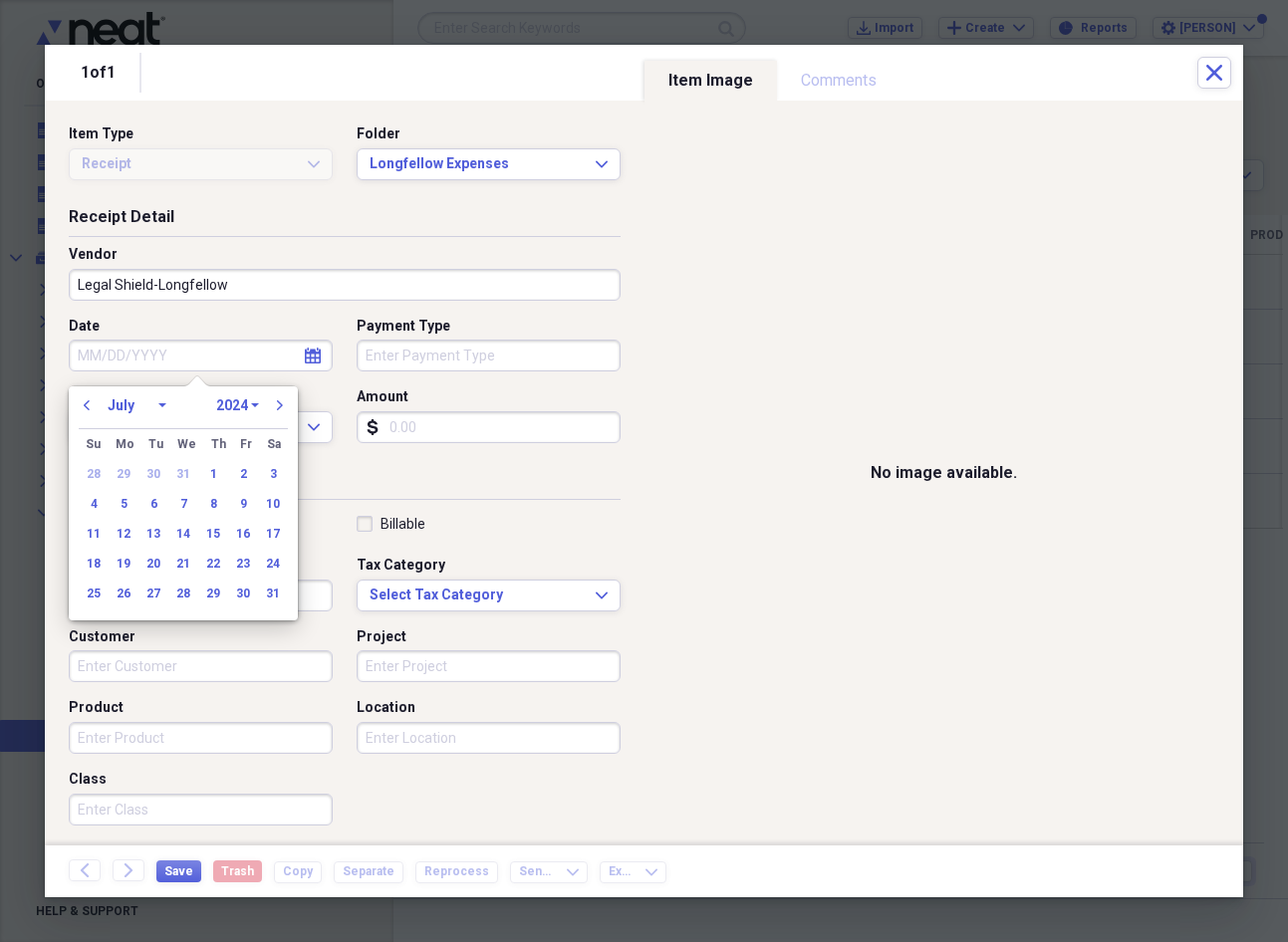 click on "January February March April May June July August September October November December" at bounding box center (136, 405) 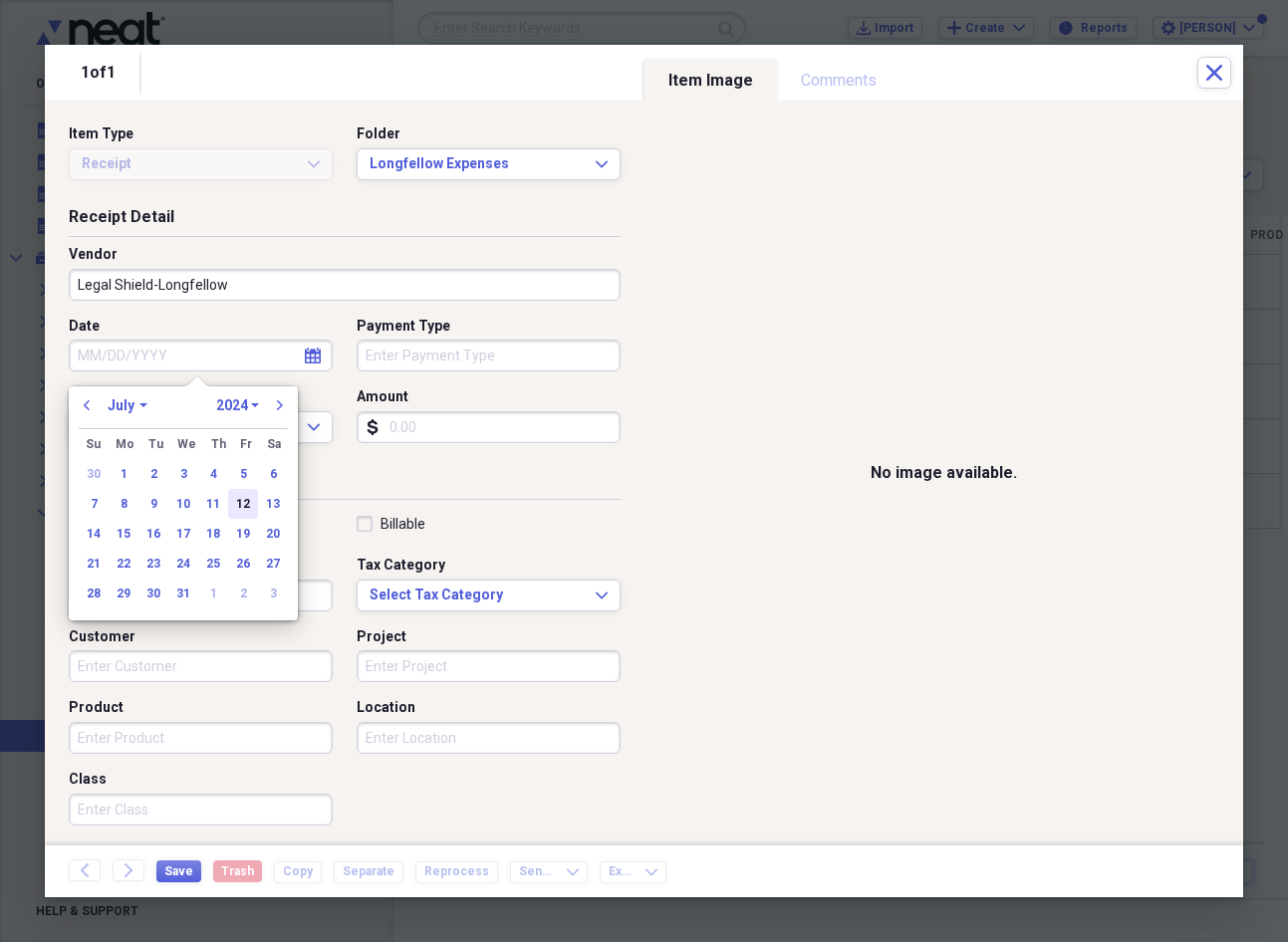 click on "12" at bounding box center (243, 504) 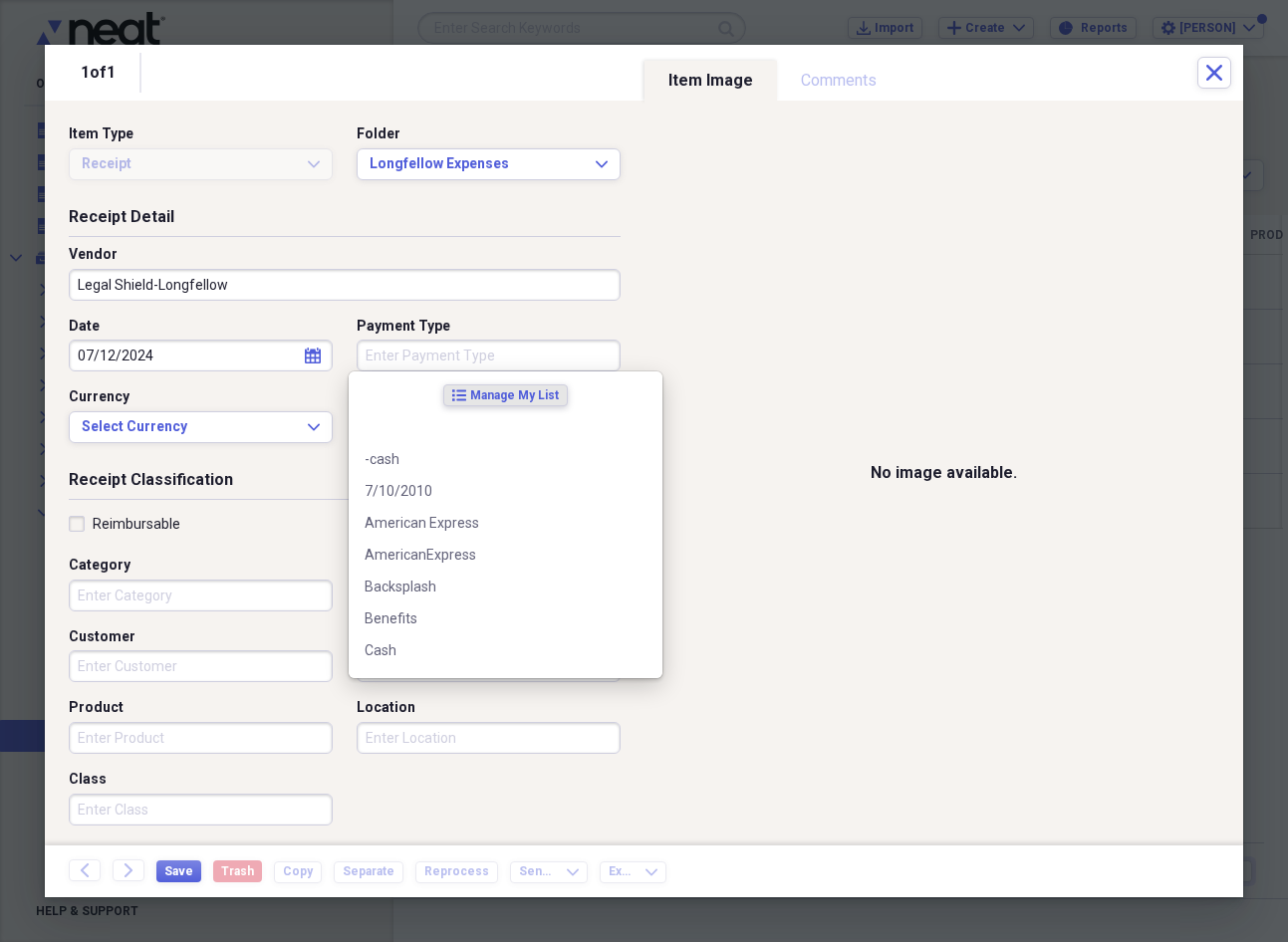 click on "Payment Type" at bounding box center [488, 355] 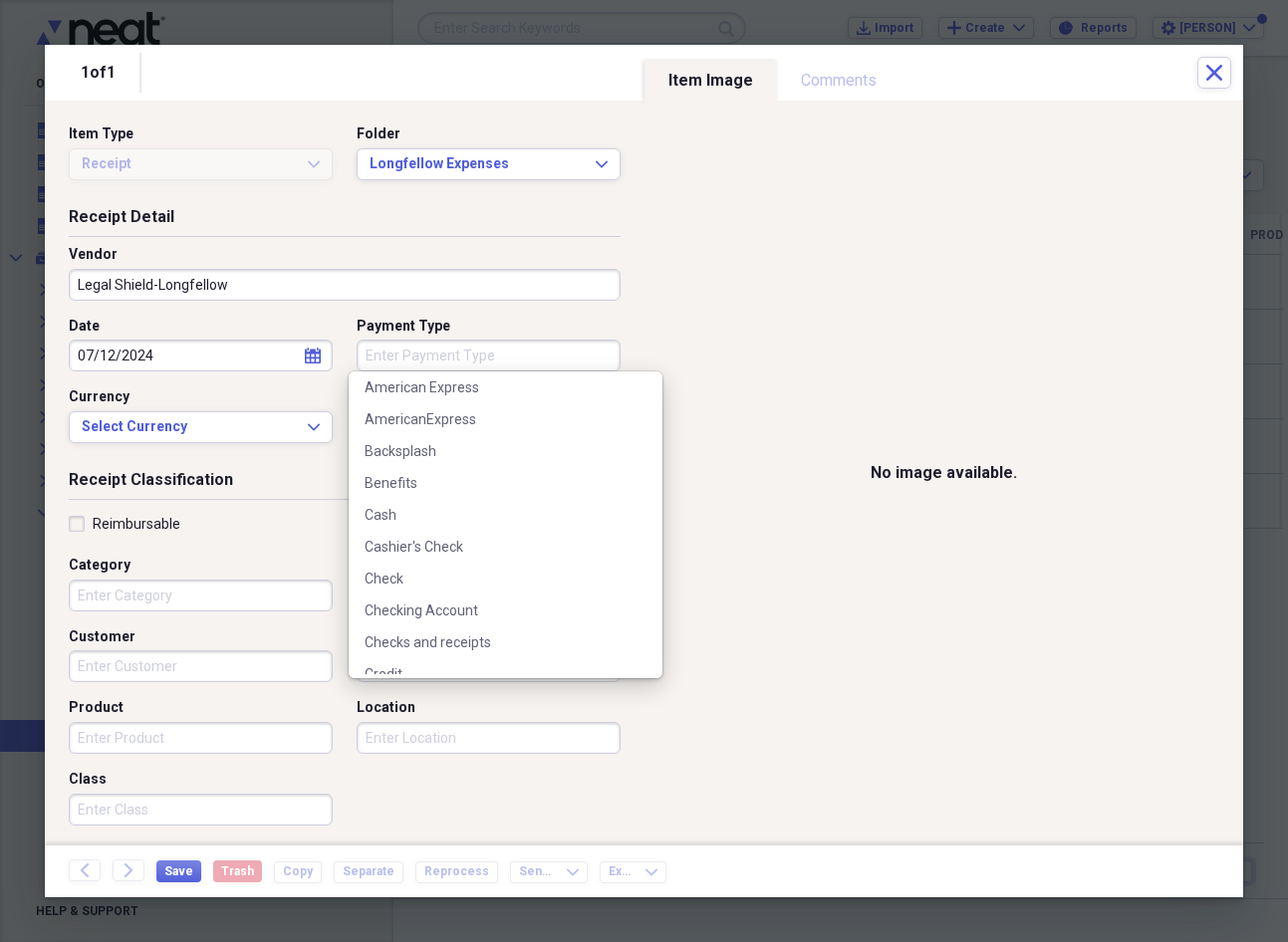 scroll, scrollTop: 182, scrollLeft: 0, axis: vertical 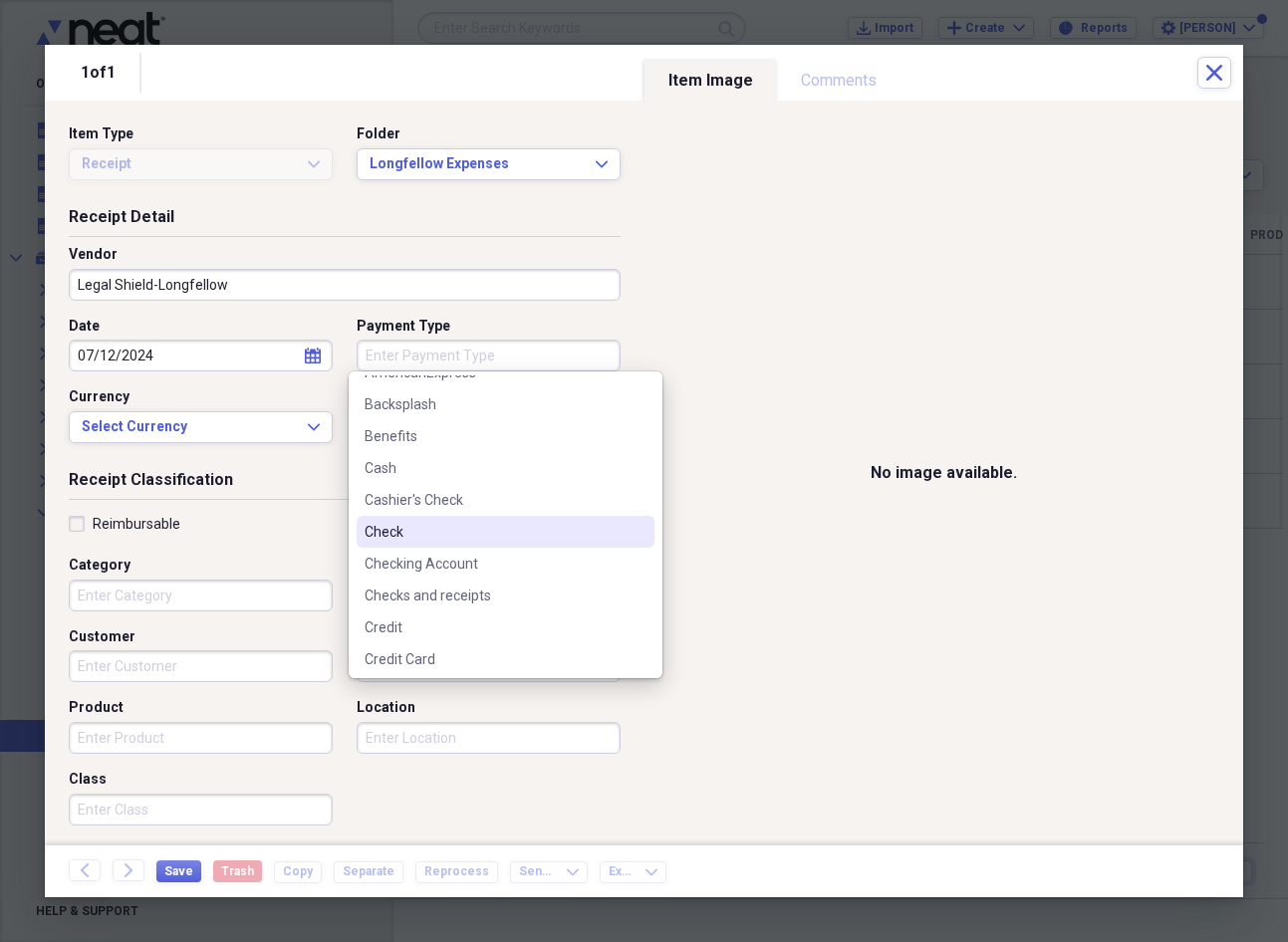 click on "Check" at bounding box center [493, 532] 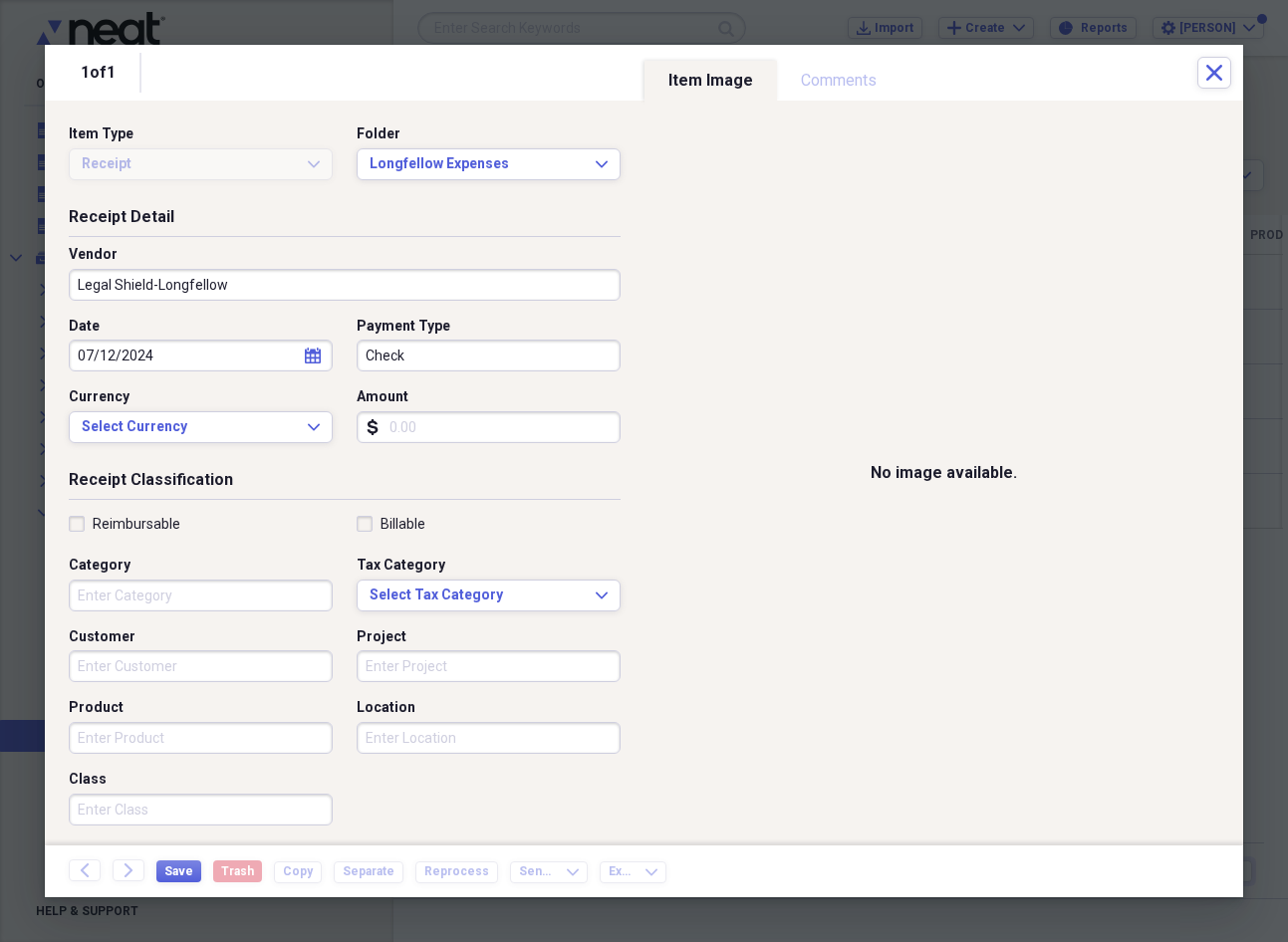 click on "Check" at bounding box center [488, 355] 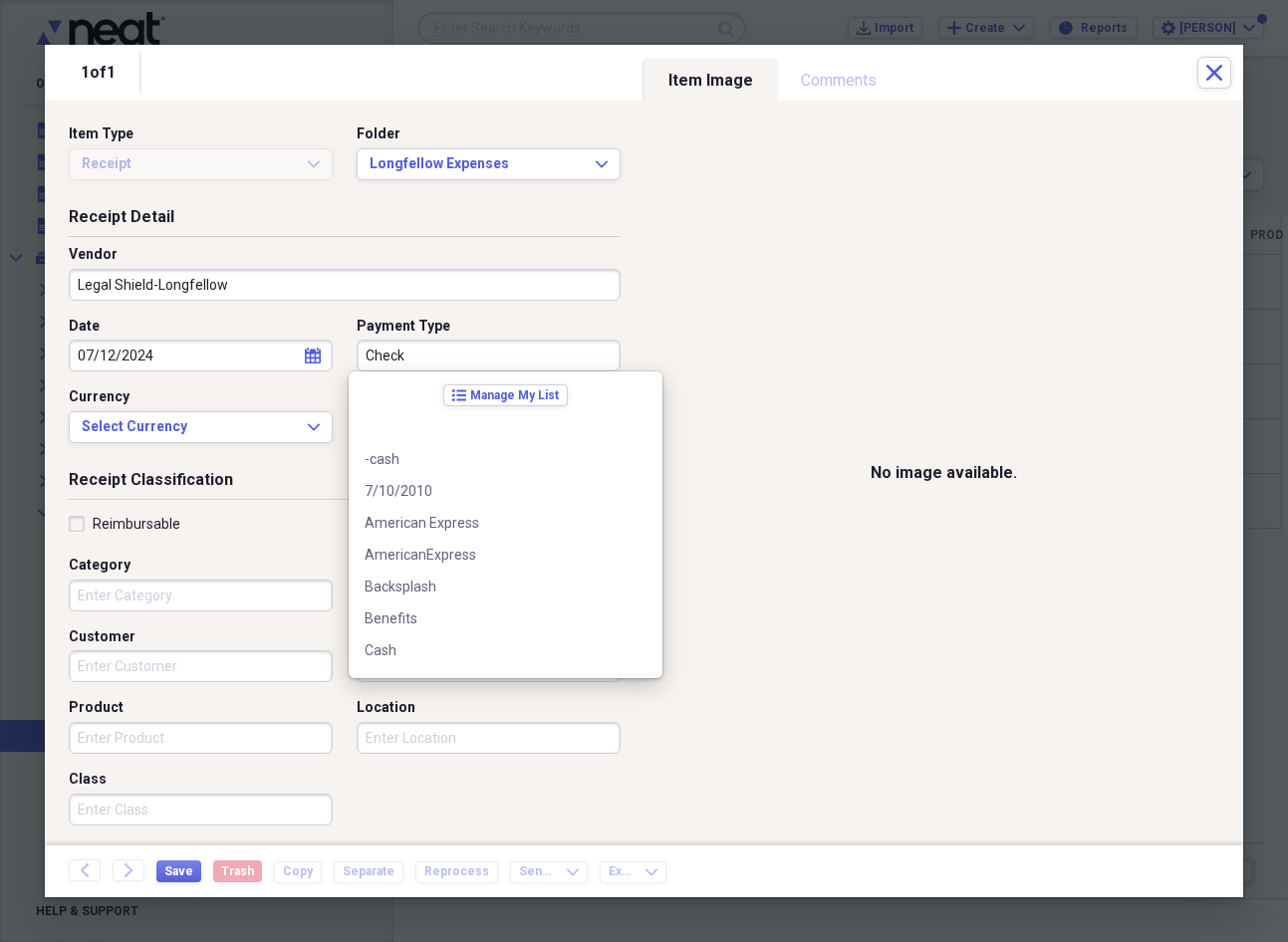 scroll, scrollTop: 92, scrollLeft: 0, axis: vertical 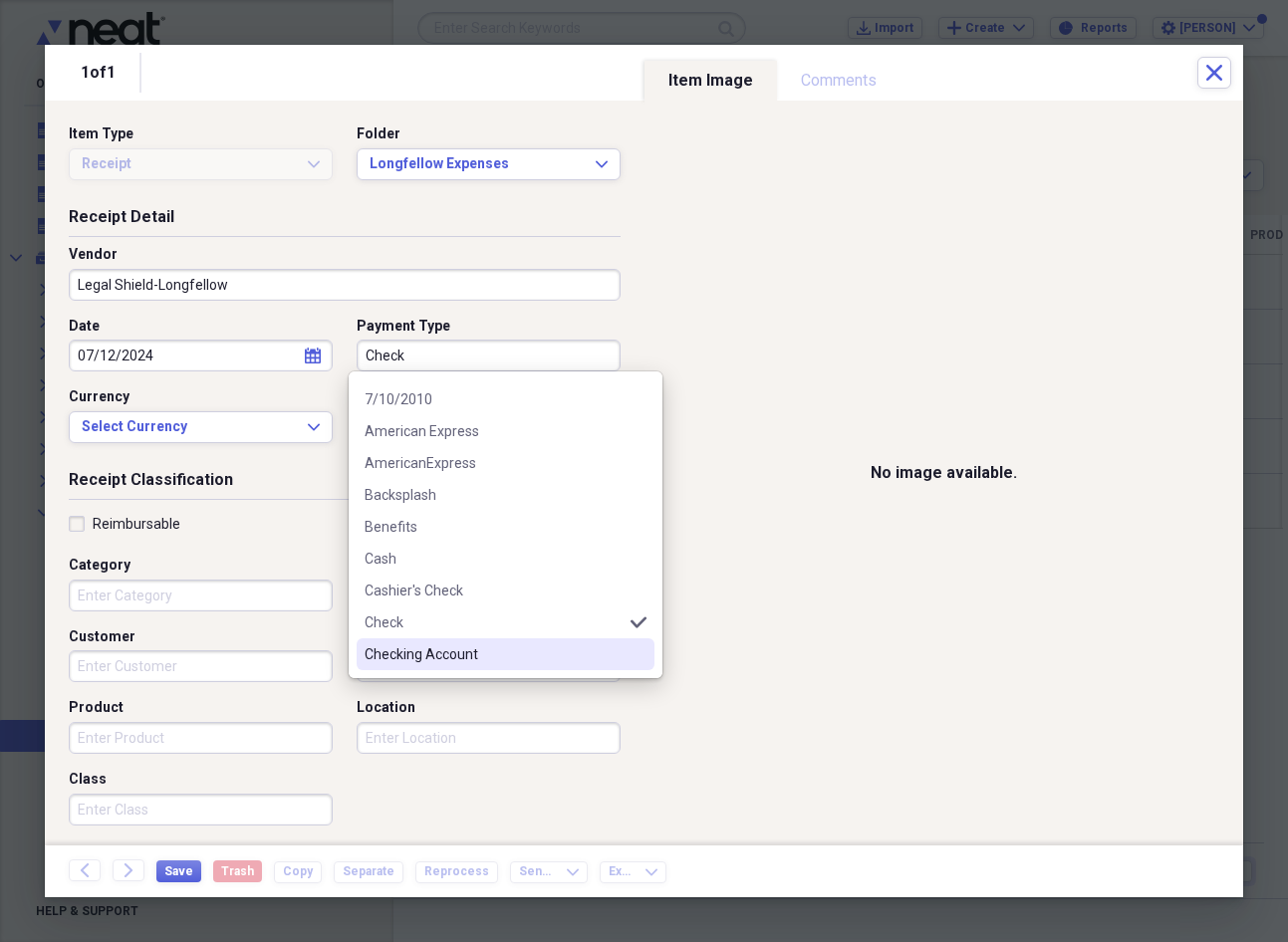drag, startPoint x: 460, startPoint y: 651, endPoint x: 446, endPoint y: 575, distance: 77.27872 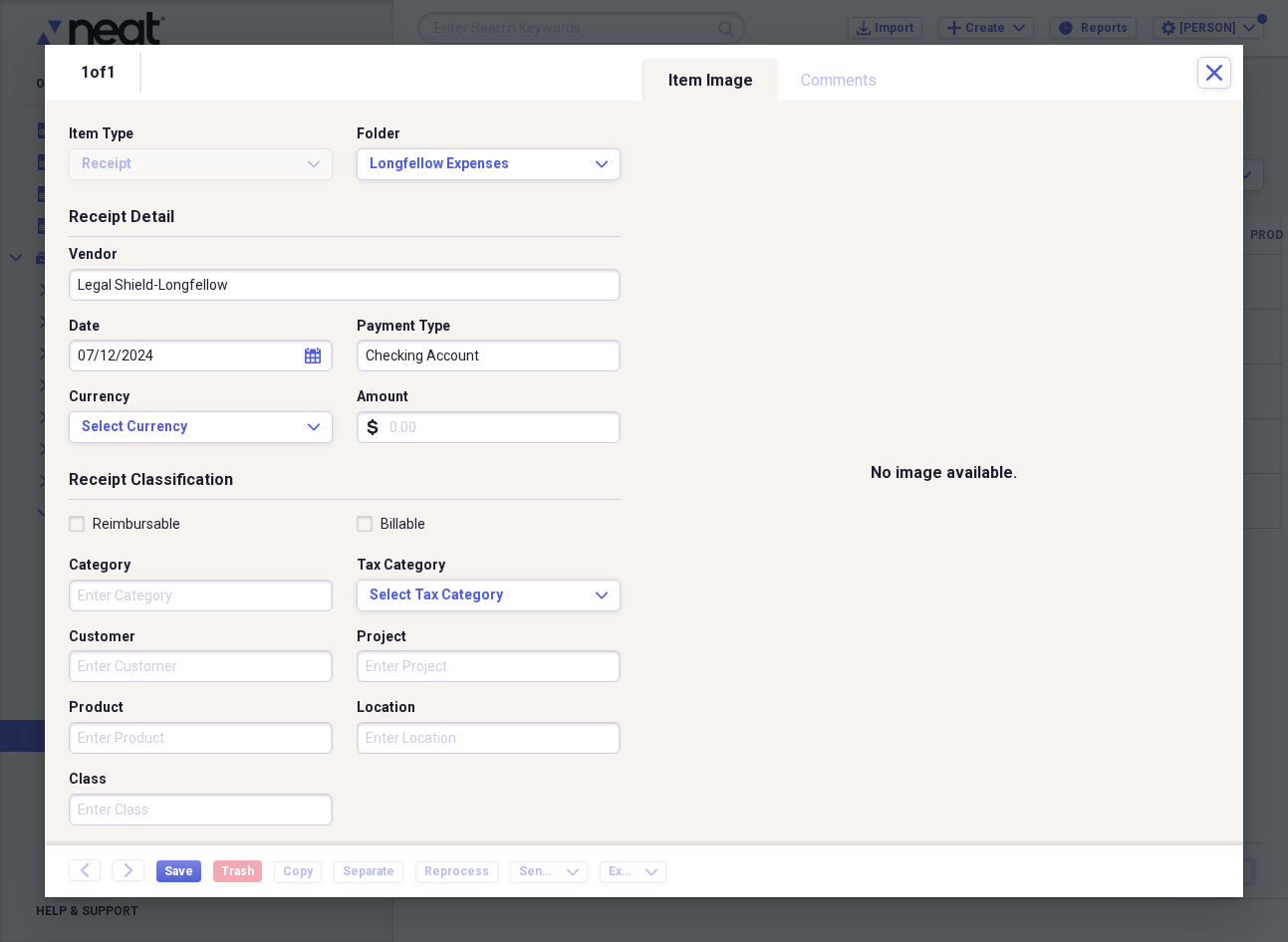 click on "Amount" at bounding box center [488, 427] 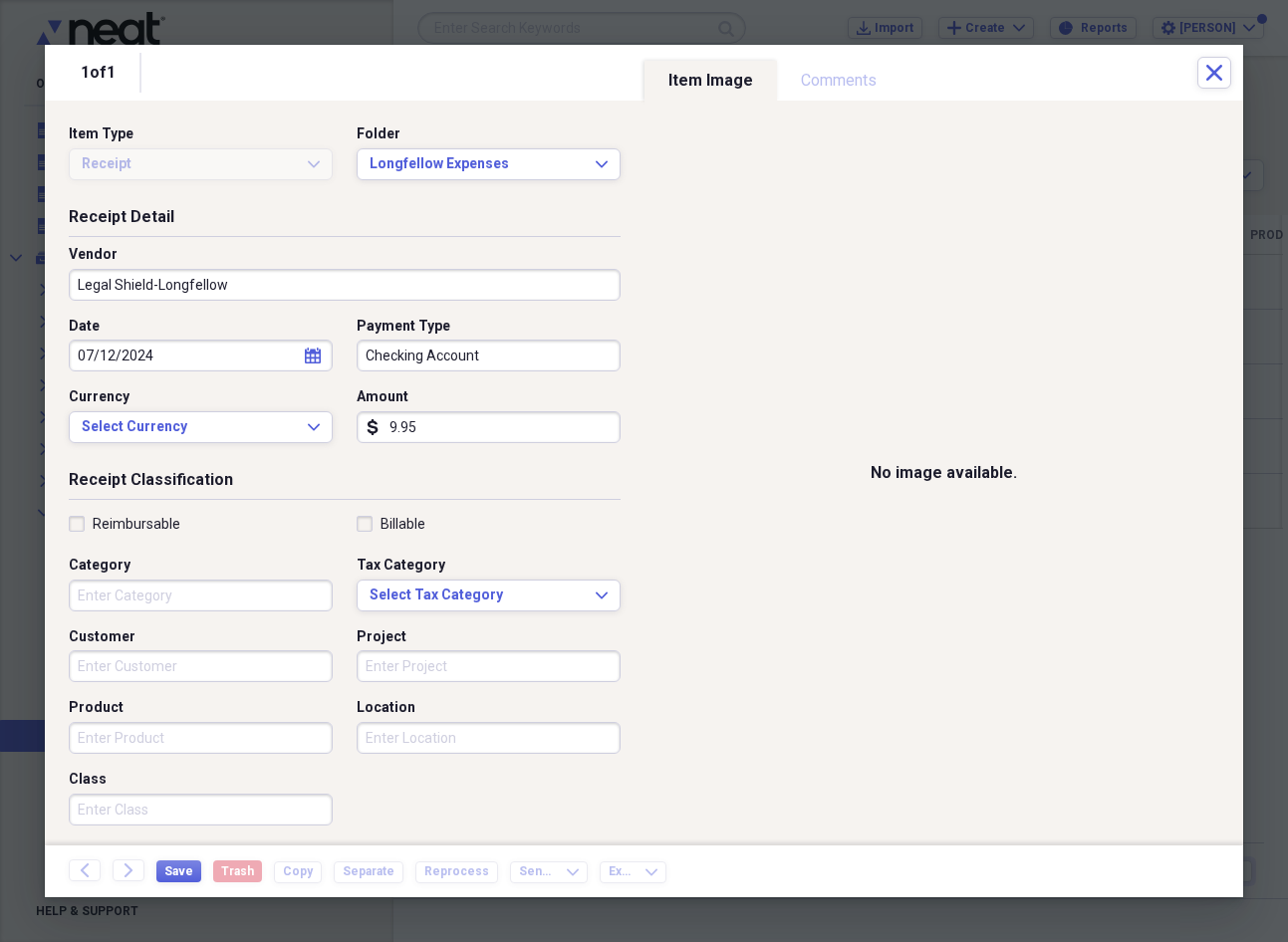 type on "9.95" 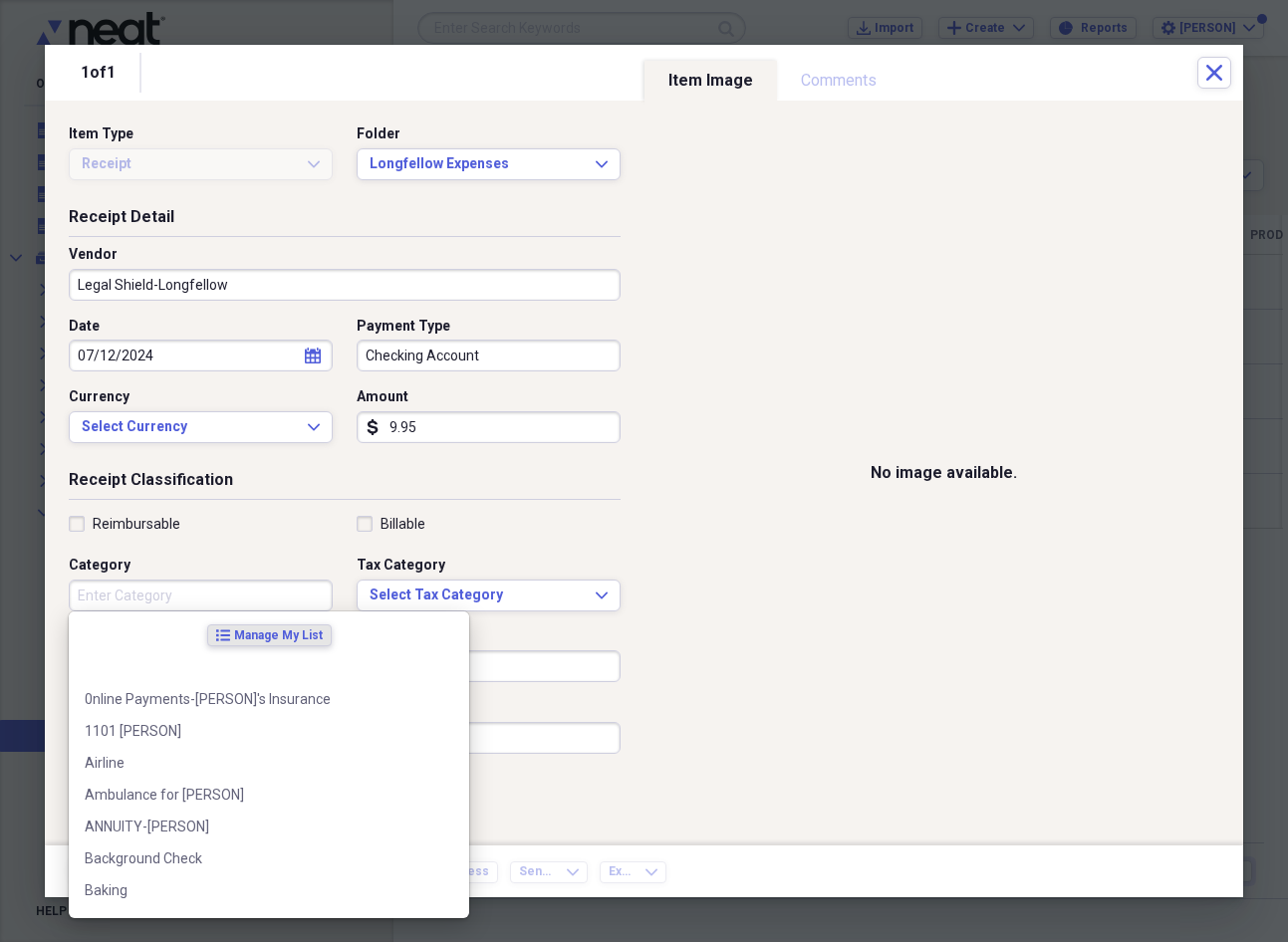 click on "Category" at bounding box center [200, 595] 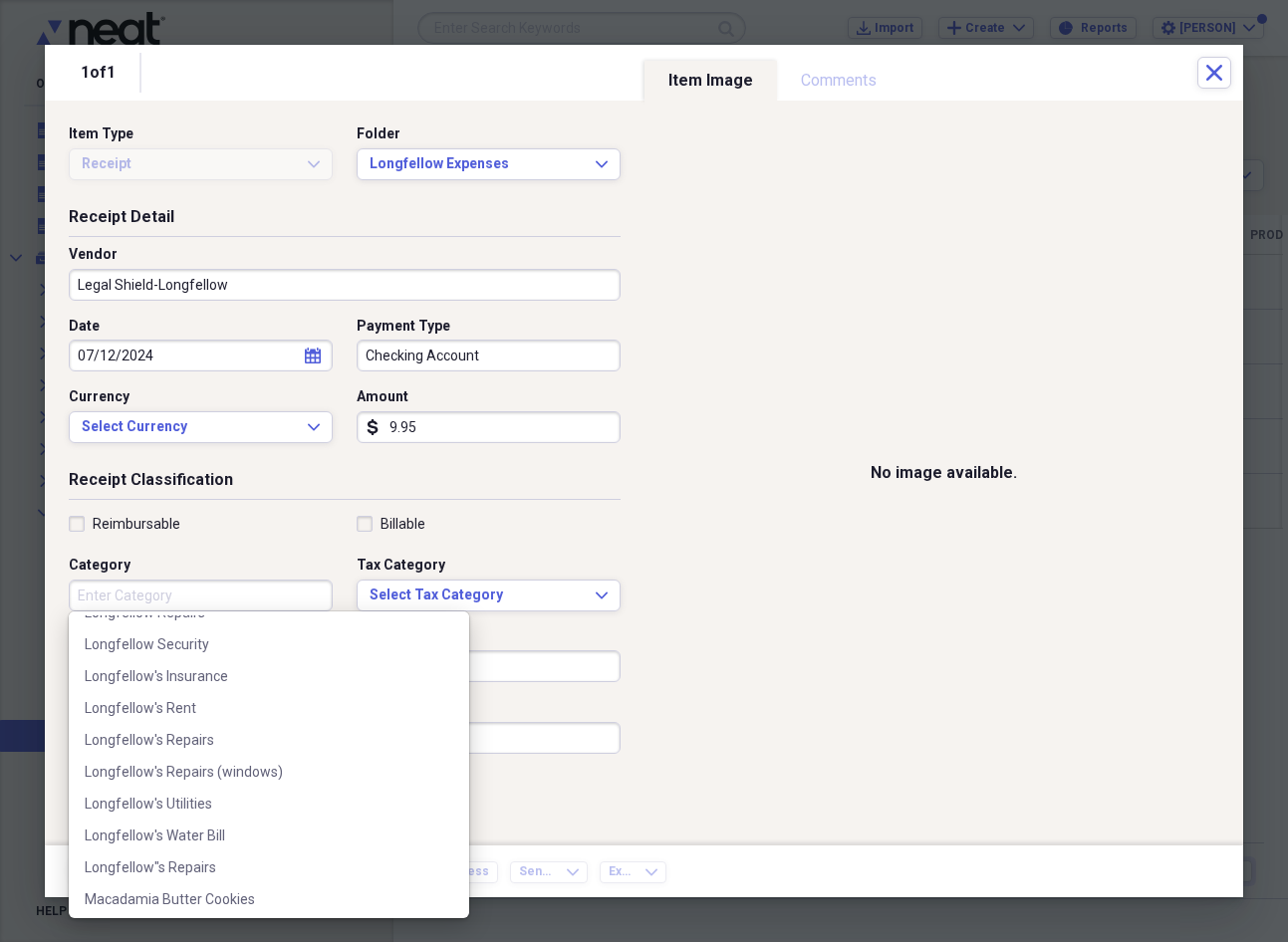 scroll, scrollTop: 4909, scrollLeft: 0, axis: vertical 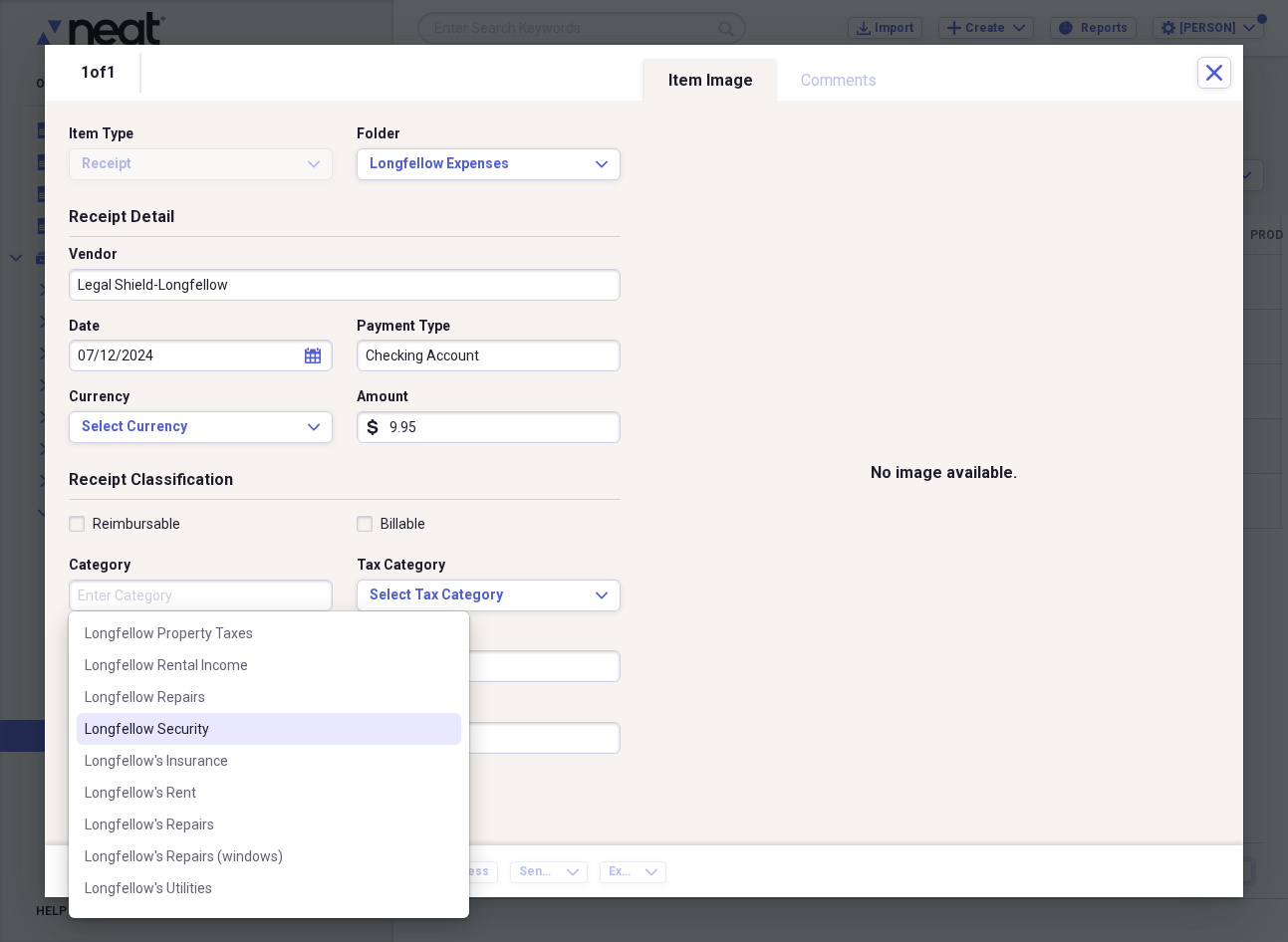 drag, startPoint x: 197, startPoint y: 759, endPoint x: 332, endPoint y: 721, distance: 140.24621 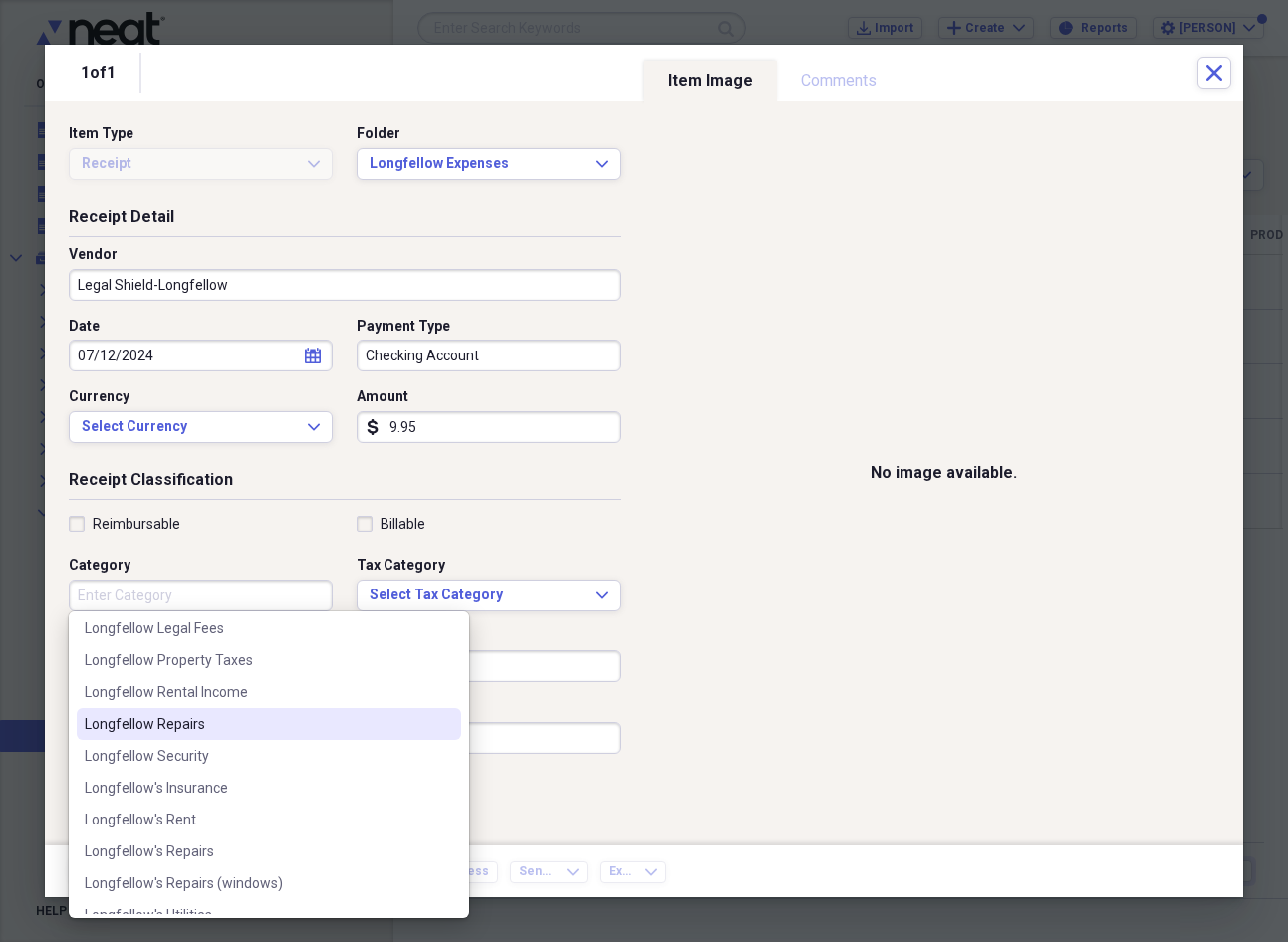 scroll, scrollTop: 4869, scrollLeft: 0, axis: vertical 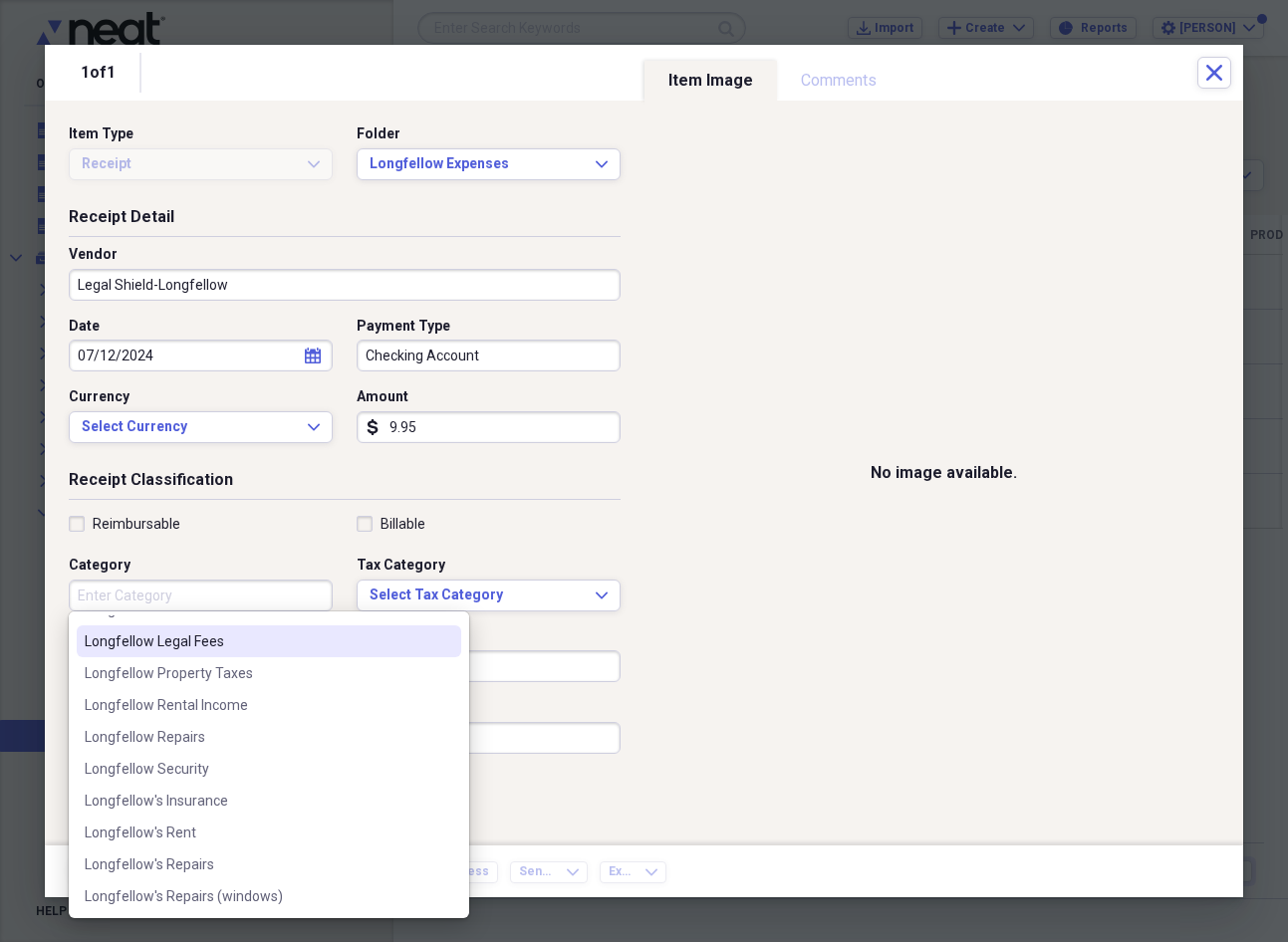 click on "Longfellow Legal Fees" at bounding box center (257, 641) 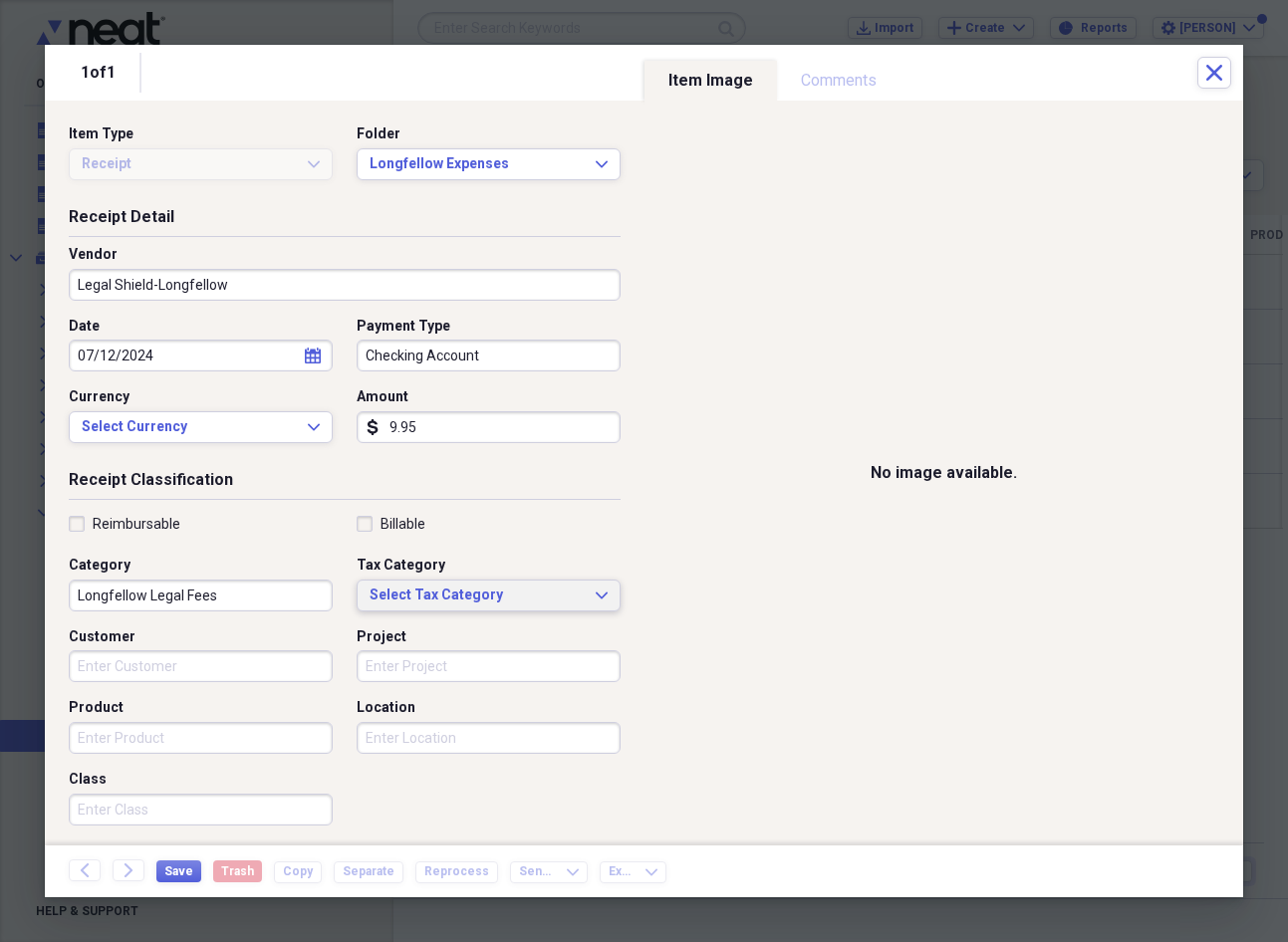 click on "Expand" 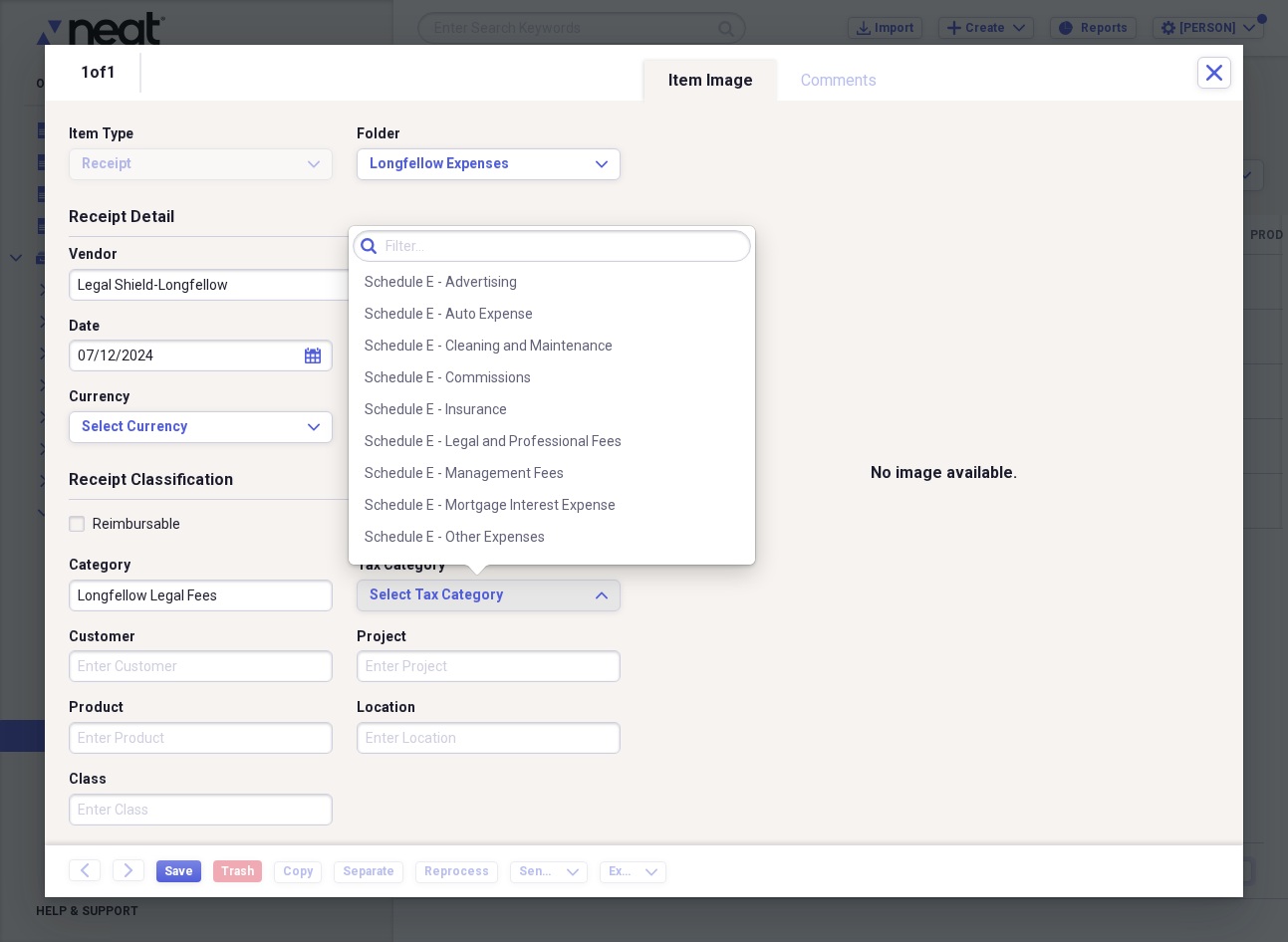 scroll, scrollTop: 4581, scrollLeft: 0, axis: vertical 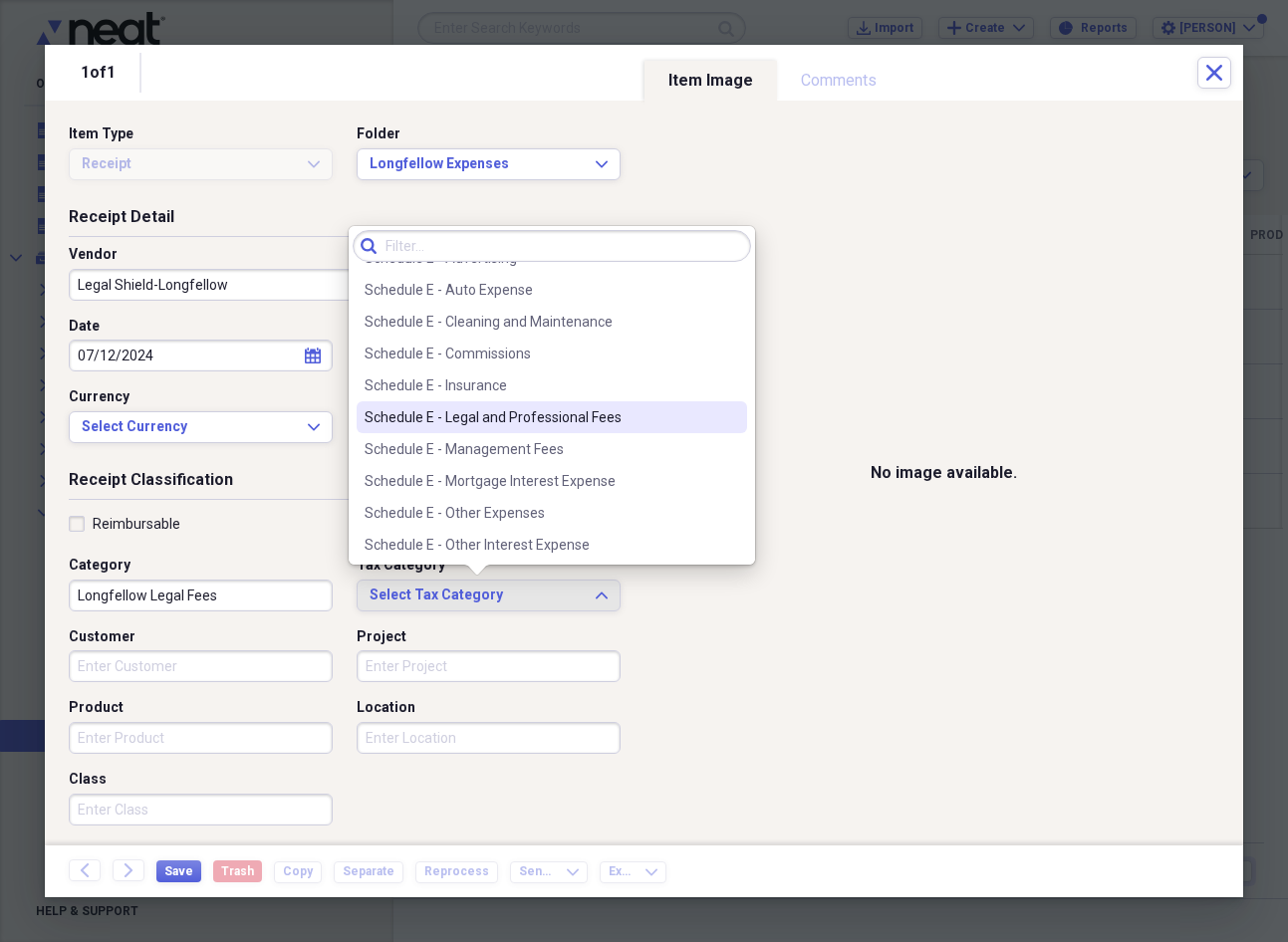 click on "Schedule E - Legal and Professional Fees" at bounding box center (540, 417) 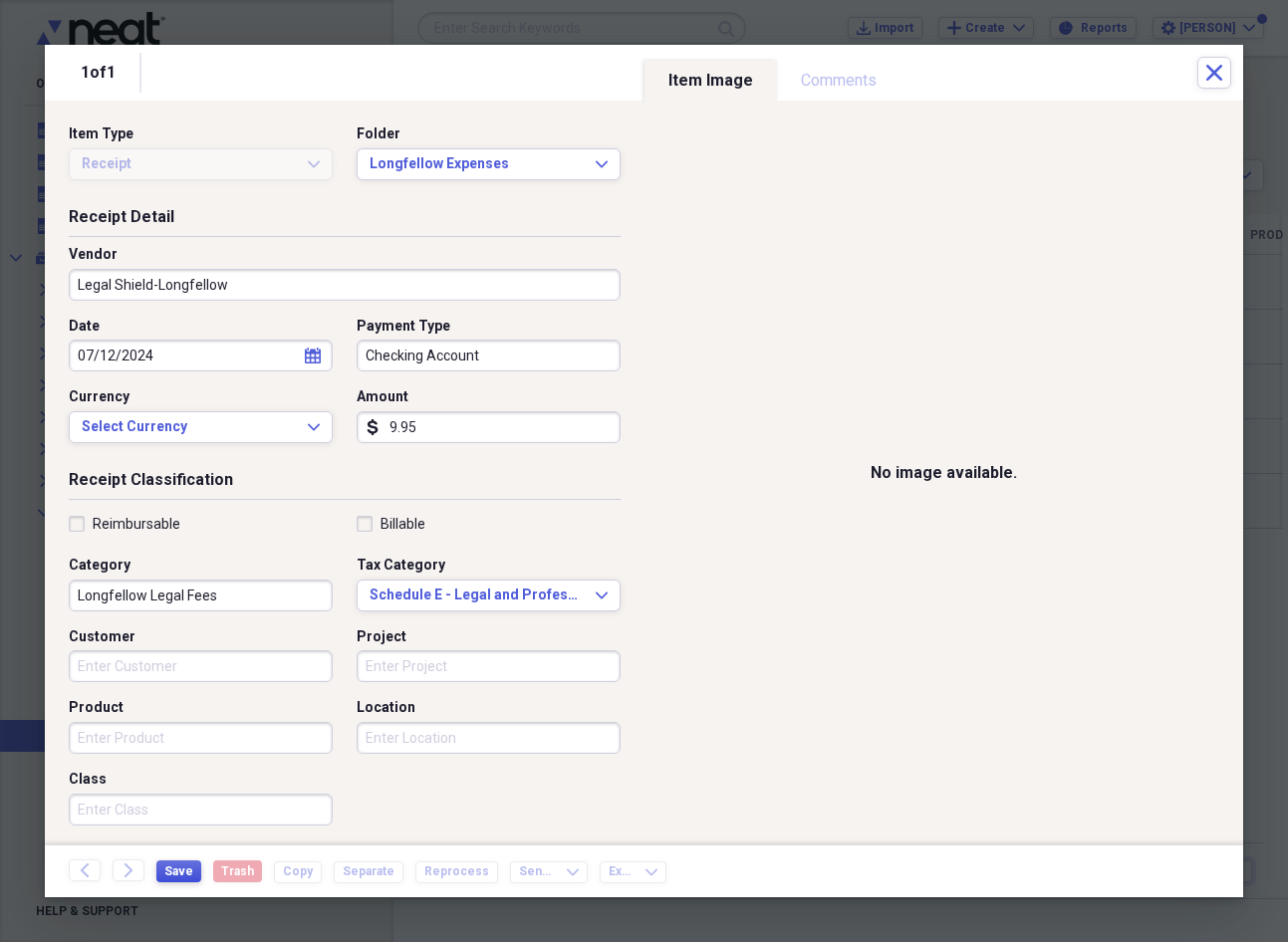 click on "Save" at bounding box center (178, 871) 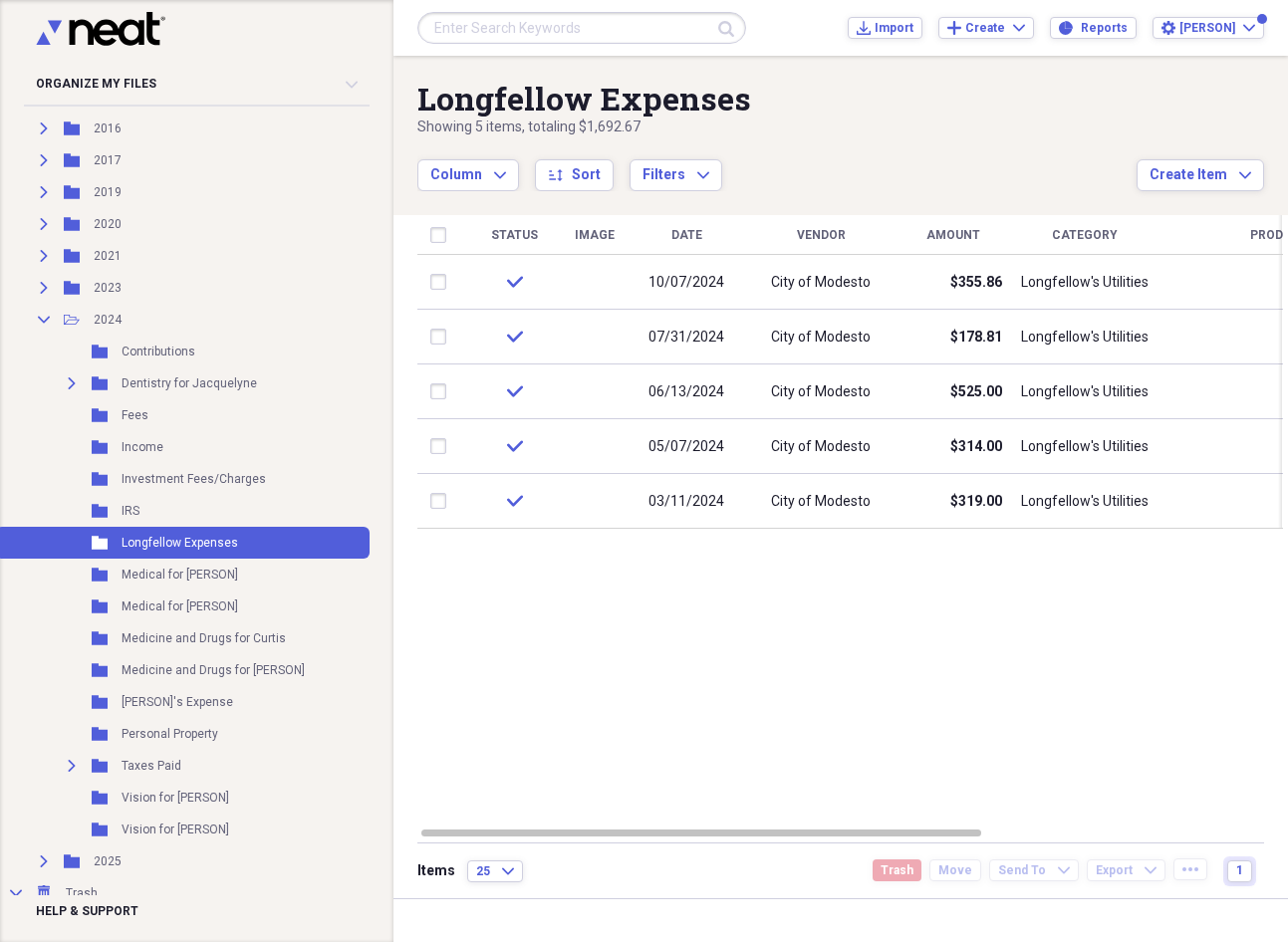 scroll, scrollTop: 203, scrollLeft: 0, axis: vertical 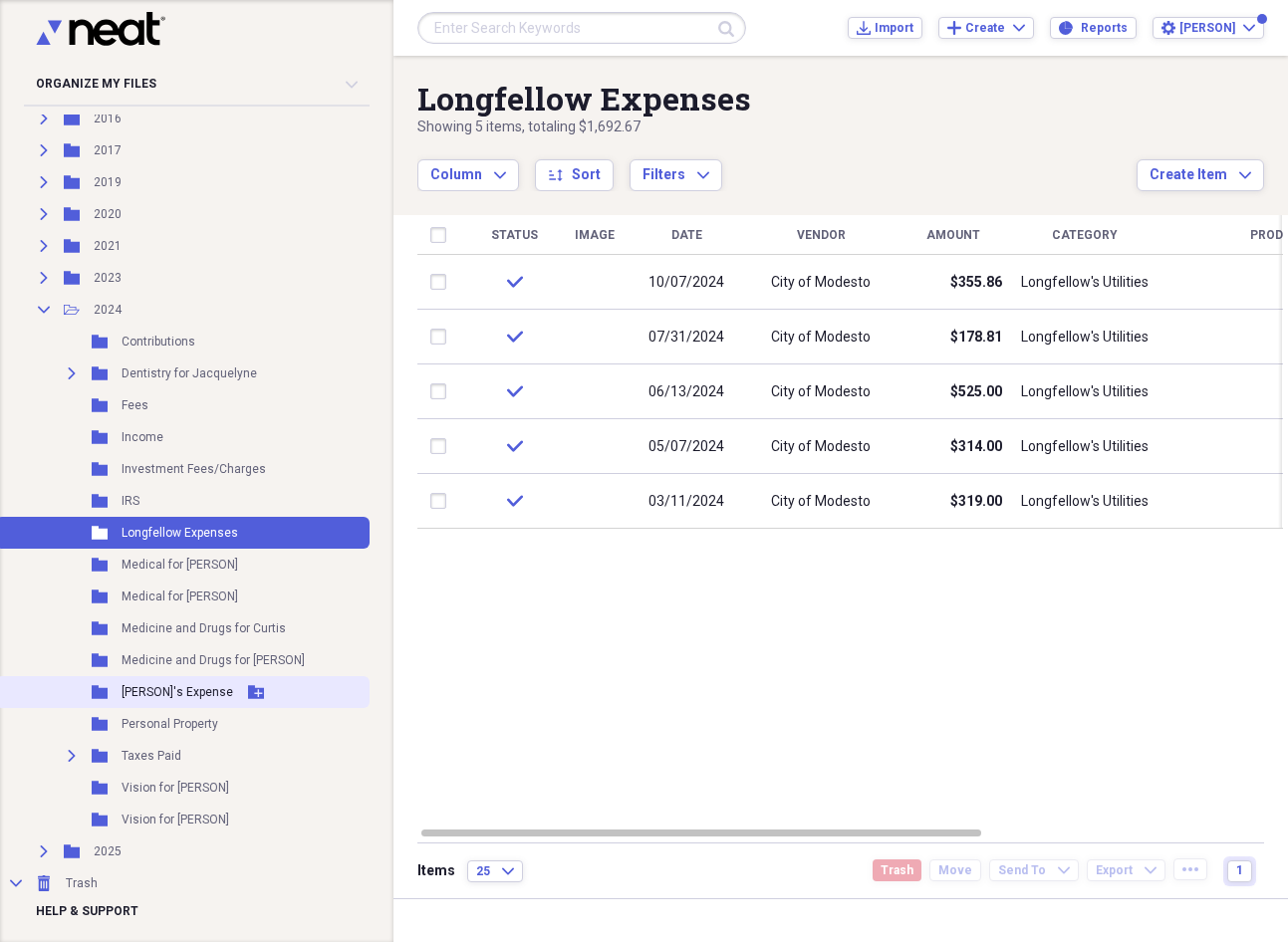 click 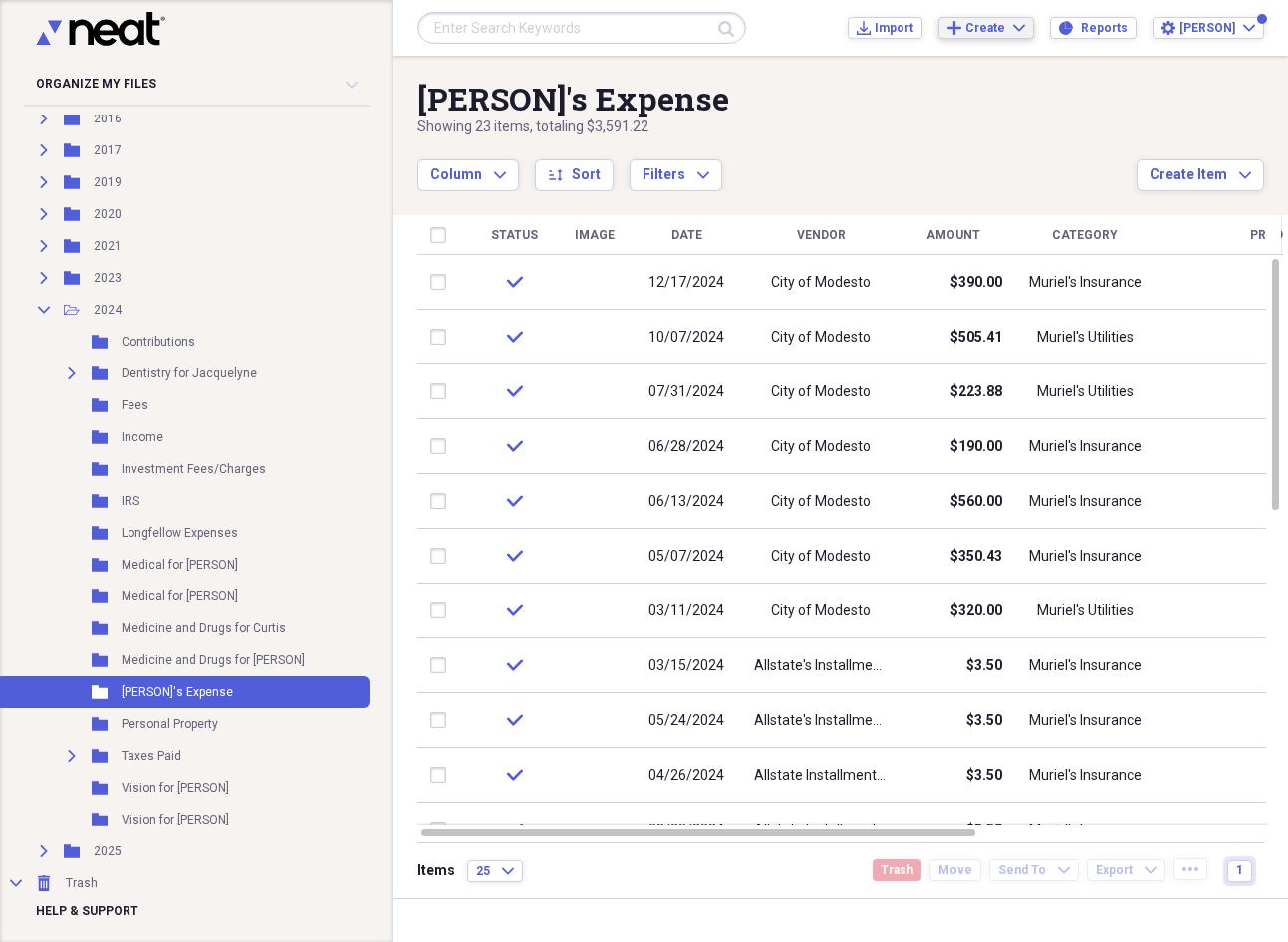 click on "Expand" 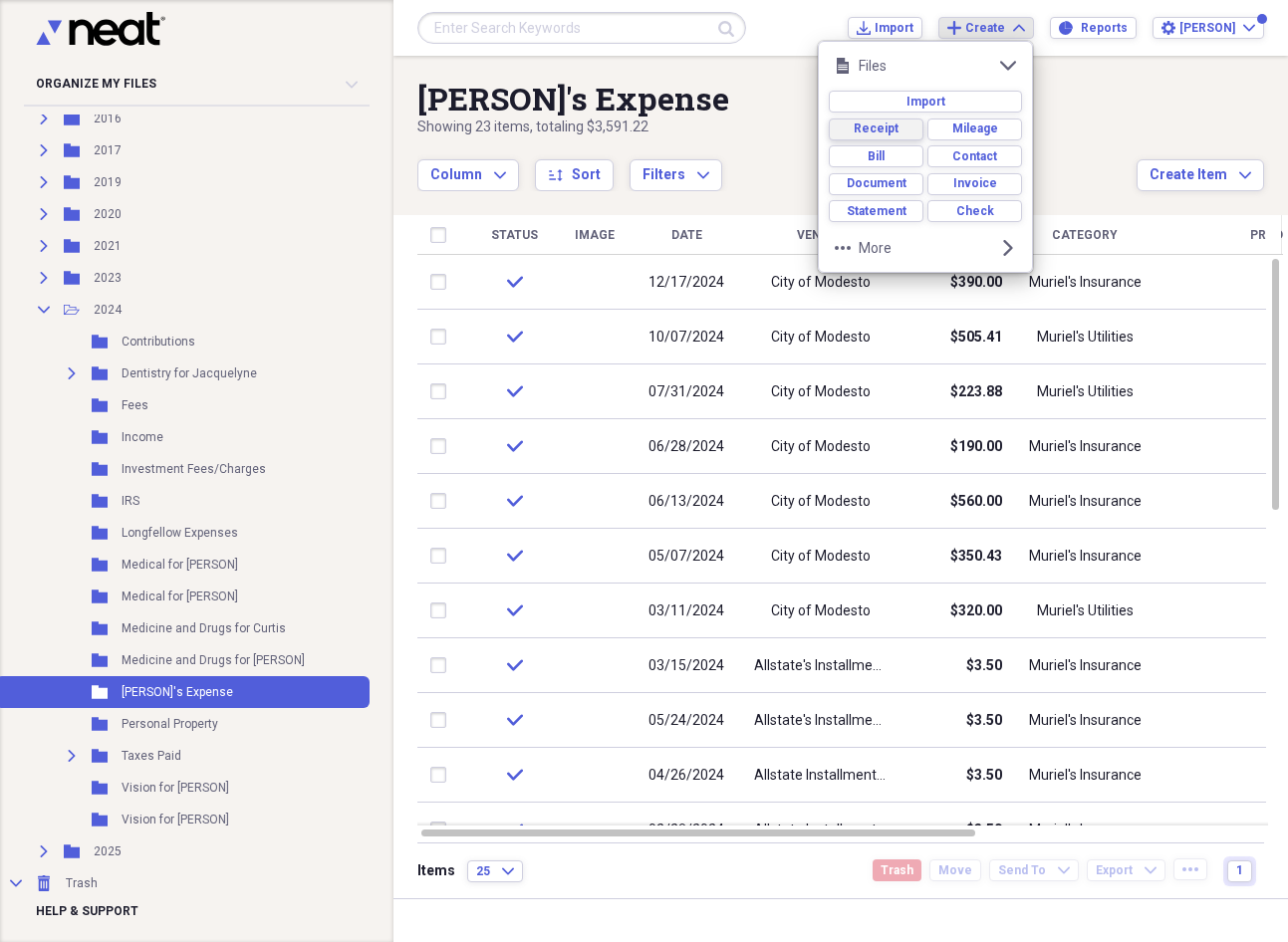 click on "Receipt" at bounding box center [876, 128] 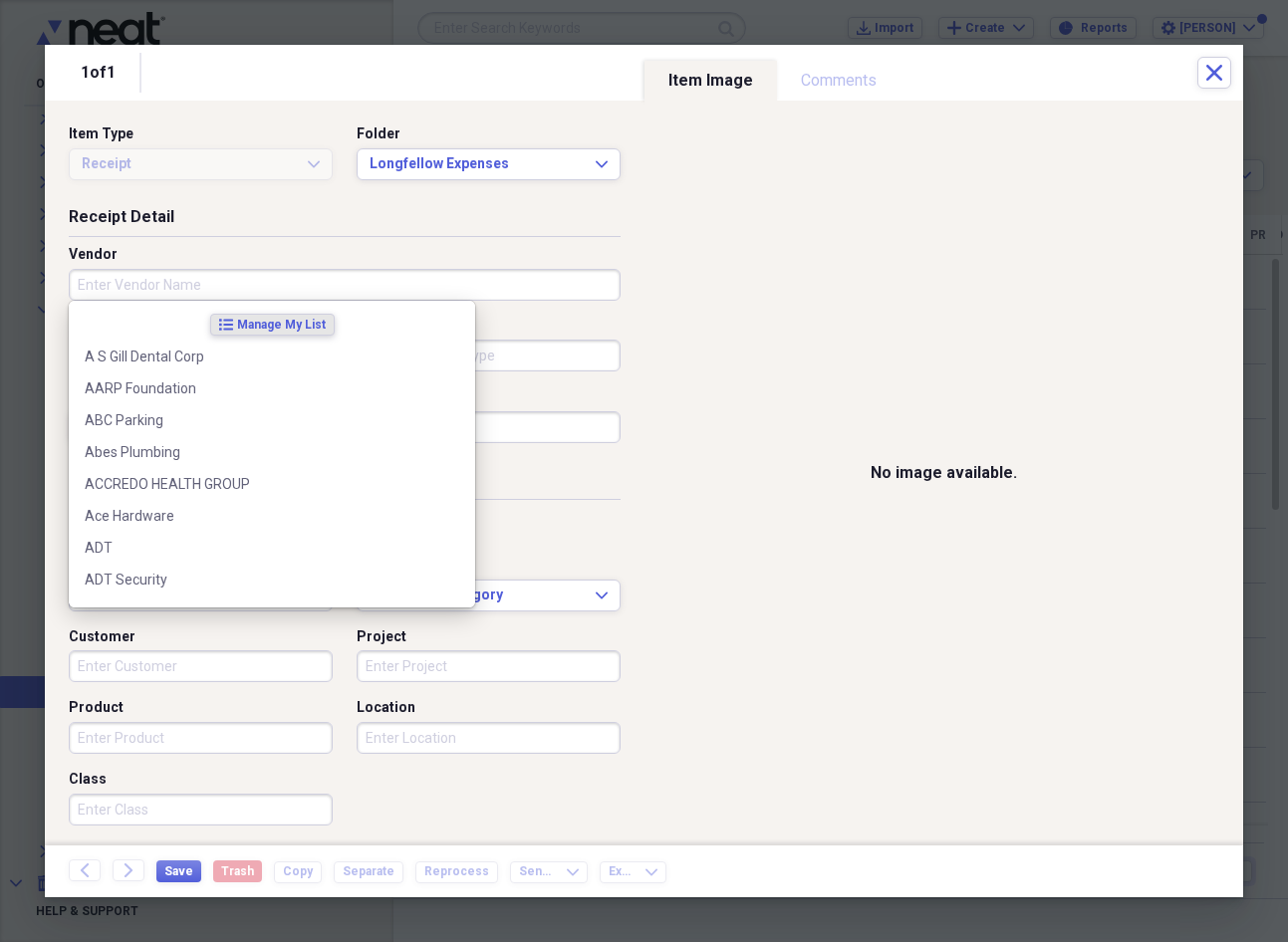 click on "Vendor" at bounding box center (345, 285) 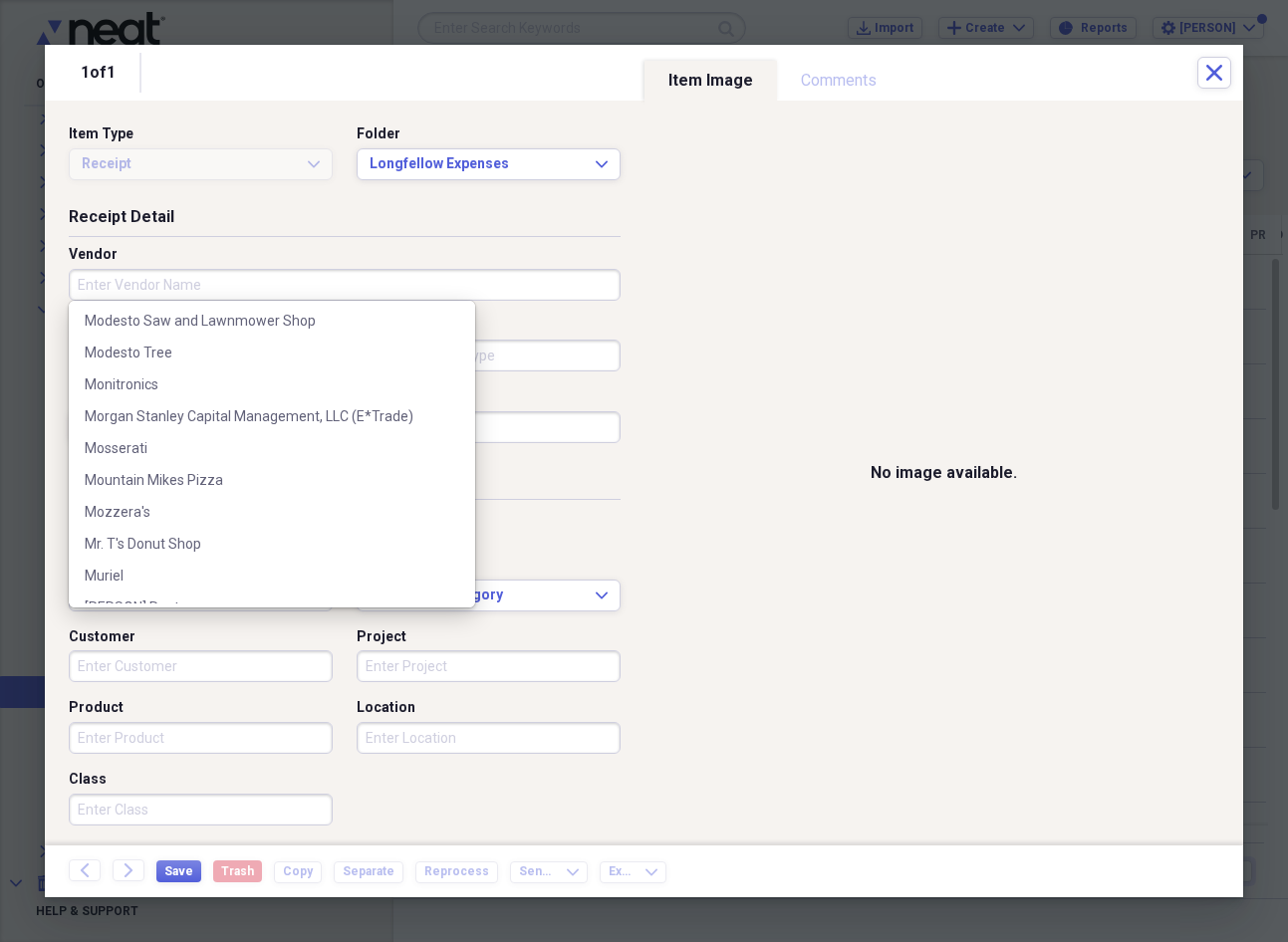 scroll, scrollTop: 9496, scrollLeft: 0, axis: vertical 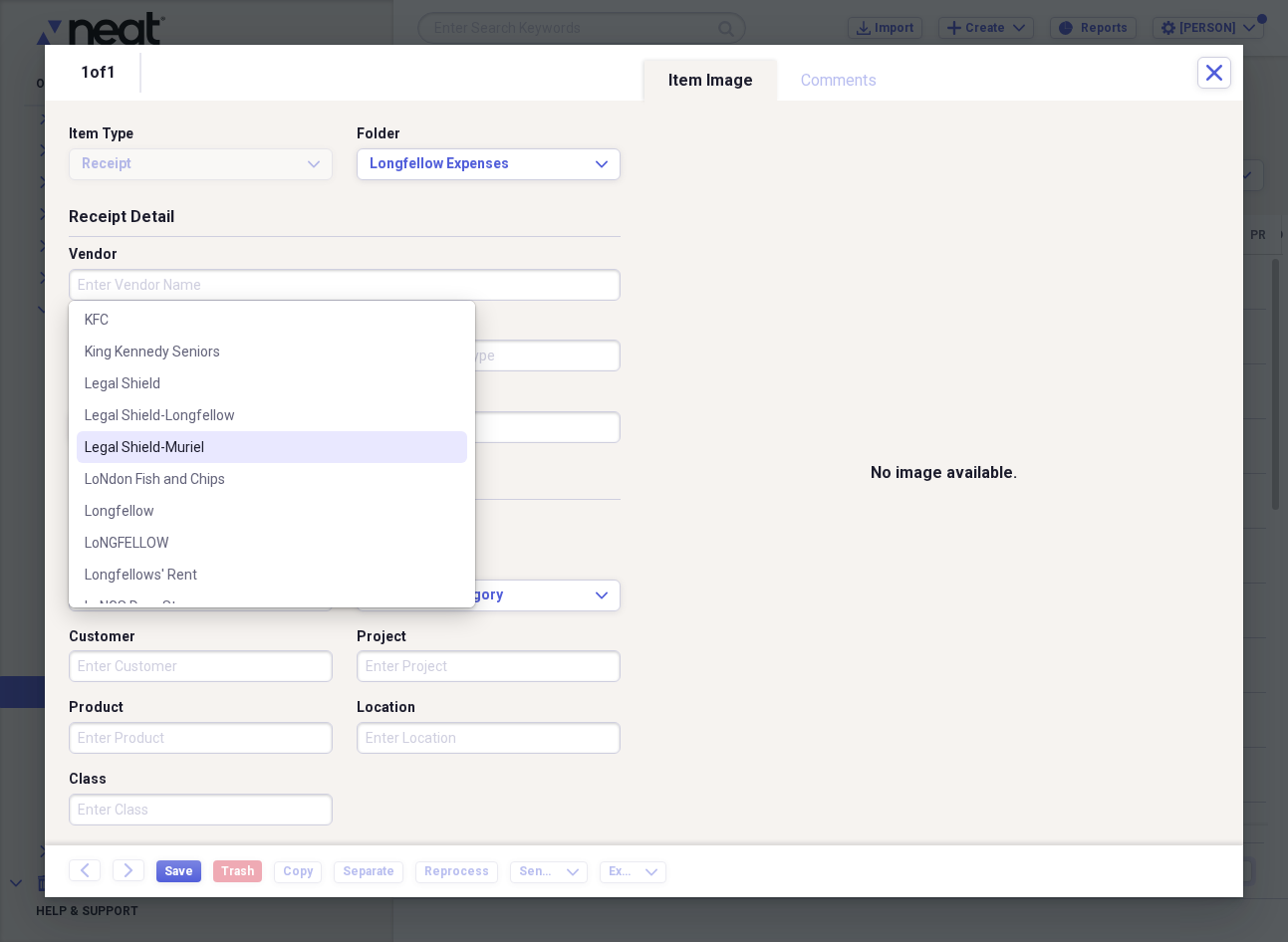 click on "Legal Shield-Muriel" at bounding box center (260, 447) 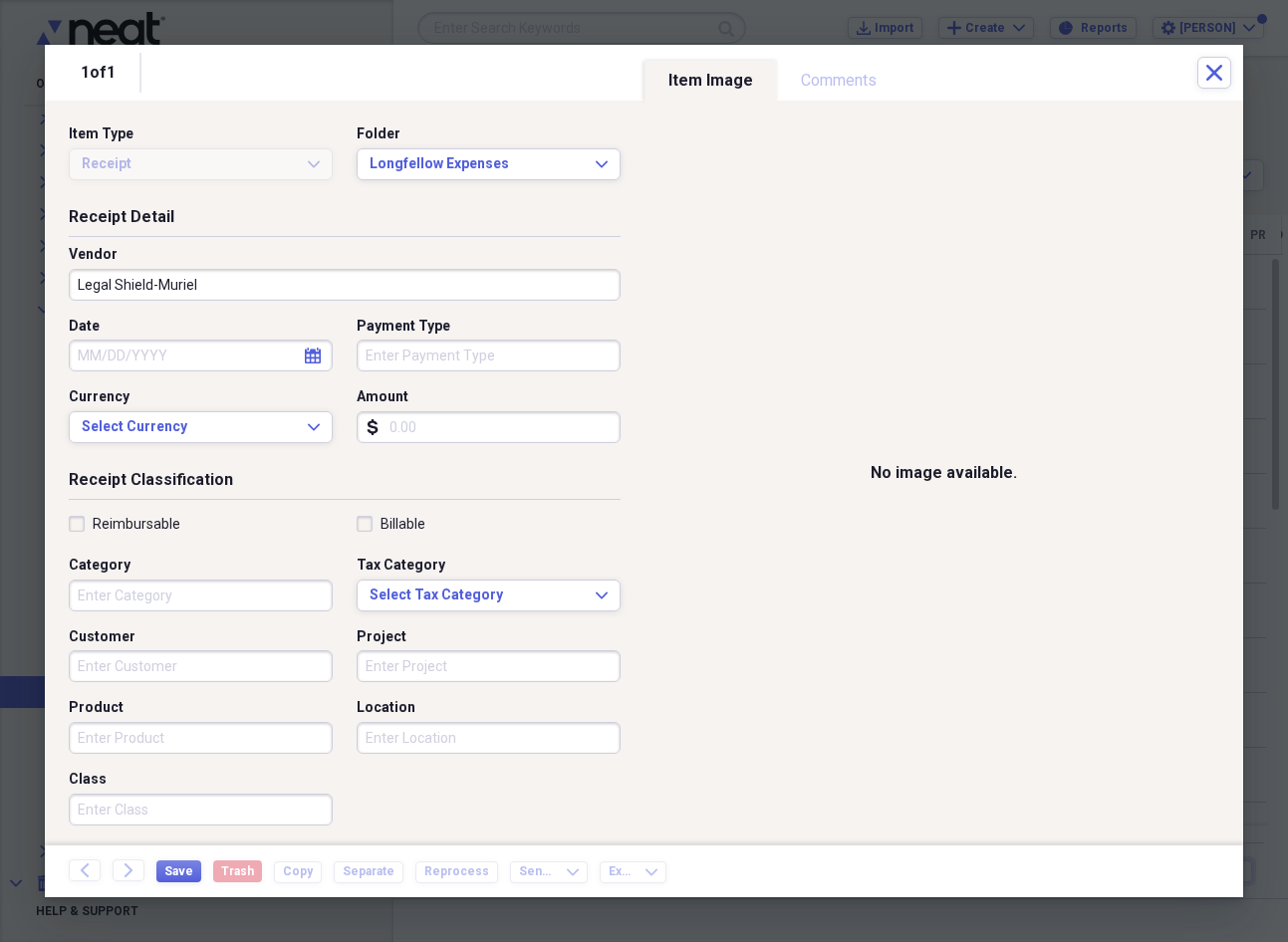 click 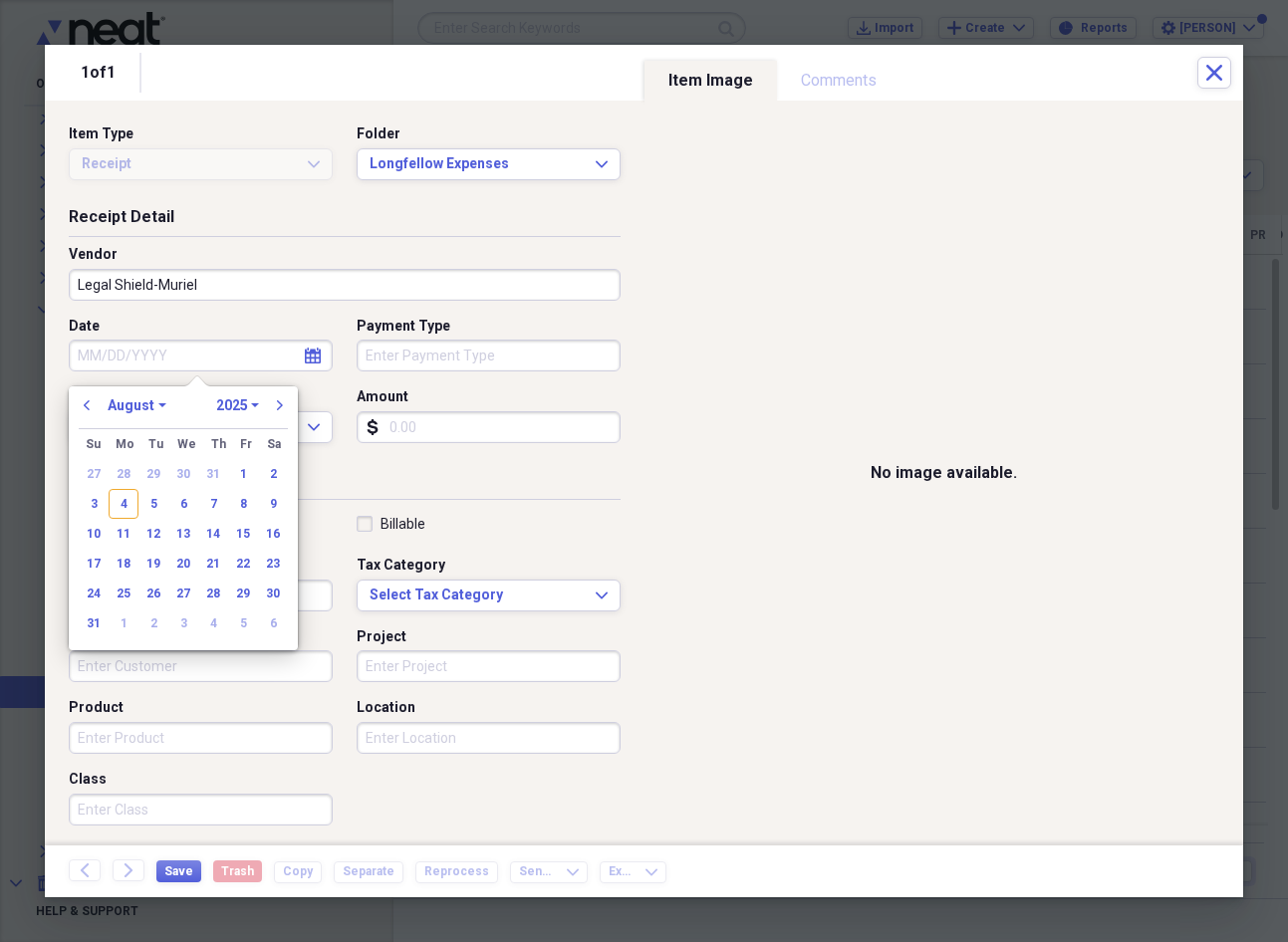 click on "1970 1971 1972 1973 1974 1975 1976 1977 1978 1979 1980 1981 1982 1983 1984 1985 1986 1987 1988 1989 1990 1991 1992 1993 1994 1995 1996 1997 1998 1999 2000 2001 2002 2003 2004 2005 2006 2007 2008 2009 2010 2011 2012 2013 2014 2015 2016 2017 2018 2019 2020 2021 2022 2023 2024 2025 2026 2027 2028 2029 2030 2031 2032 2033 2034 2035" at bounding box center [237, 405] 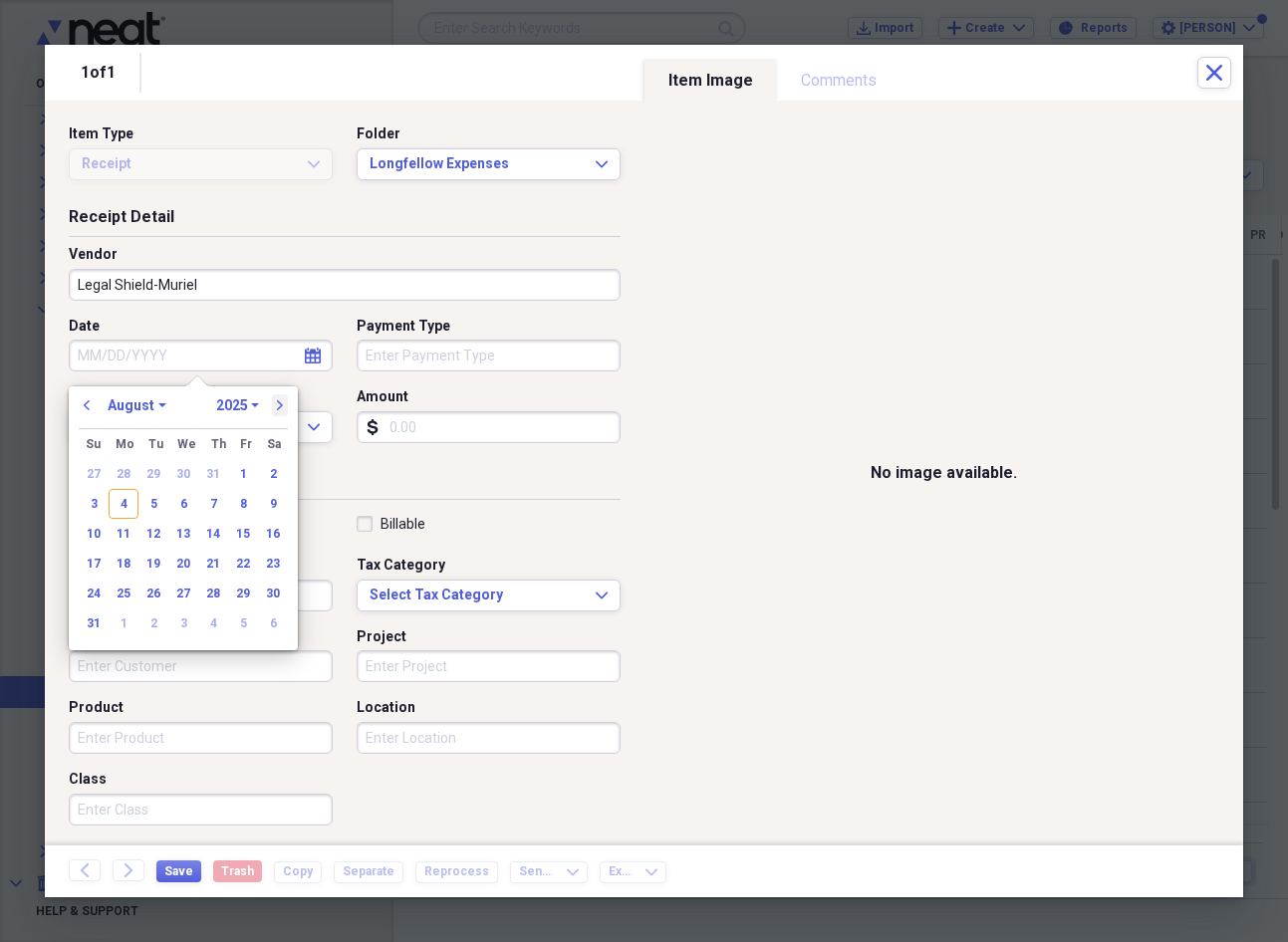 click on "next" at bounding box center (280, 405) 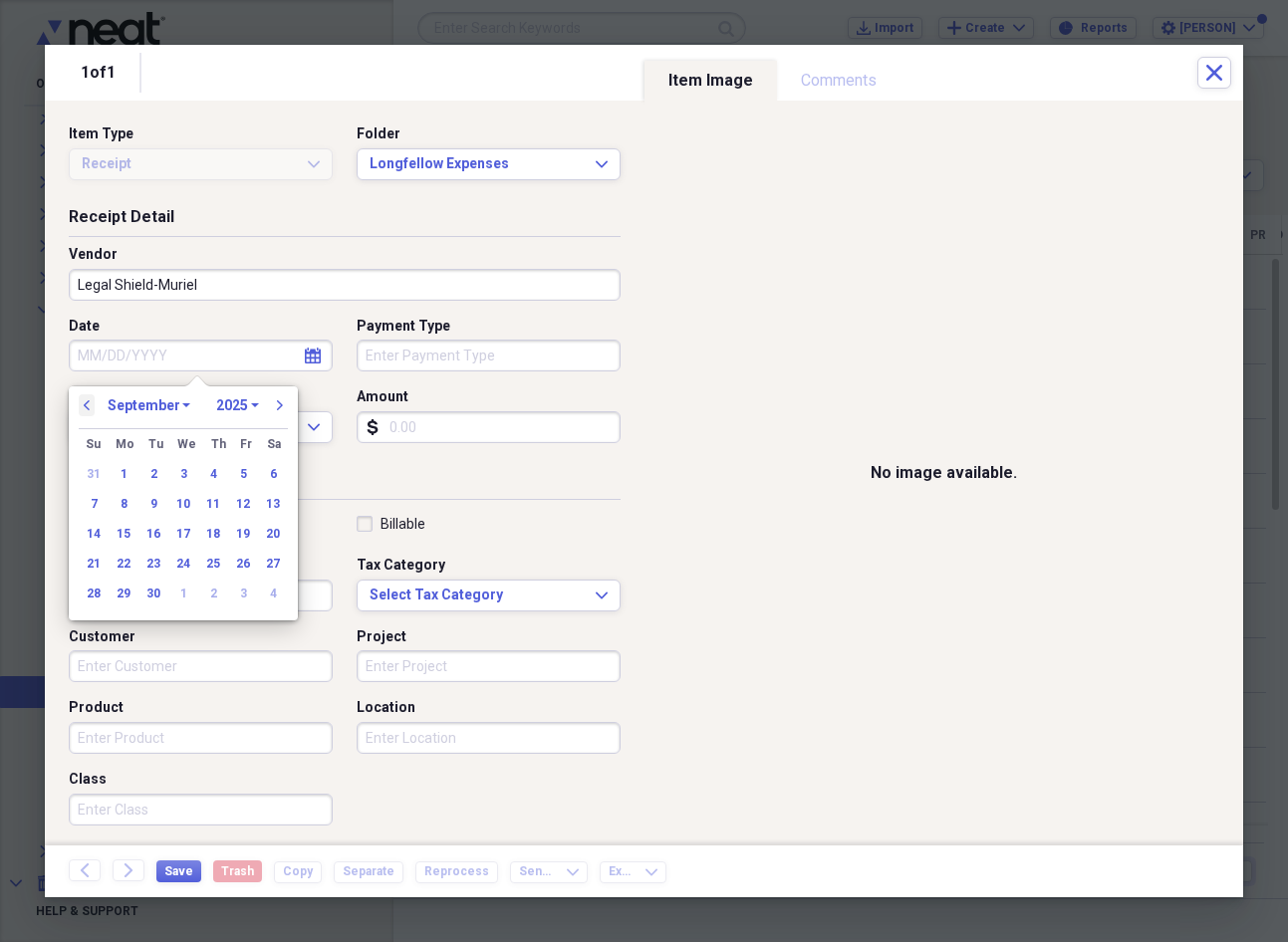 click on "previous" at bounding box center (87, 405) 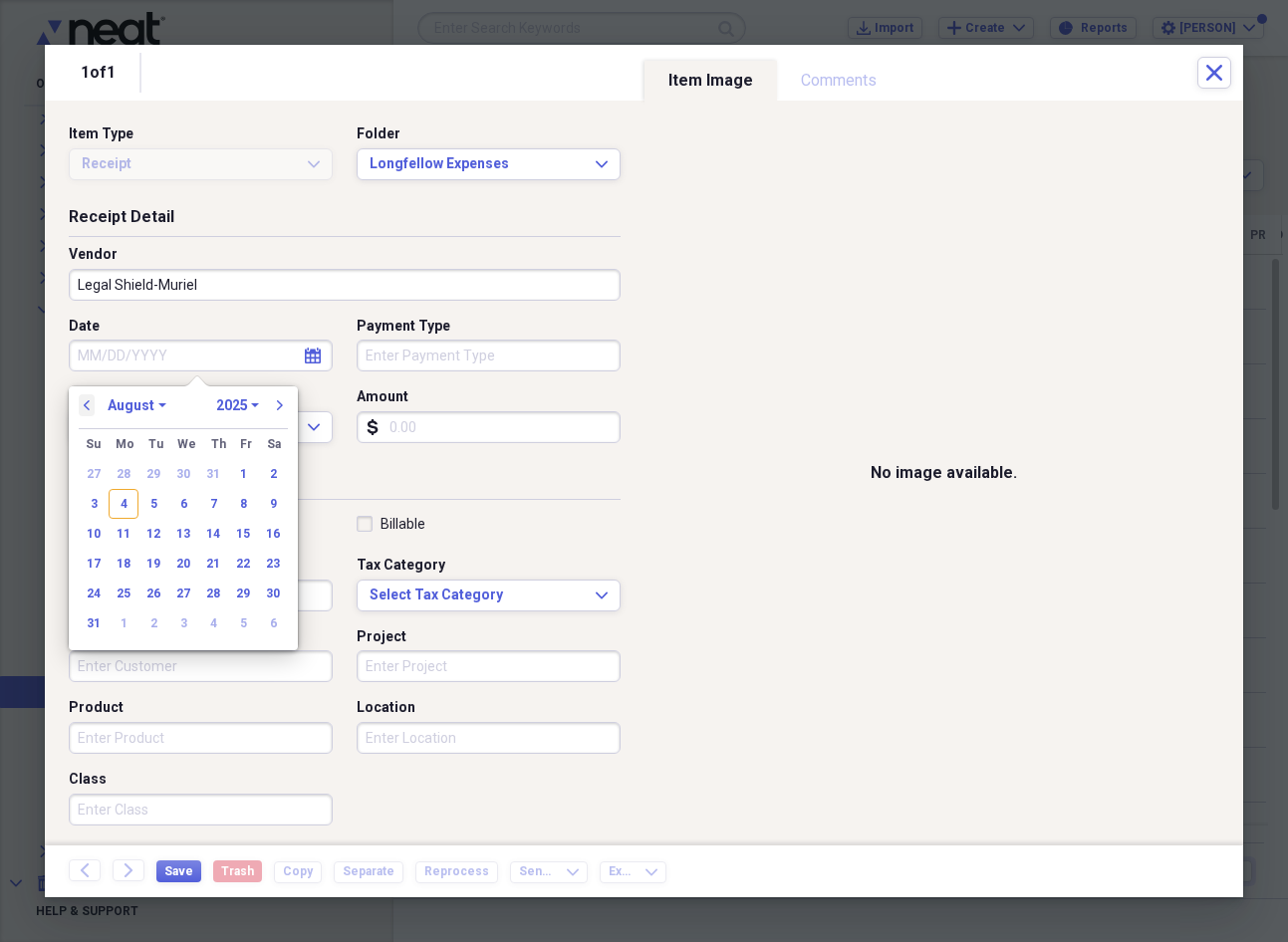 click on "previous" at bounding box center [87, 405] 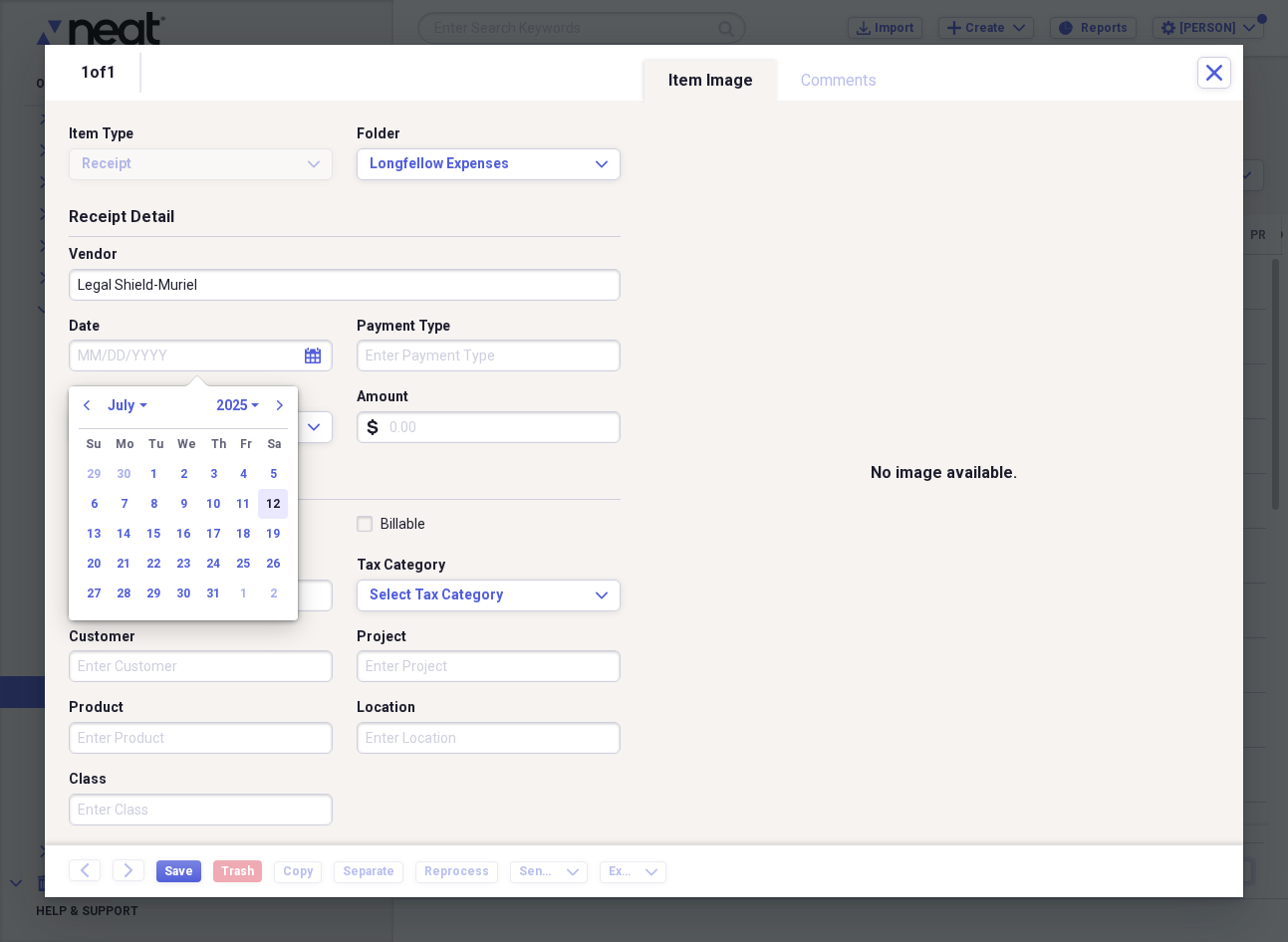 click on "12" at bounding box center (273, 504) 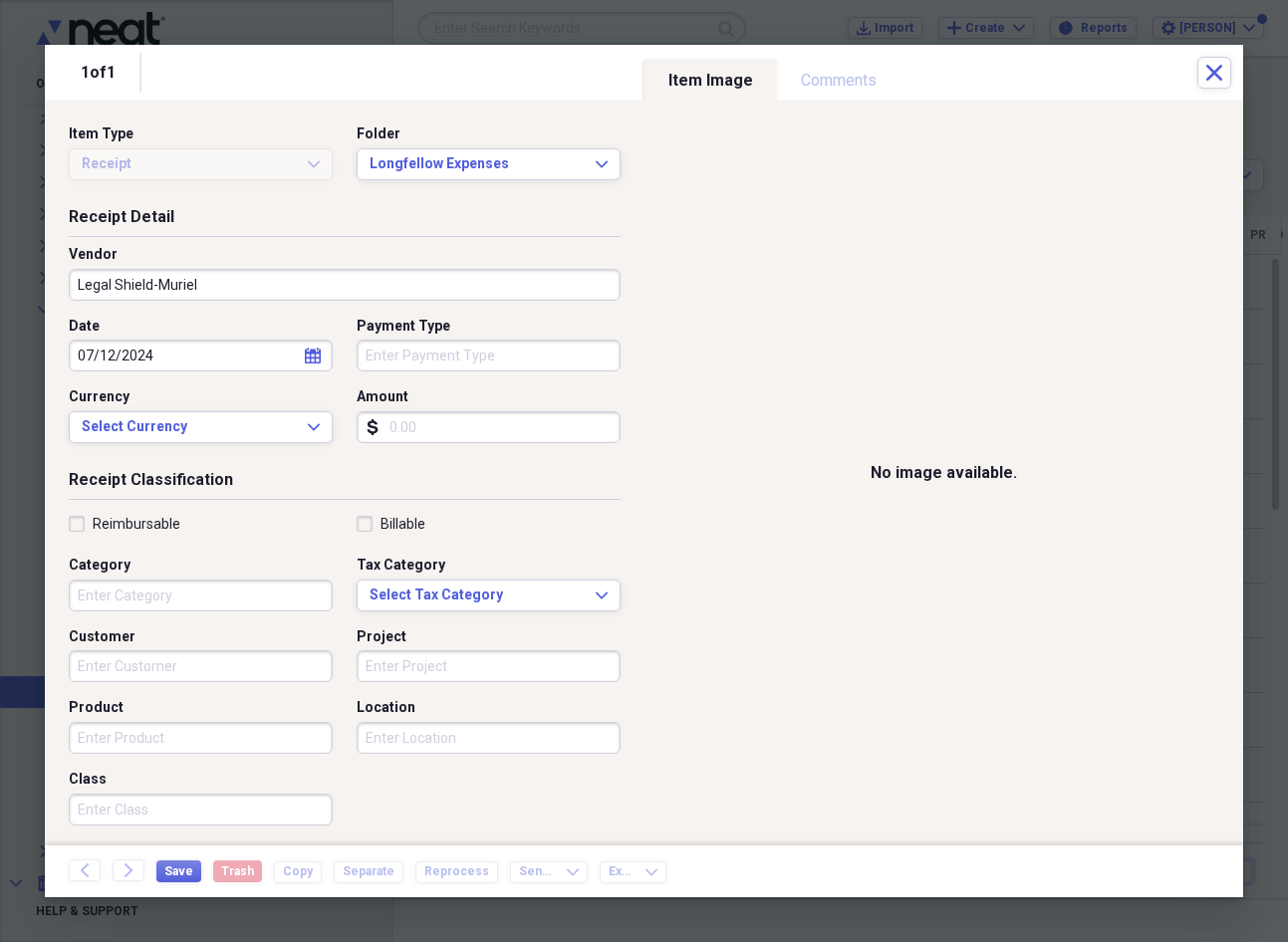 type on "07/12/2024" 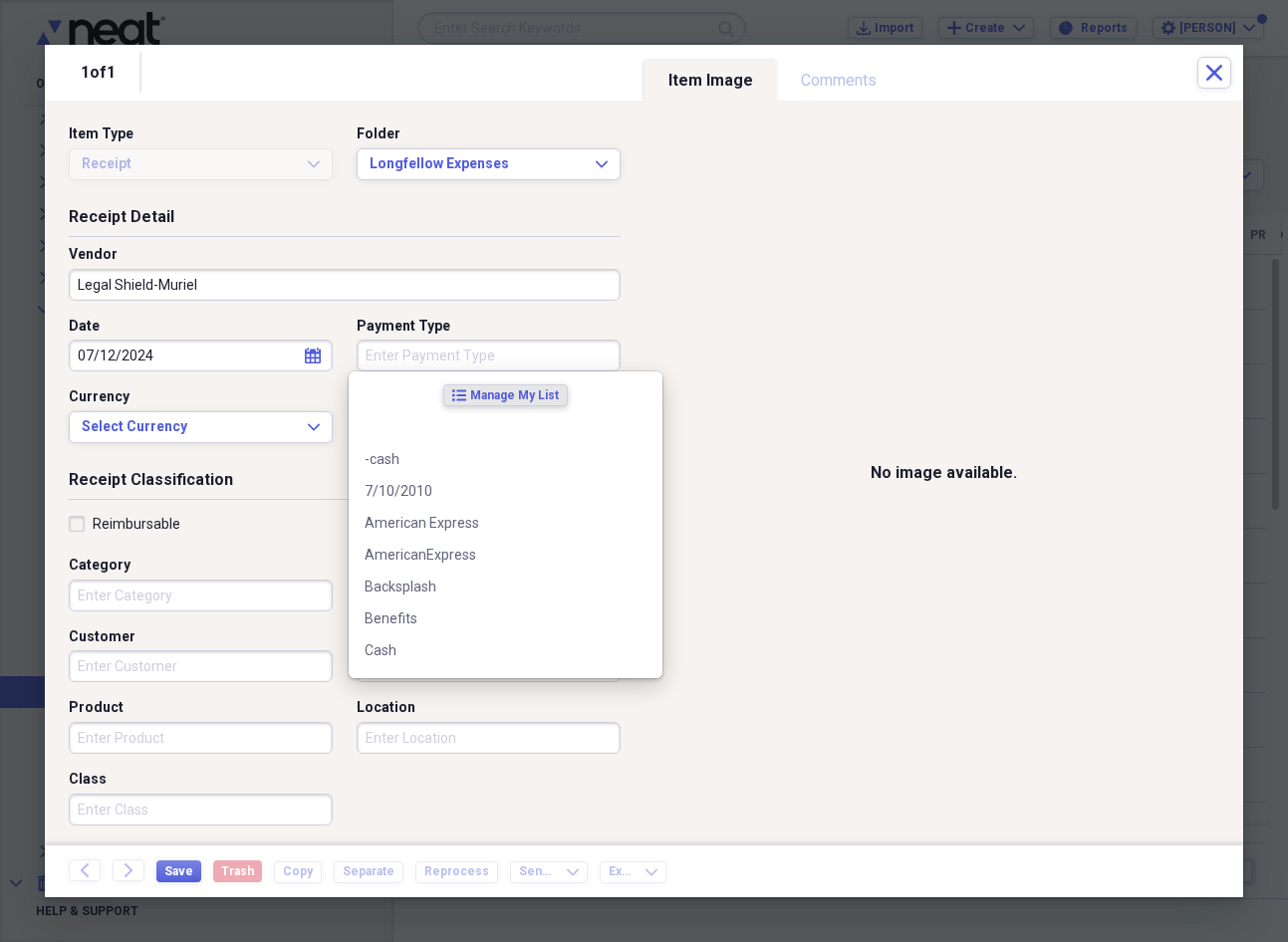 click on "Payment Type" at bounding box center (488, 355) 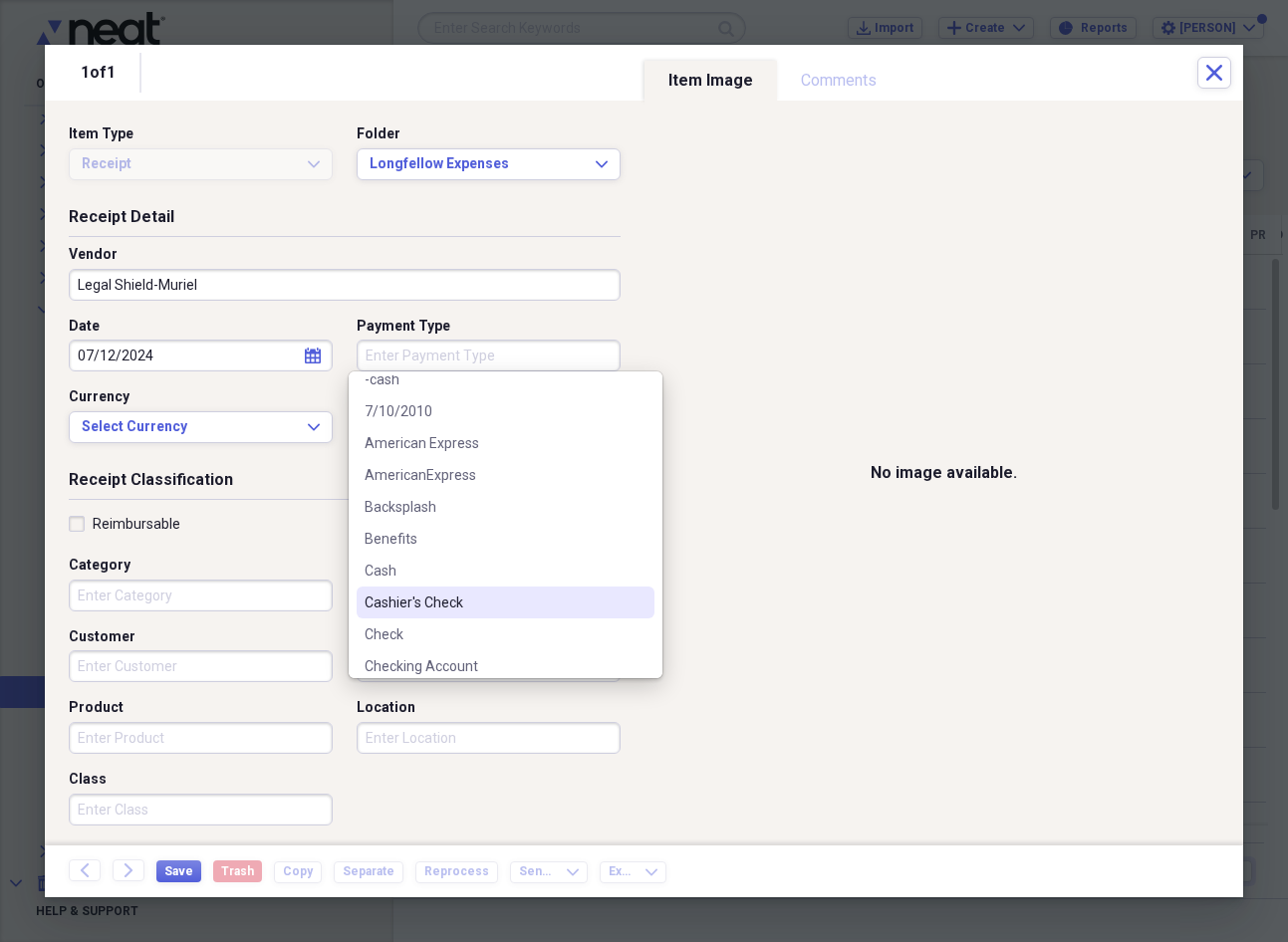 scroll, scrollTop: 119, scrollLeft: 0, axis: vertical 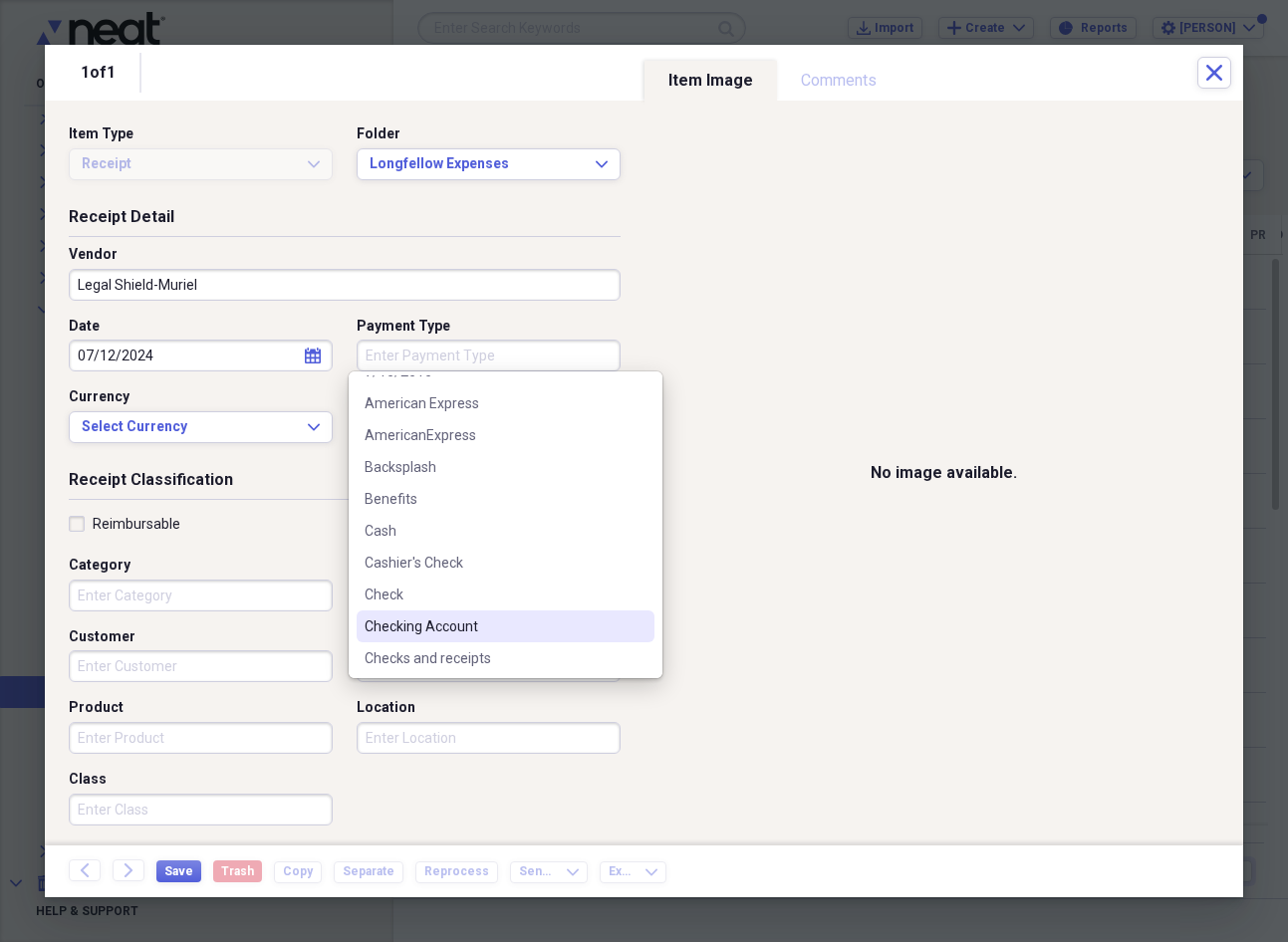 click on "Checking Account" at bounding box center [493, 626] 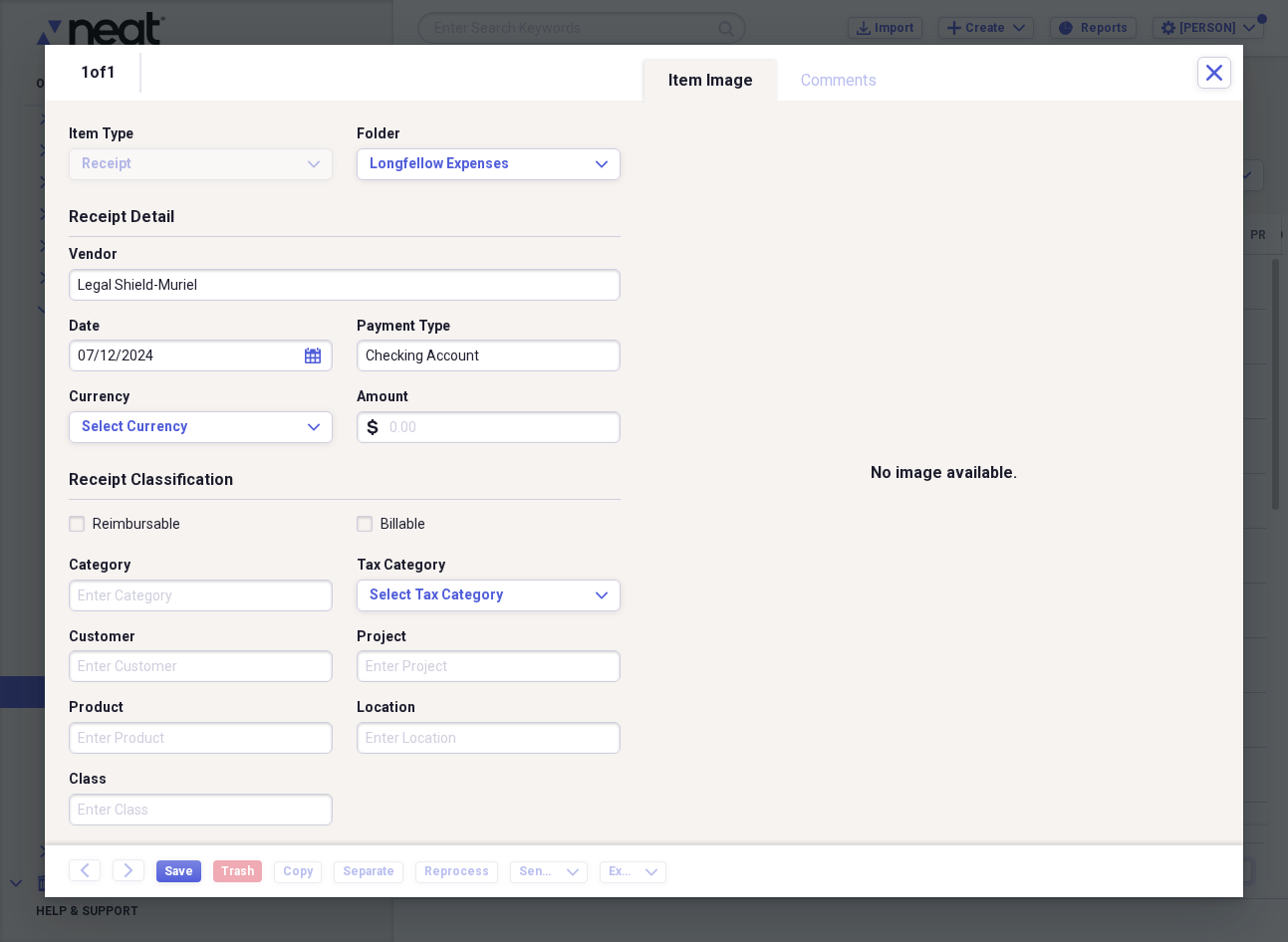 click on "Amount" at bounding box center [488, 427] 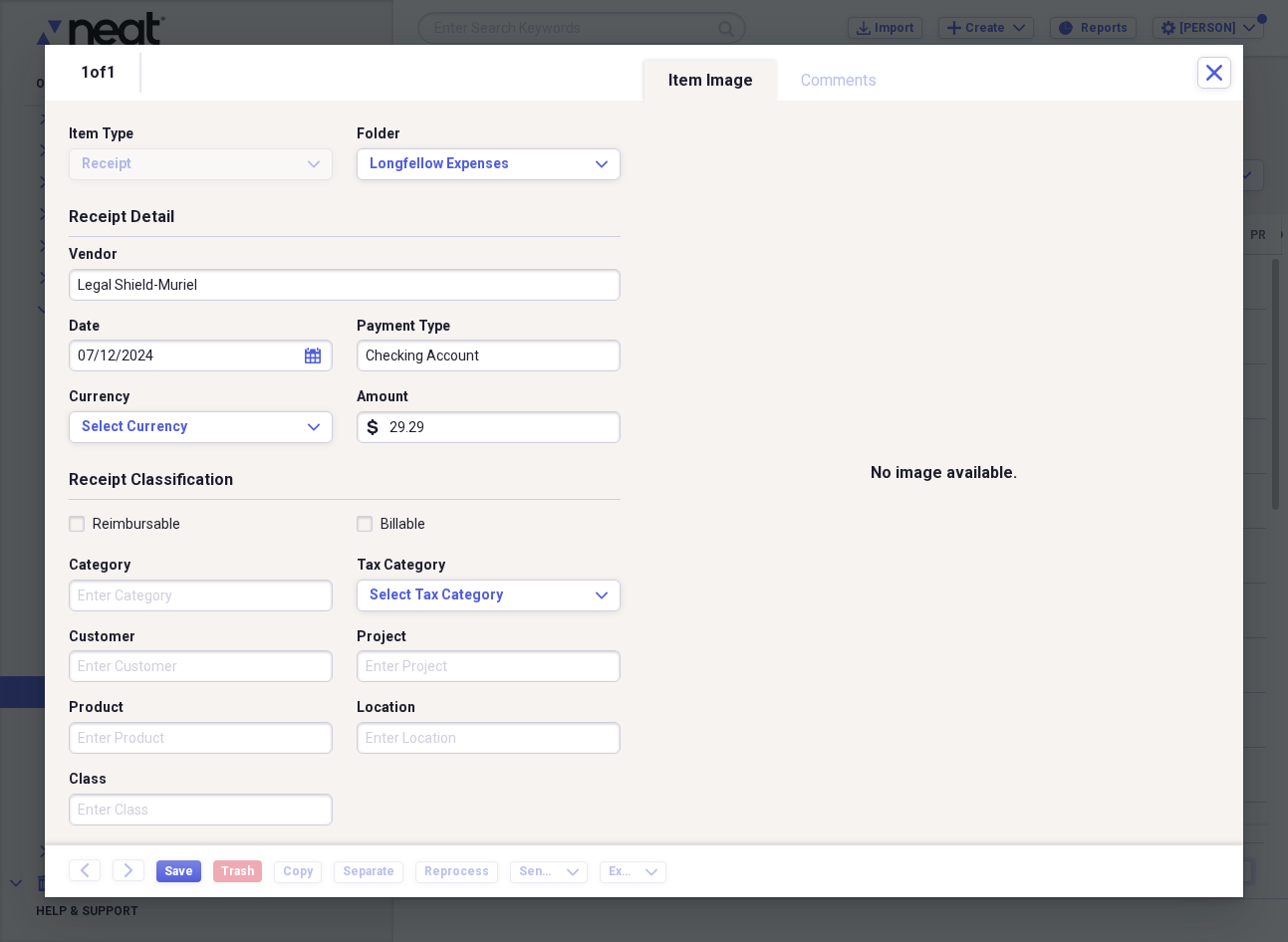 type on "29.29" 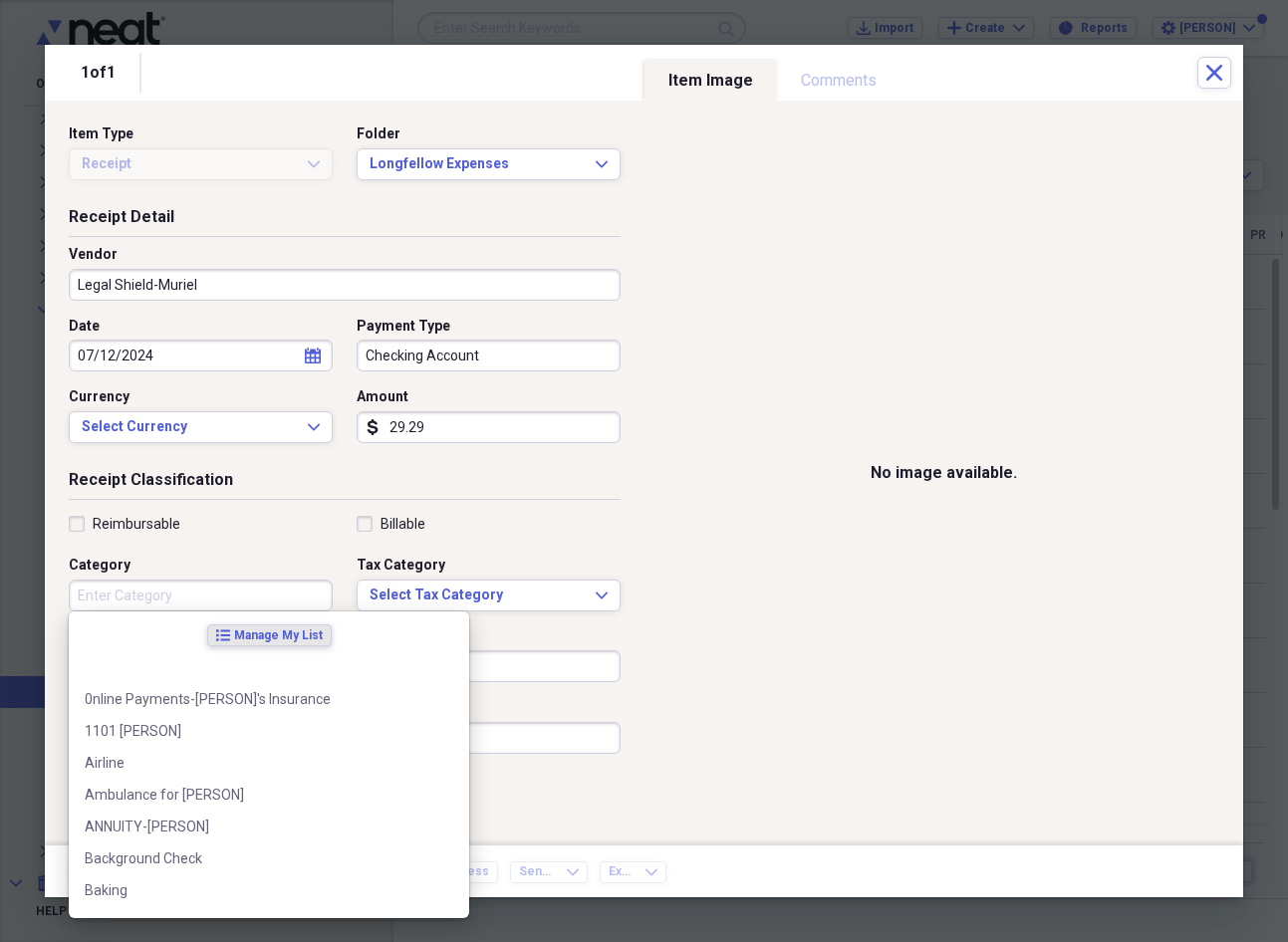 click on "Category" at bounding box center (200, 595) 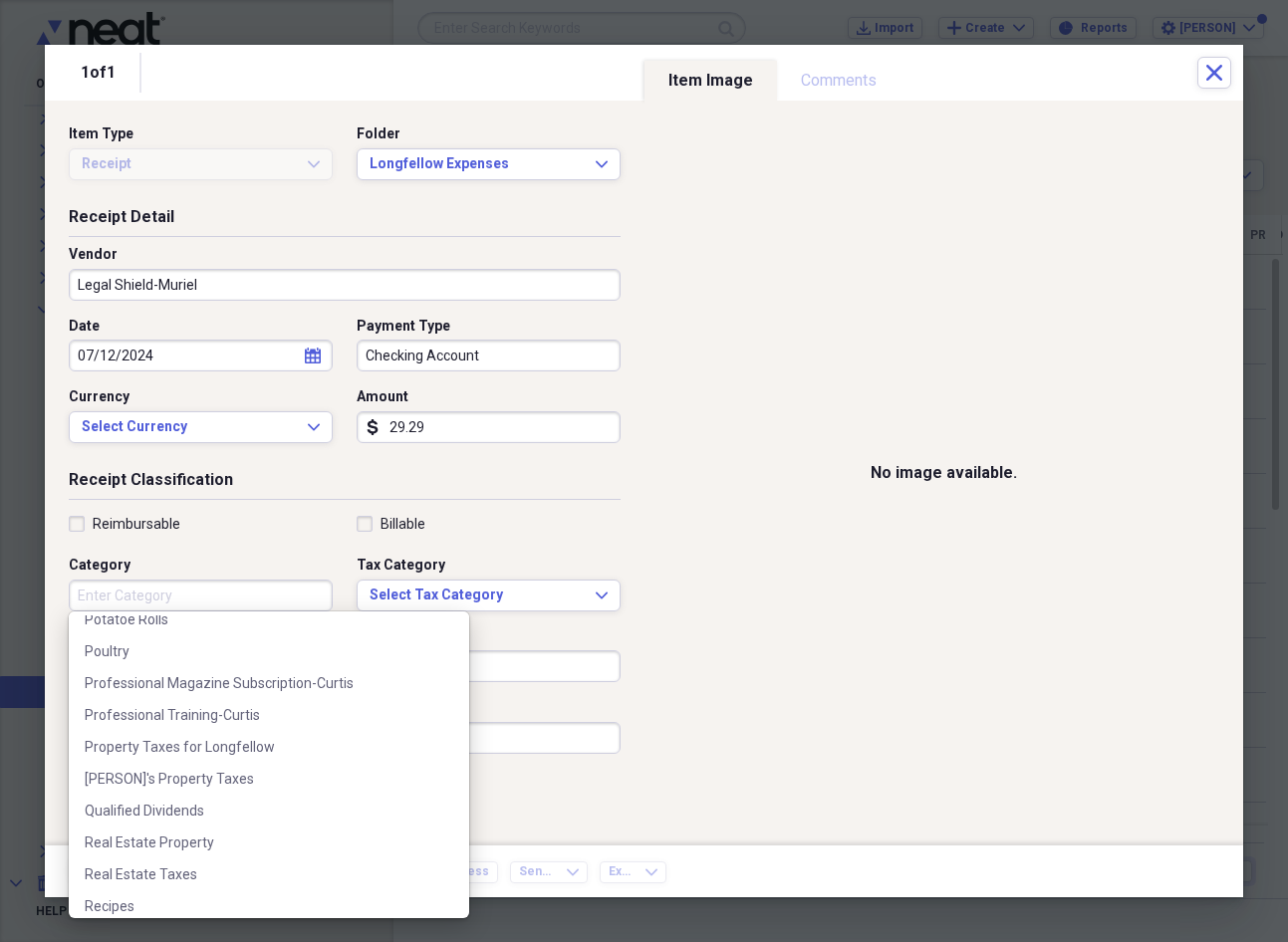 scroll, scrollTop: 8152, scrollLeft: 0, axis: vertical 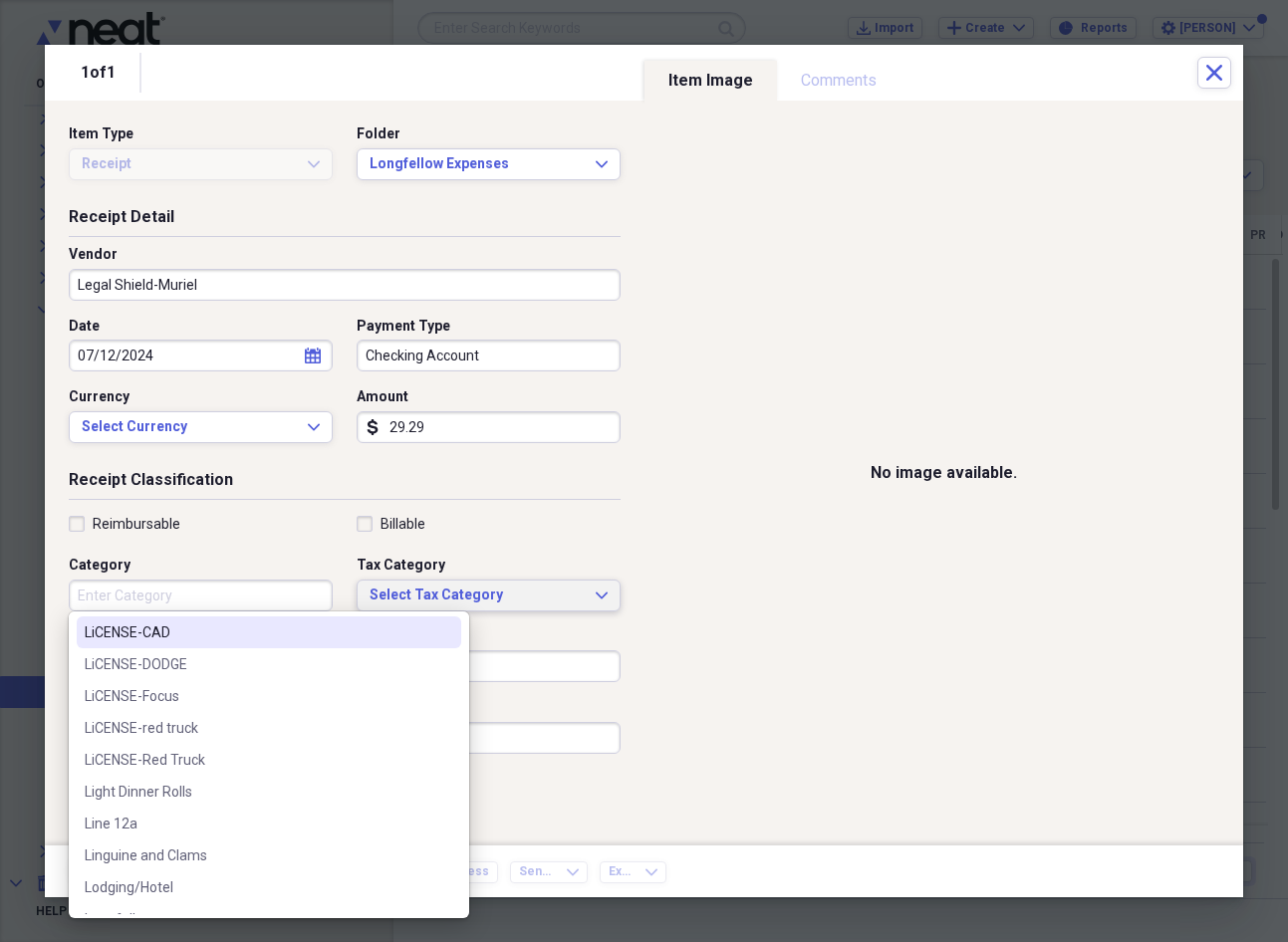 click on "Expand" 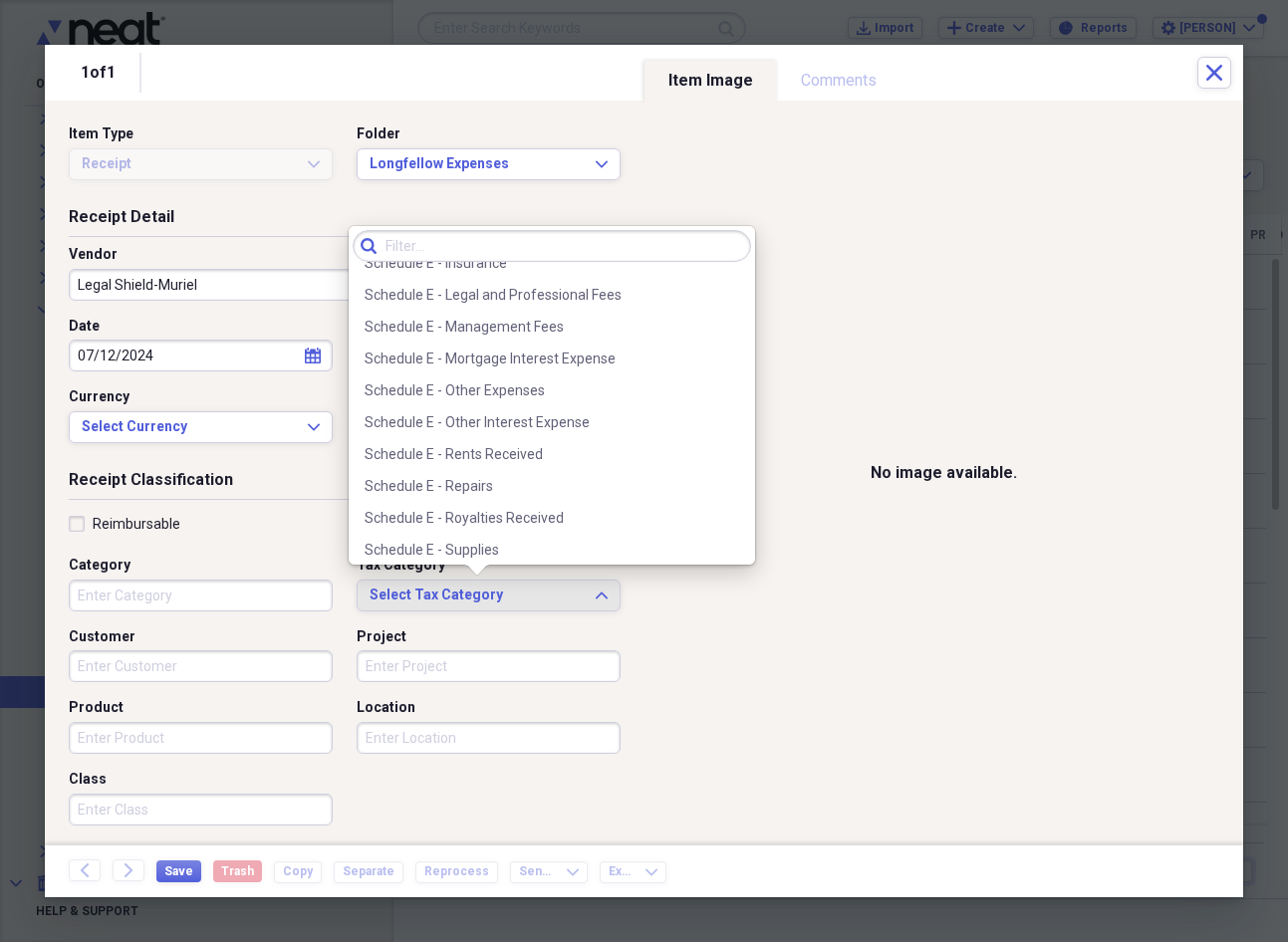 scroll, scrollTop: 4678, scrollLeft: 0, axis: vertical 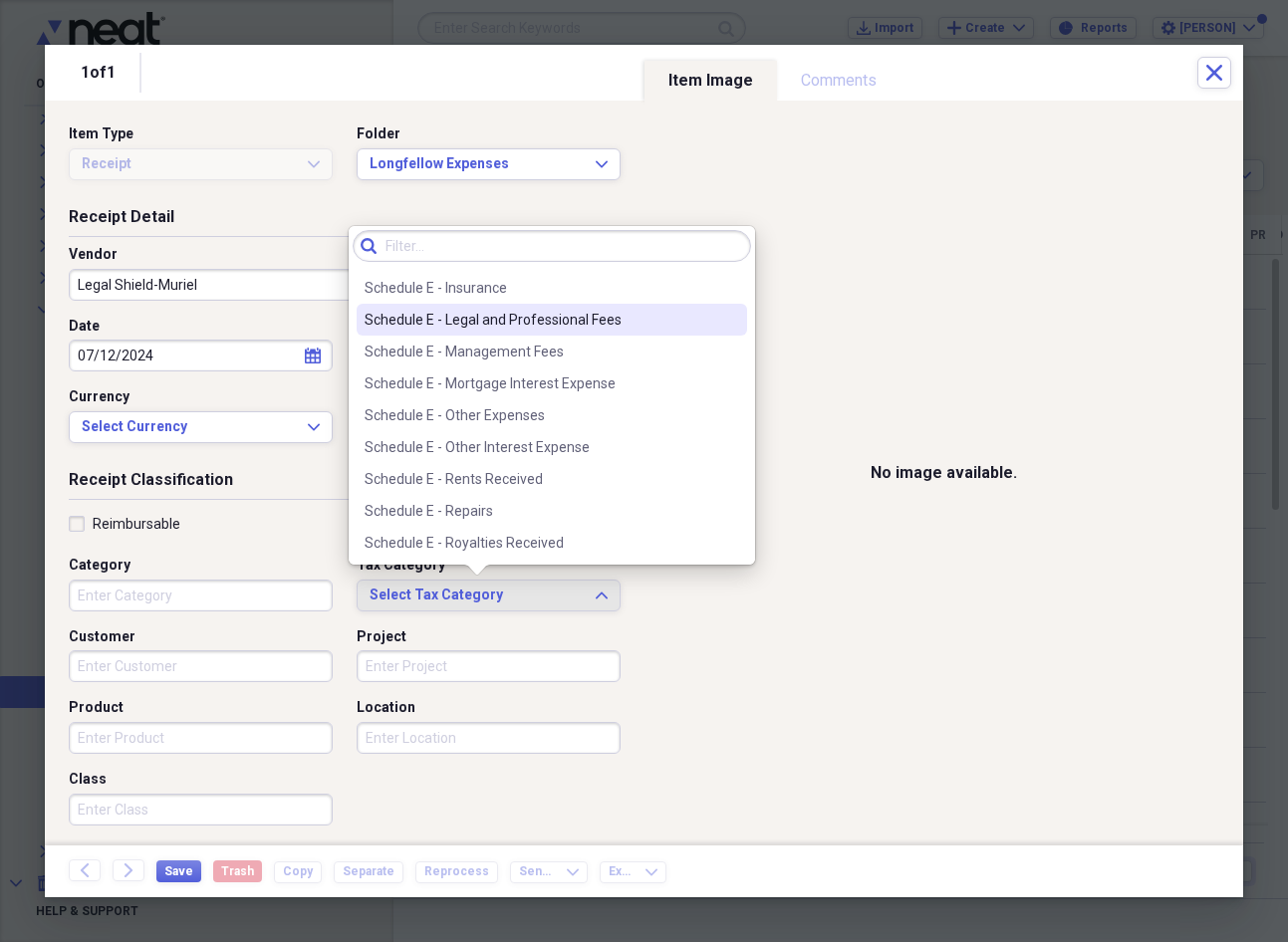 click on "Schedule E - Legal and Professional Fees" at bounding box center (540, 320) 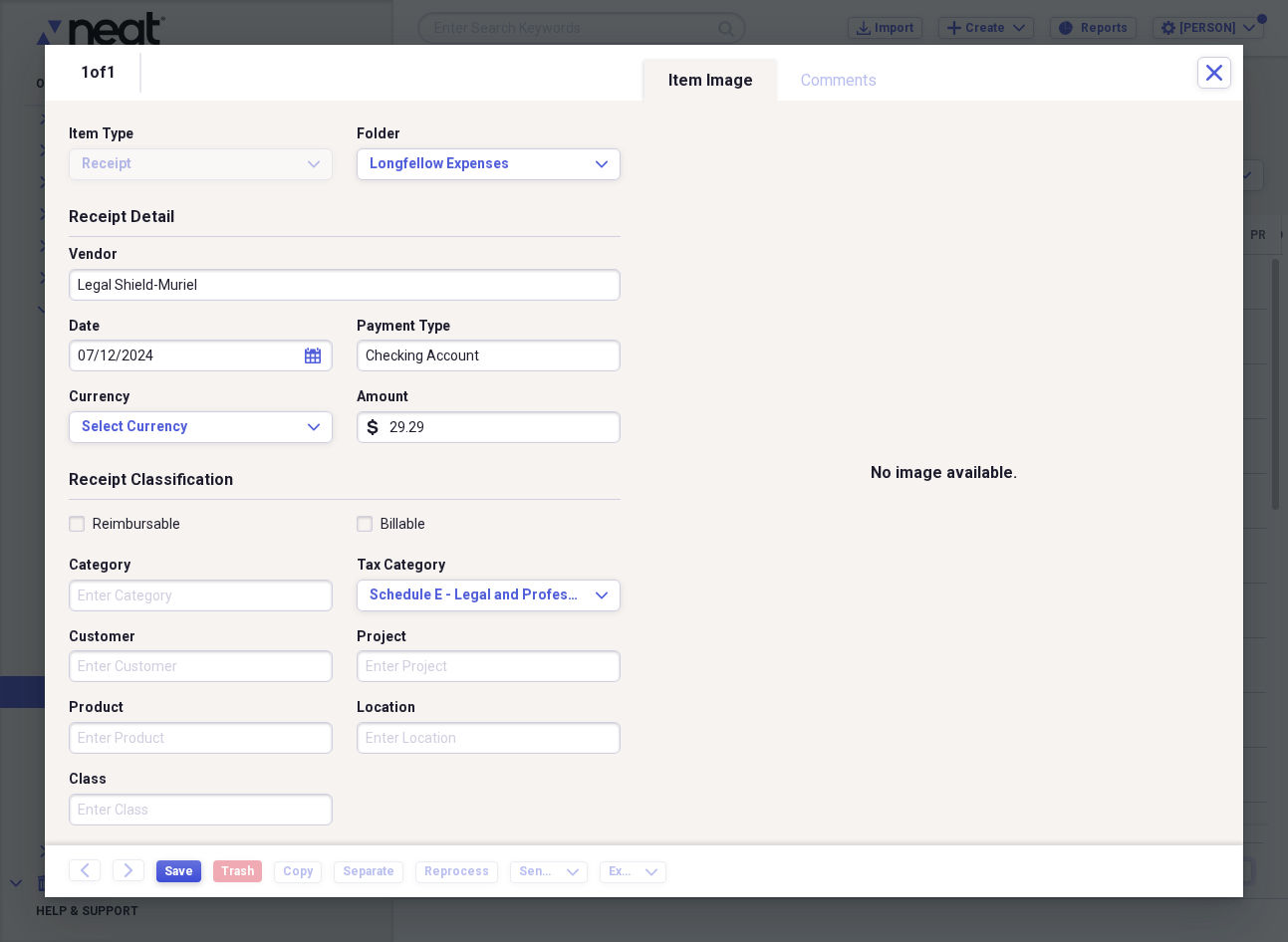 click on "Save" at bounding box center (178, 871) 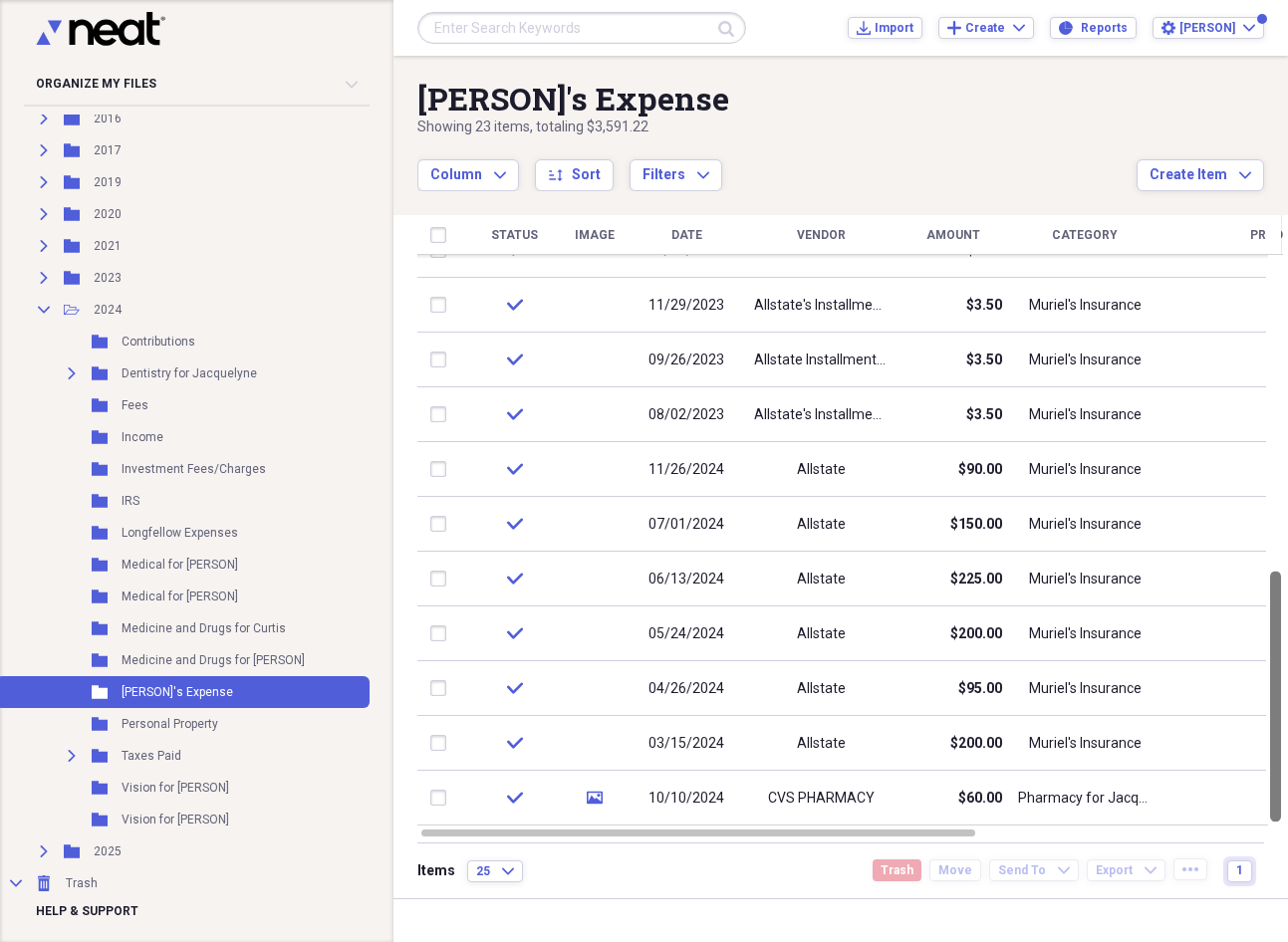 drag, startPoint x: 1279, startPoint y: 320, endPoint x: 1313, endPoint y: 790, distance: 471.228 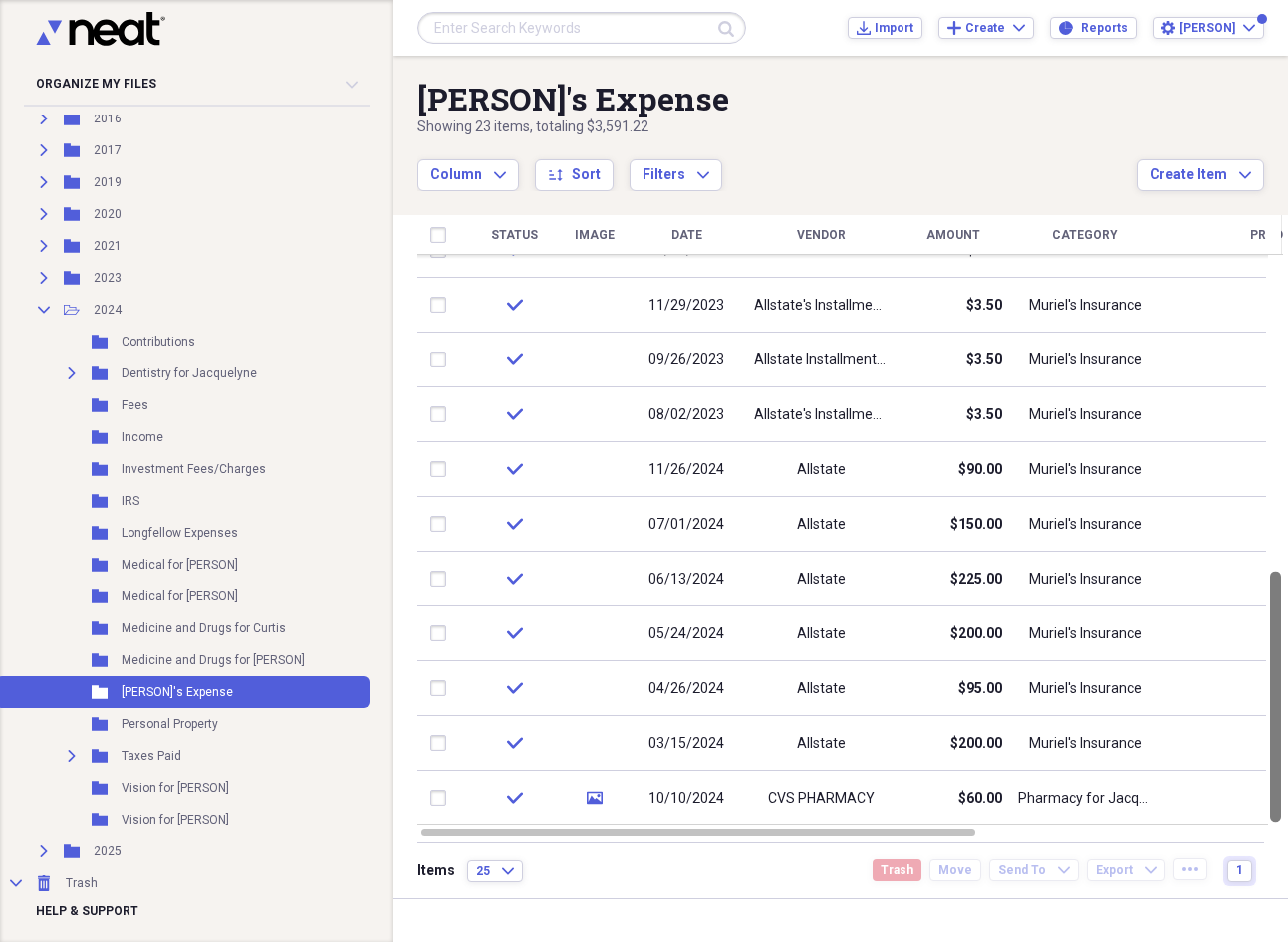 drag, startPoint x: 1280, startPoint y: 745, endPoint x: 1361, endPoint y: 963, distance: 232.56182 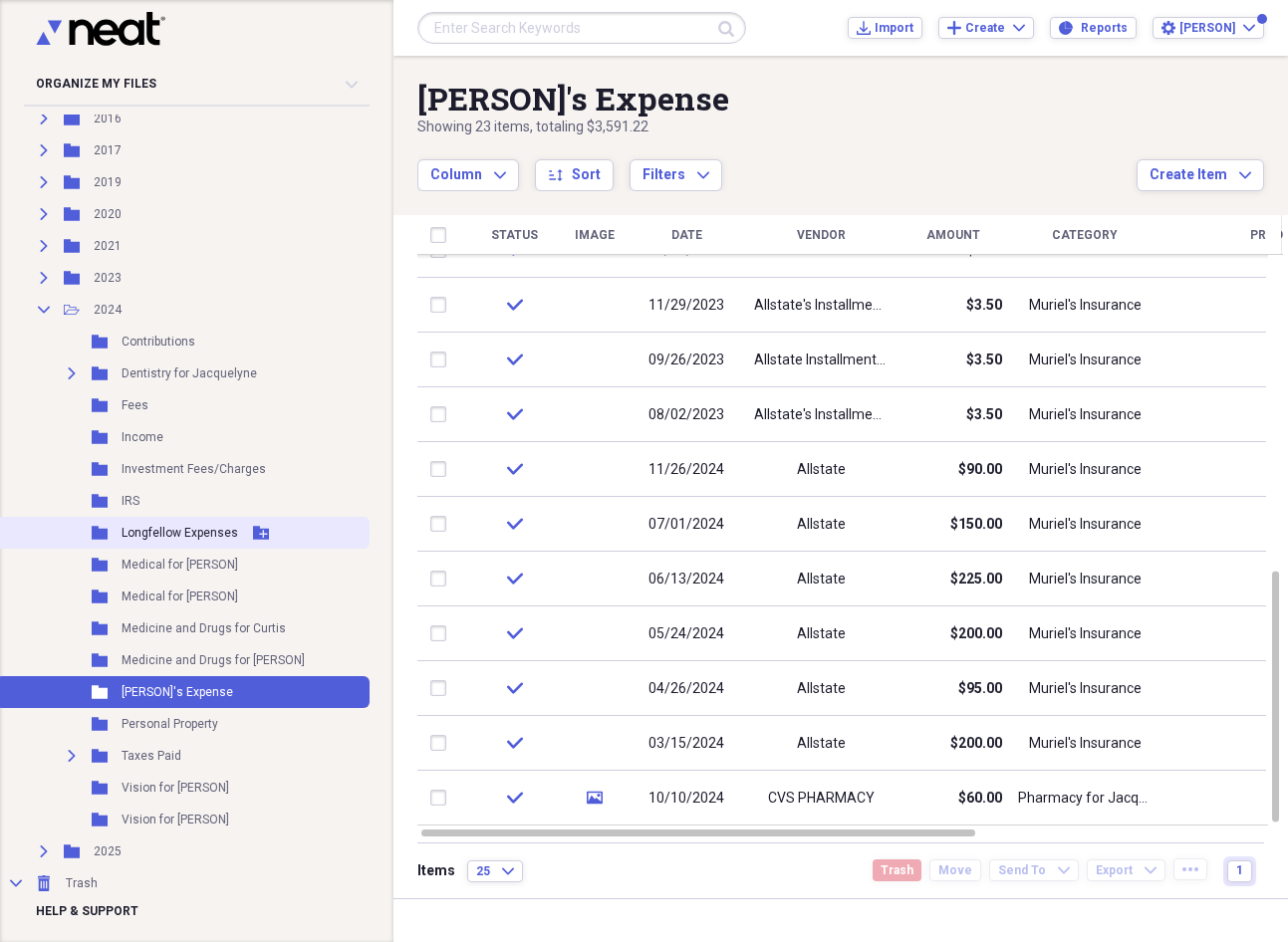 click on "Folder Longfellow Expenses Add Folder" at bounding box center [182, 533] 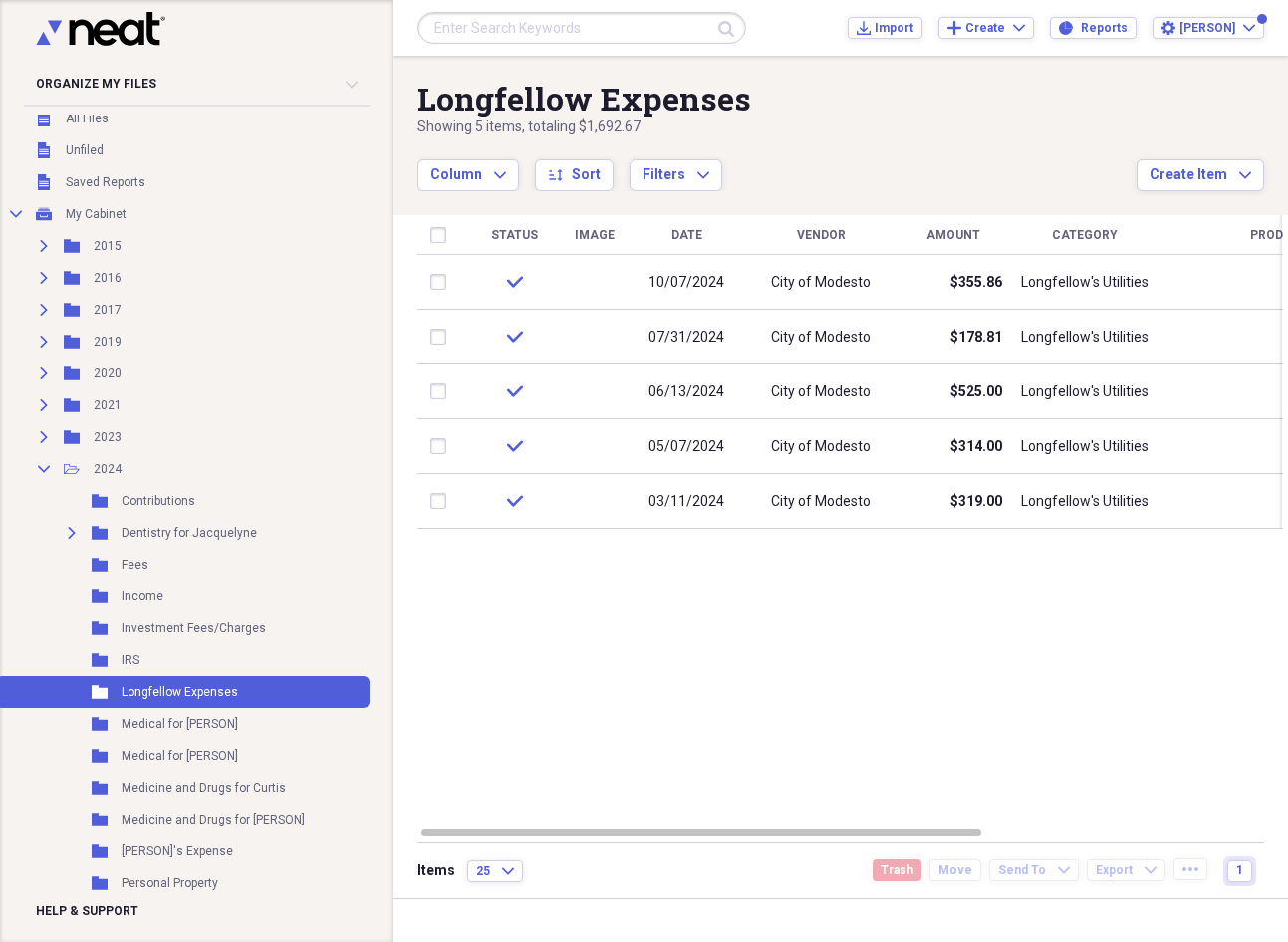 scroll, scrollTop: 4, scrollLeft: 0, axis: vertical 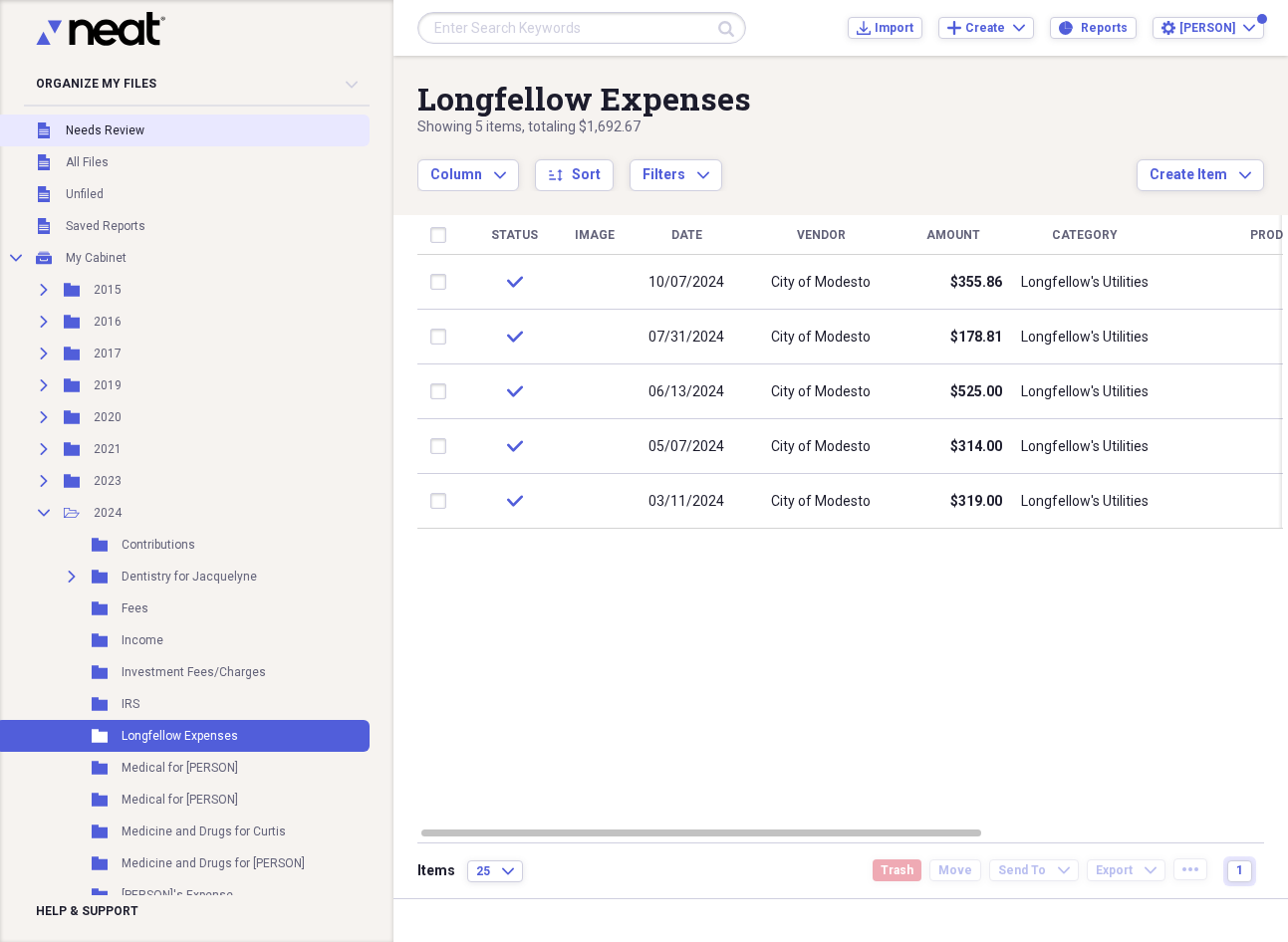 click on "Needs Review" at bounding box center [105, 130] 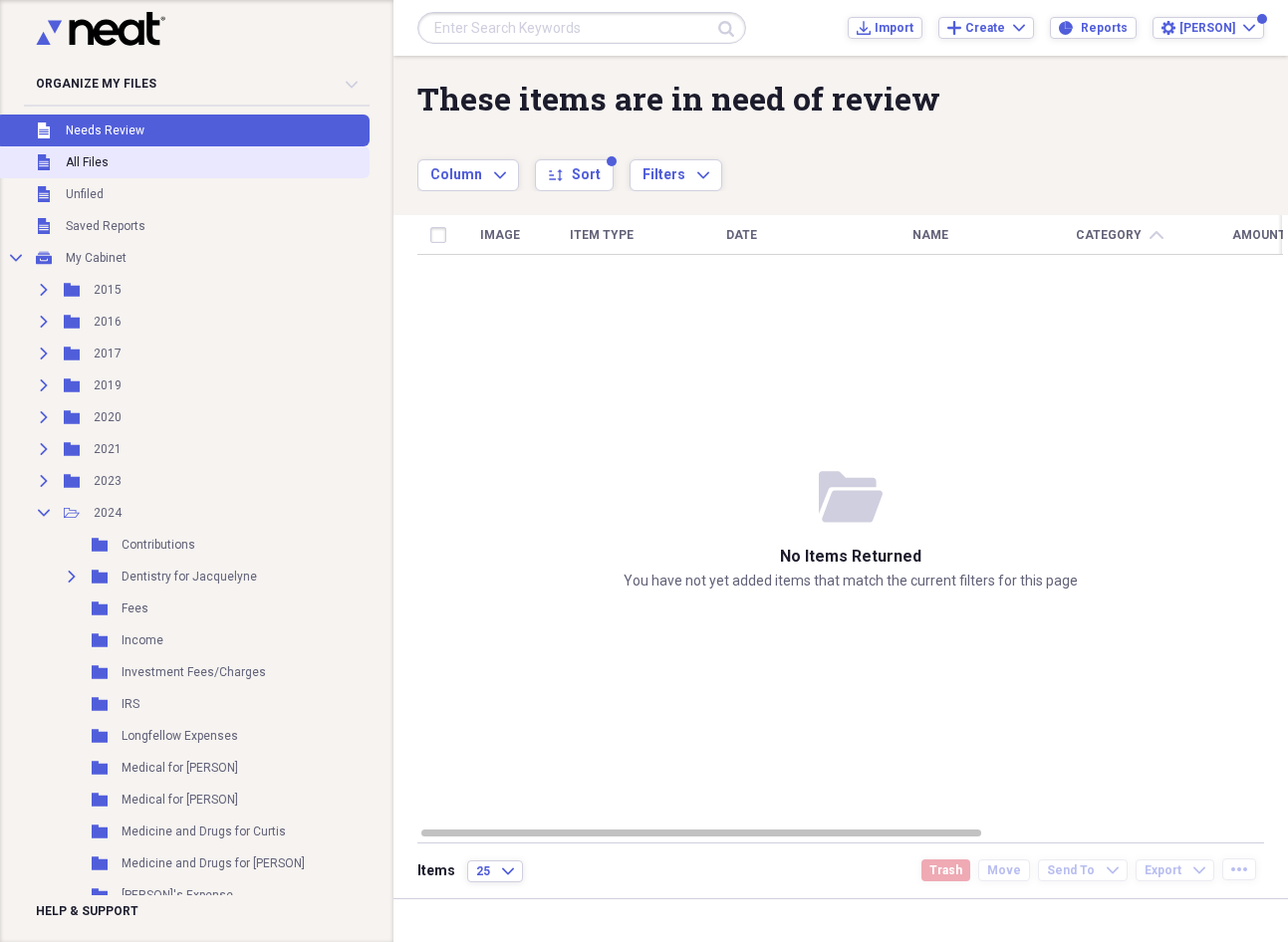 click on "All Files" at bounding box center (87, 162) 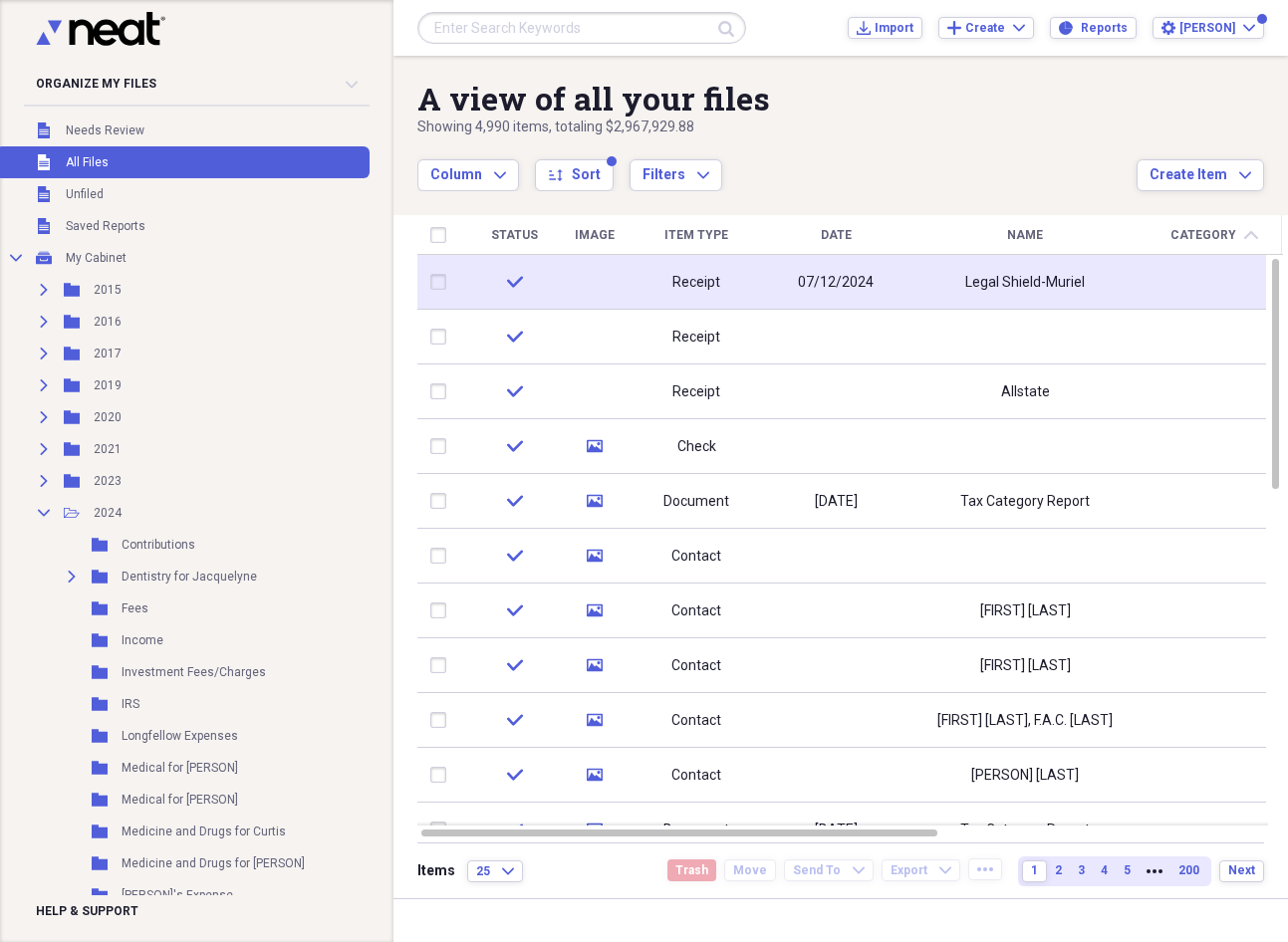 click on "07/12/2024" at bounding box center (836, 283) 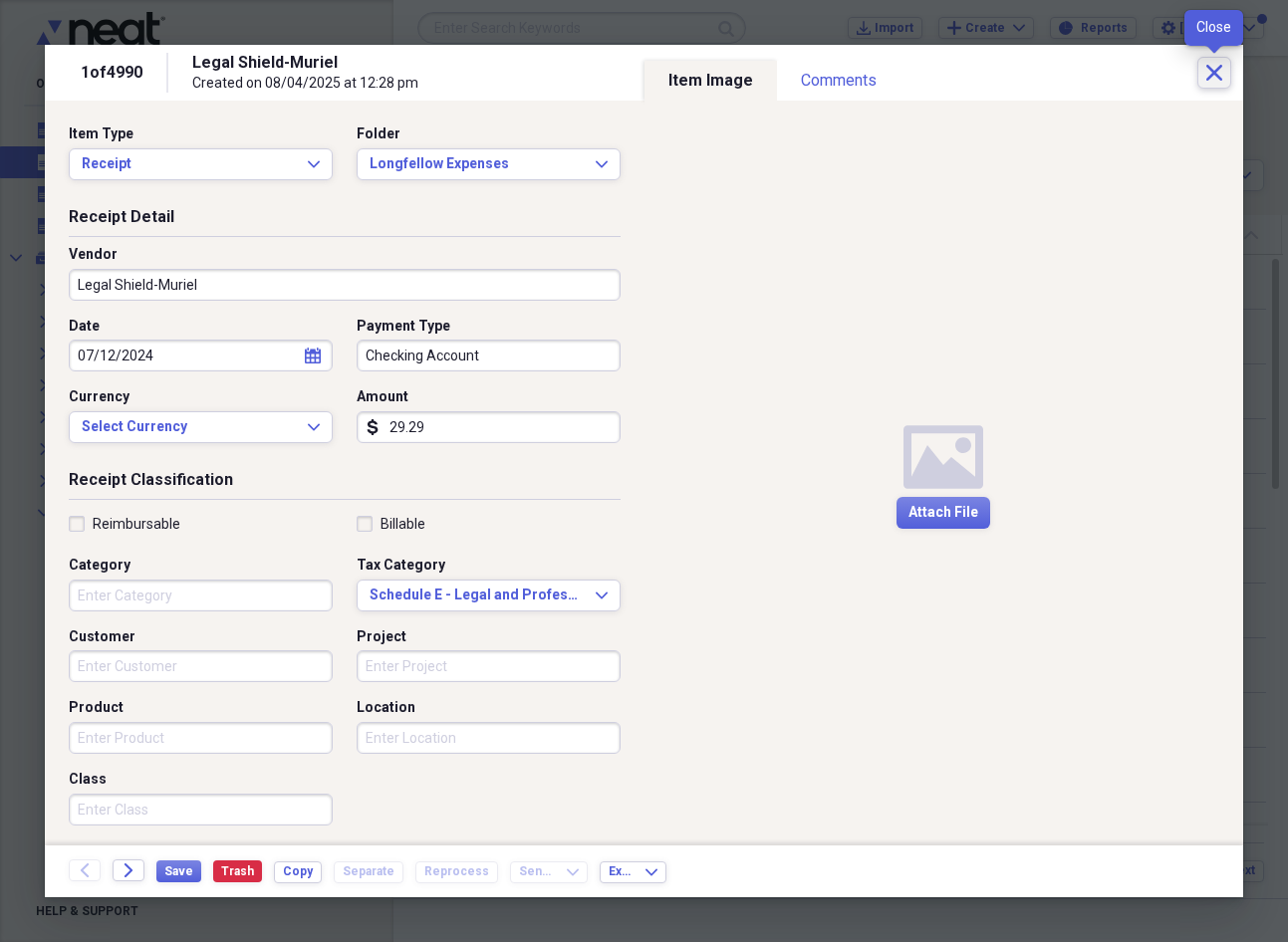 click on "Close" at bounding box center (1214, 73) 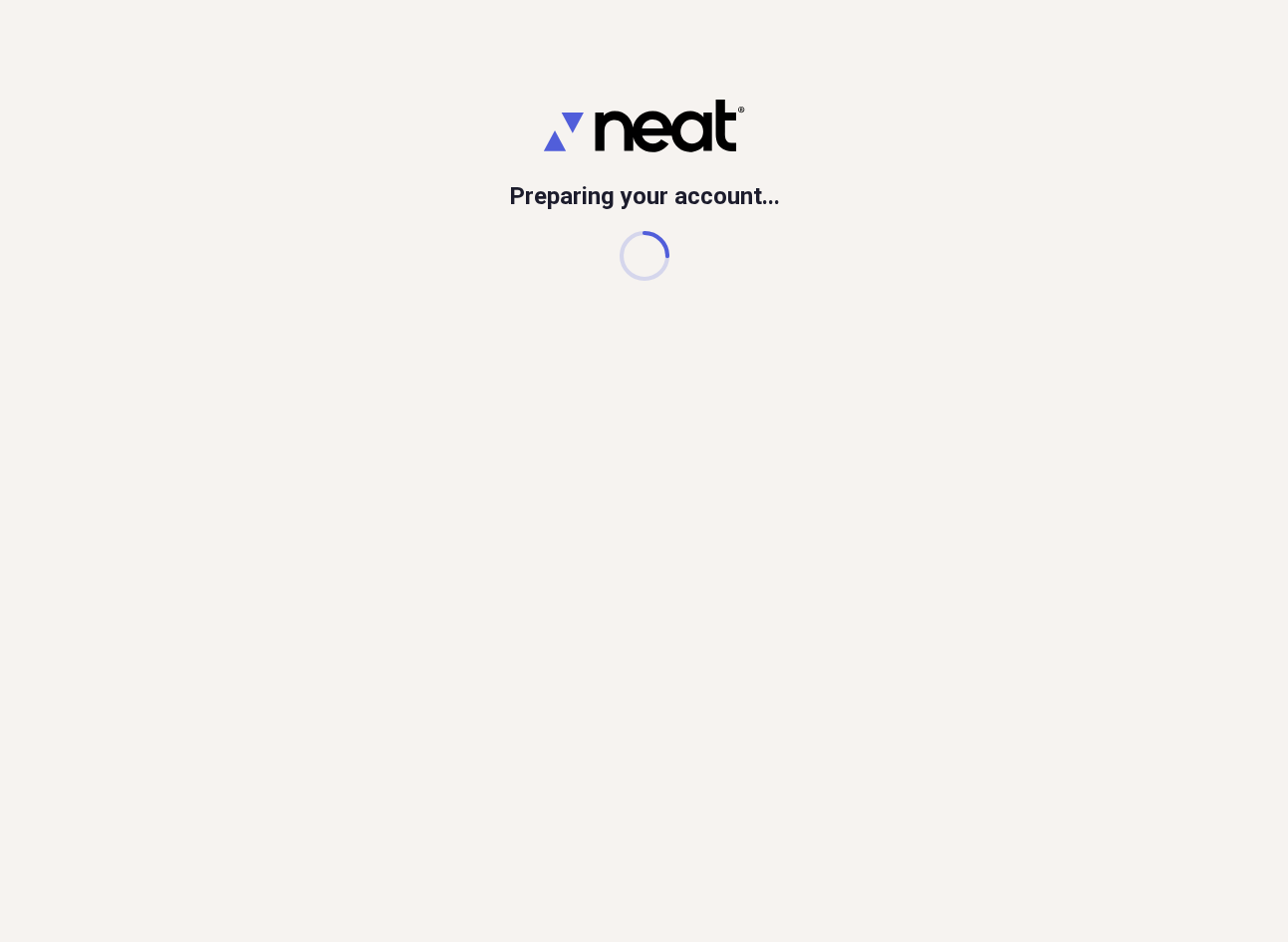 scroll, scrollTop: 0, scrollLeft: 0, axis: both 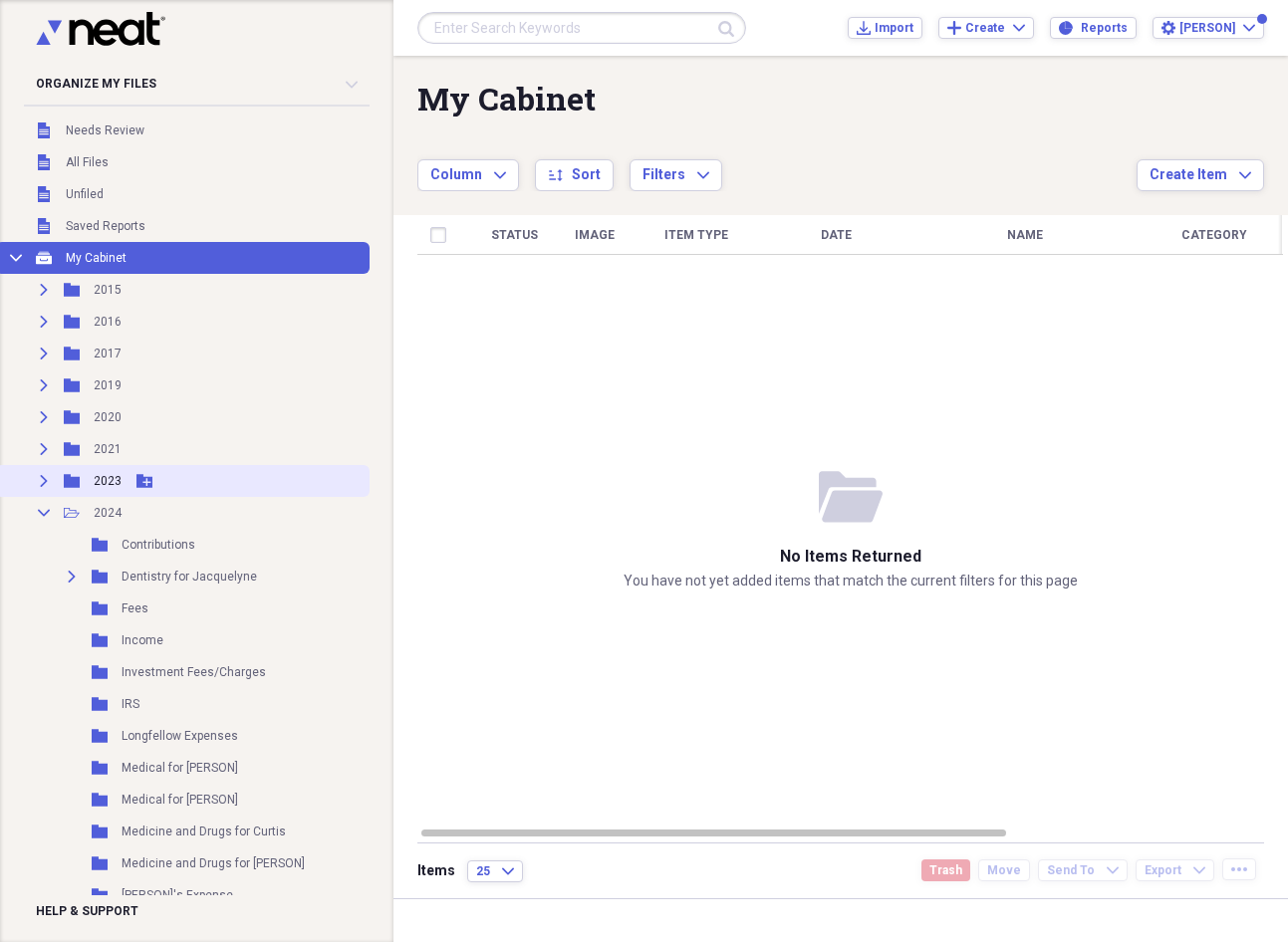 click 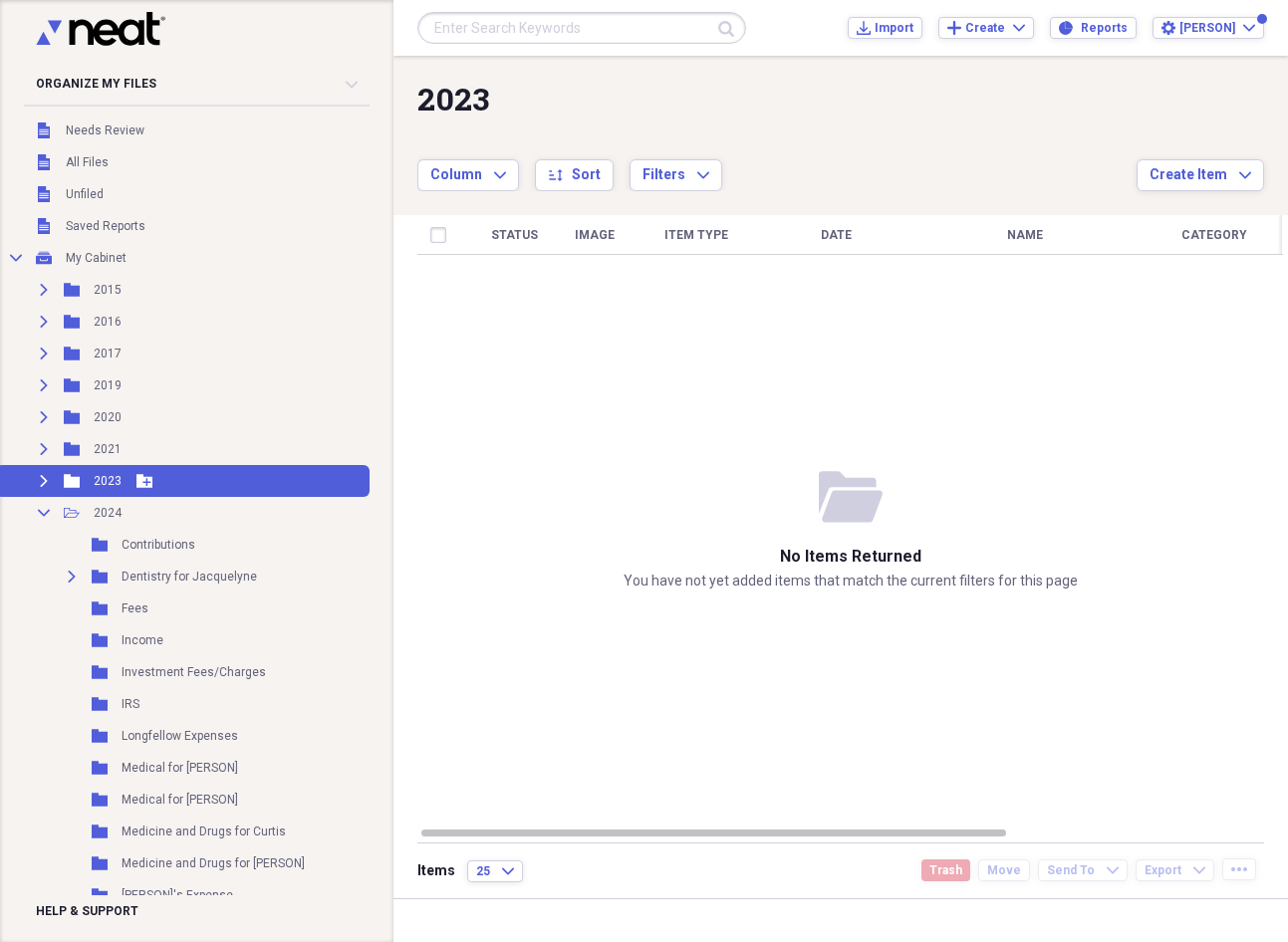 click on "Expand" 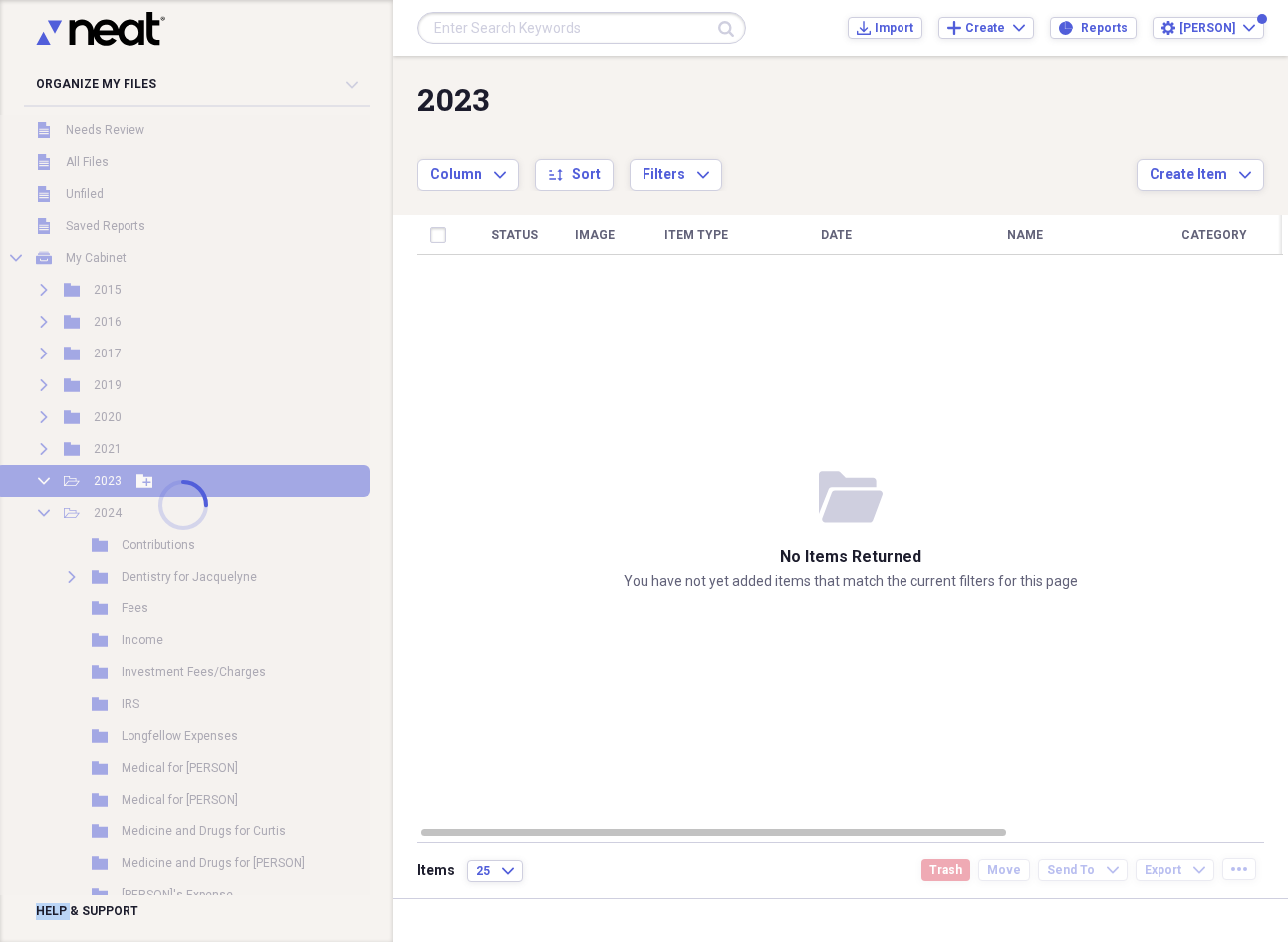 click at bounding box center [182, 505] 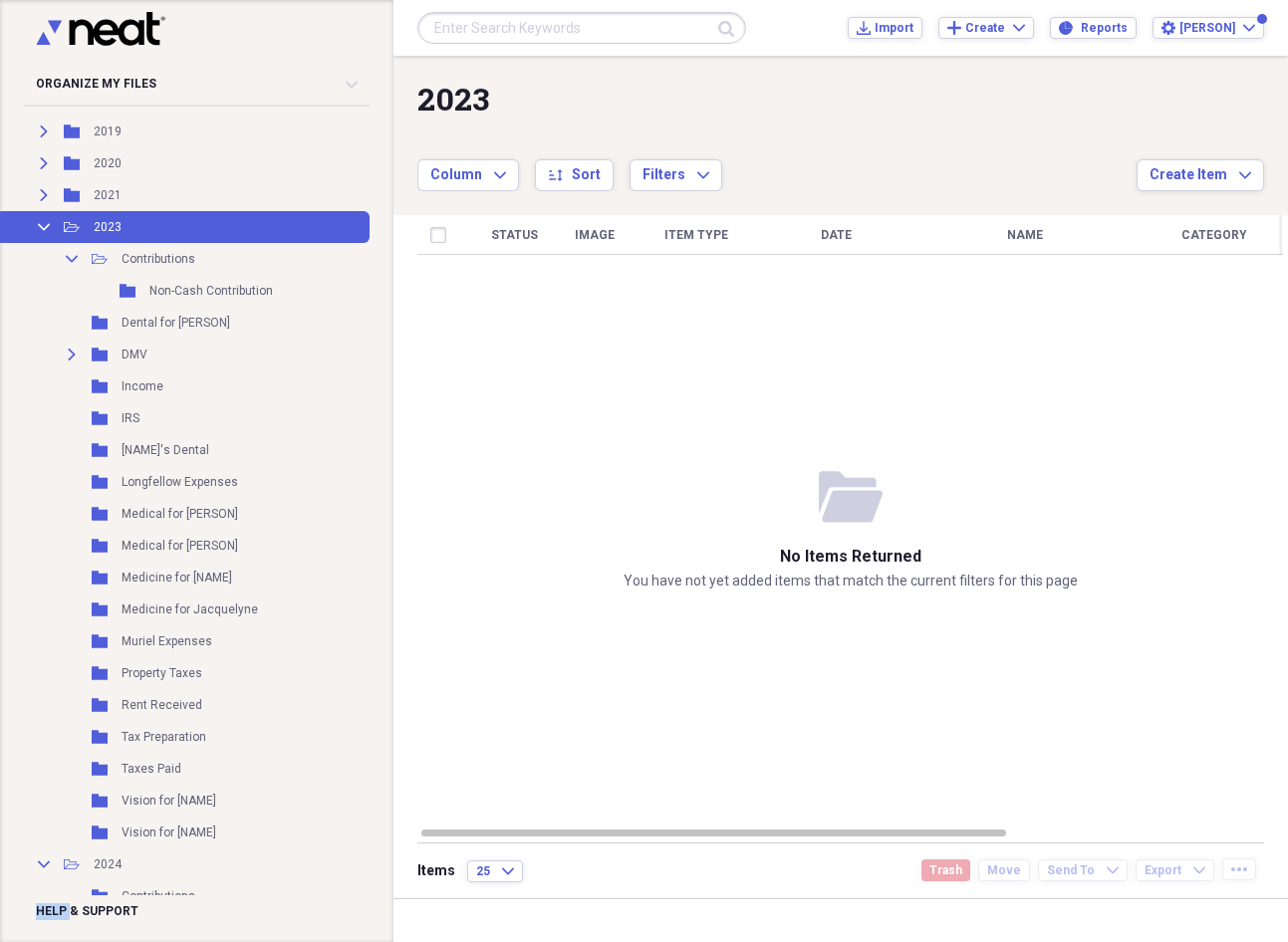 scroll, scrollTop: 261, scrollLeft: 0, axis: vertical 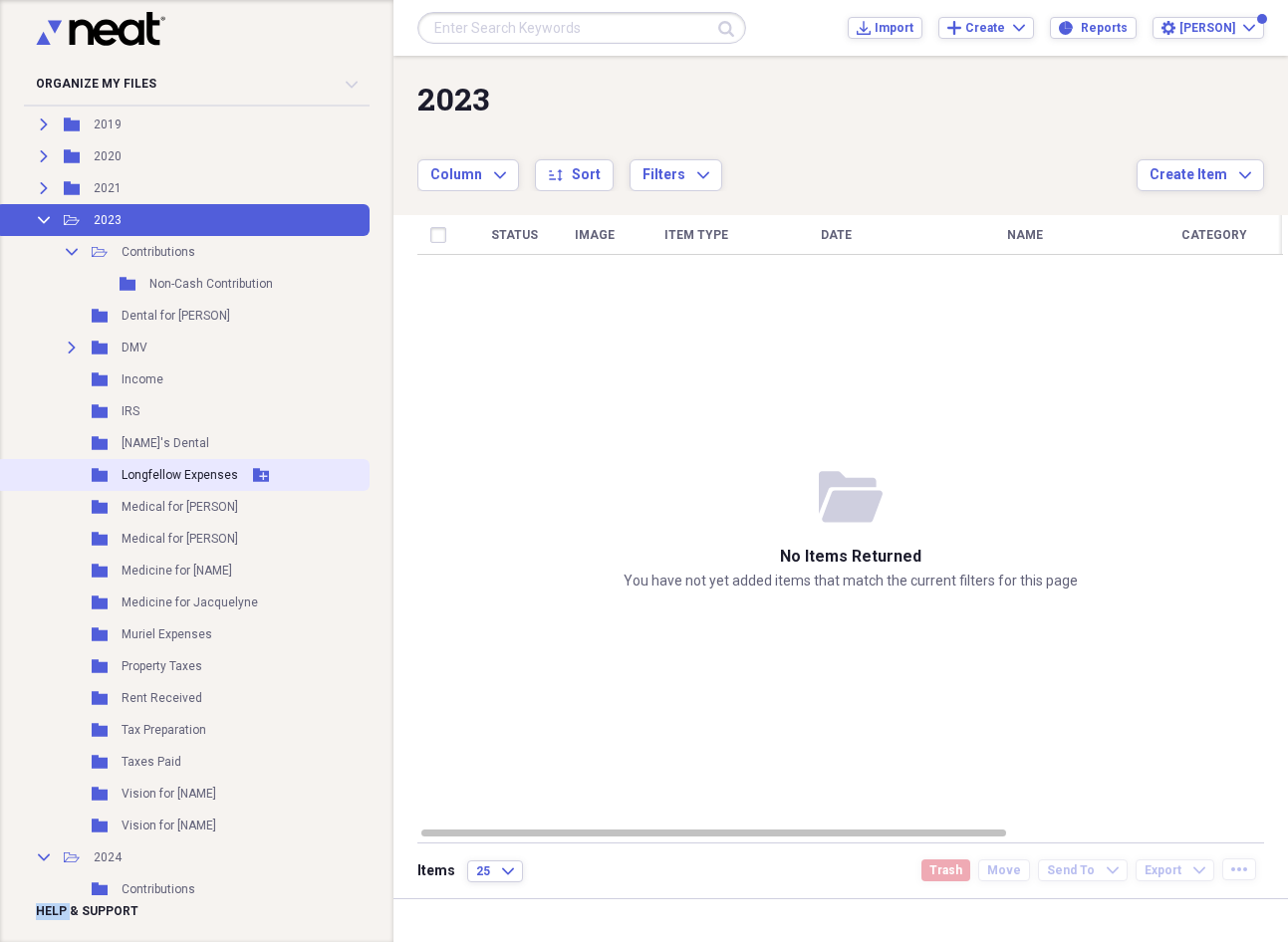 click on "Longfellow Expenses" at bounding box center (179, 475) 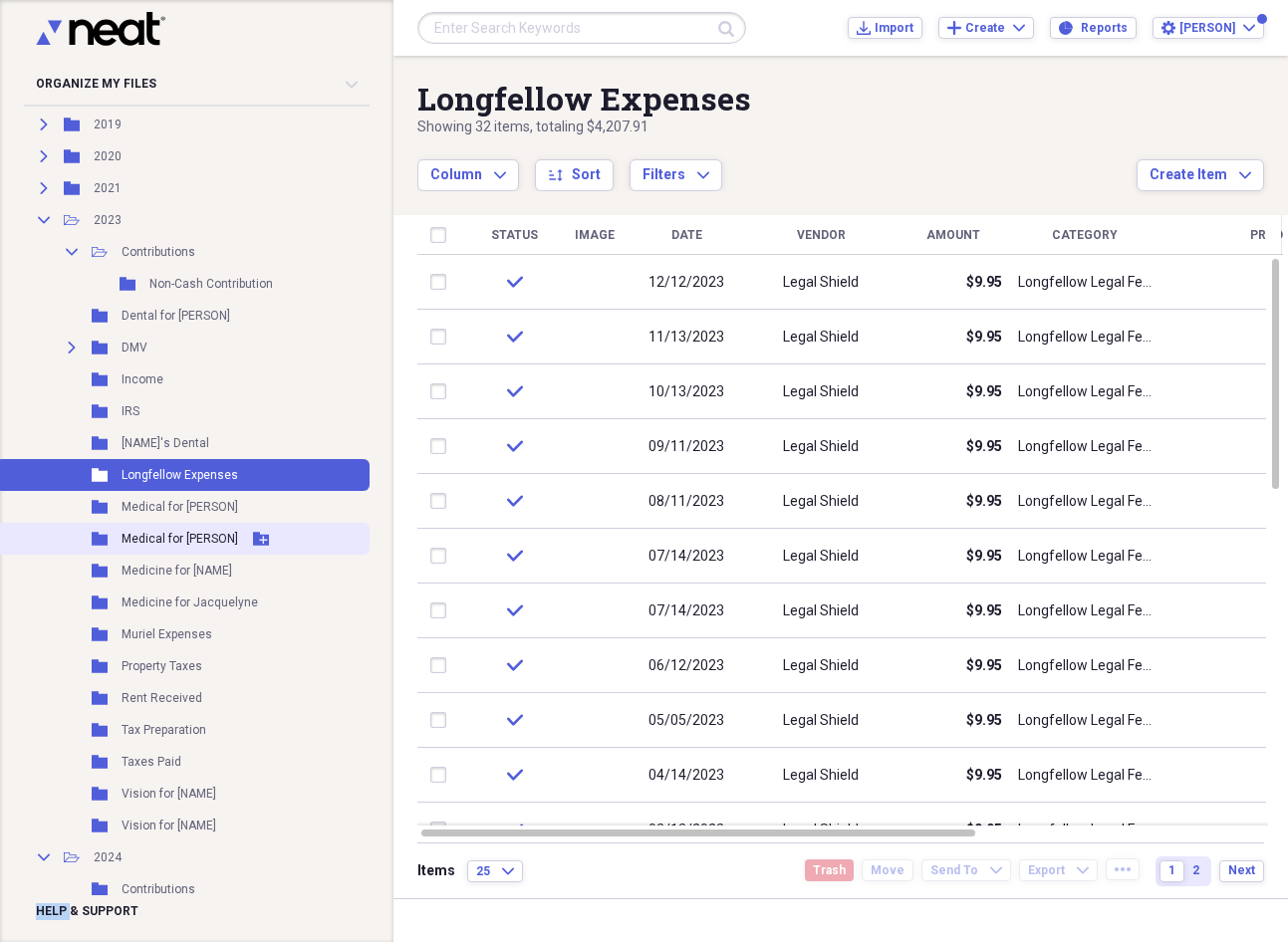 click on "Folder Medical for [NAME] Add Folder" at bounding box center [182, 539] 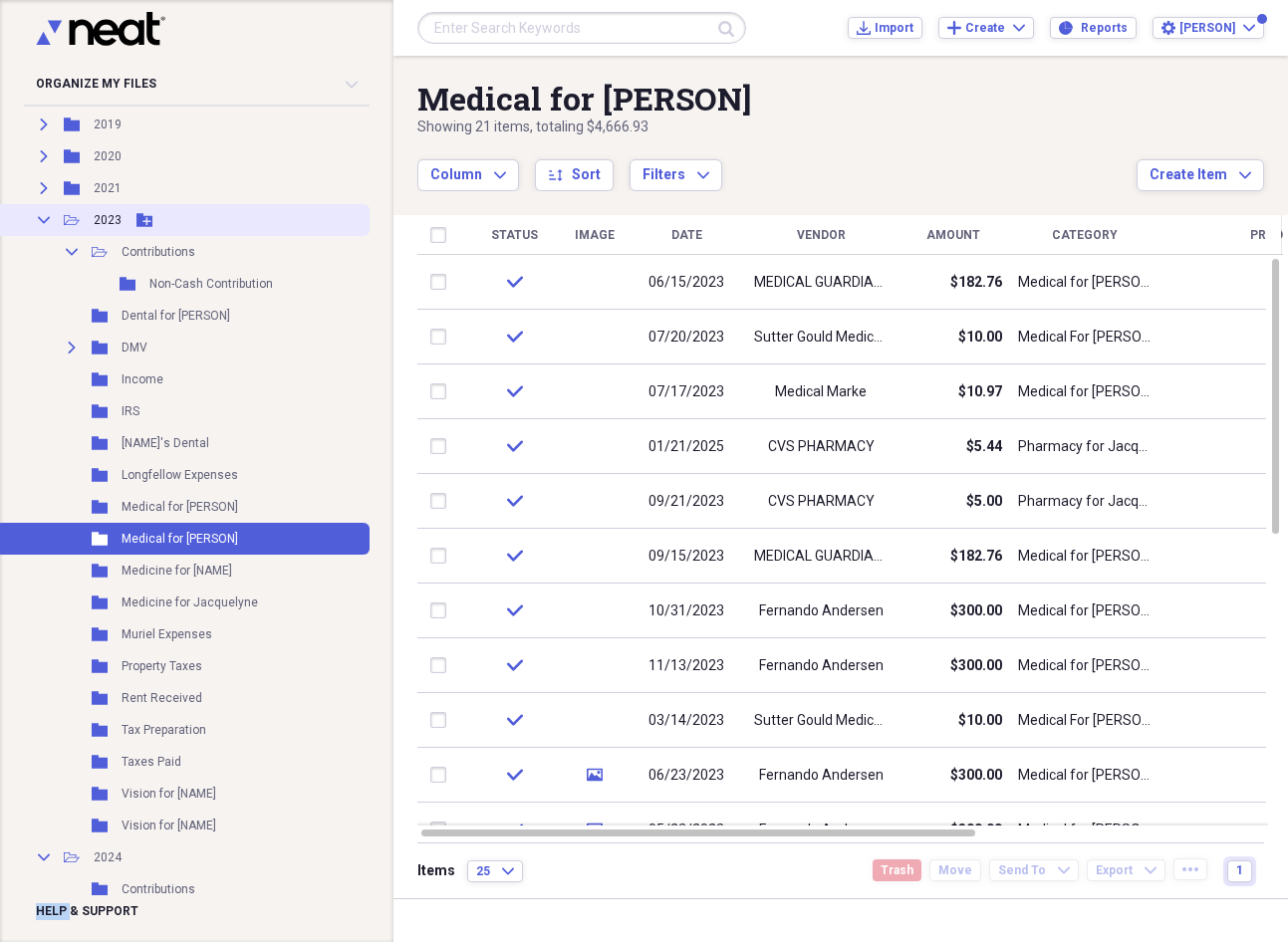 click on "Collapse" at bounding box center (44, 220) 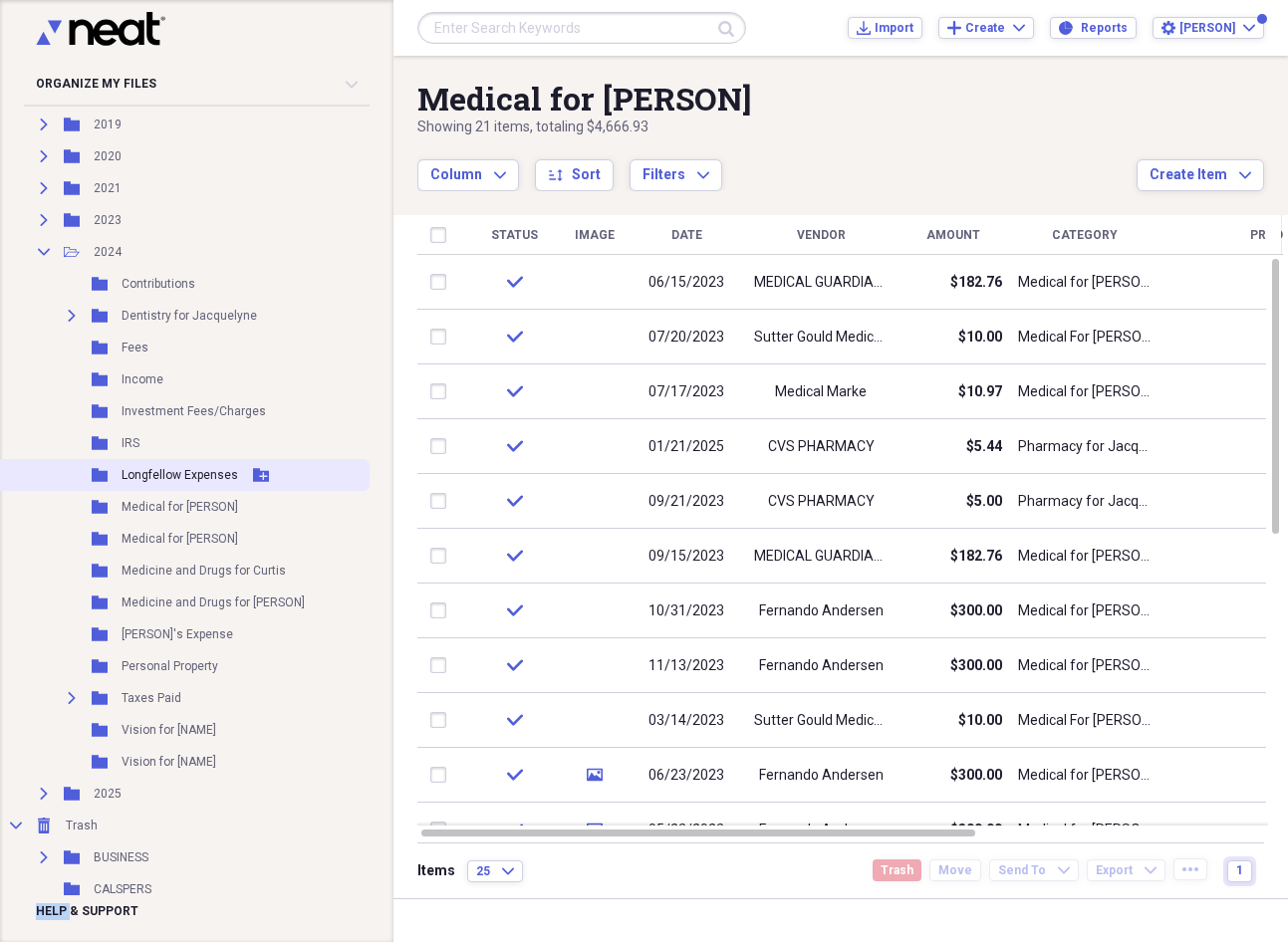 click 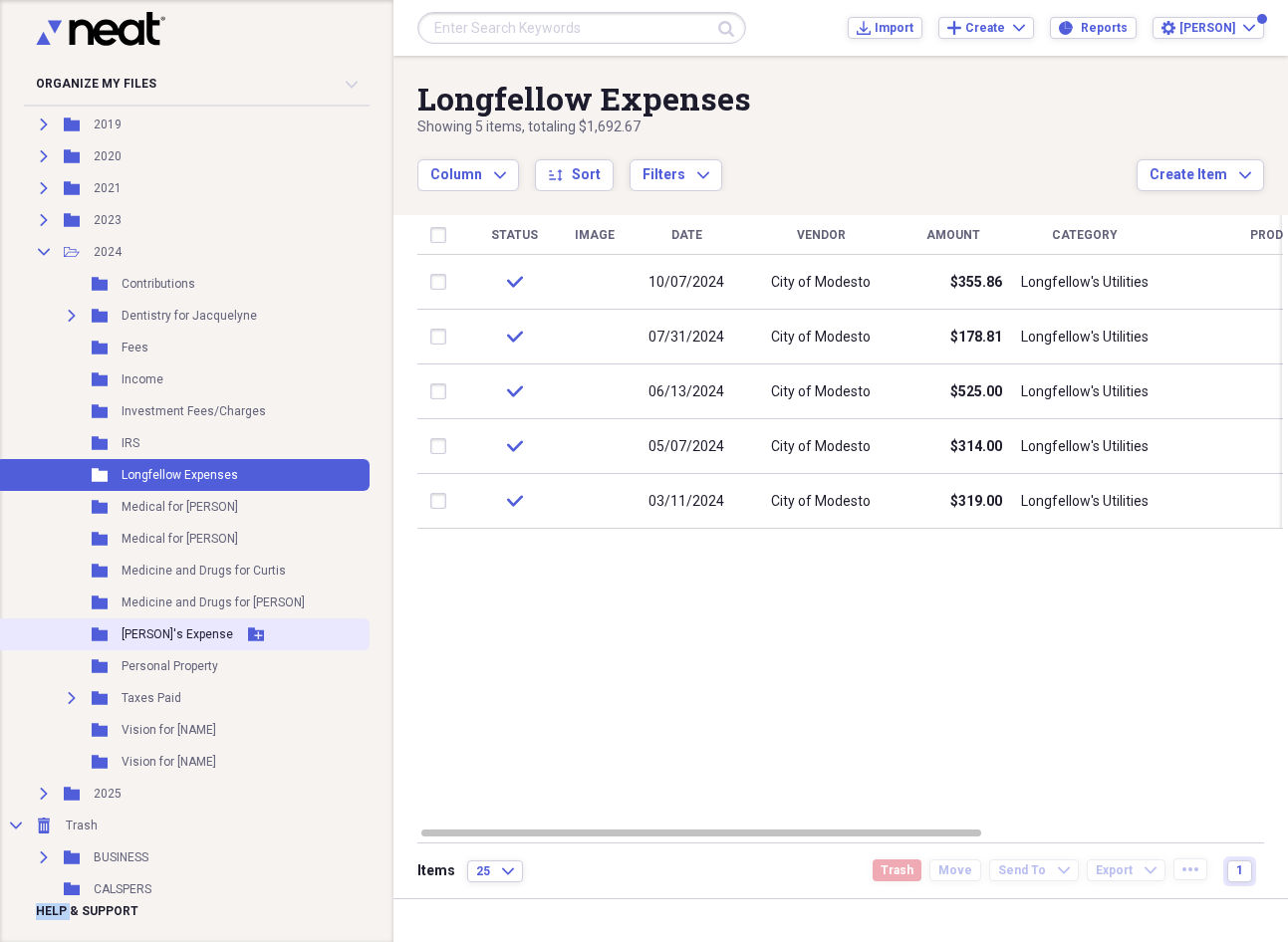 click 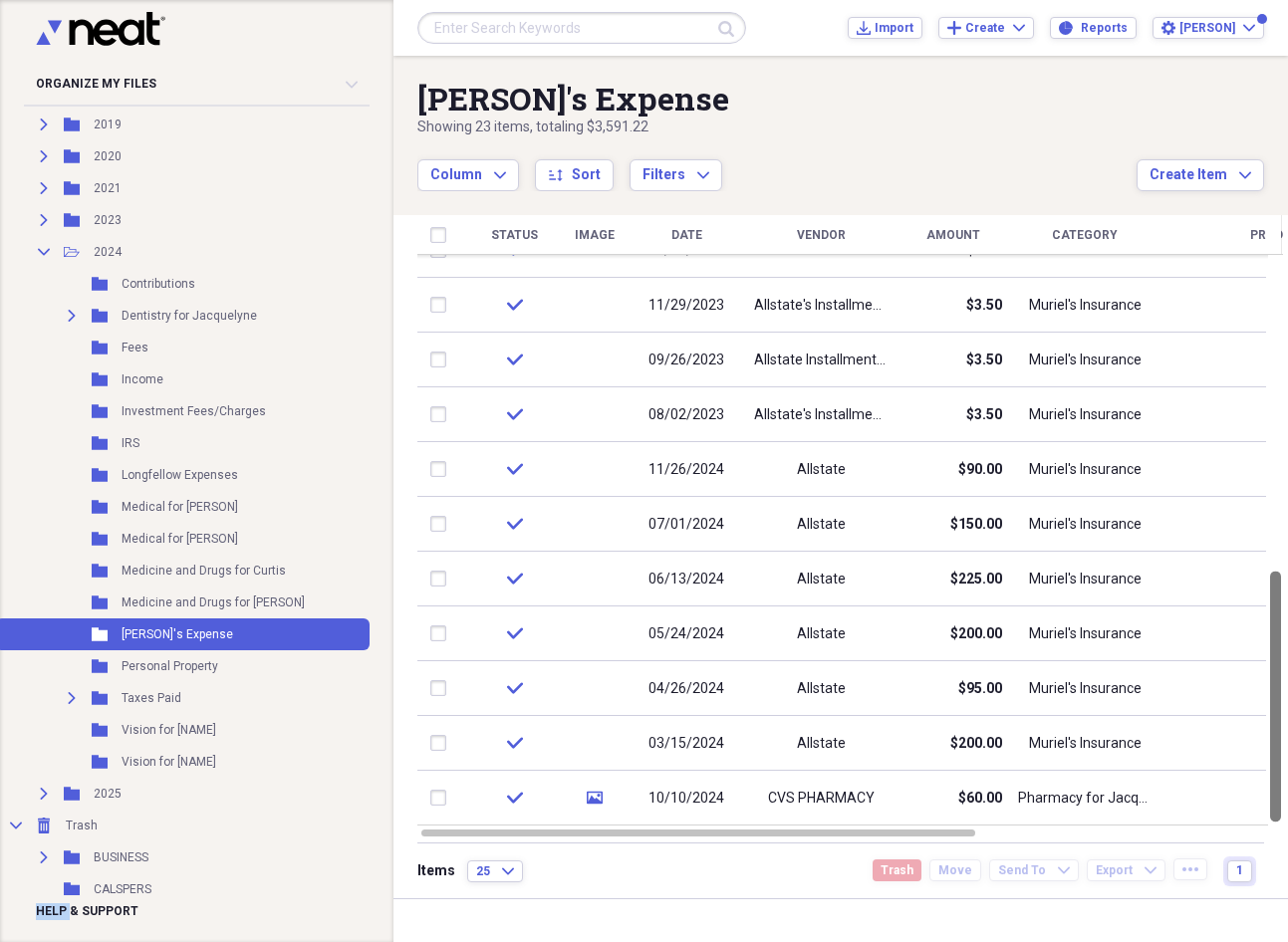 drag, startPoint x: 1282, startPoint y: 342, endPoint x: 1306, endPoint y: 832, distance: 490.5874 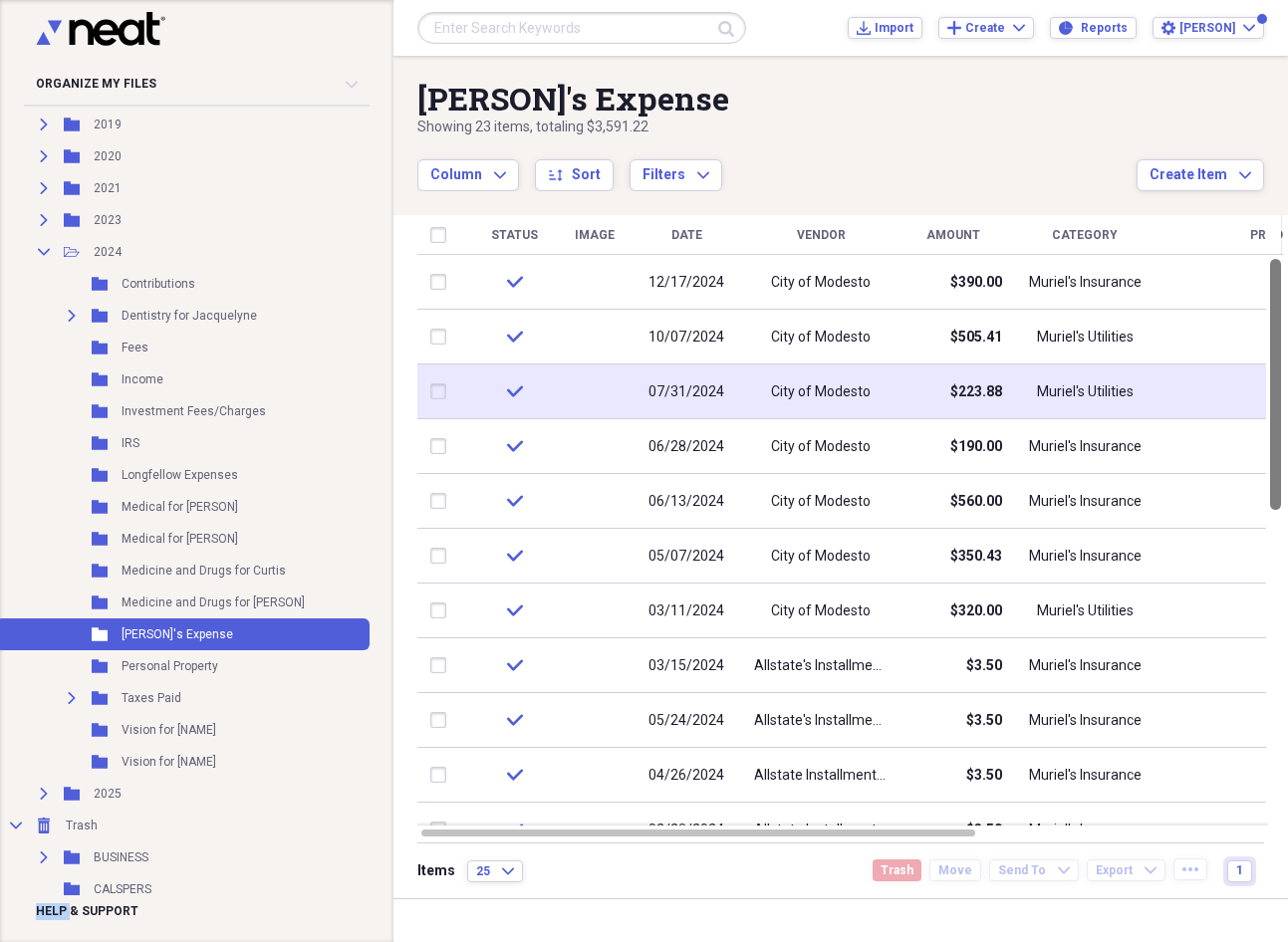 drag, startPoint x: 1277, startPoint y: 810, endPoint x: 1226, endPoint y: 400, distance: 413.15978 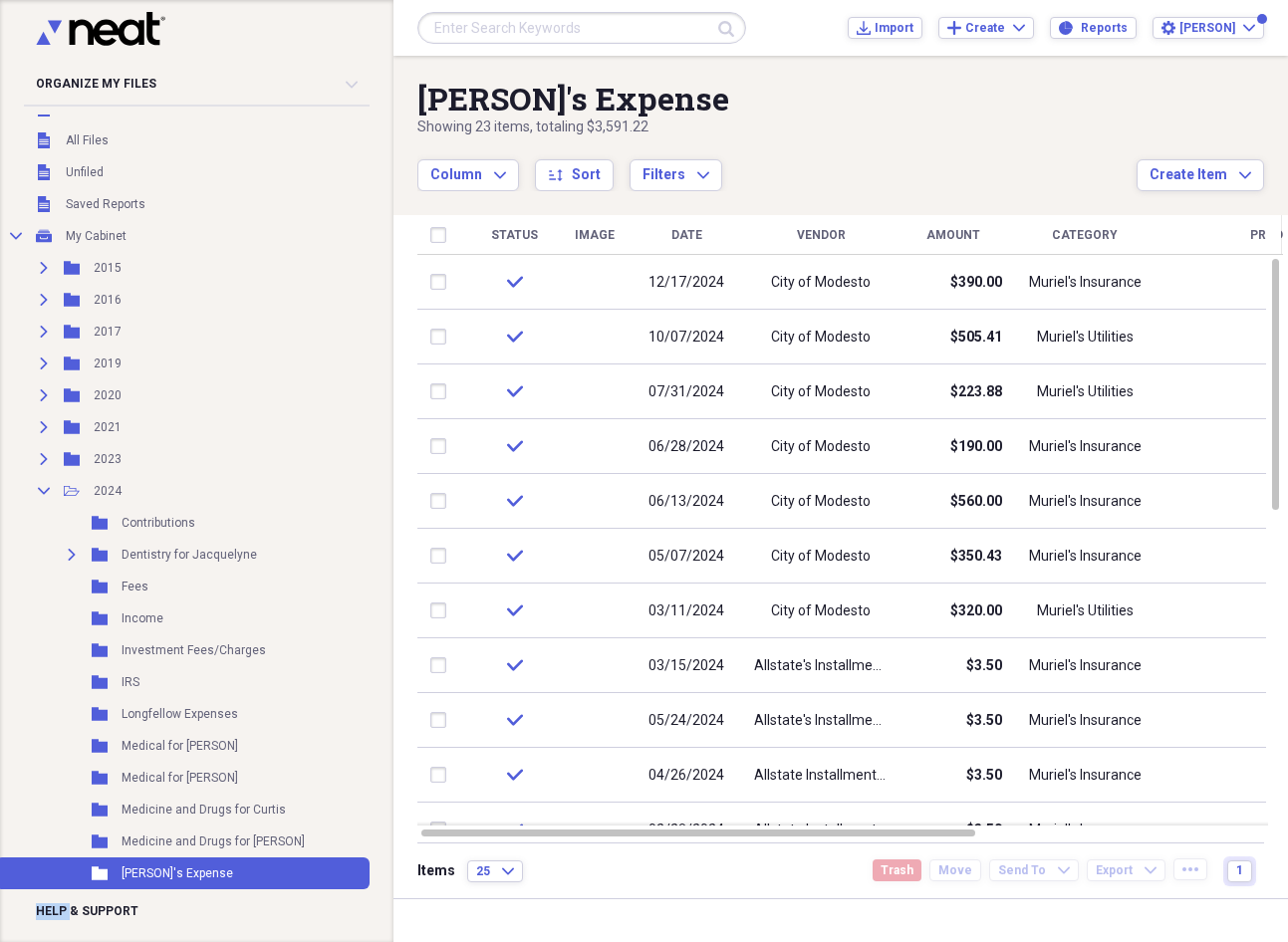 scroll, scrollTop: 0, scrollLeft: 0, axis: both 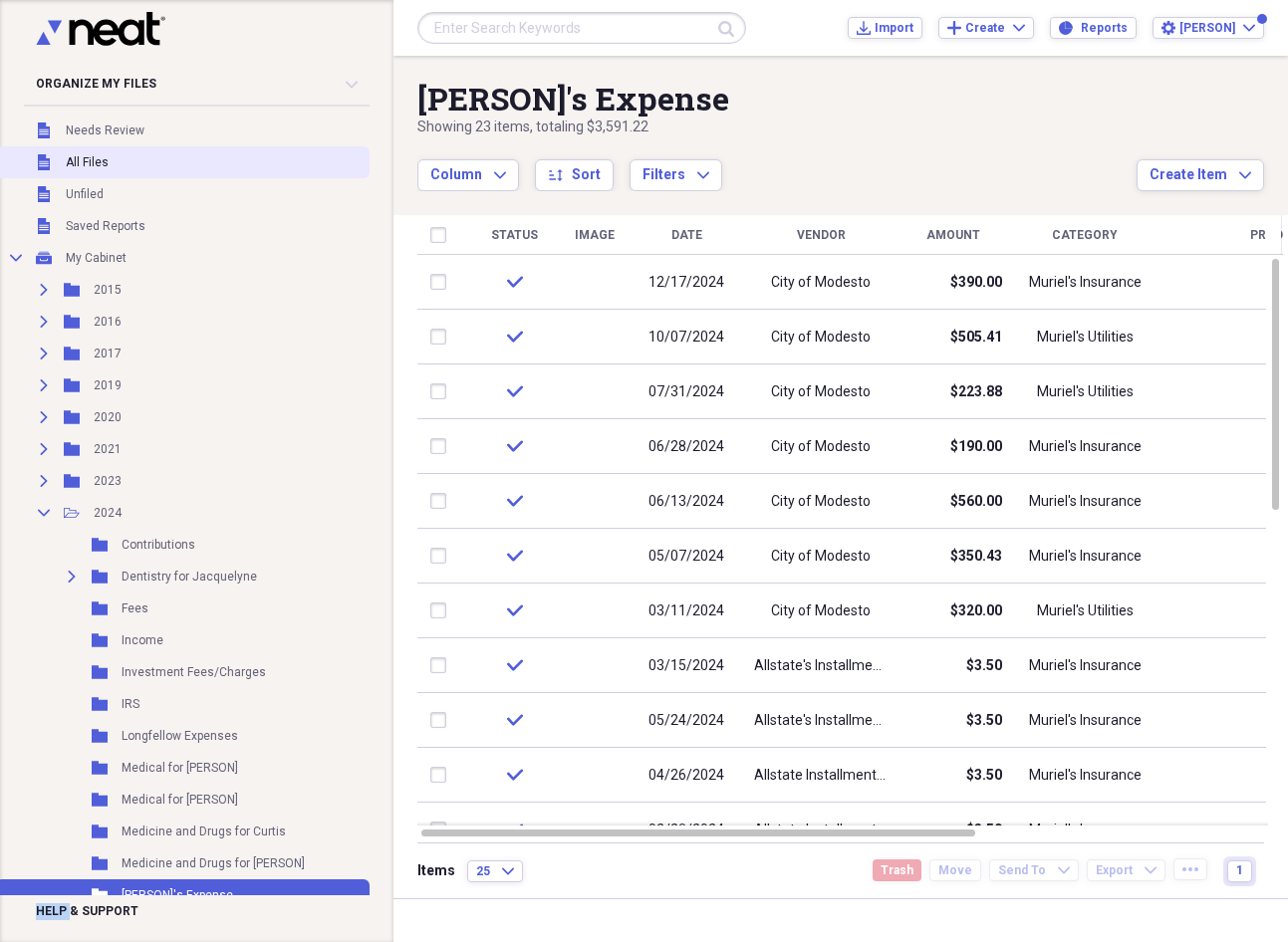 click on "Unfiled All Files" at bounding box center [182, 162] 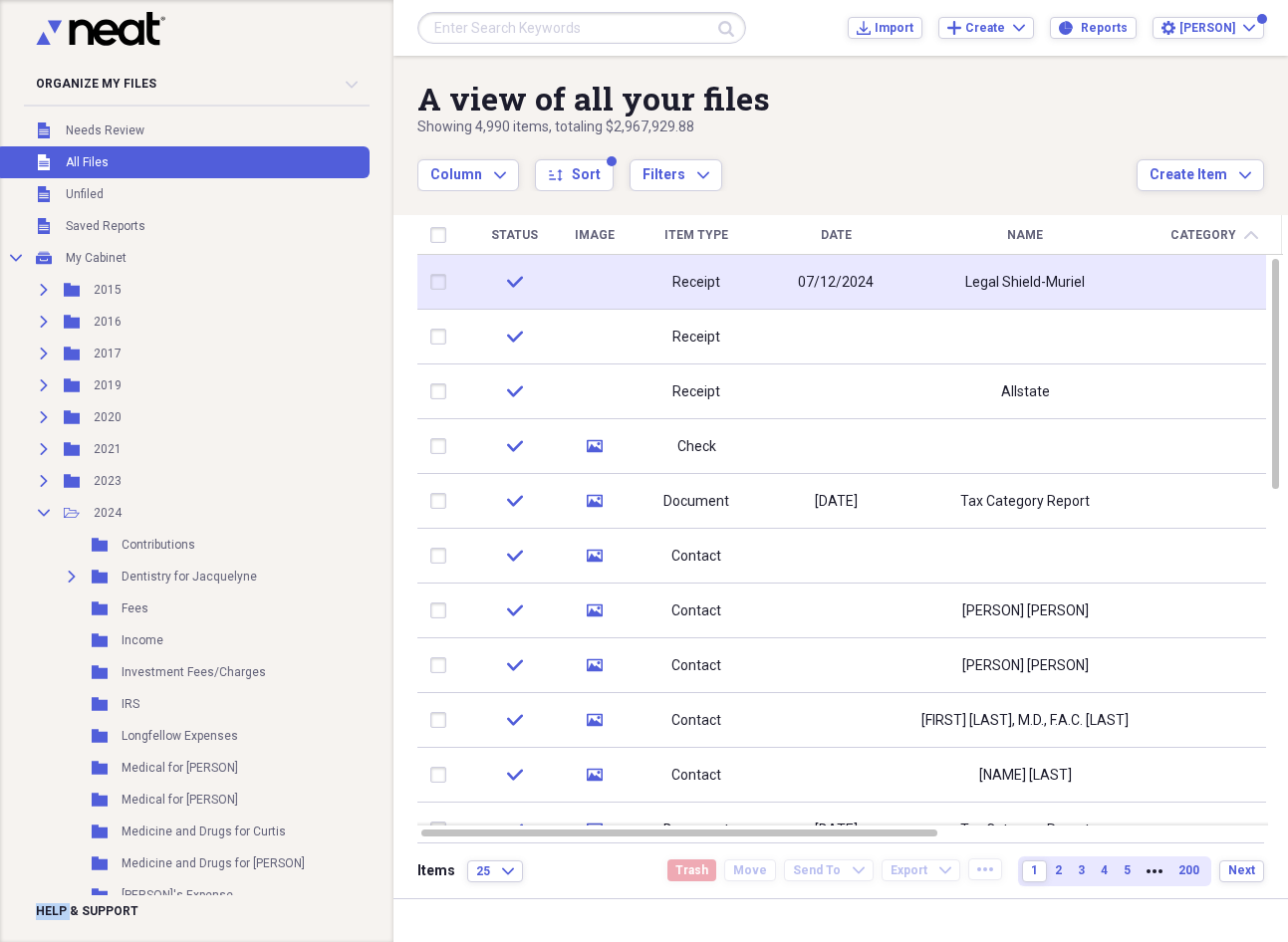 click on "07/12/2024" at bounding box center (836, 282) 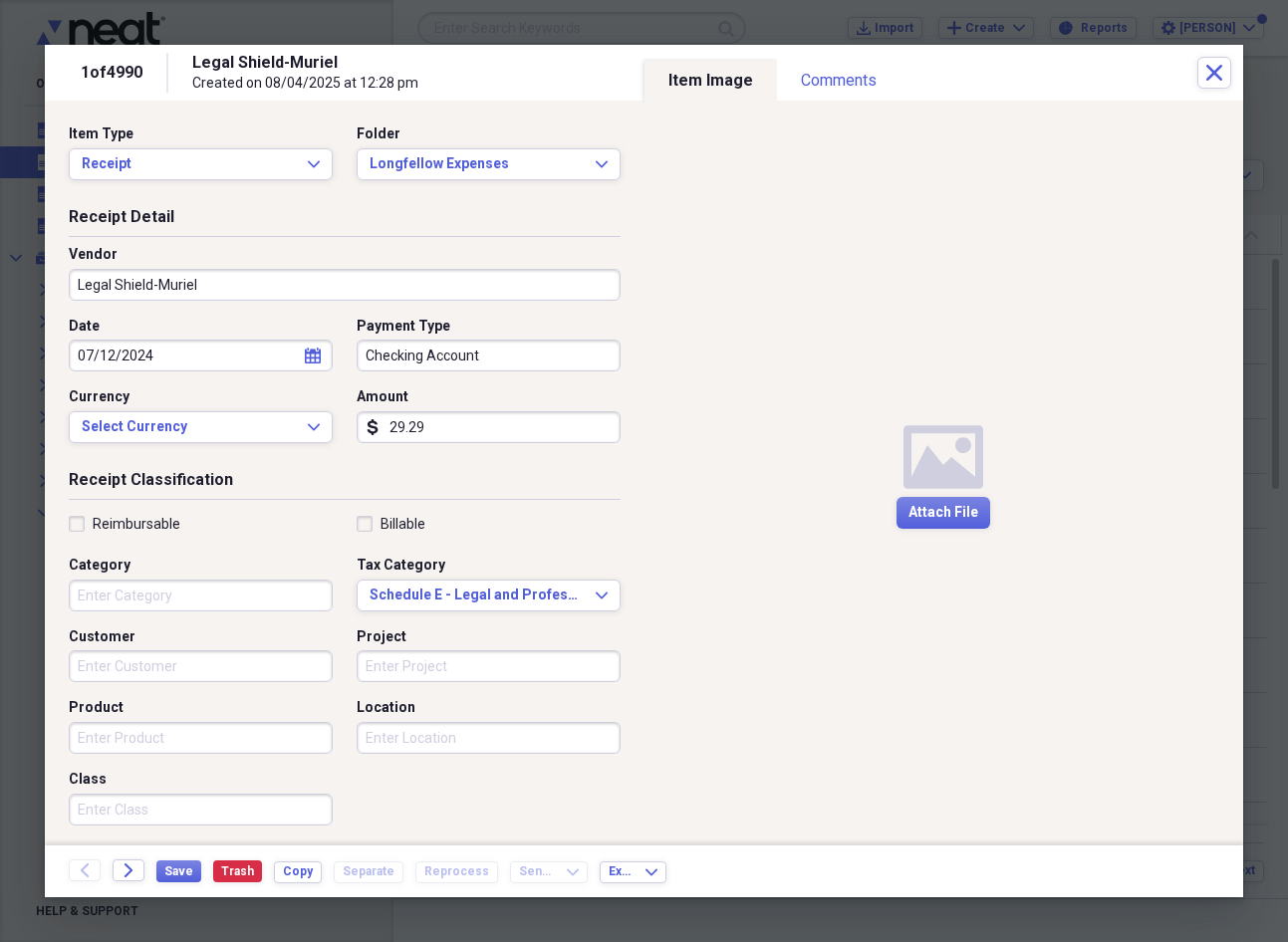 click on "Category" at bounding box center [200, 595] 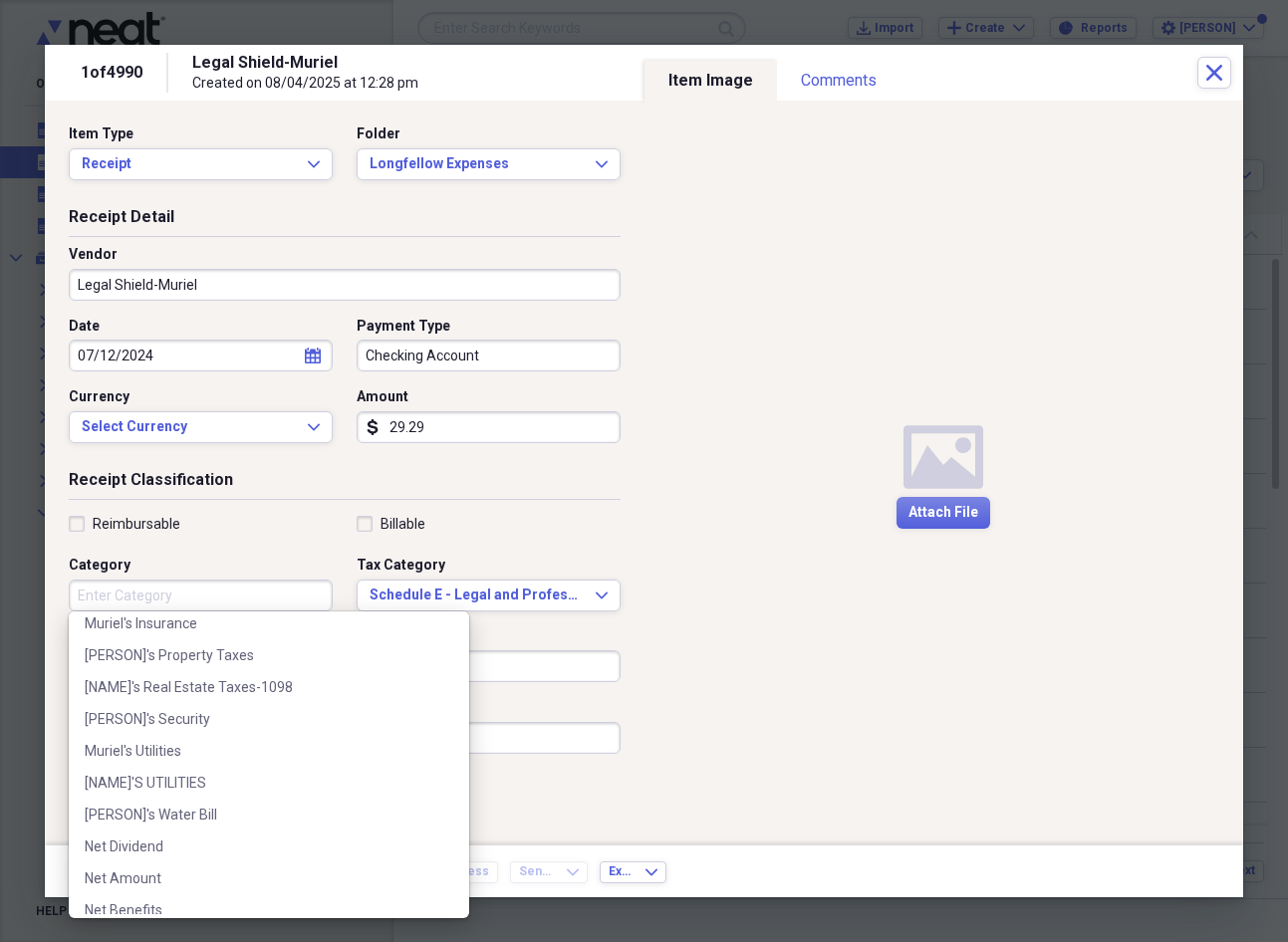 scroll, scrollTop: 6957, scrollLeft: 0, axis: vertical 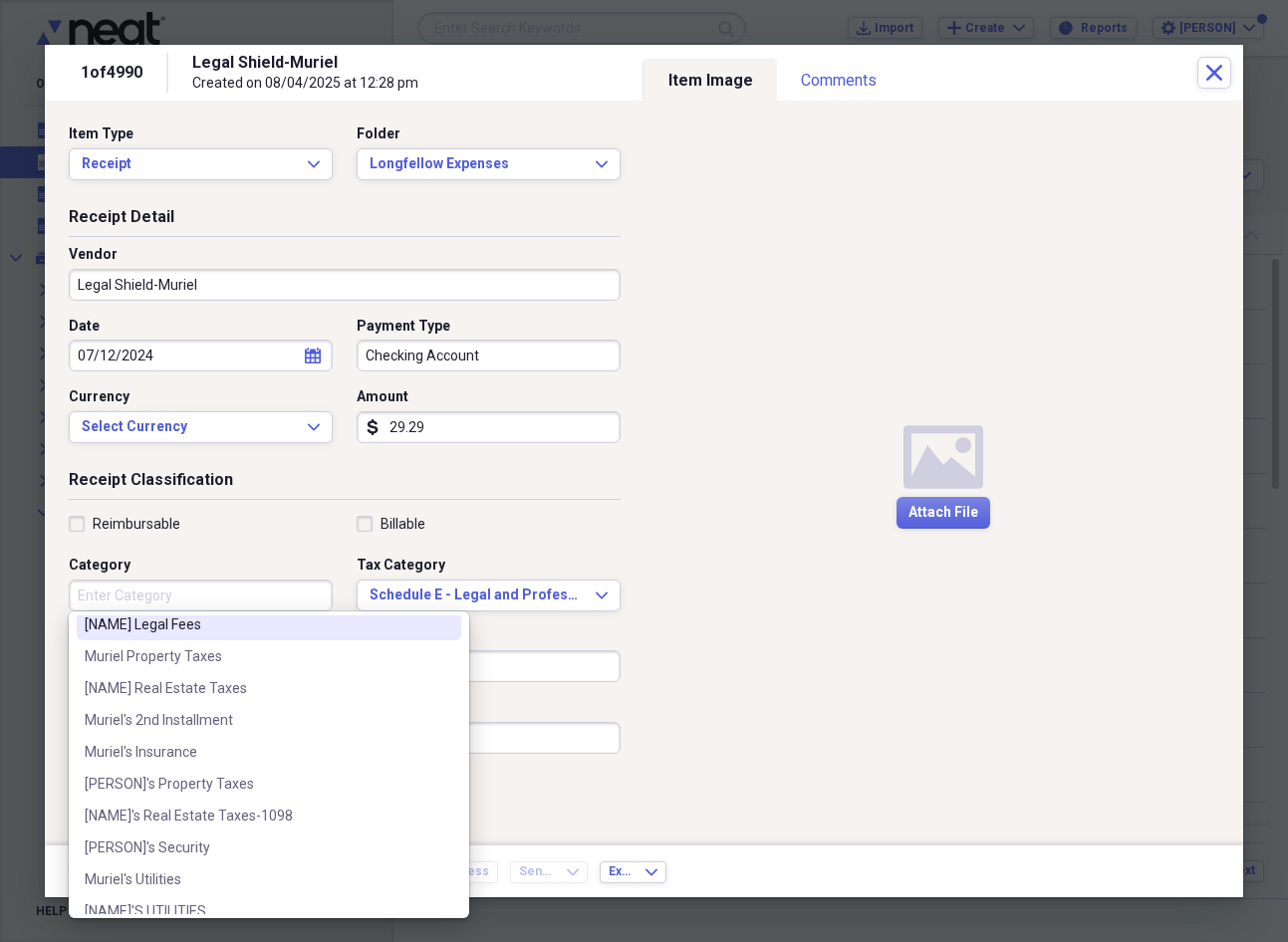 click on "[NAME] Legal Fees" at bounding box center [257, 624] 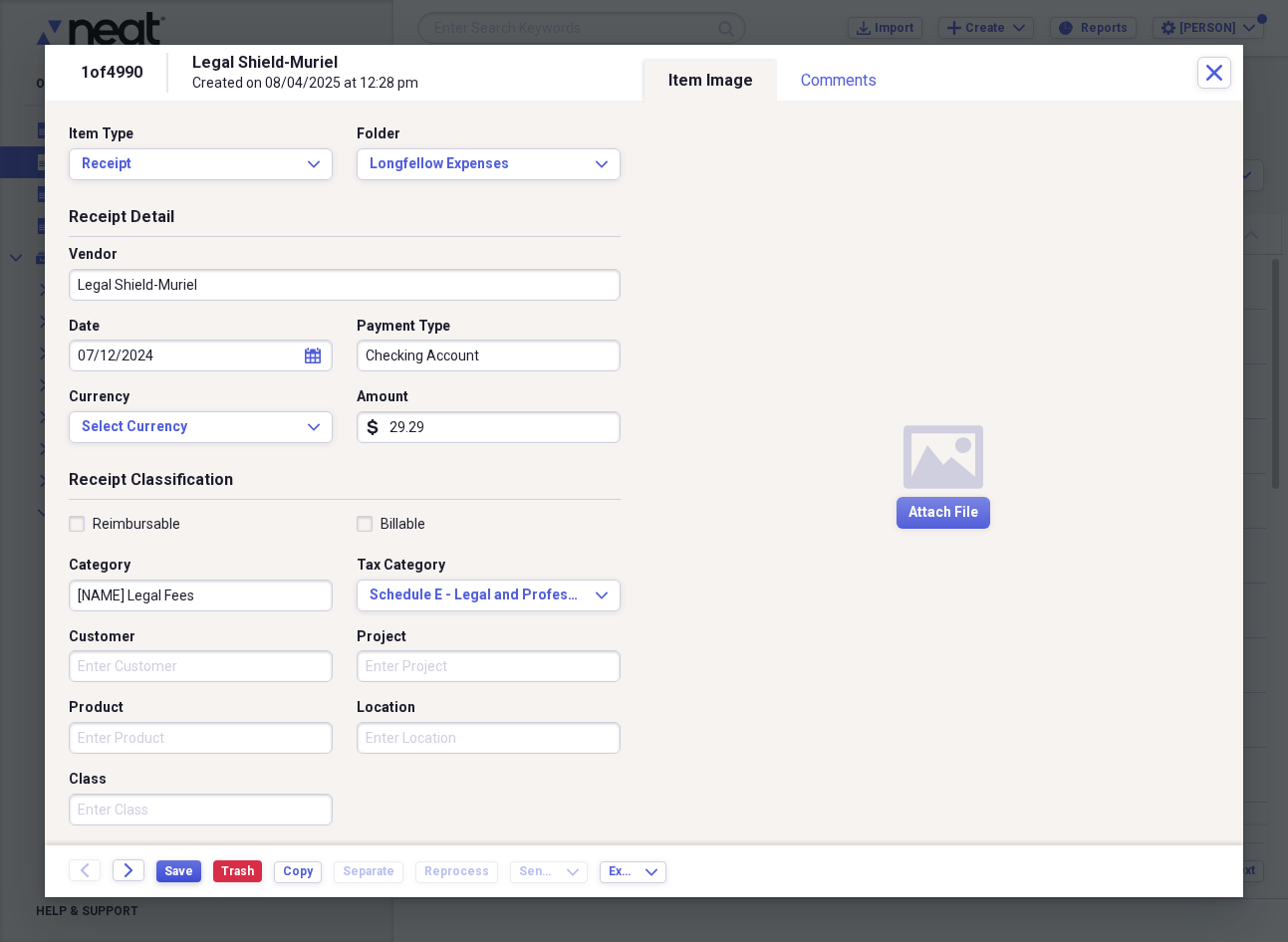 click on "Save" at bounding box center (178, 871) 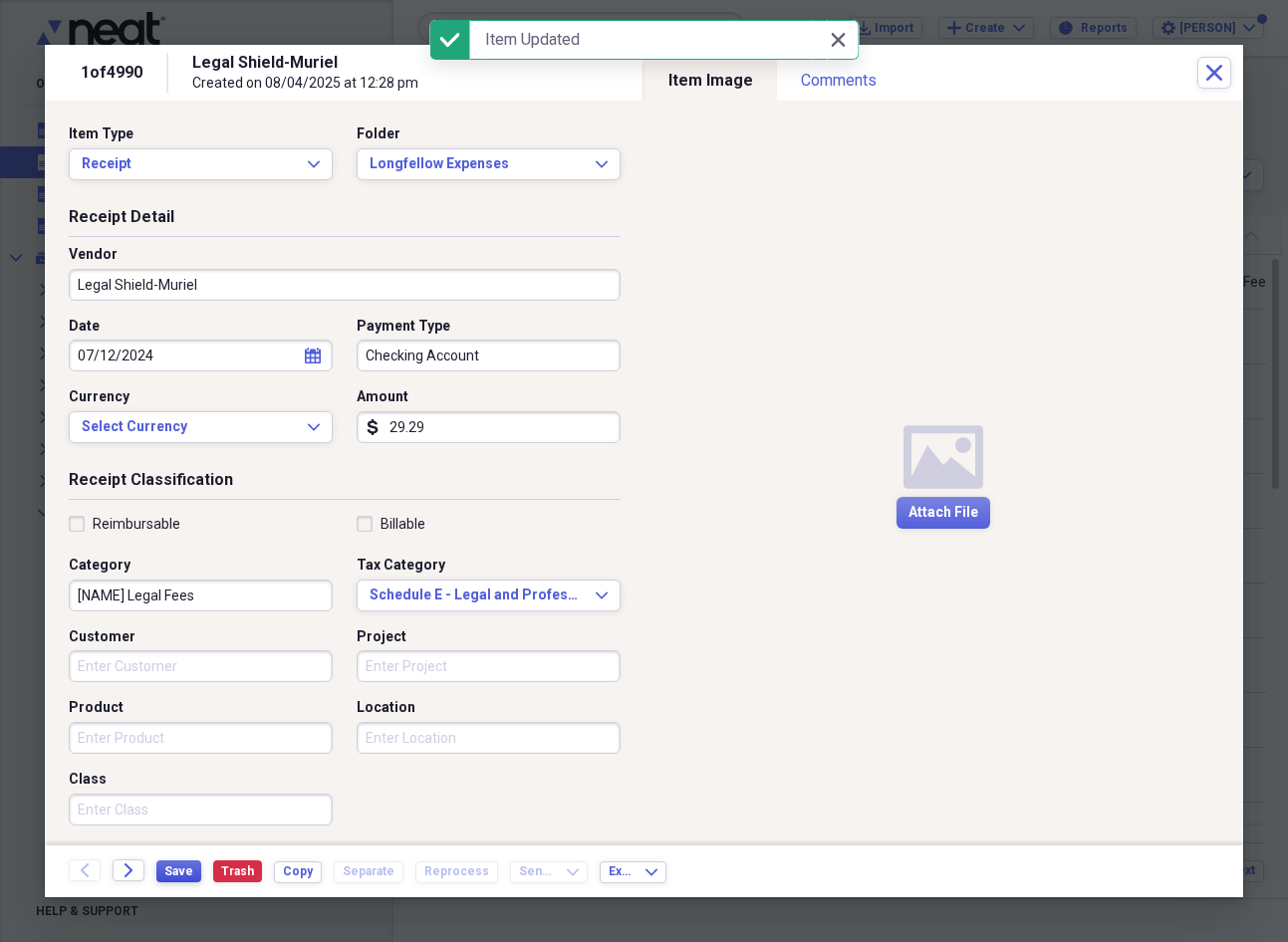 click on "Save" at bounding box center (178, 871) 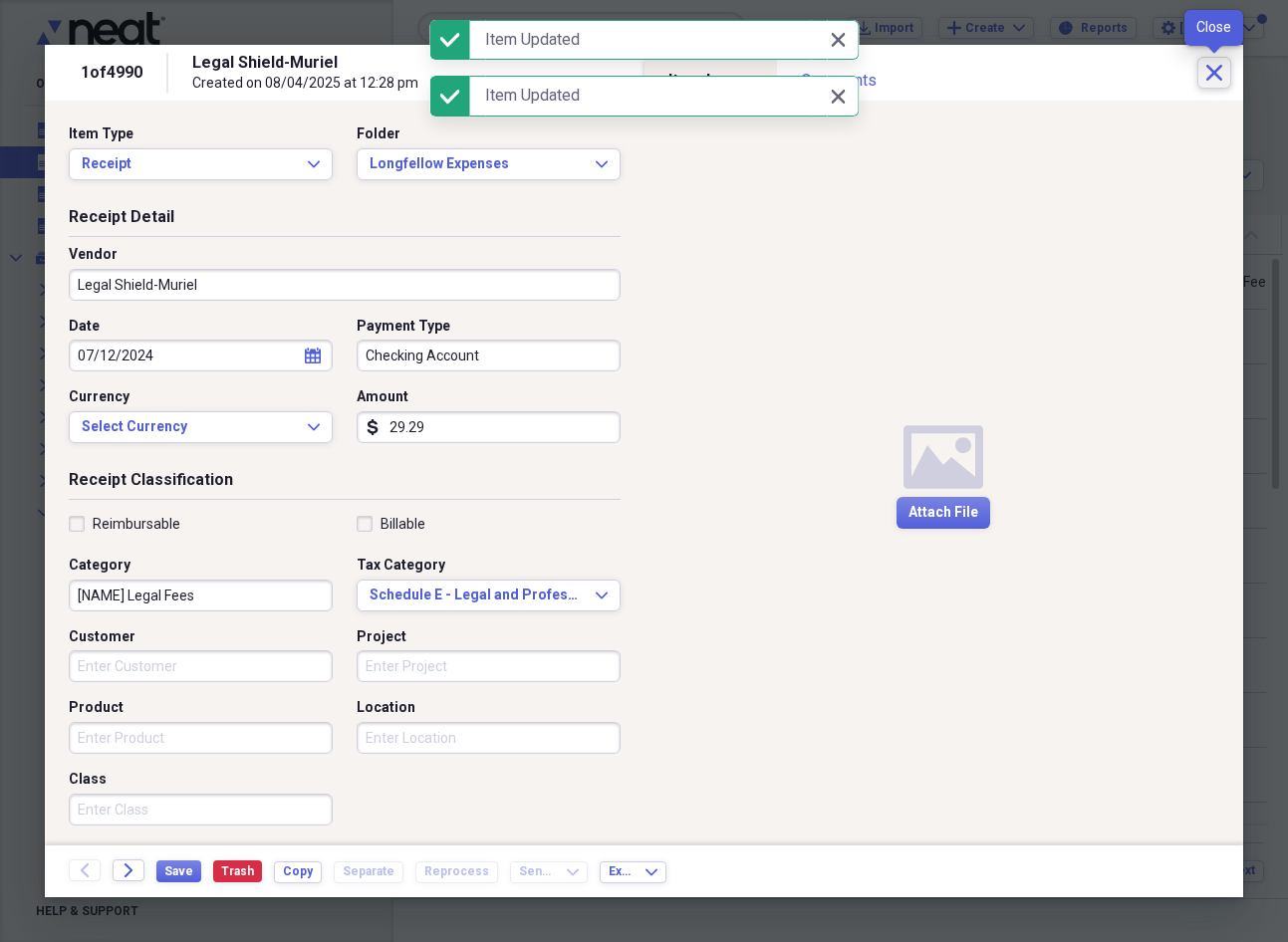 click on "Close" 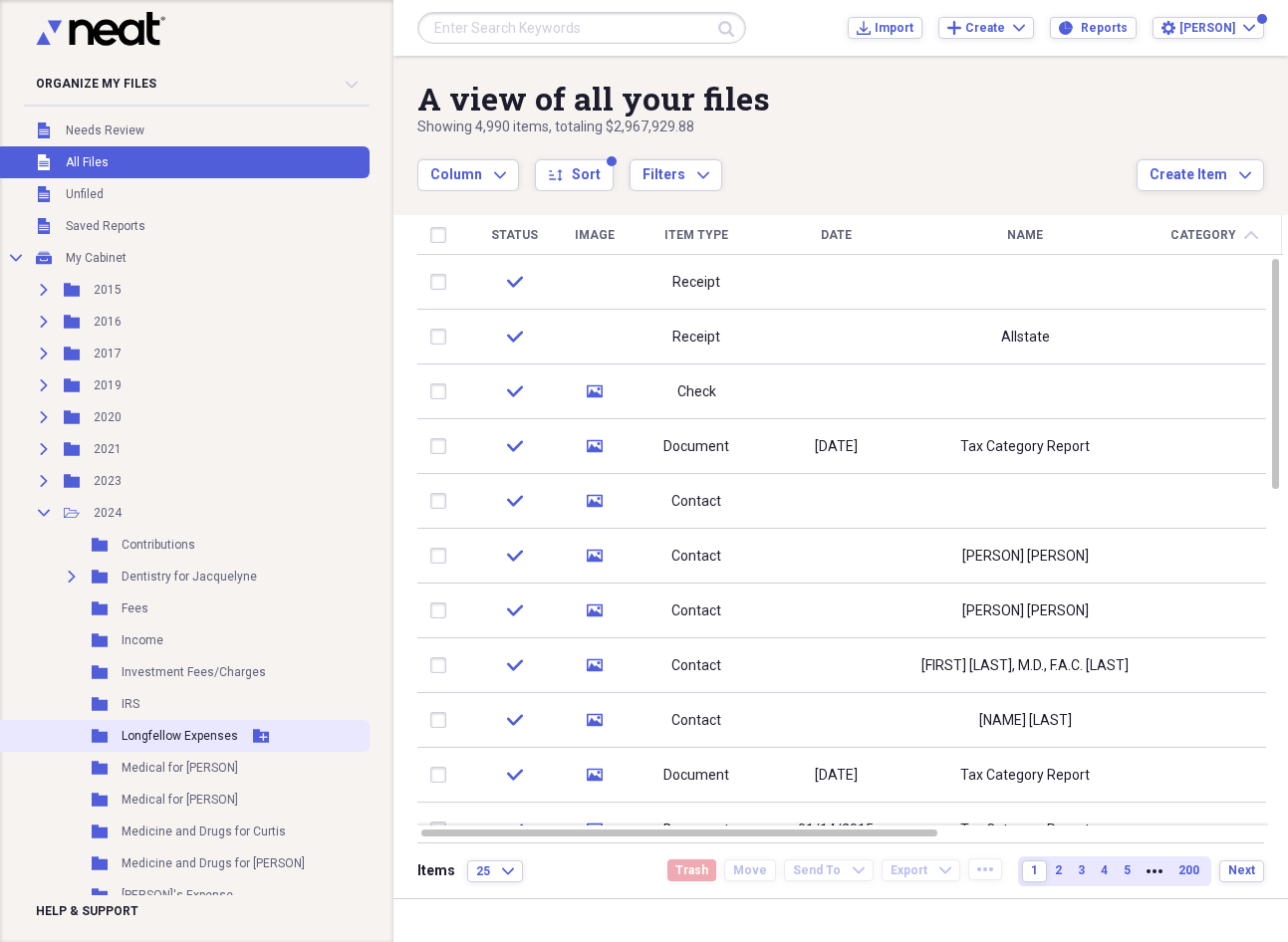 click on "Folder" at bounding box center (101, 736) 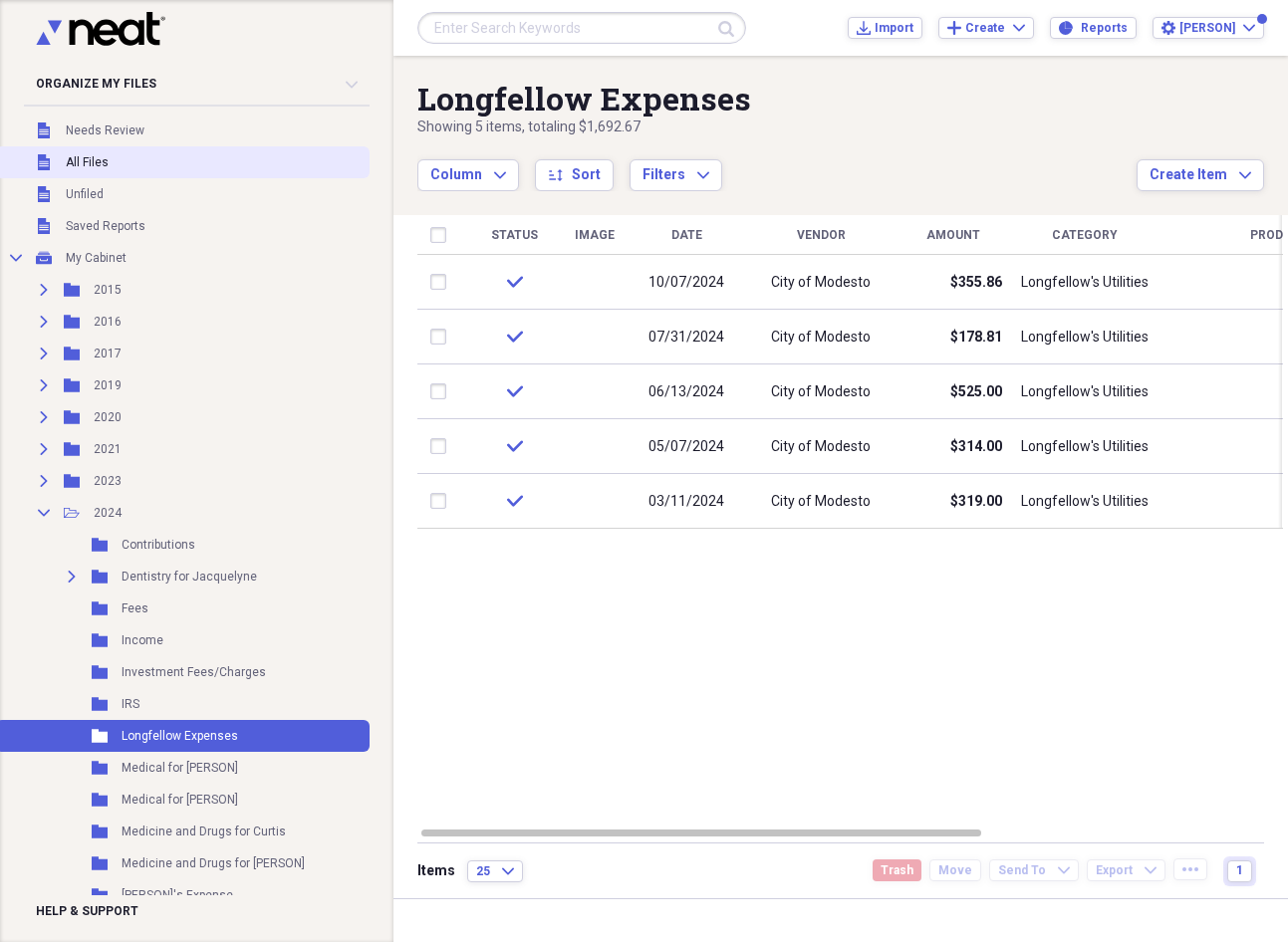 click on "All Files" at bounding box center (87, 162) 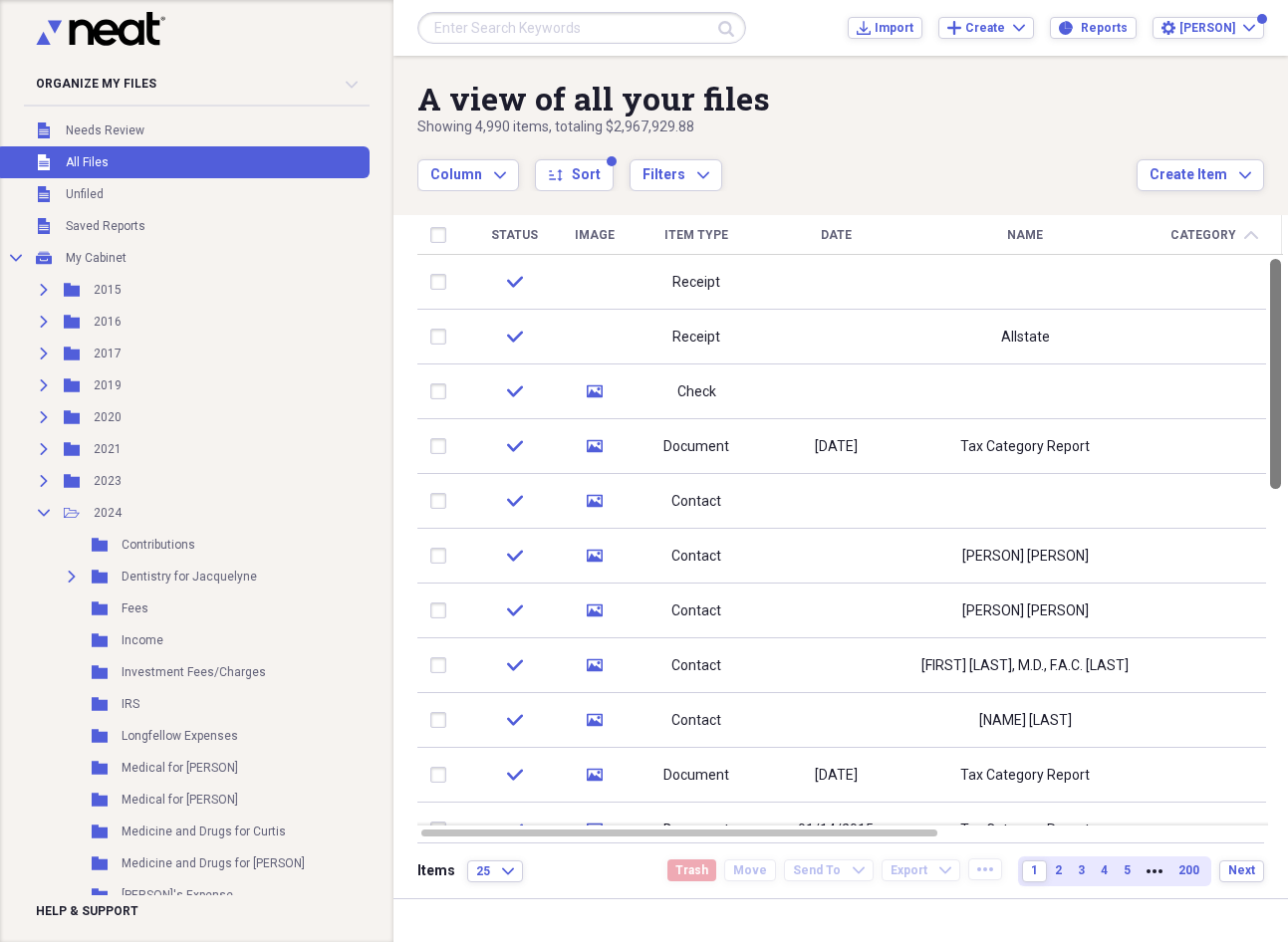 drag, startPoint x: 1276, startPoint y: 392, endPoint x: 1215, endPoint y: 200, distance: 201.45719 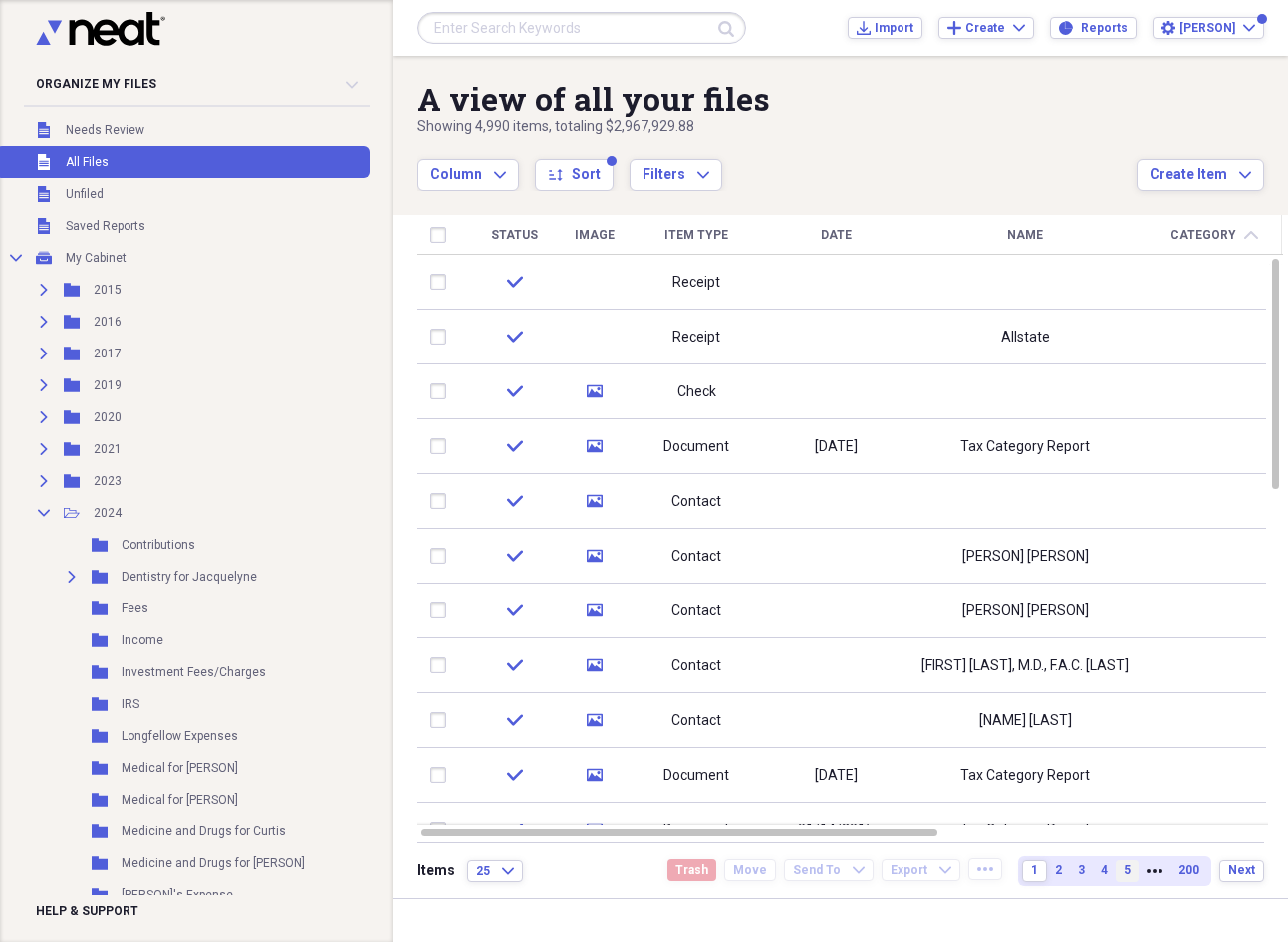 click on "5" at bounding box center [1127, 870] 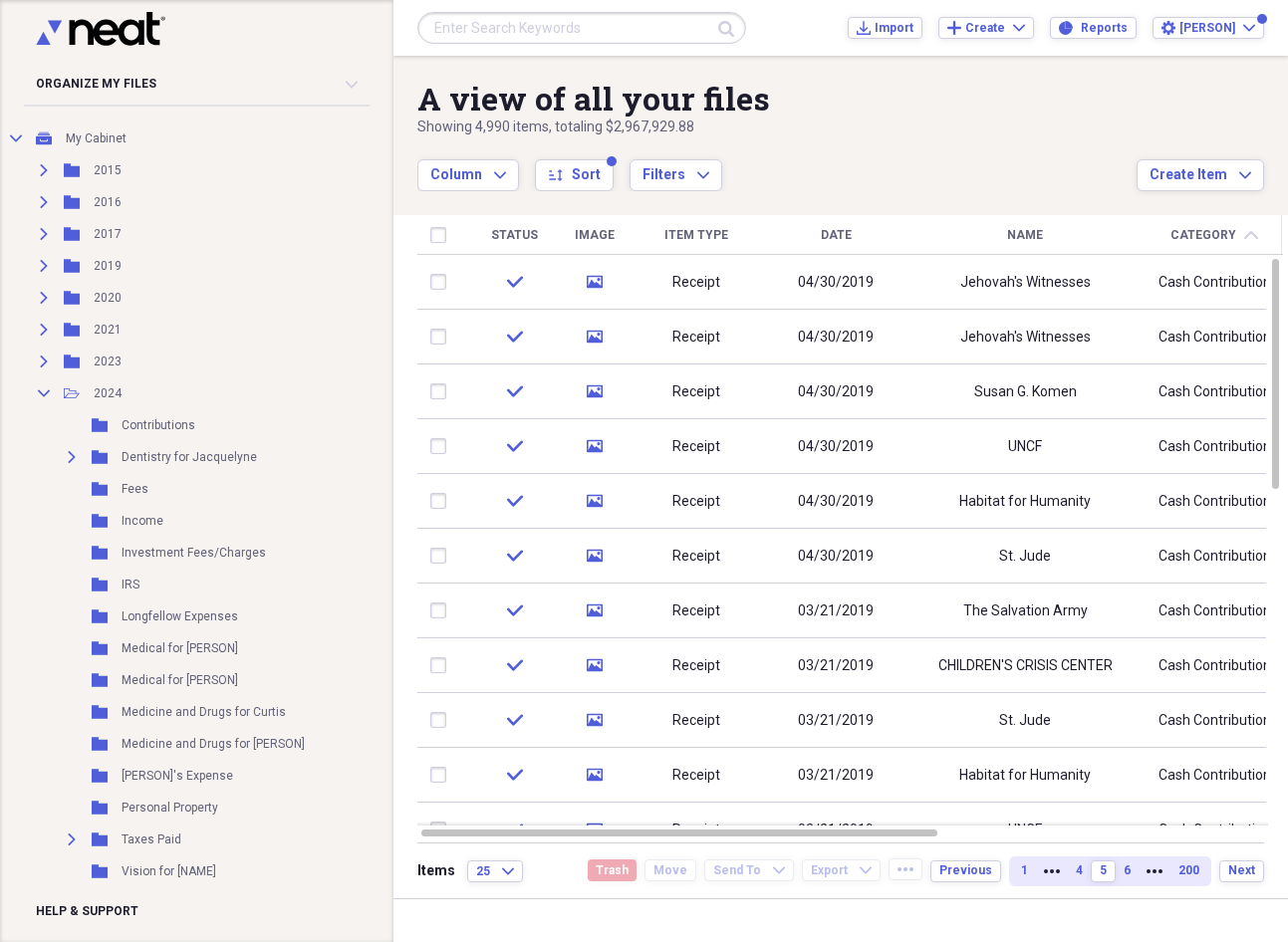 scroll, scrollTop: 159, scrollLeft: 0, axis: vertical 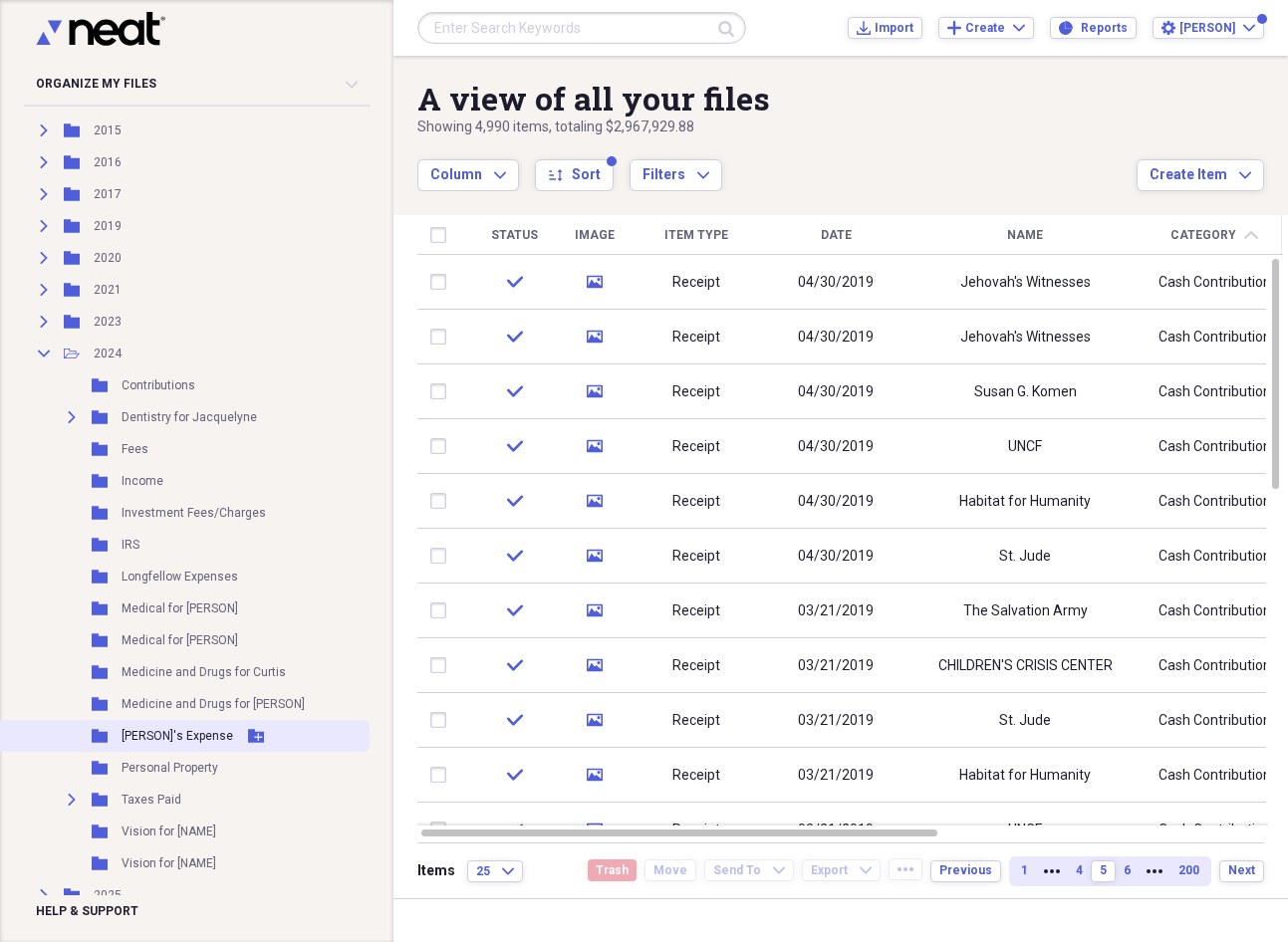 click on "[PERSON]'s Expense" at bounding box center (177, 736) 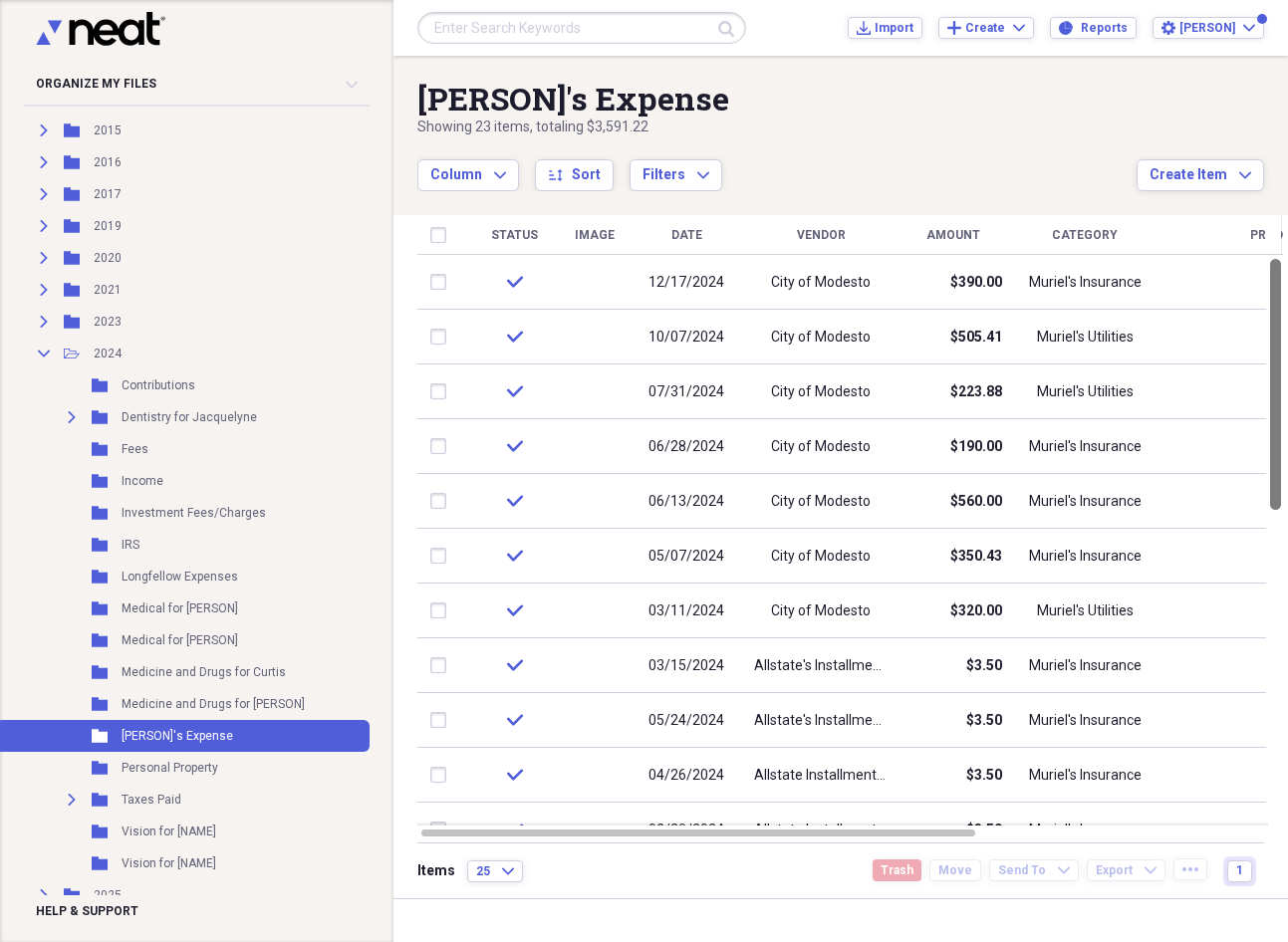 drag, startPoint x: 1278, startPoint y: 500, endPoint x: 1306, endPoint y: 465, distance: 44.82187 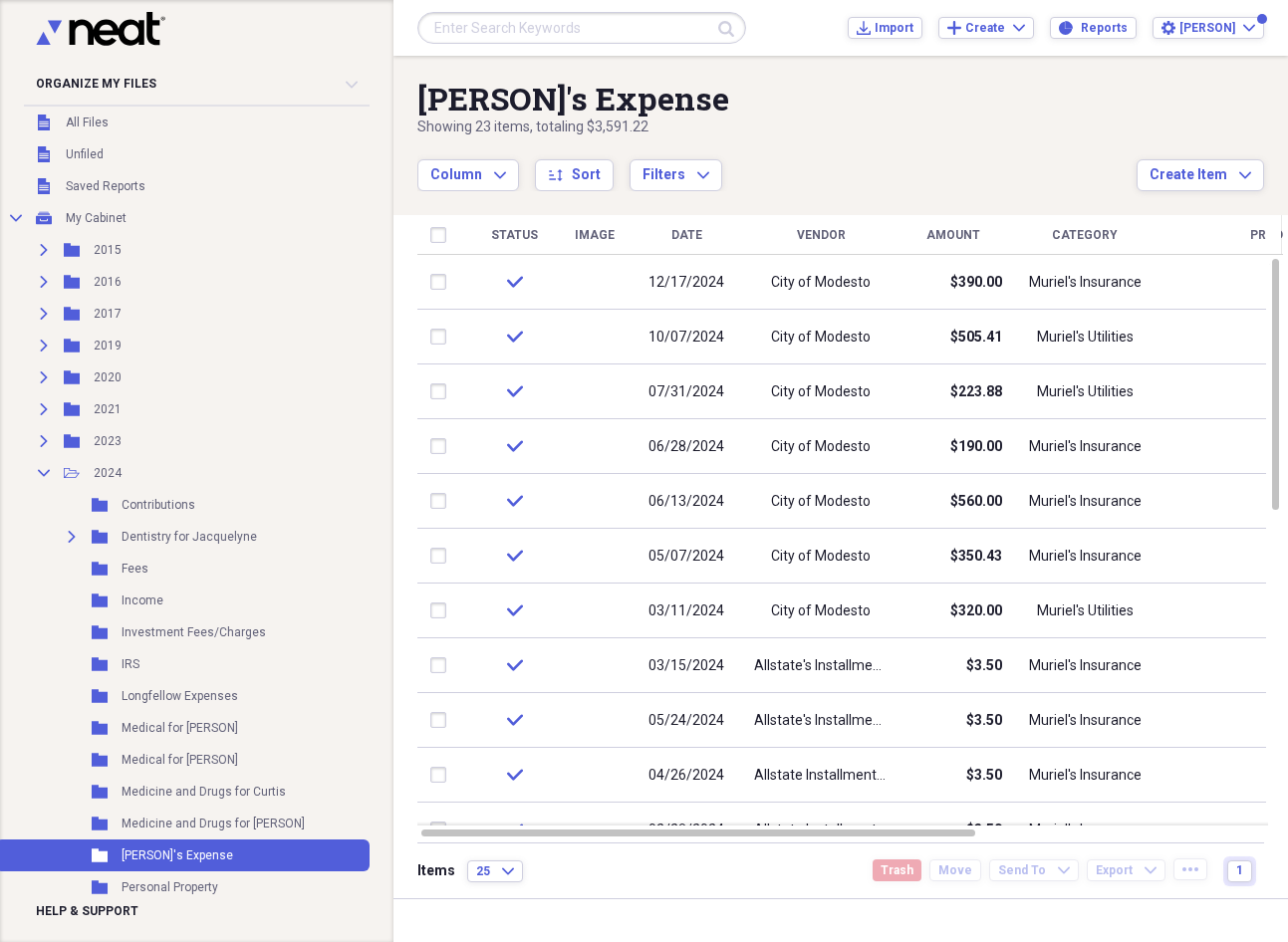 scroll, scrollTop: 0, scrollLeft: 0, axis: both 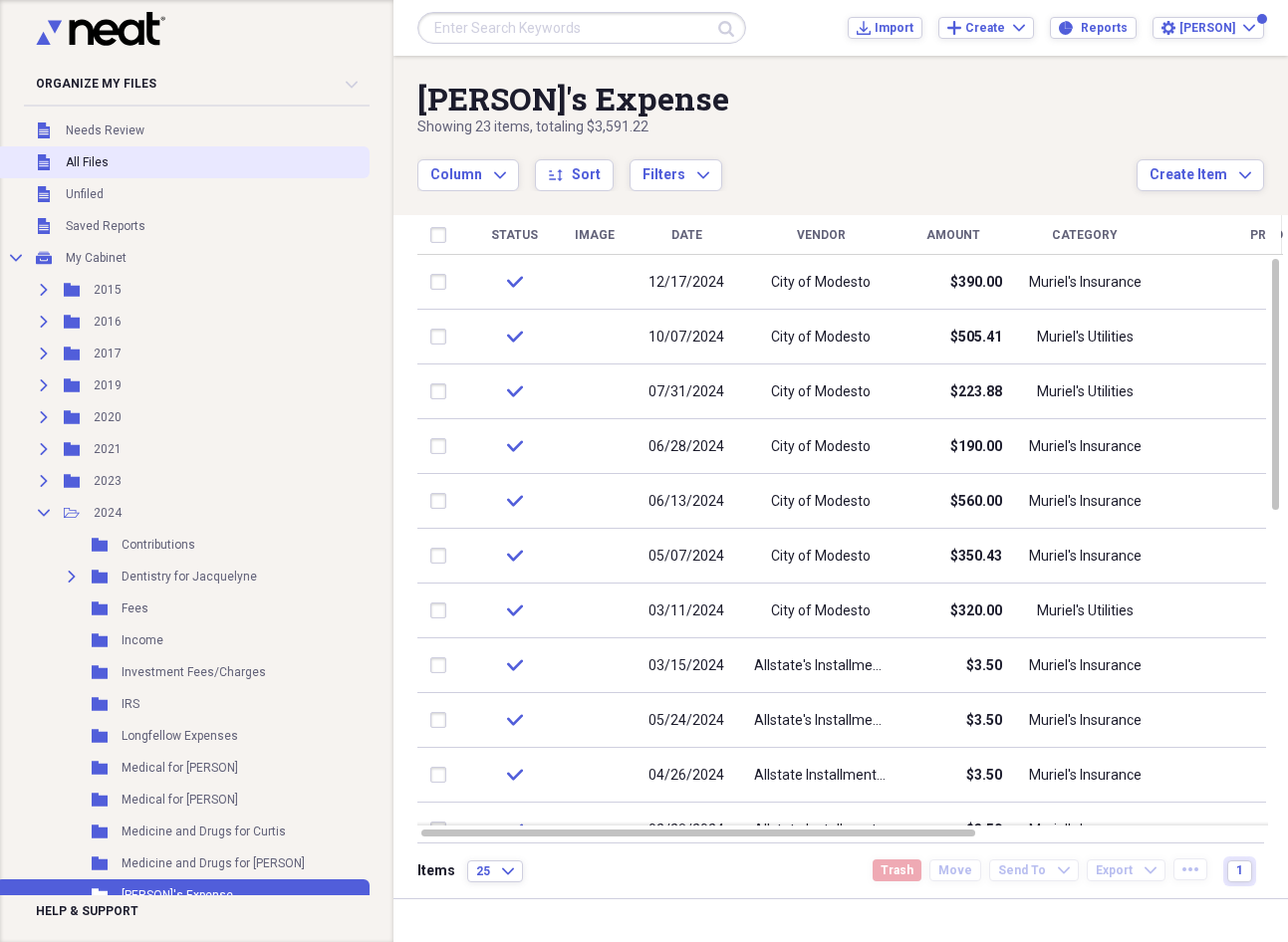 click on "All Files" at bounding box center [87, 162] 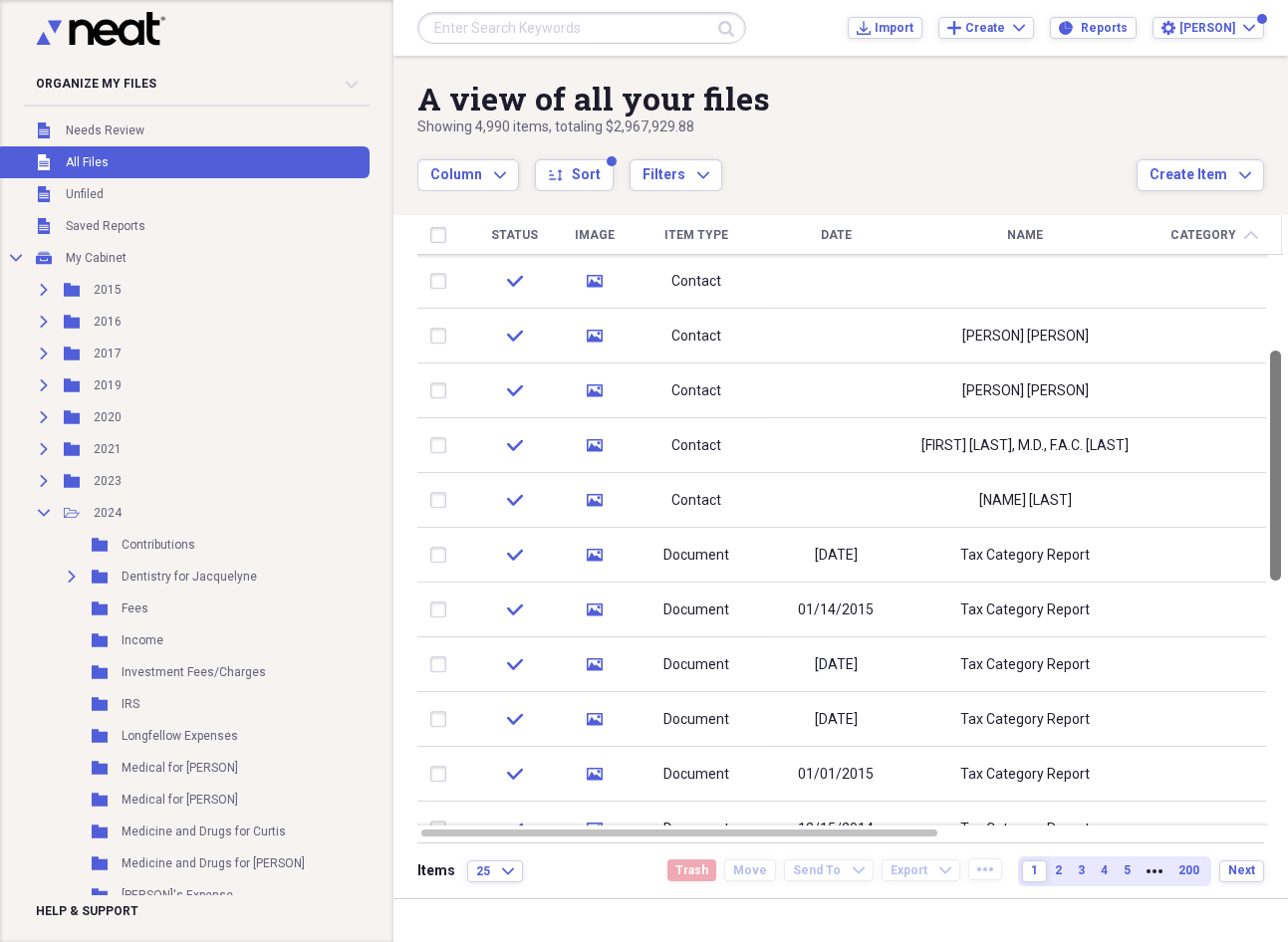 drag, startPoint x: 1282, startPoint y: 286, endPoint x: 1287, endPoint y: 392, distance: 106.11786 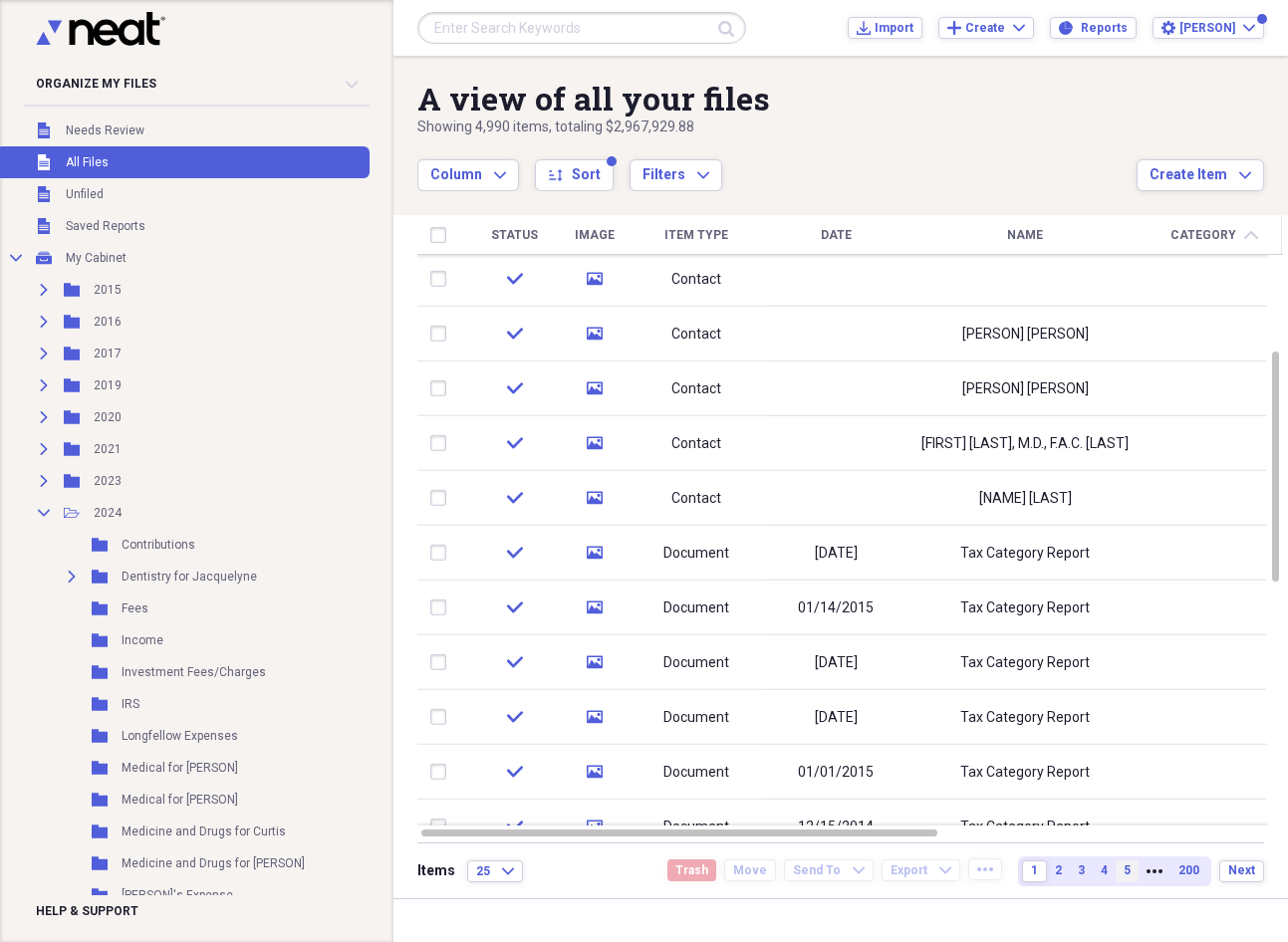 click on "5" at bounding box center [1127, 870] 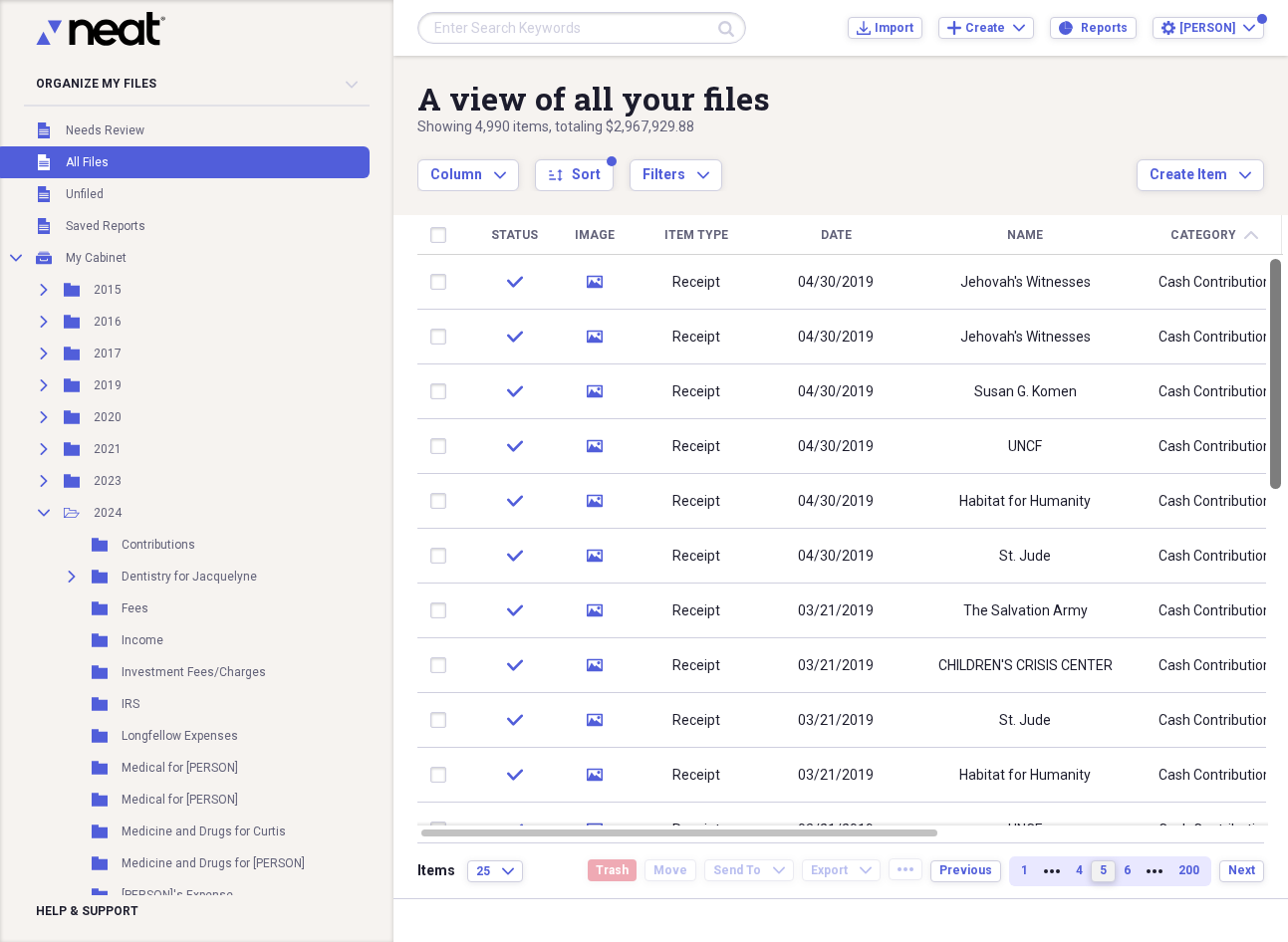 drag, startPoint x: 1277, startPoint y: 407, endPoint x: 1229, endPoint y: 214, distance: 198.87936 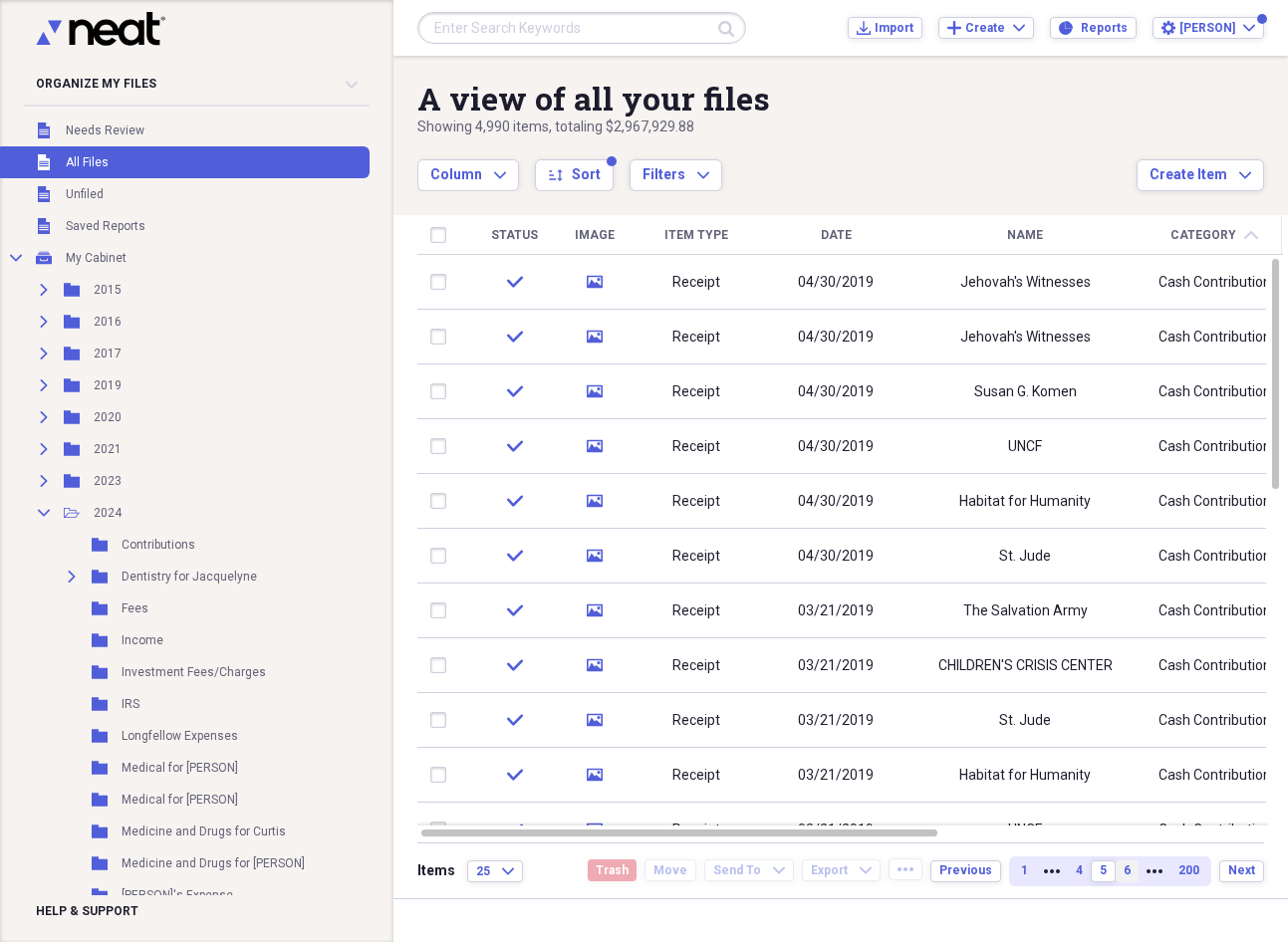 click on "6" at bounding box center [1127, 870] 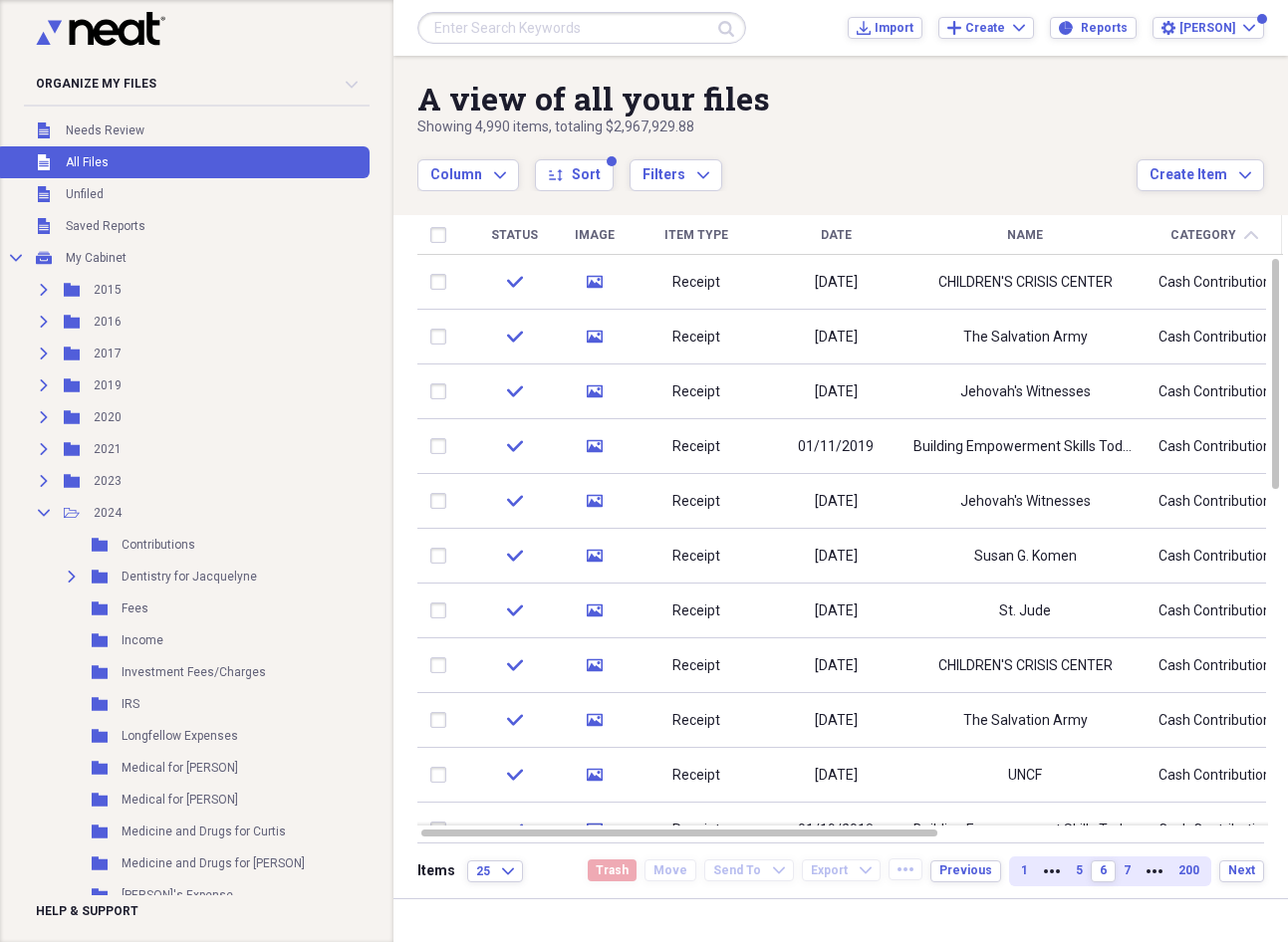 drag, startPoint x: 1271, startPoint y: 318, endPoint x: 1322, endPoint y: 636, distance: 322.06366 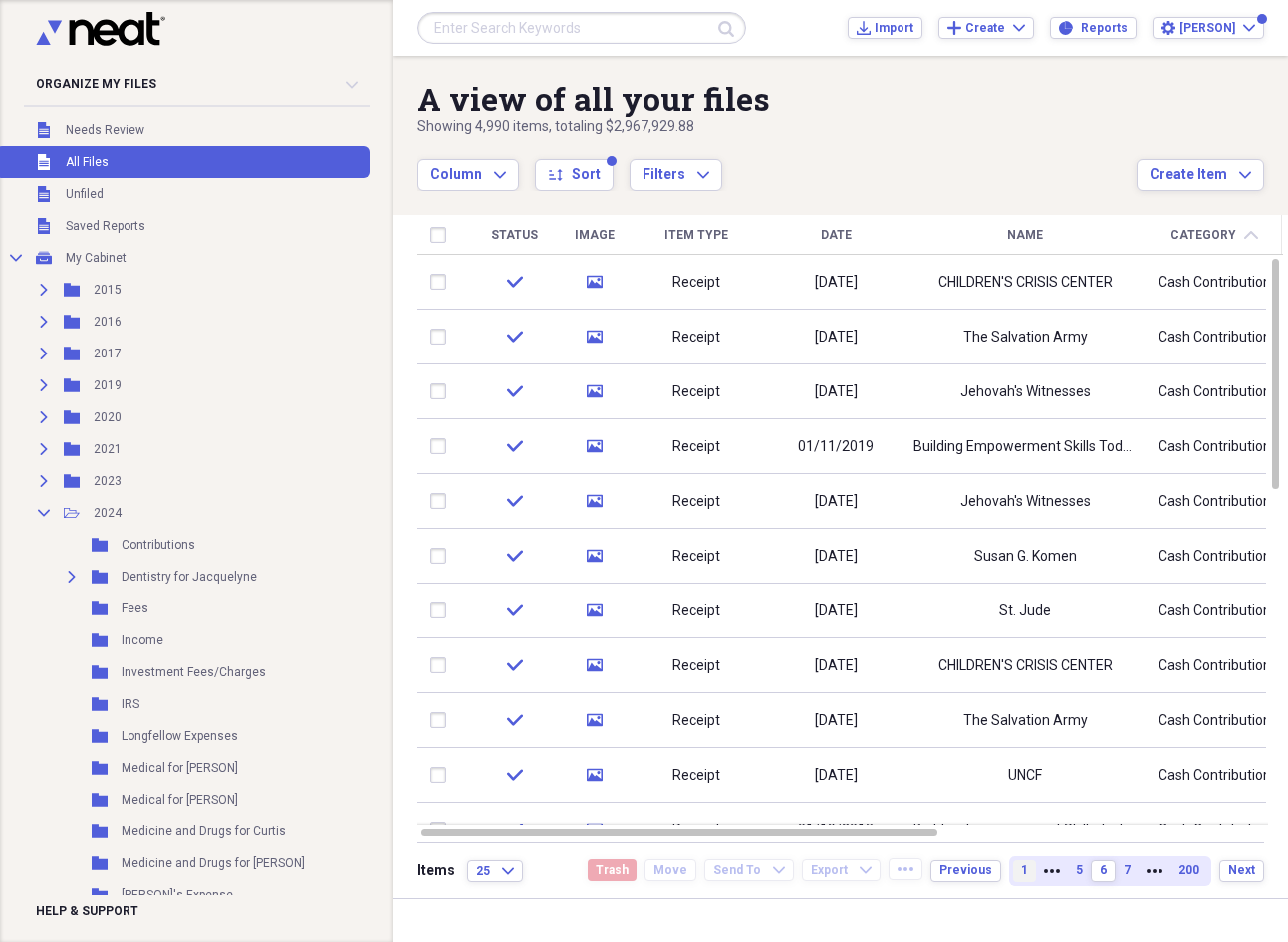 click on "1" at bounding box center (1024, 870) 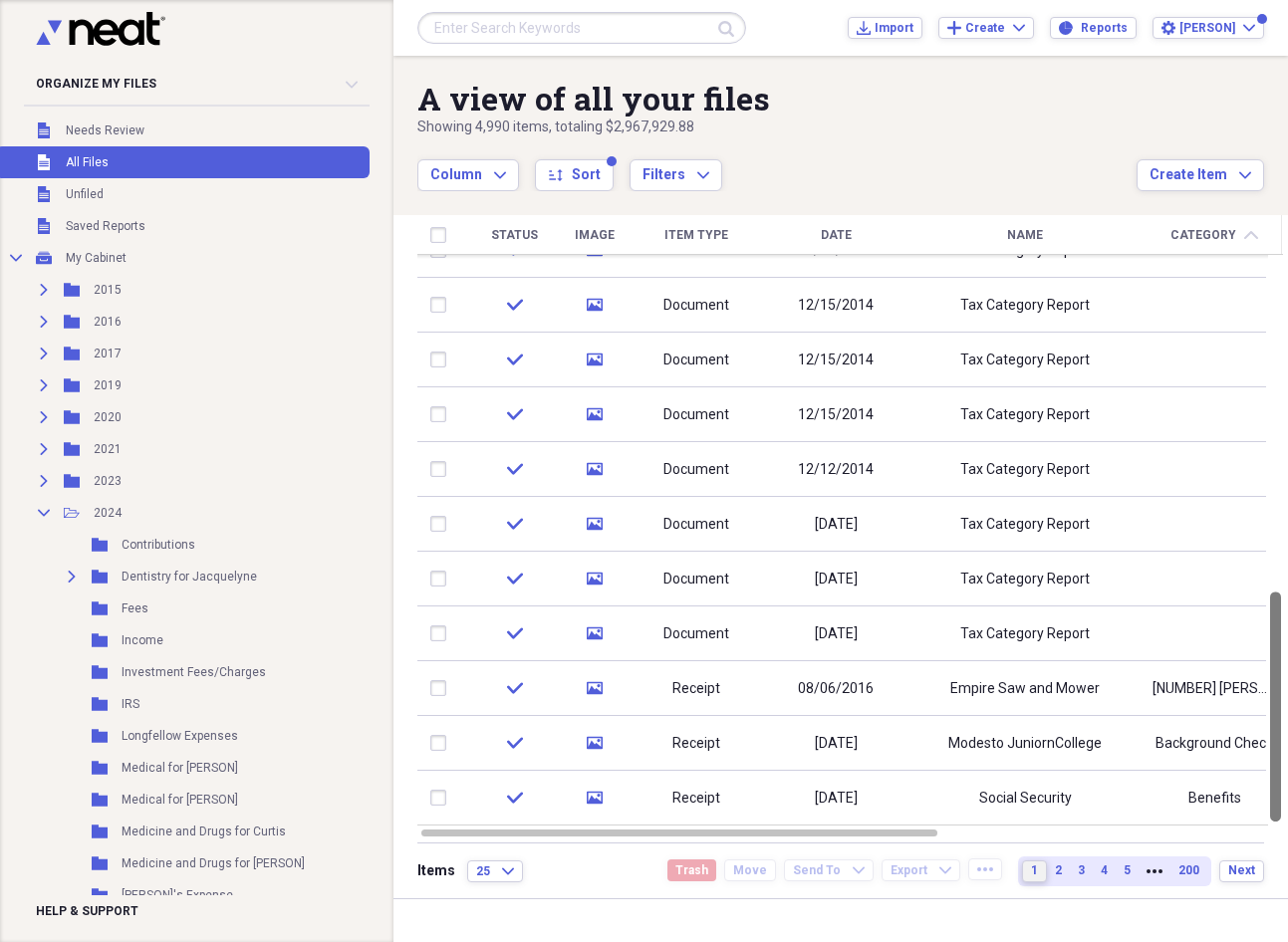drag, startPoint x: 1279, startPoint y: 355, endPoint x: 1327, endPoint y: 760, distance: 407.8345 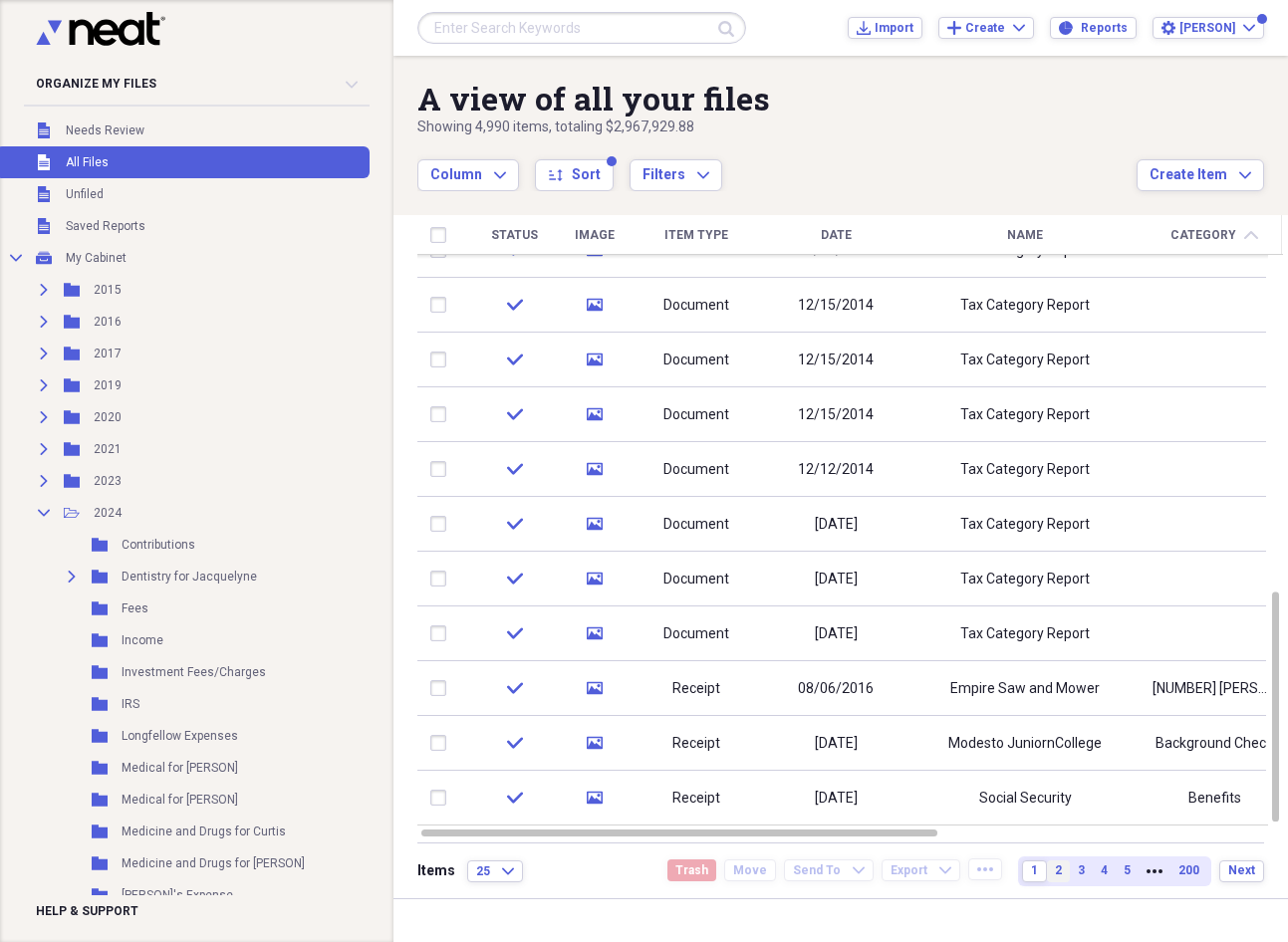 click on "2" at bounding box center [1058, 870] 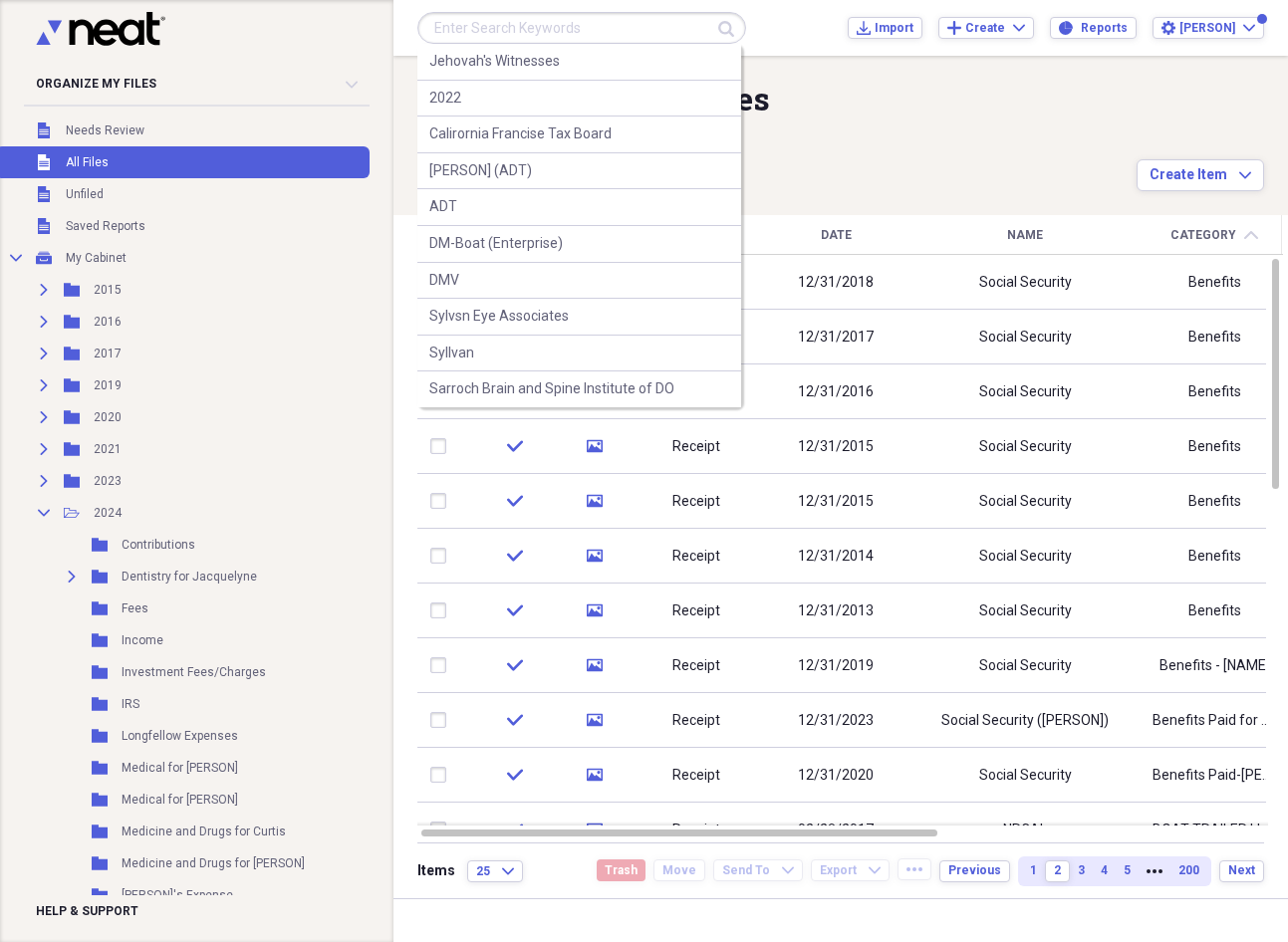 click at bounding box center [582, 28] 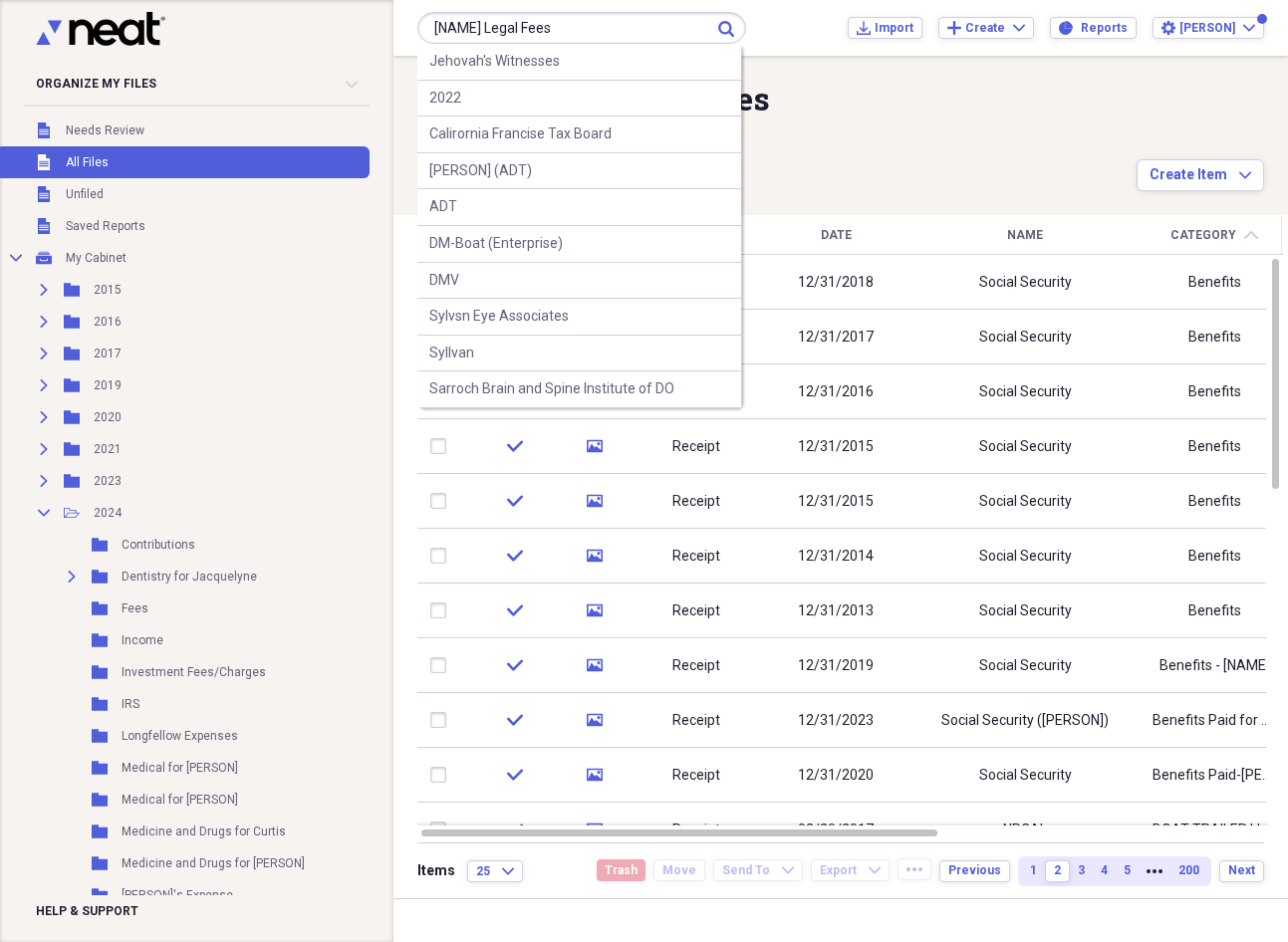 type on "[NAME] Legal Fees" 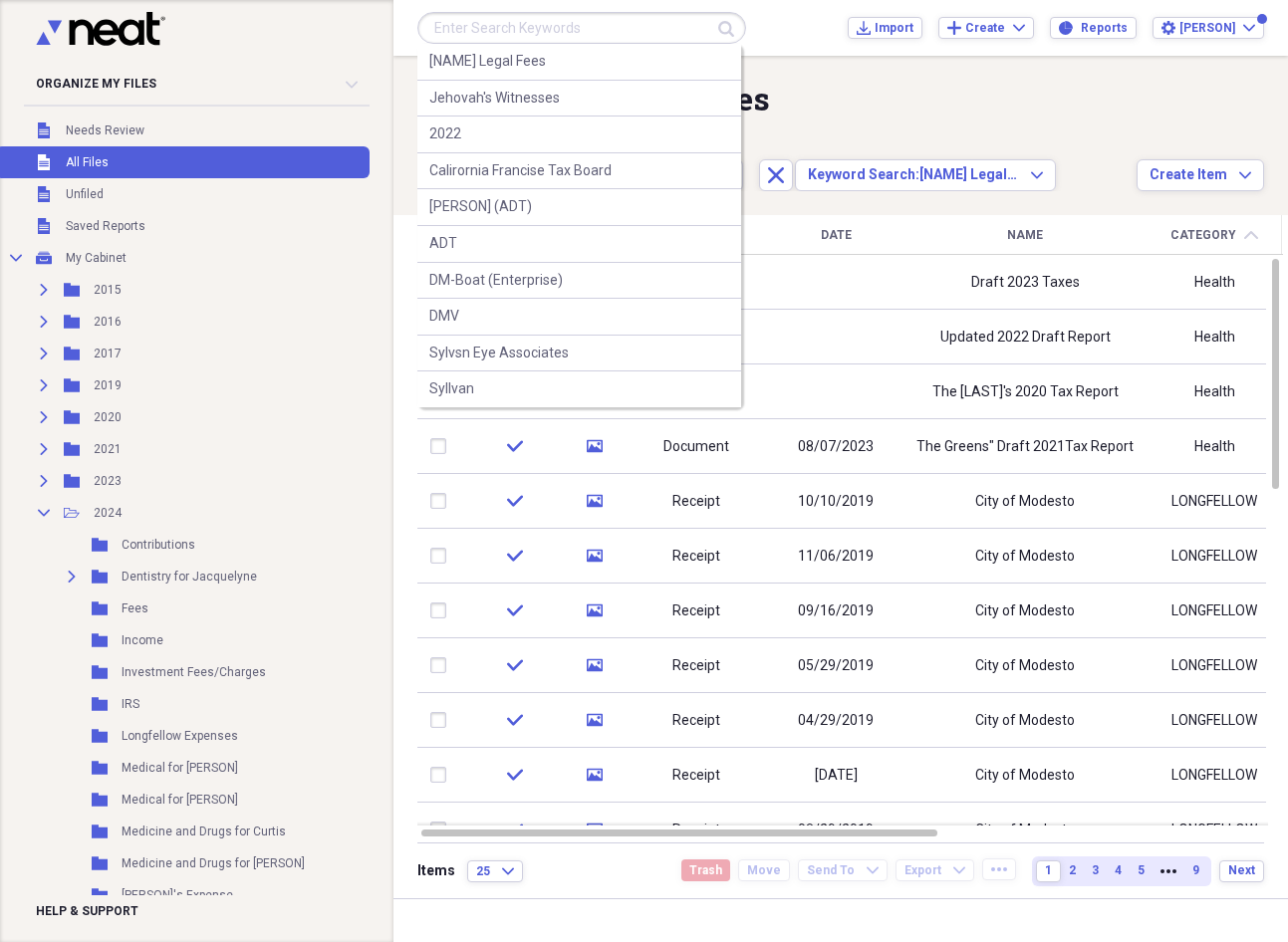 click at bounding box center (582, 28) 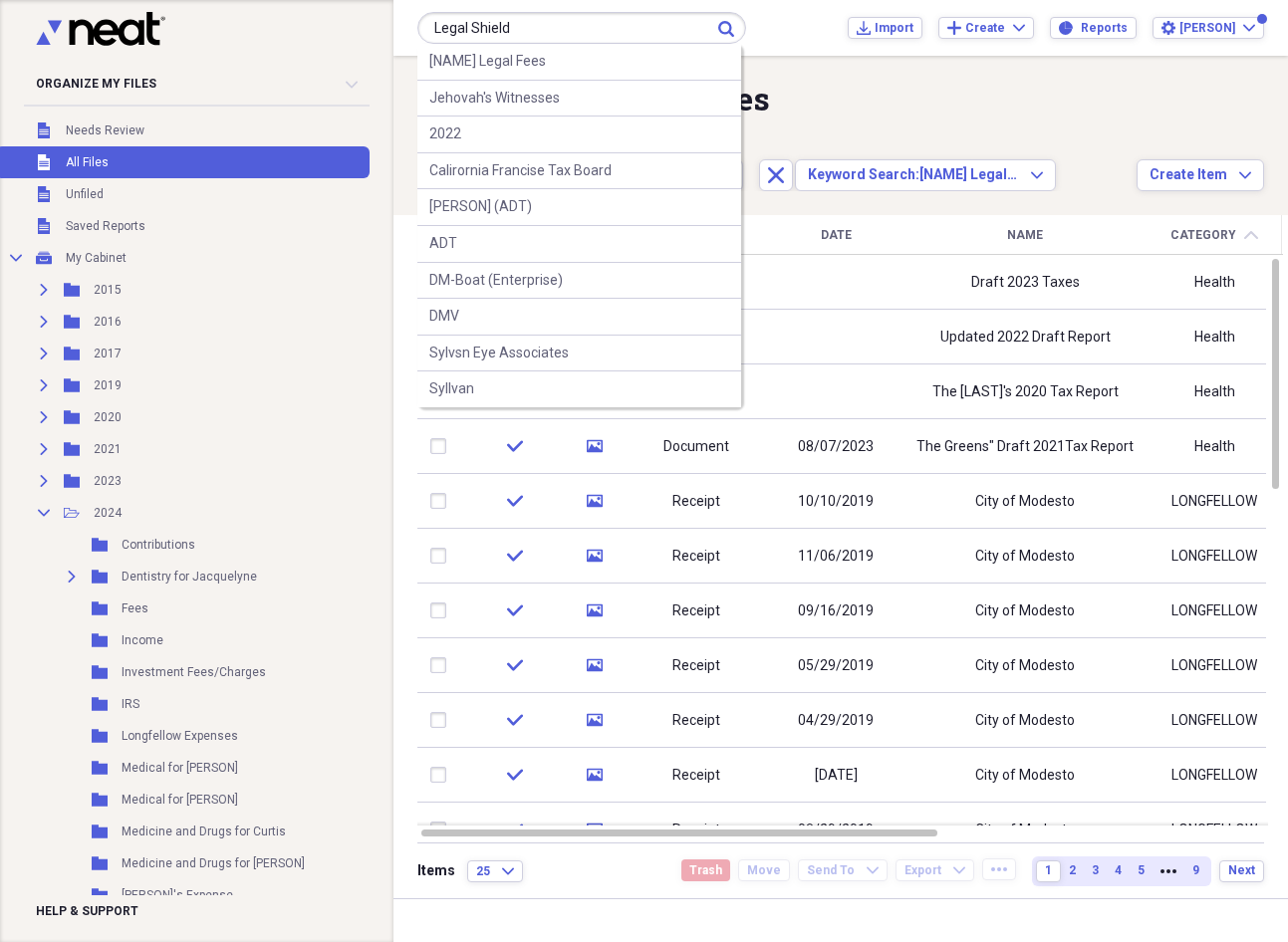 type on "Legal Shield" 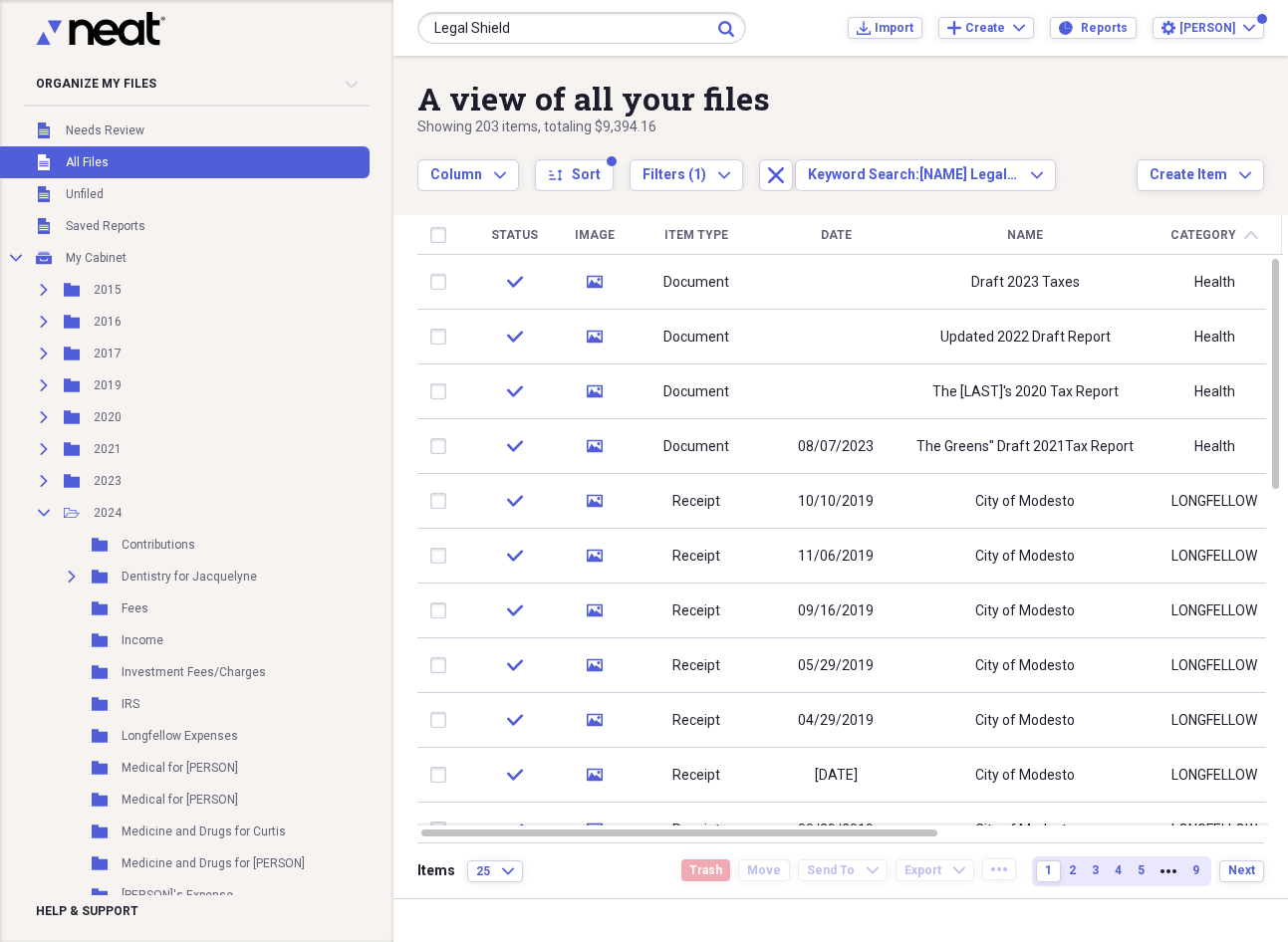 click 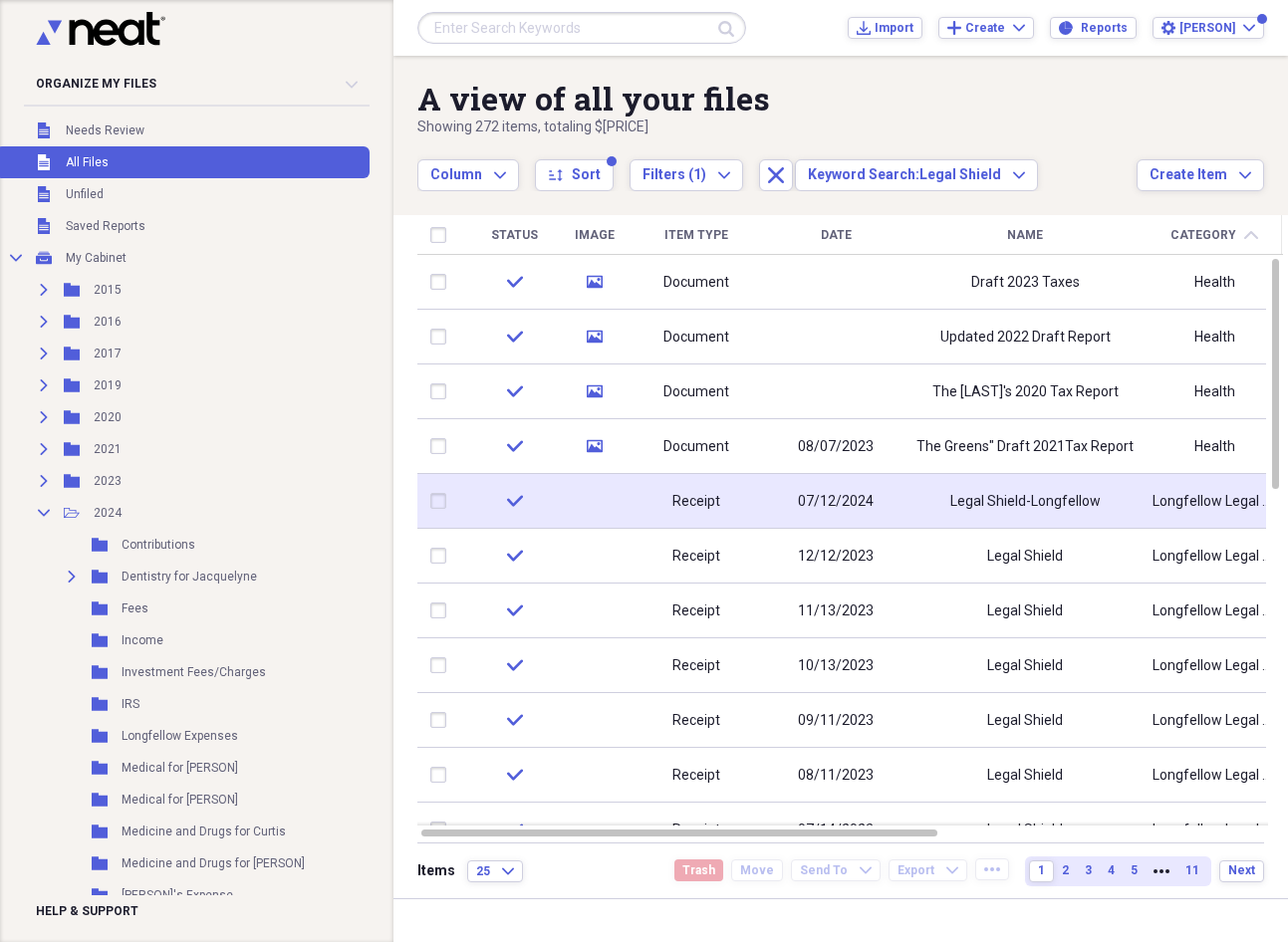 click on "07/12/2024" at bounding box center (836, 502) 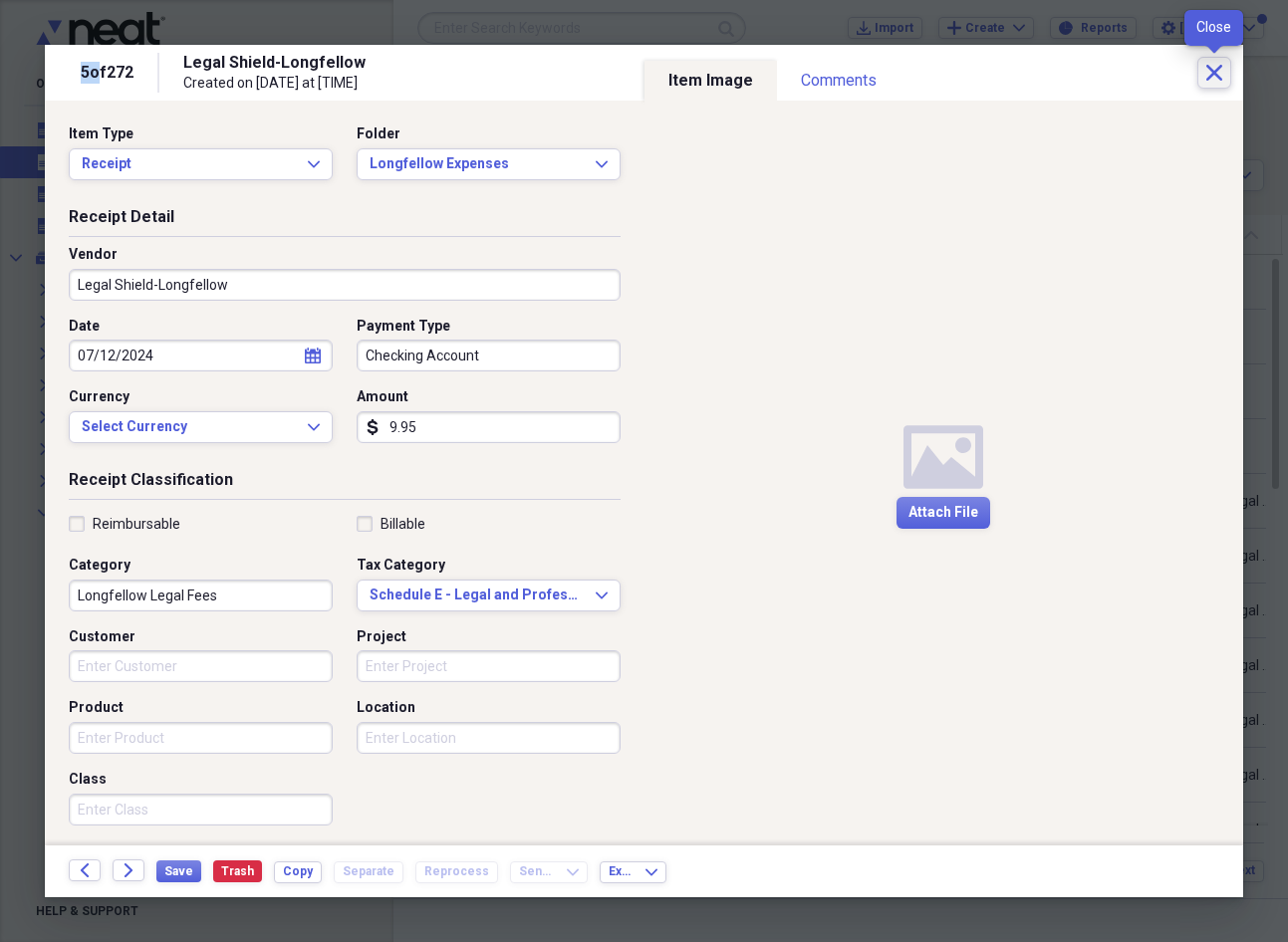 click on "Close" at bounding box center (1214, 73) 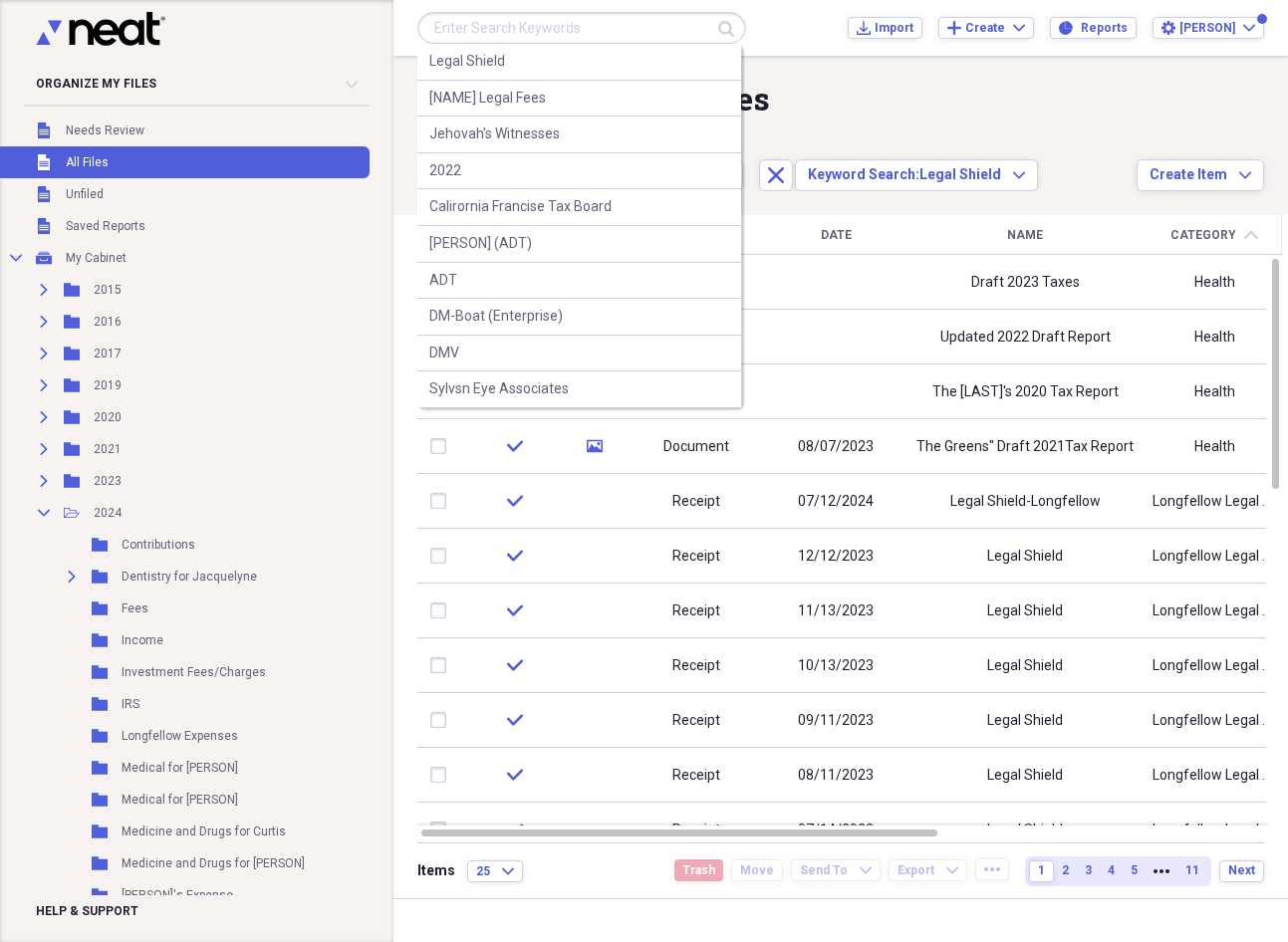 click at bounding box center [582, 28] 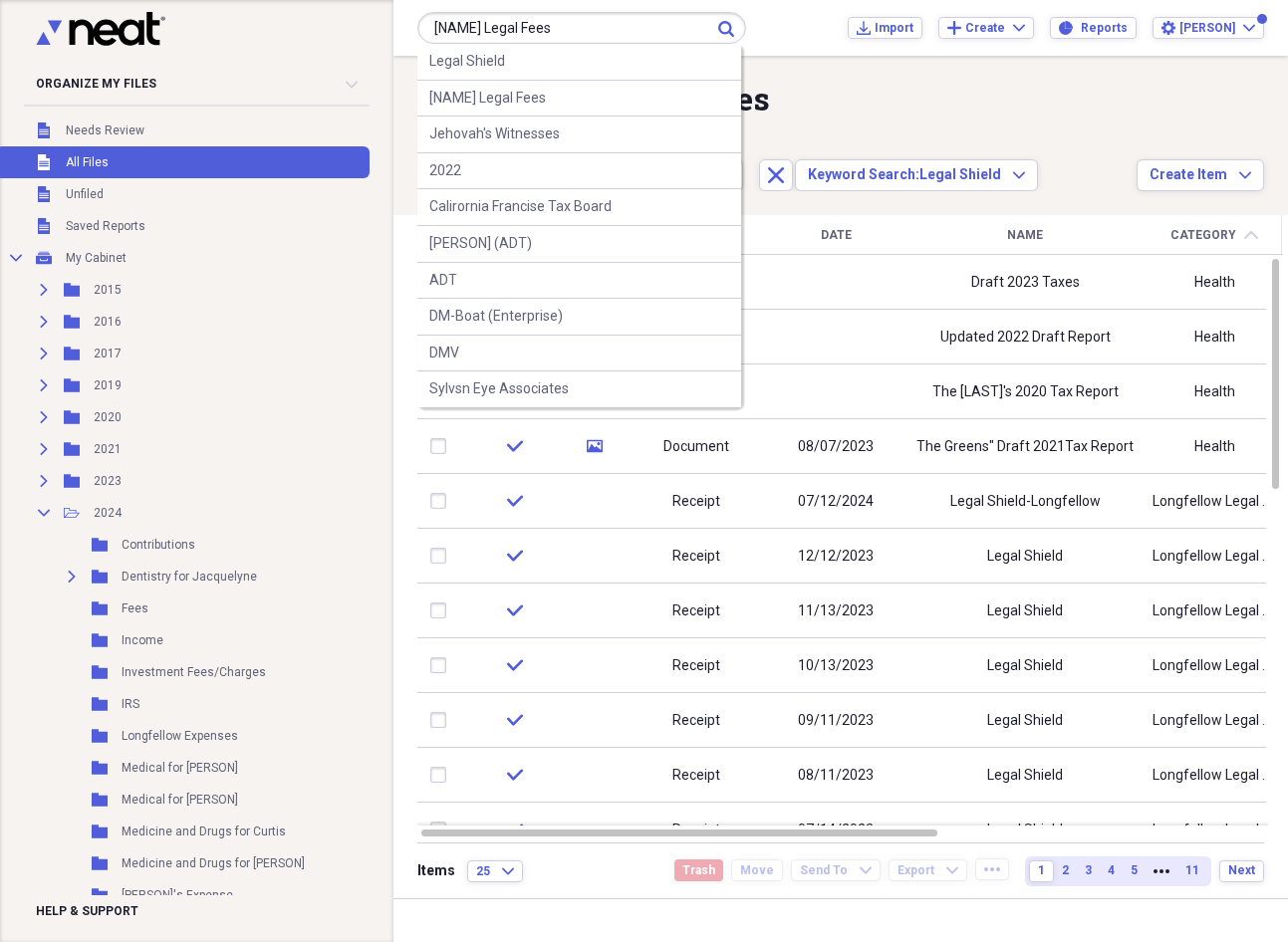 type on "[NAME] Legal Fees" 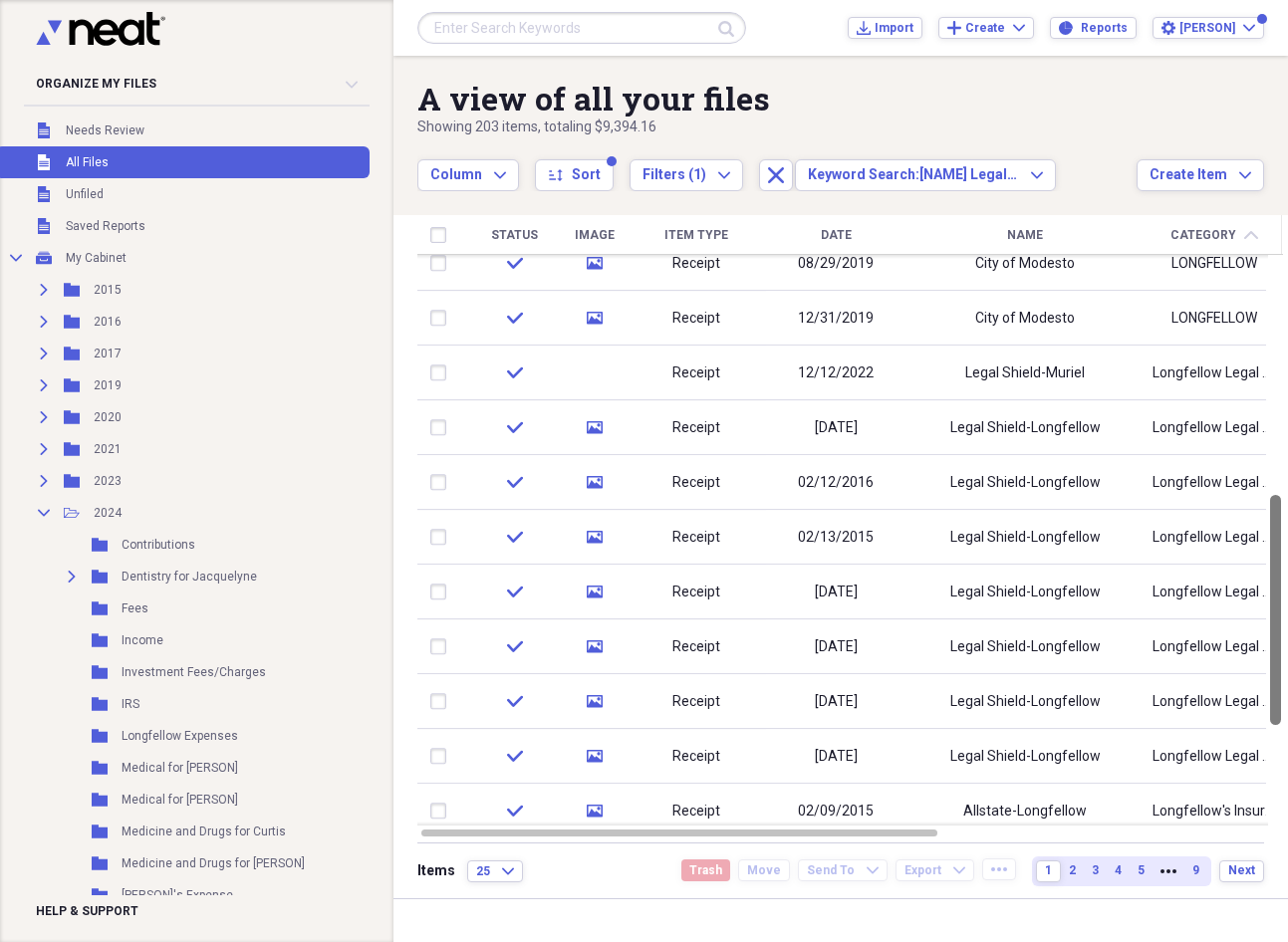 drag, startPoint x: 1273, startPoint y: 277, endPoint x: 1304, endPoint y: 513, distance: 238.02731 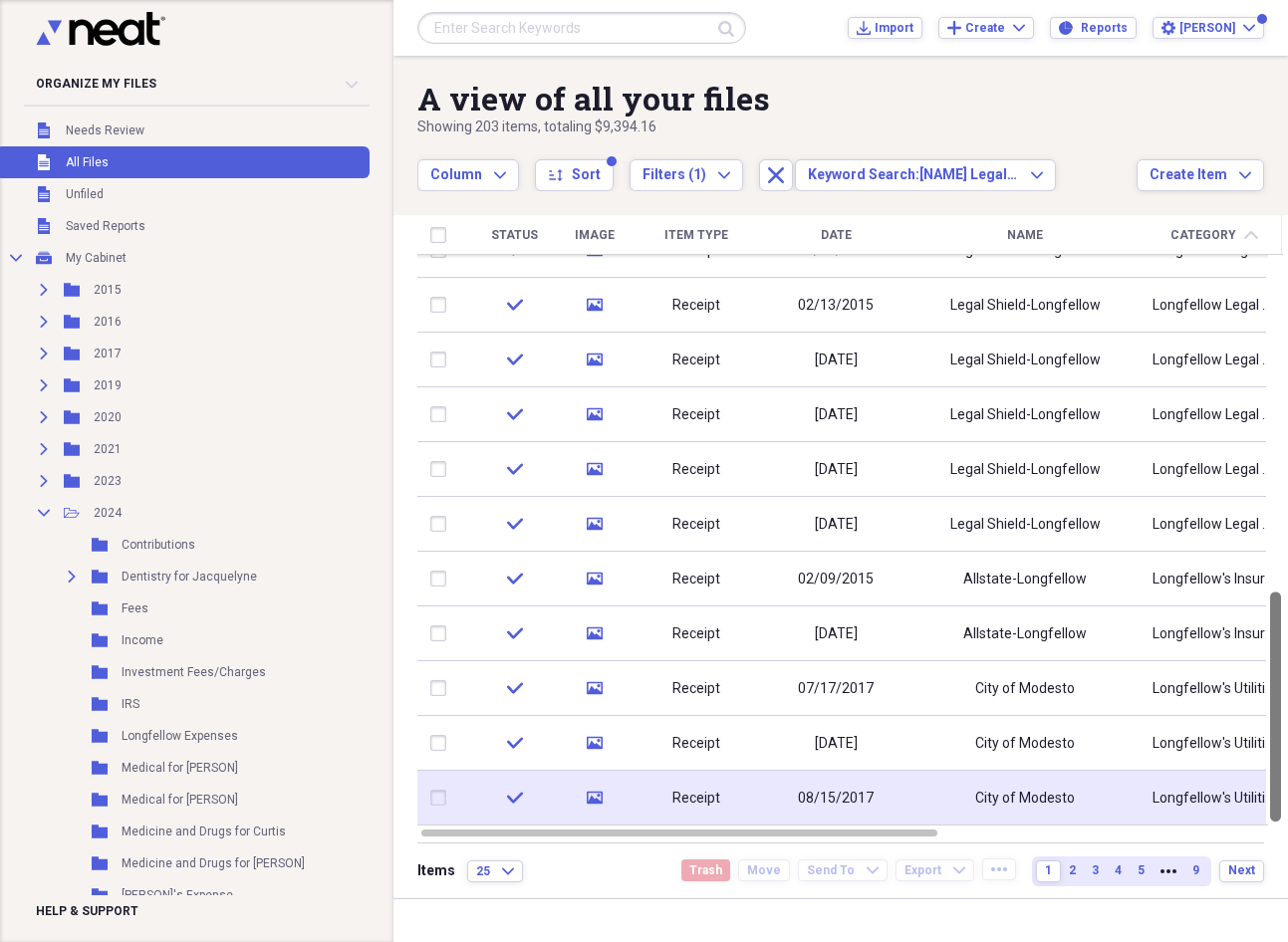 drag, startPoint x: 1277, startPoint y: 553, endPoint x: 1251, endPoint y: 787, distance: 235.44001 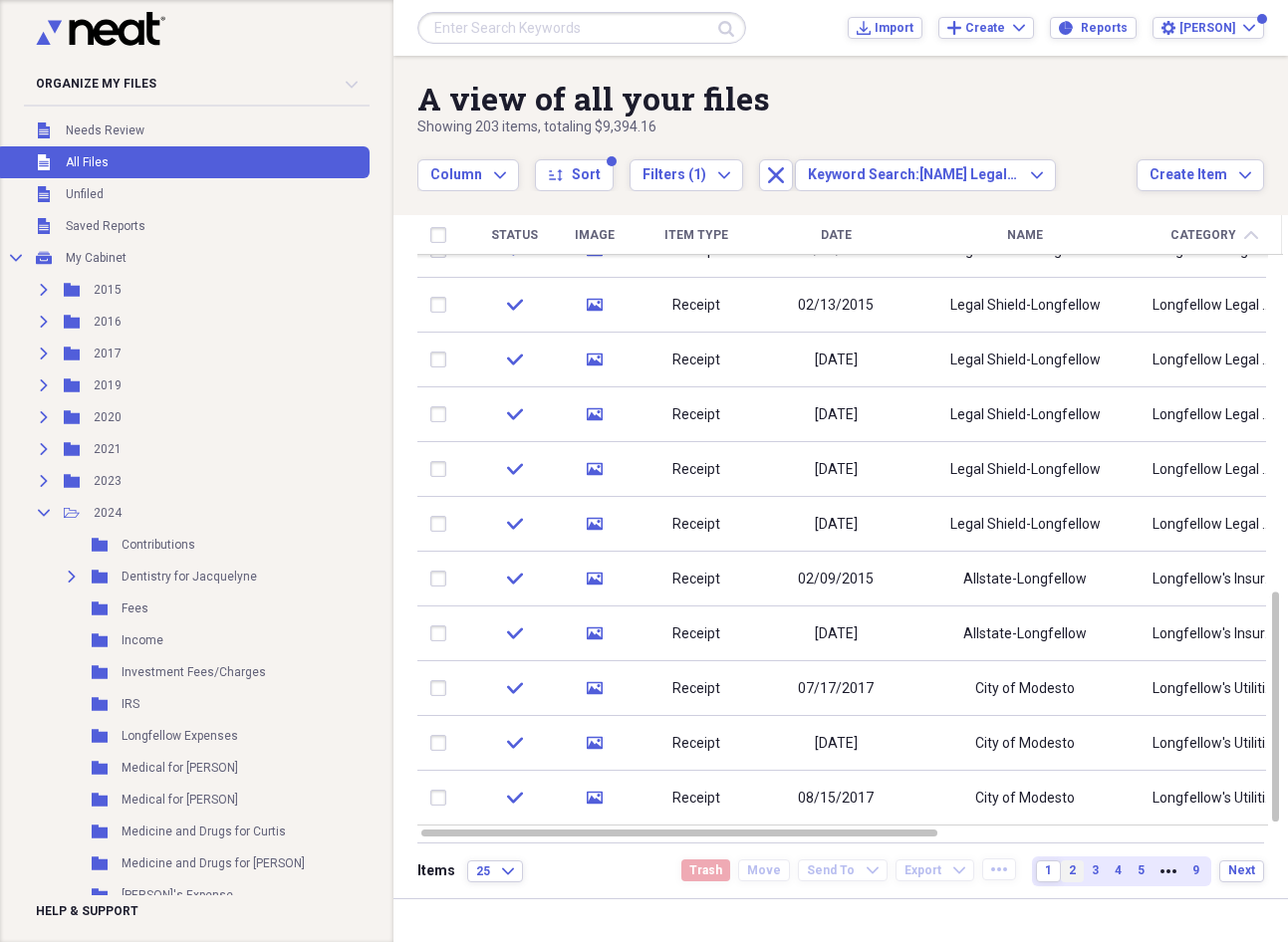 click on "2" at bounding box center (1072, 870) 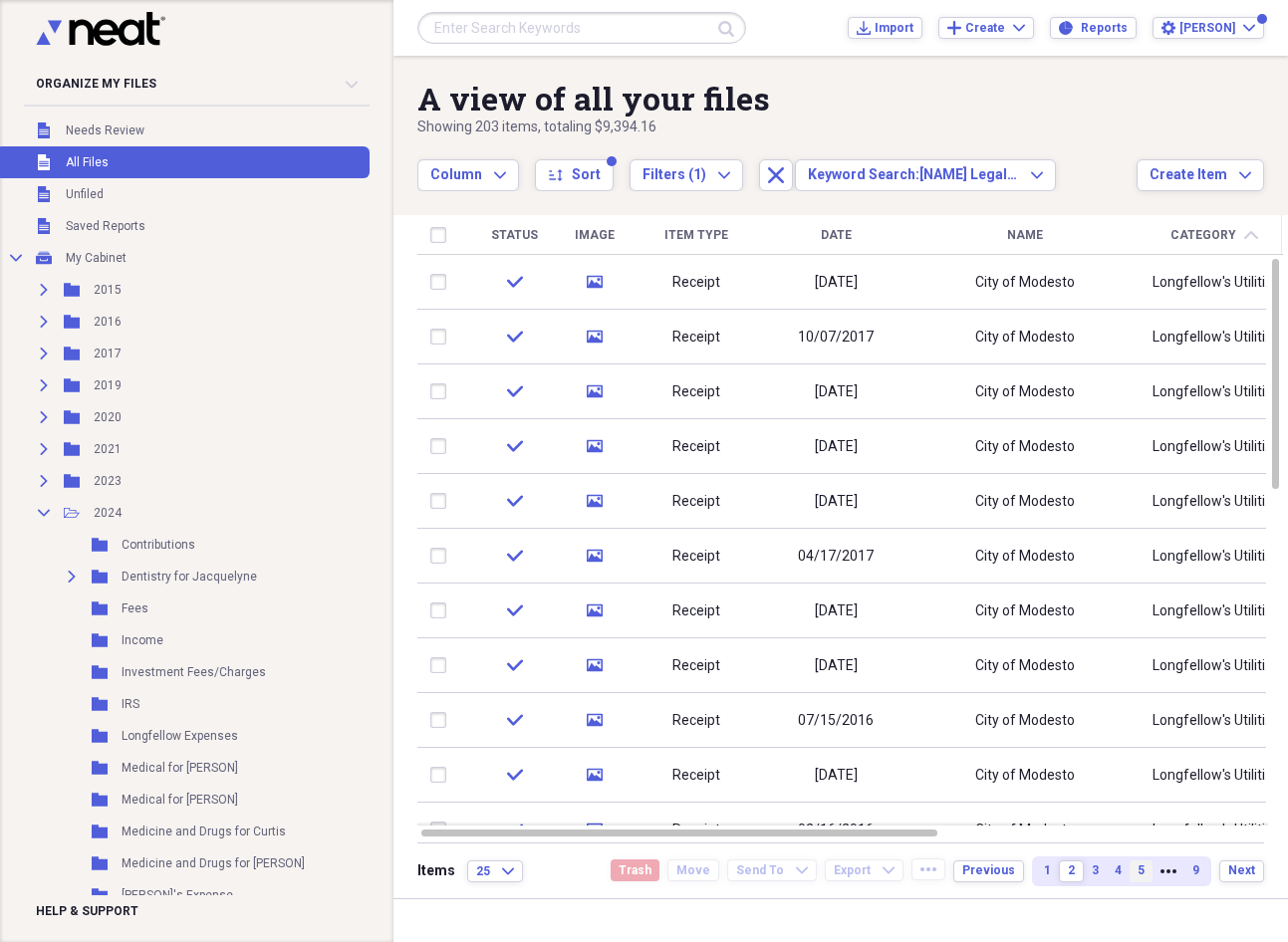 click on "5" at bounding box center [1141, 871] 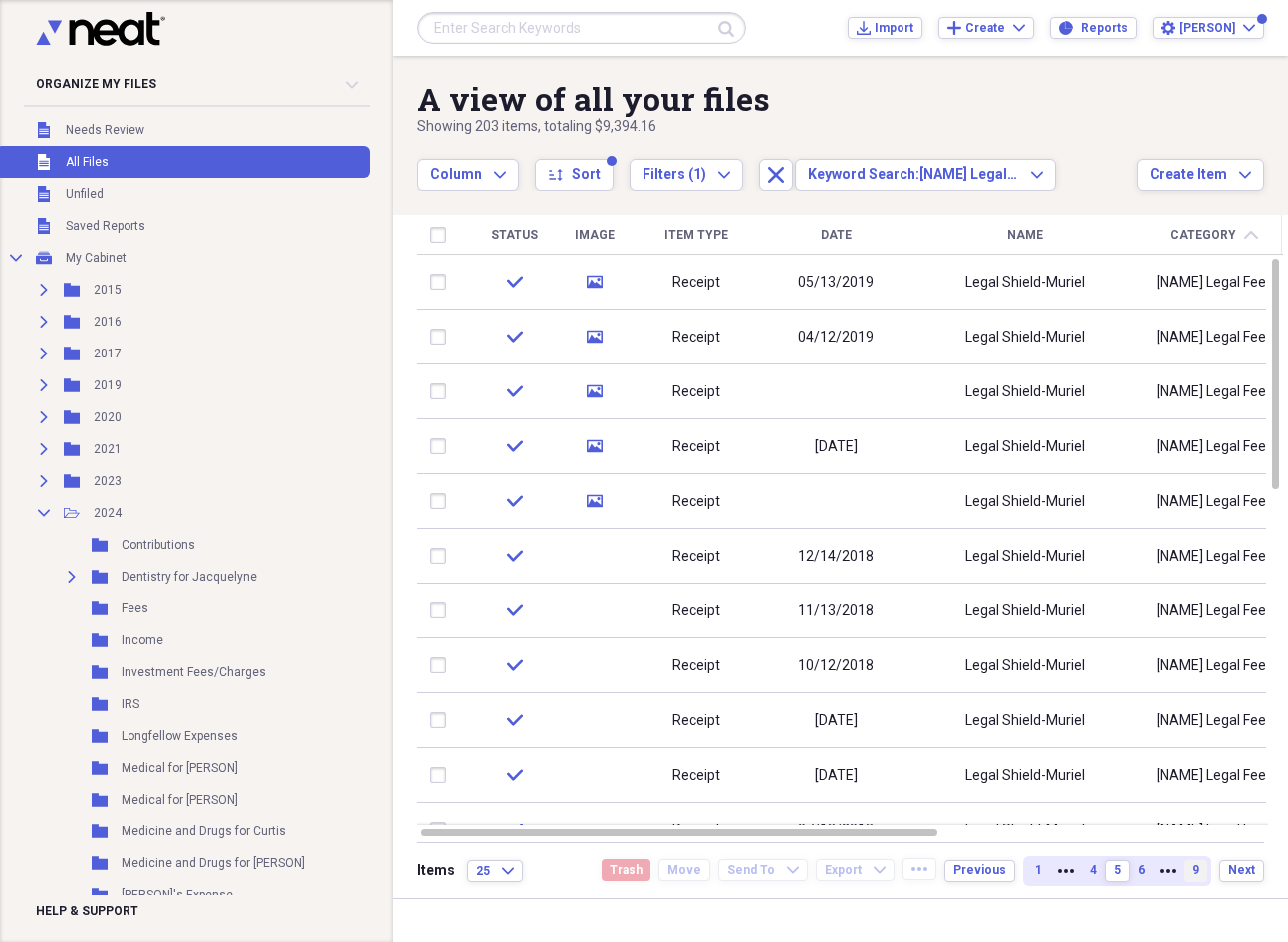 click on "9" at bounding box center (1195, 871) 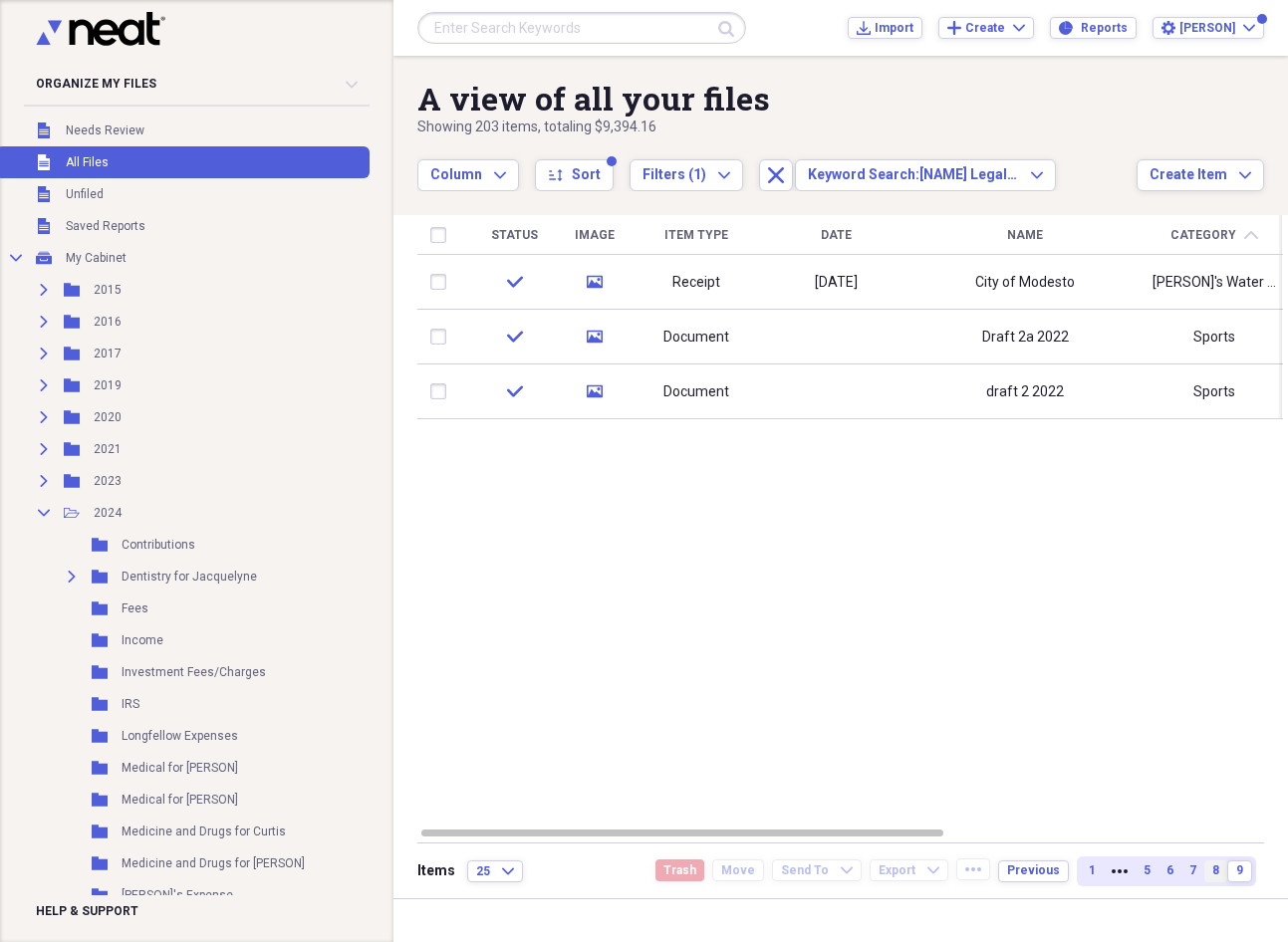 click on "8" at bounding box center [1215, 871] 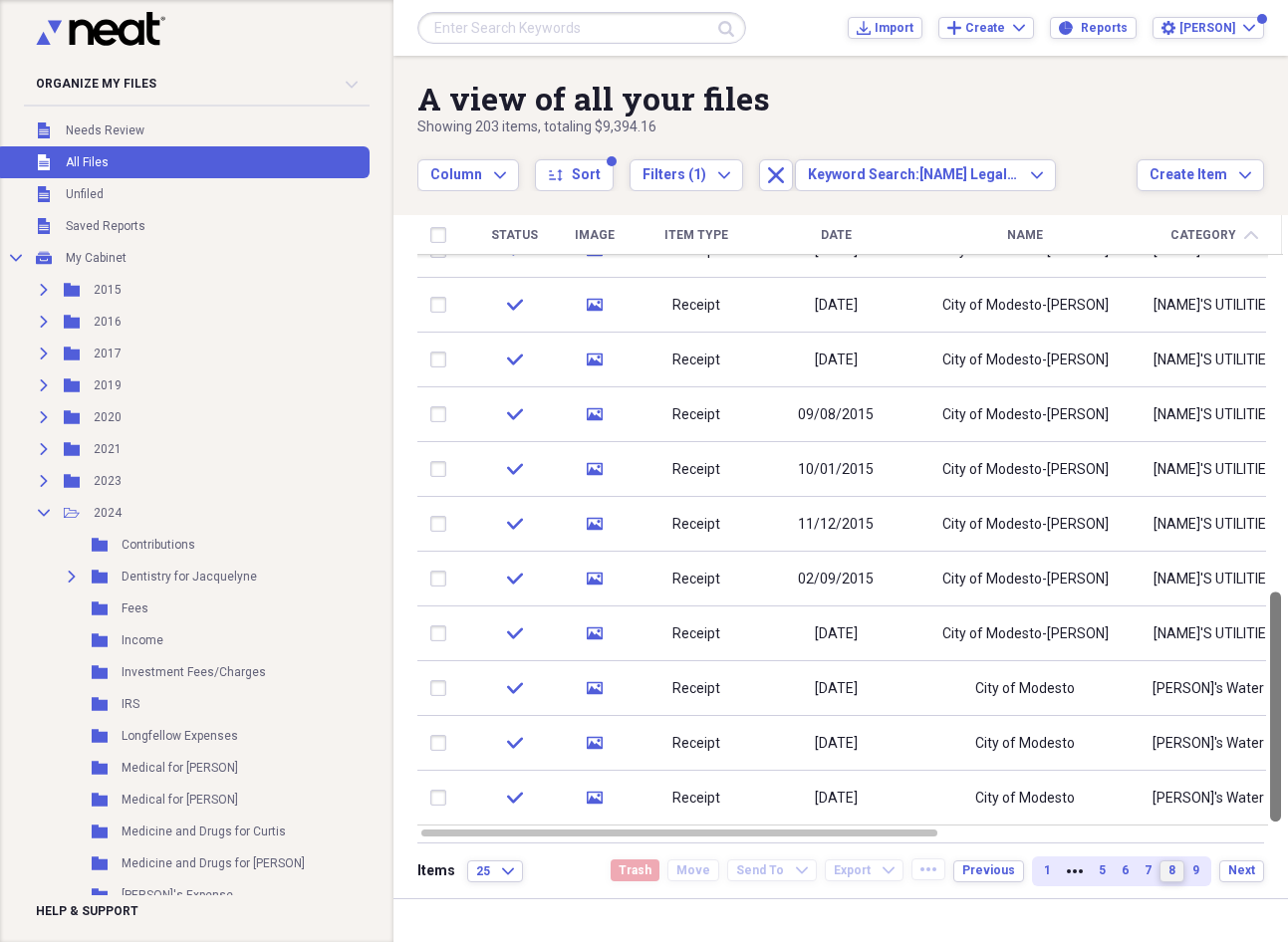 drag, startPoint x: 1277, startPoint y: 471, endPoint x: 1275, endPoint y: 929, distance: 458.00437 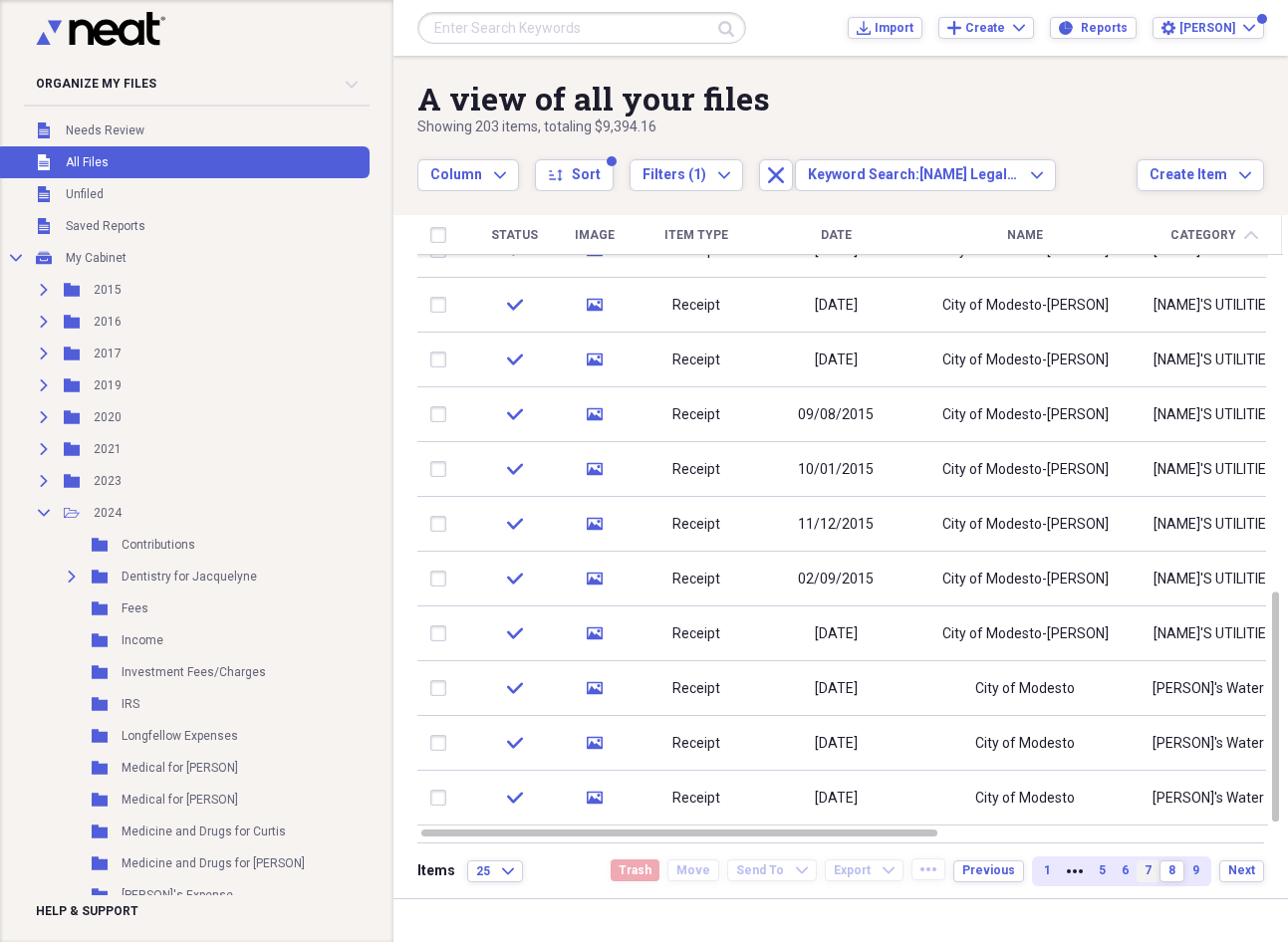 click on "7" at bounding box center [1148, 871] 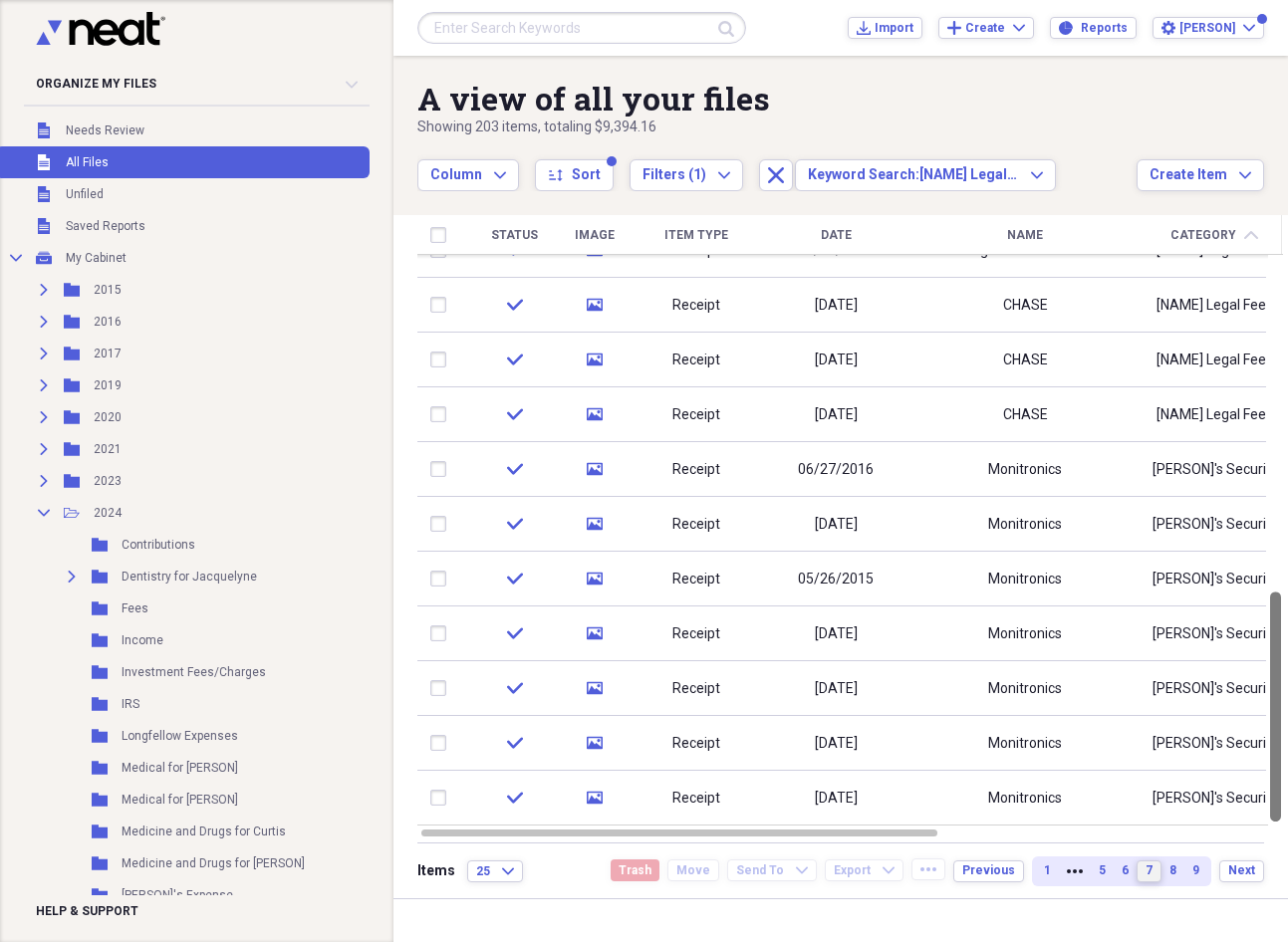 drag, startPoint x: 1278, startPoint y: 330, endPoint x: 1353, endPoint y: 794, distance: 470.02234 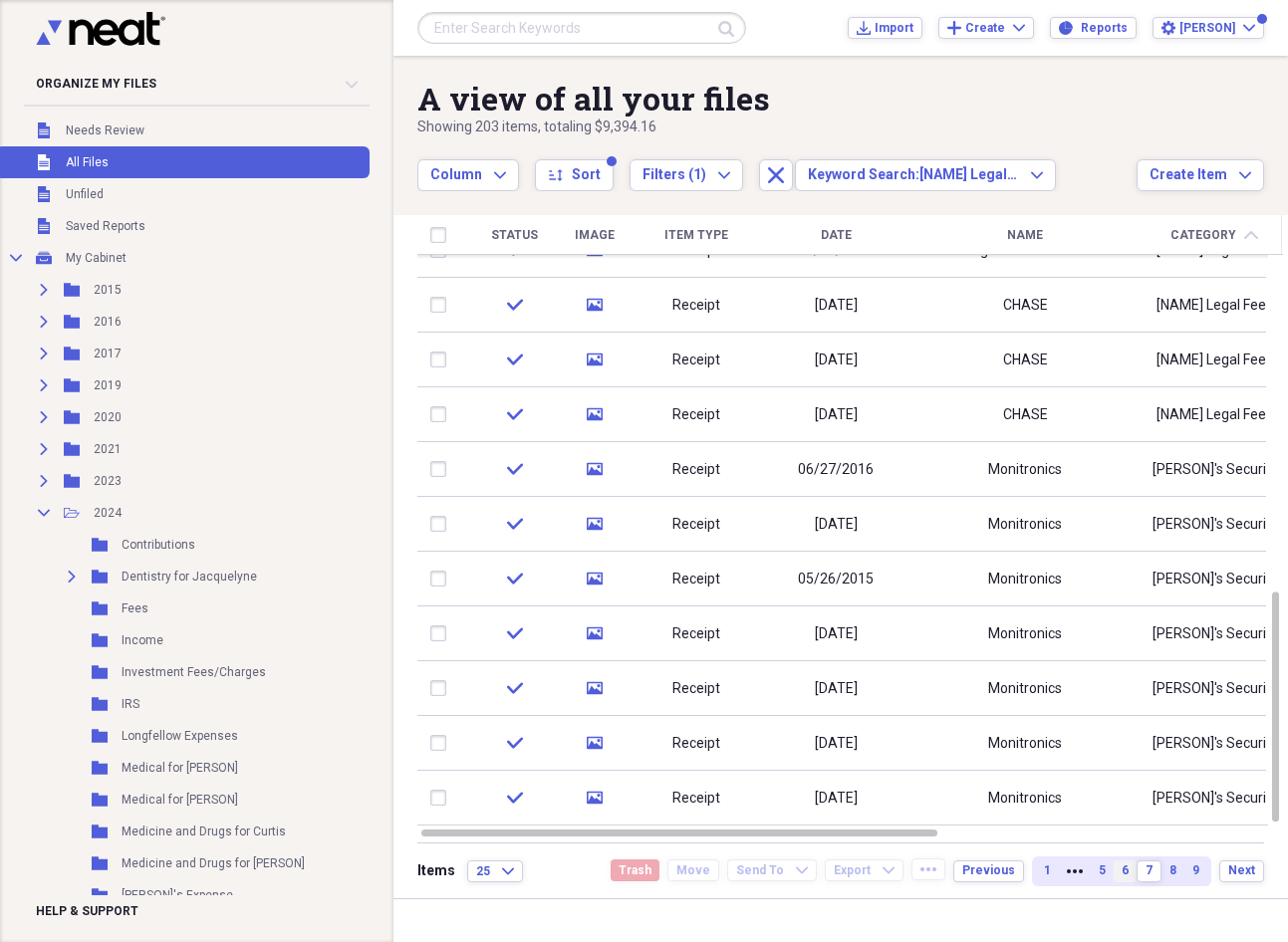 click on "6" at bounding box center [1125, 870] 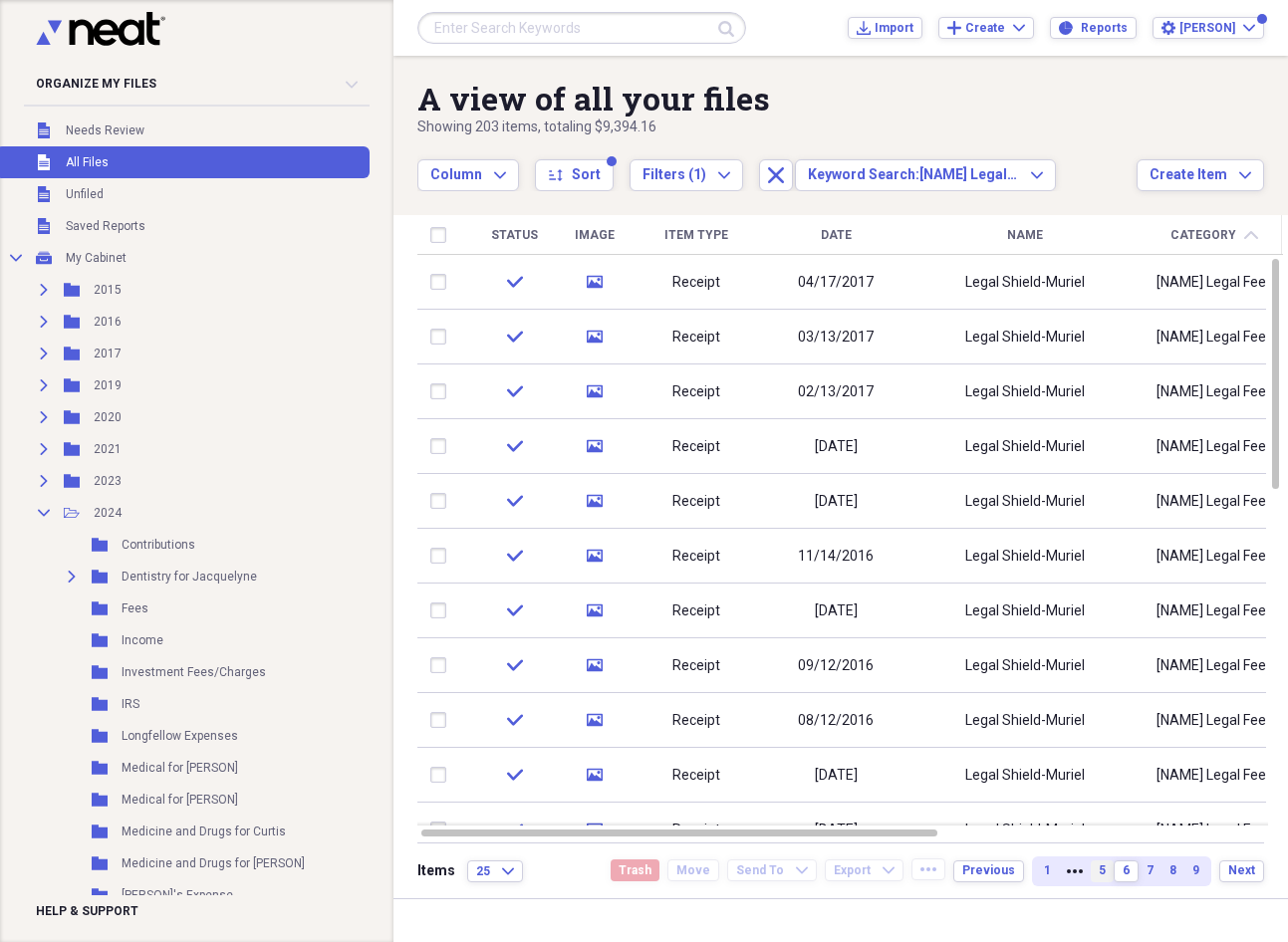 click on "5" at bounding box center (1102, 871) 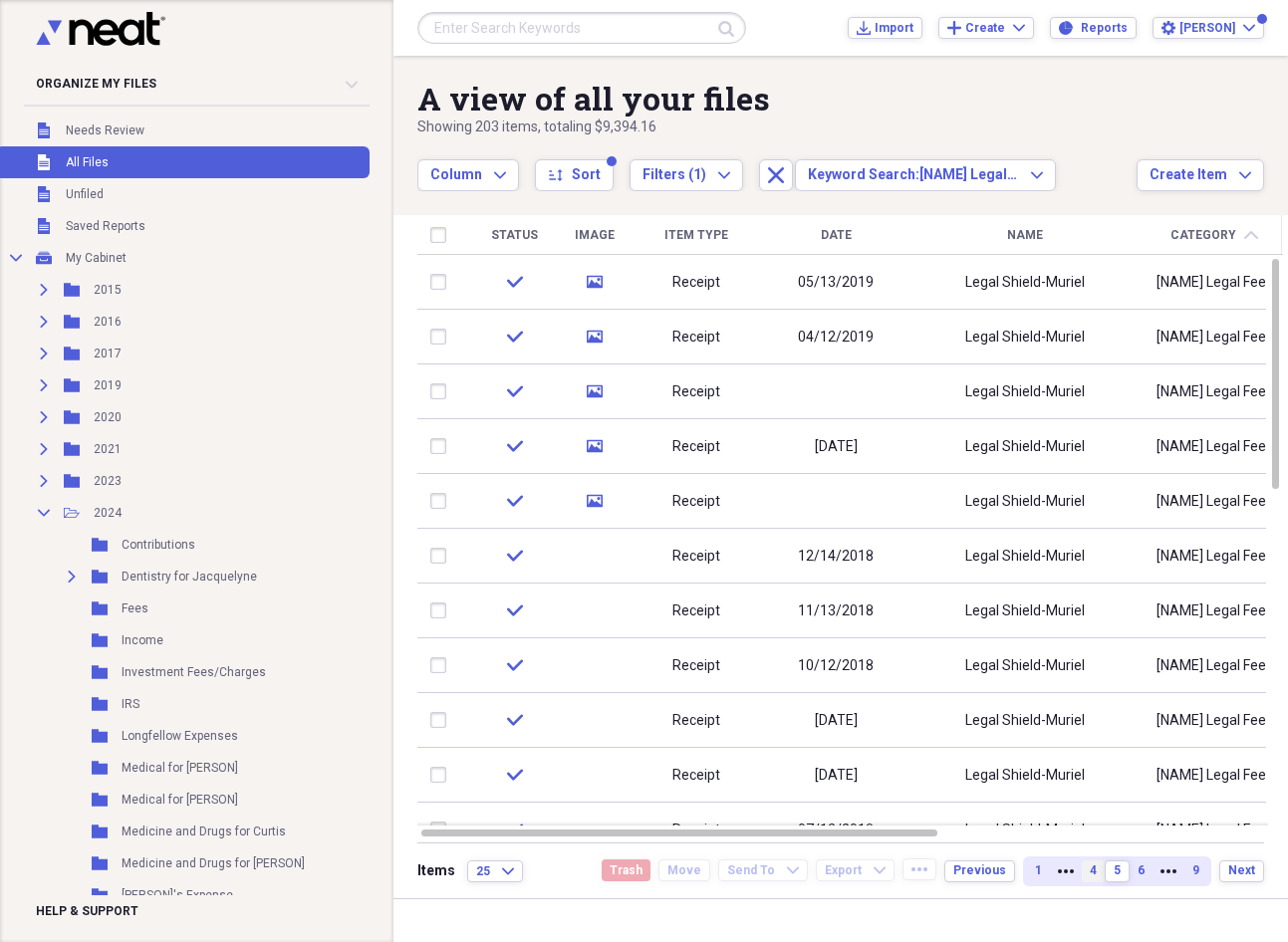 click on "4" at bounding box center (1093, 870) 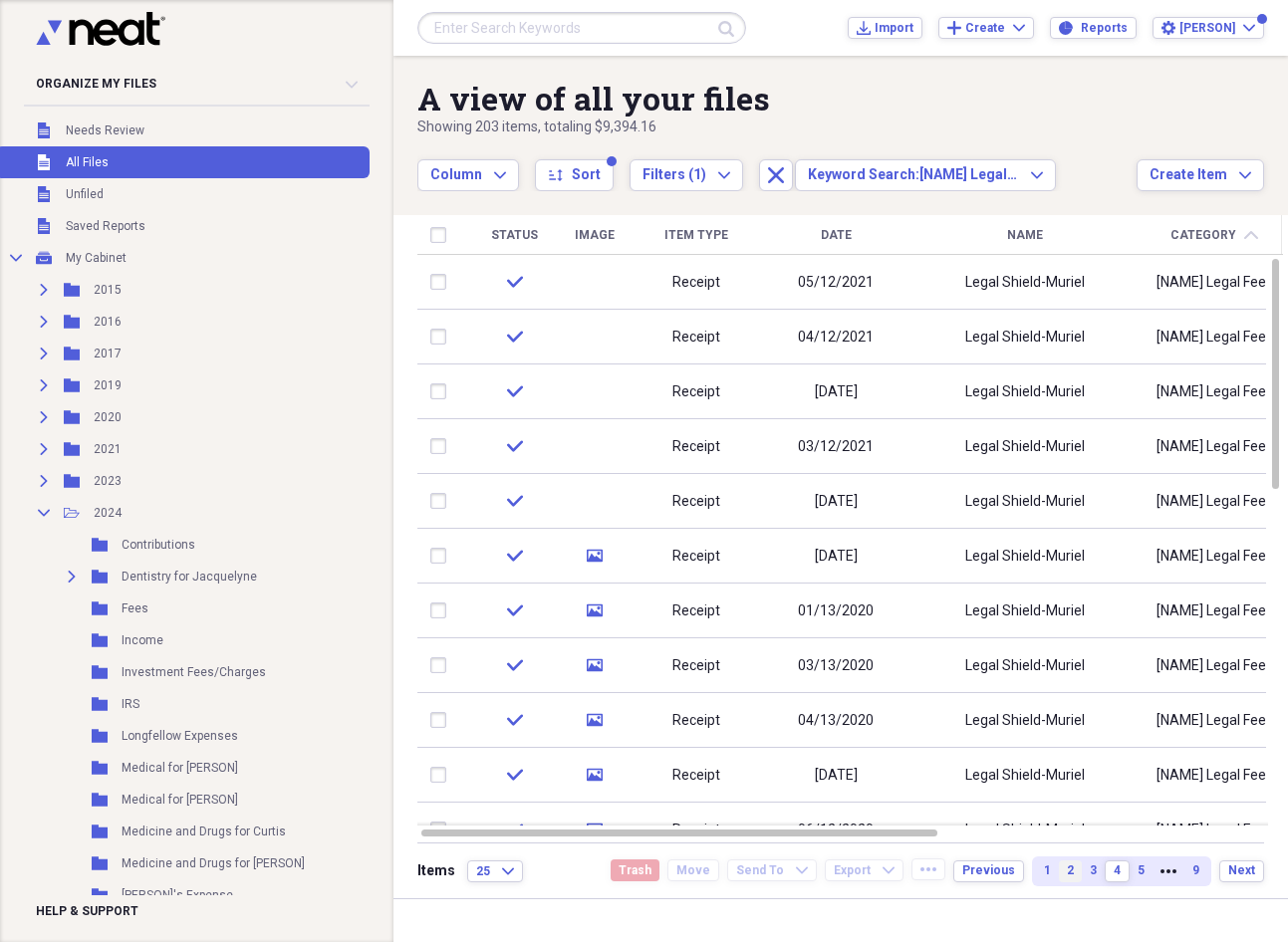 click on "2" at bounding box center (1070, 871) 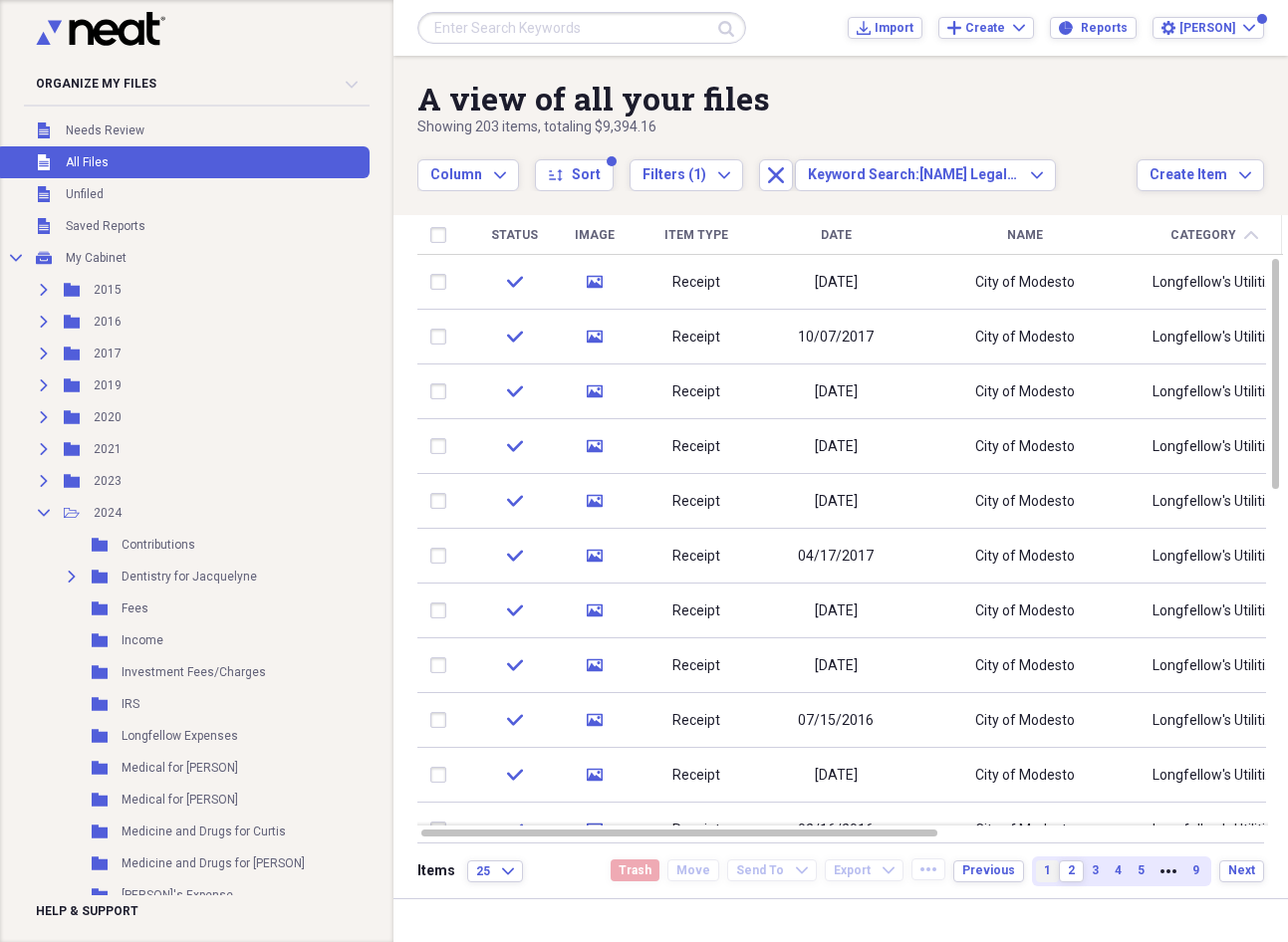 click on "1" at bounding box center [1047, 870] 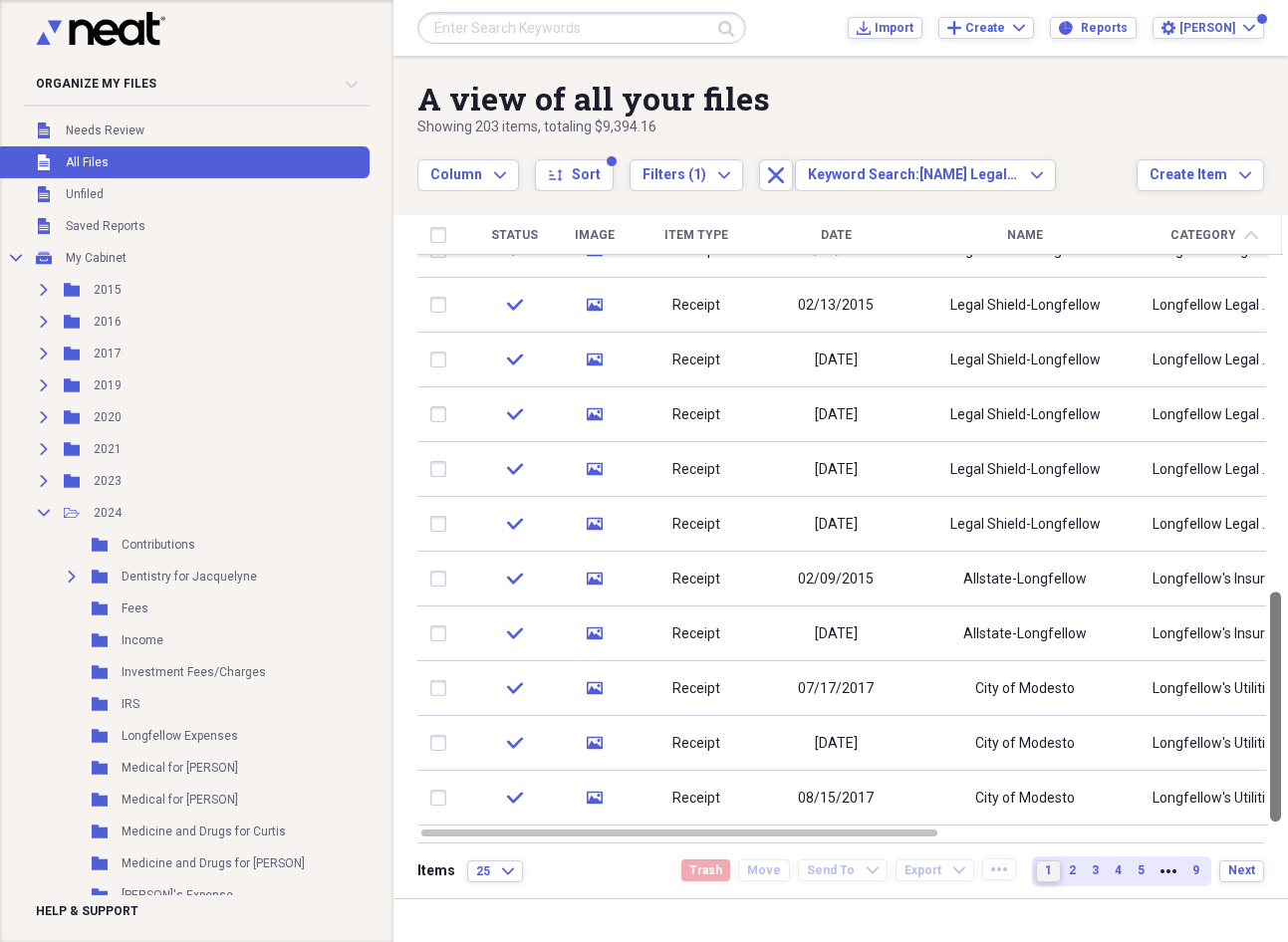 drag, startPoint x: 1282, startPoint y: 385, endPoint x: 1316, endPoint y: 826, distance: 442.30872 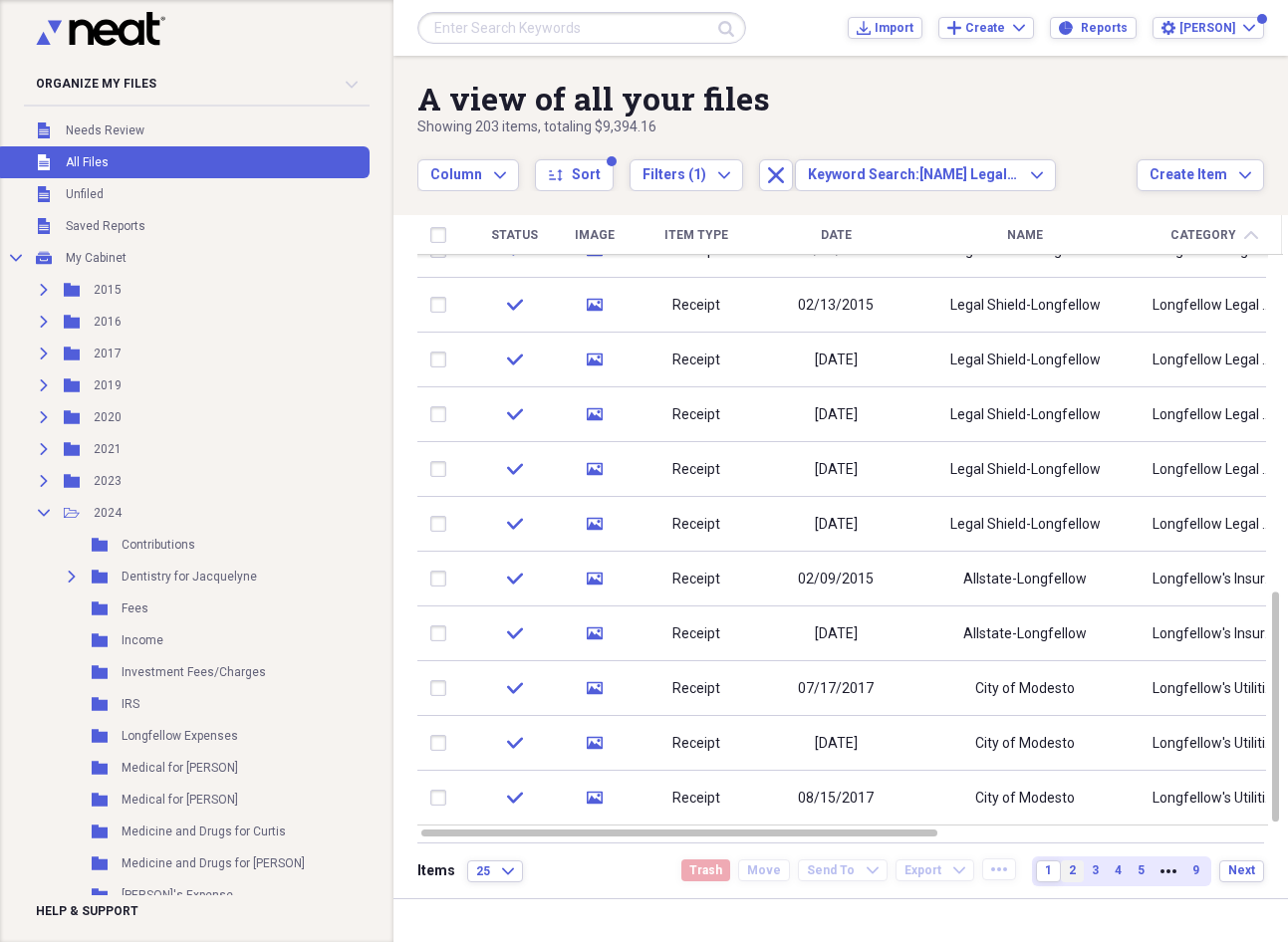 click on "2" at bounding box center [1072, 870] 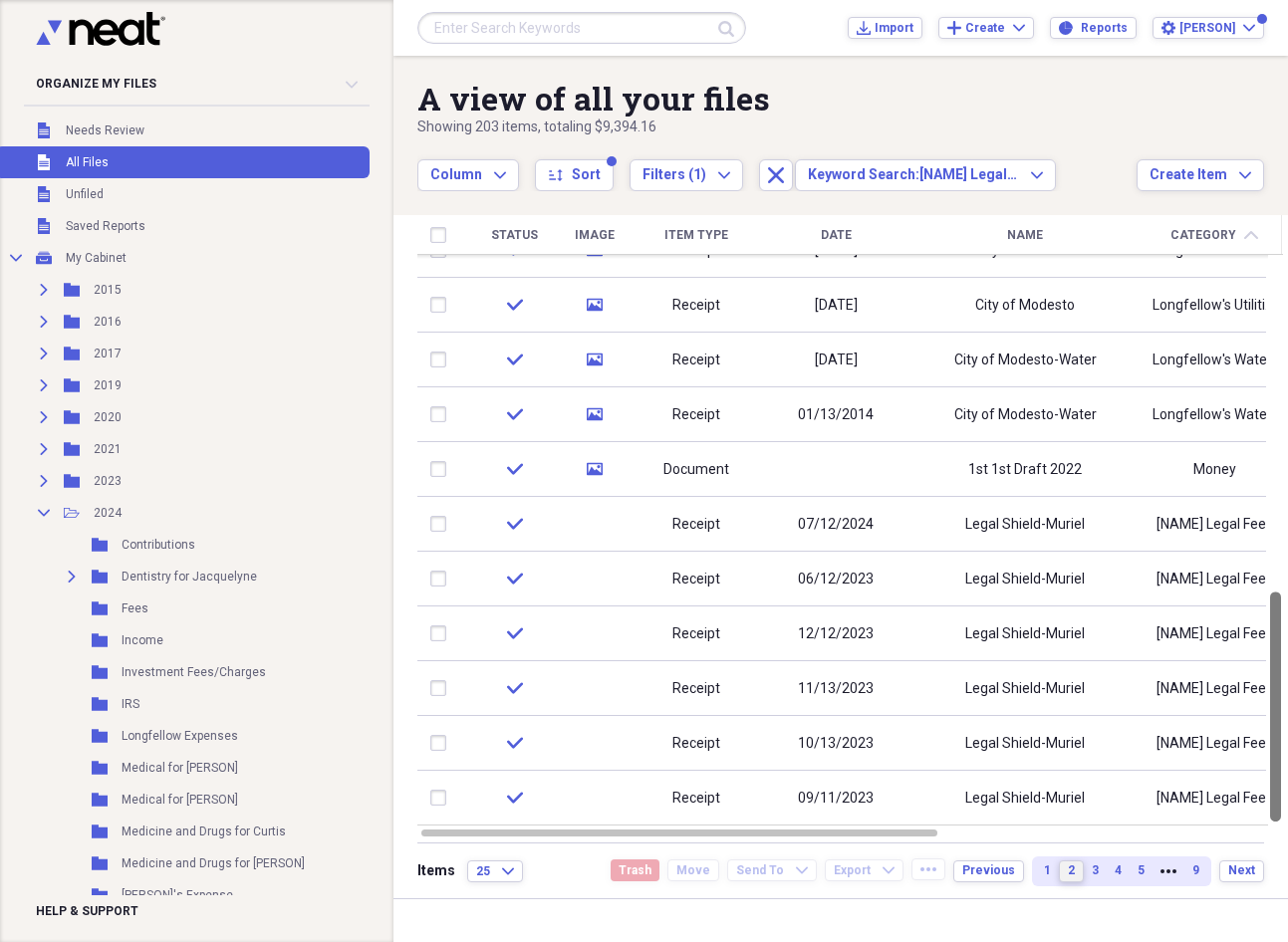 drag, startPoint x: 1286, startPoint y: 274, endPoint x: 1311, endPoint y: 769, distance: 495.6309 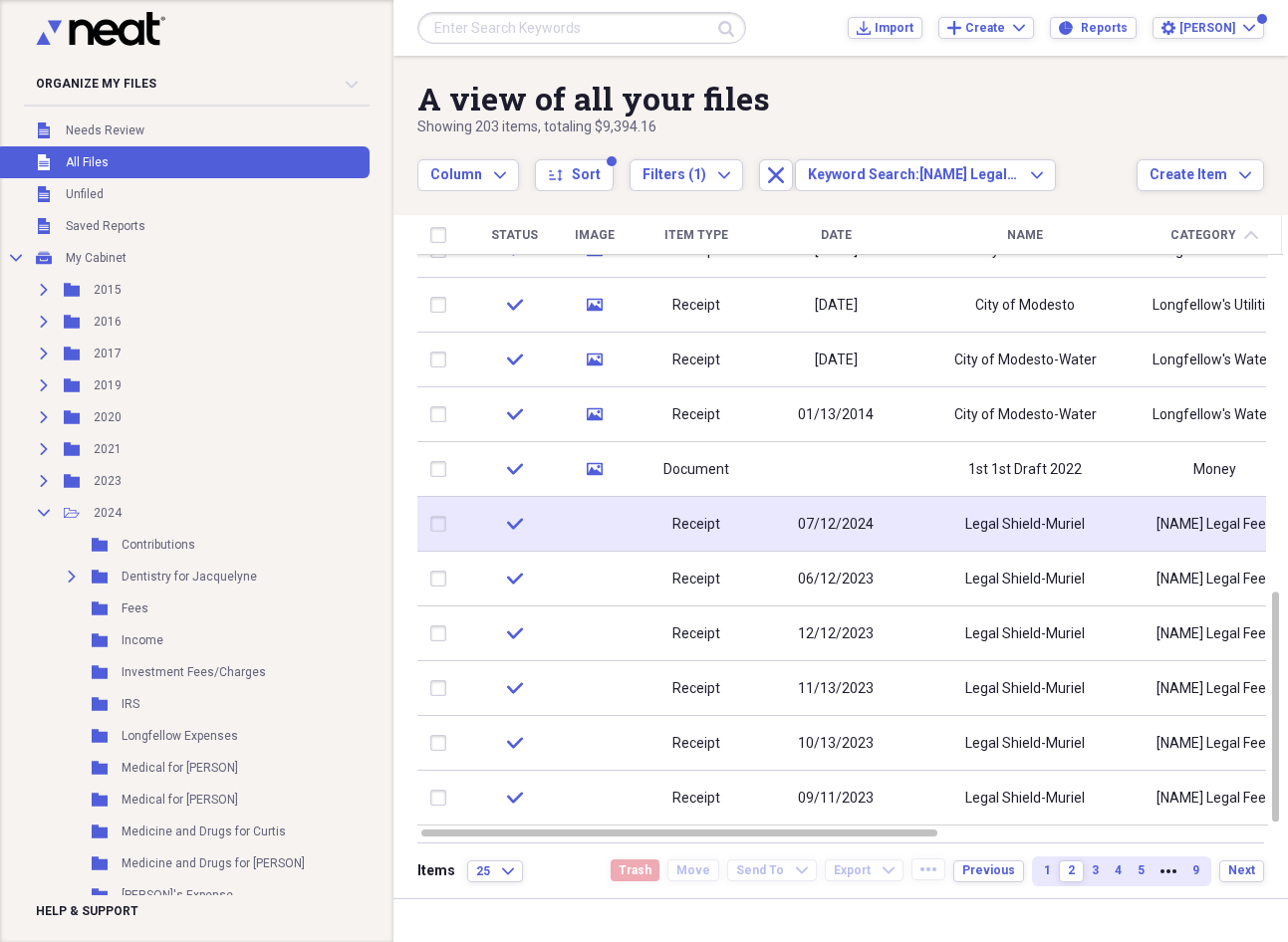 click on "07/12/2024" at bounding box center (836, 525) 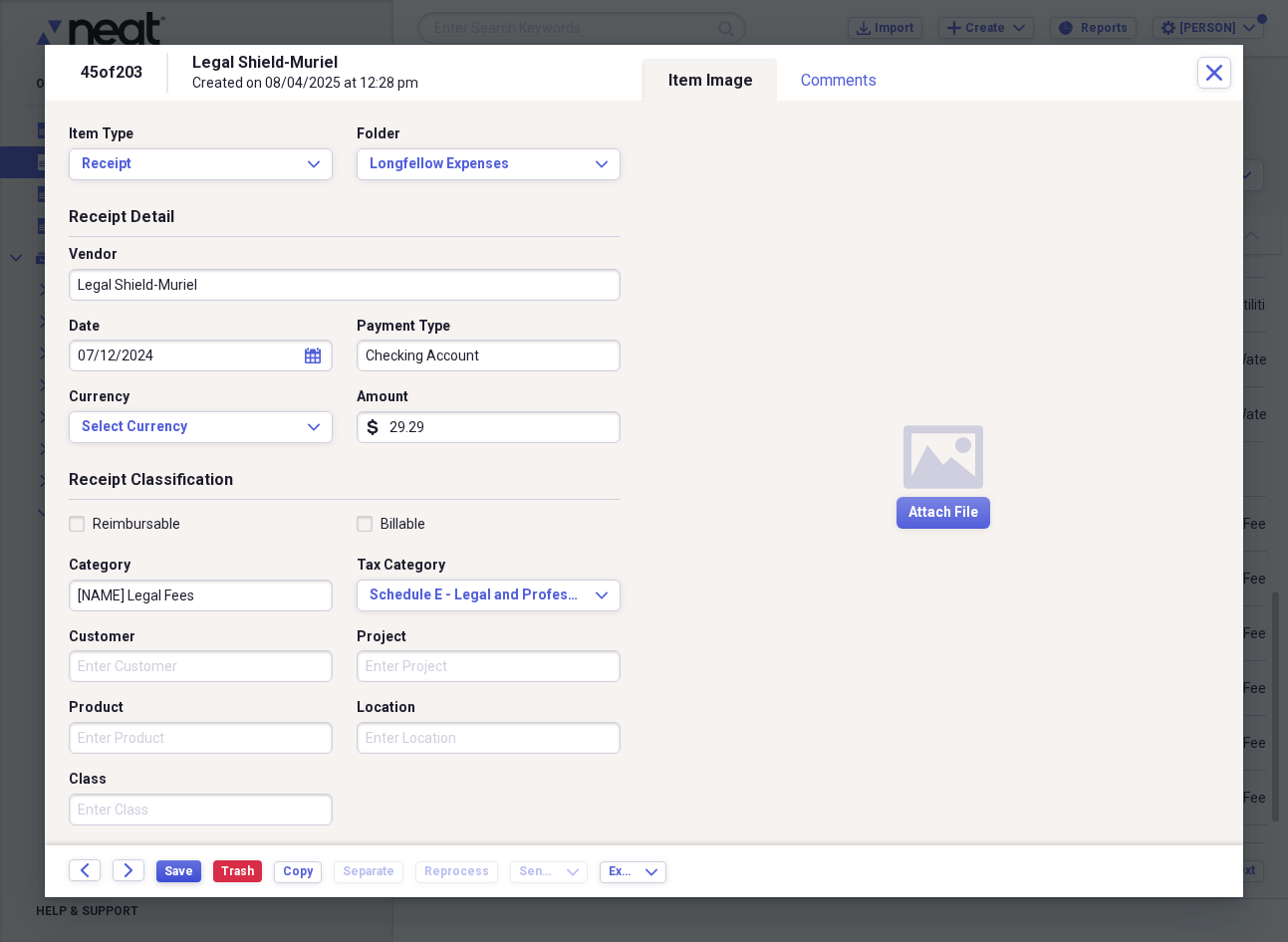 click on "Save" at bounding box center (178, 871) 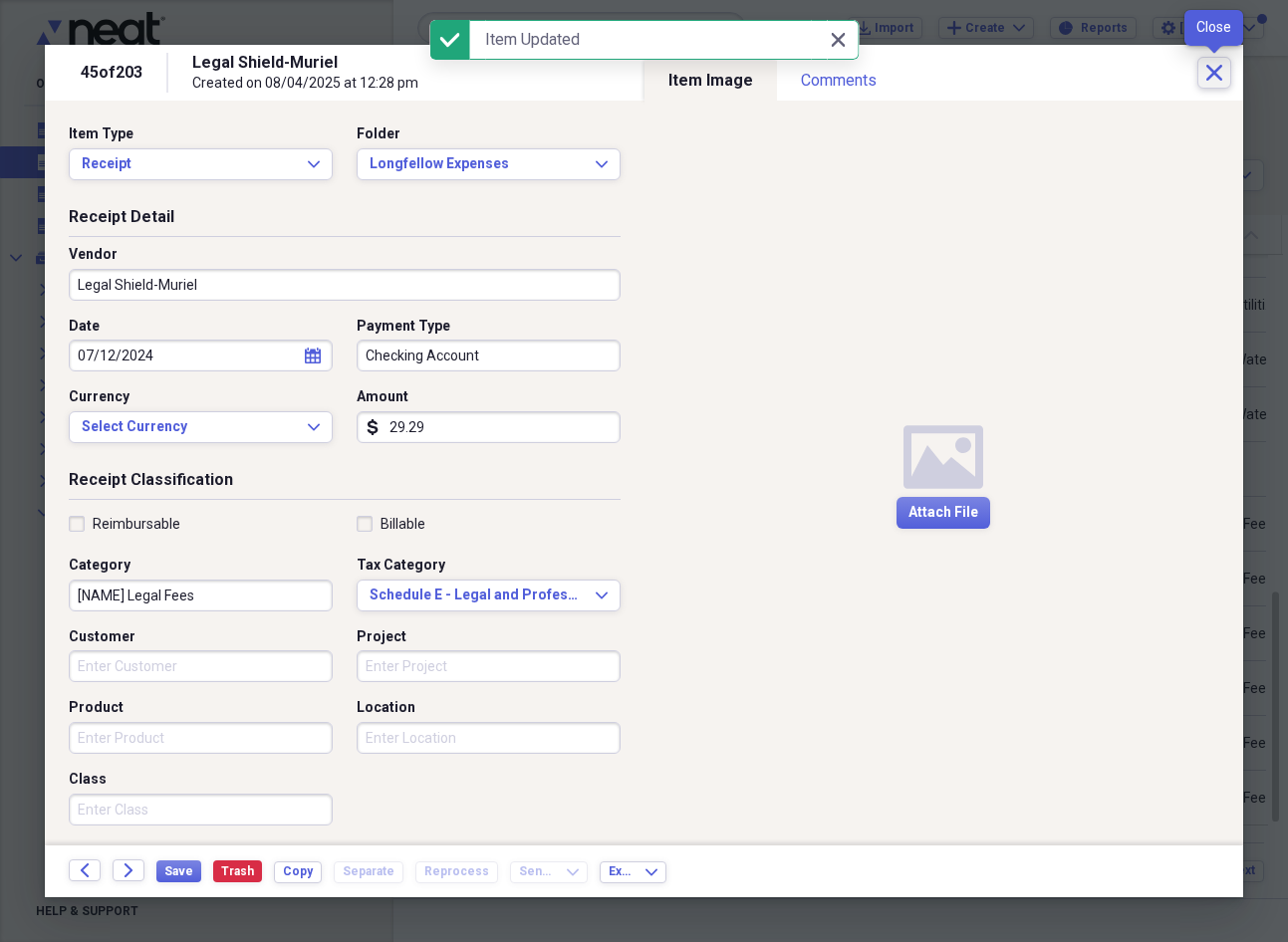 click on "Close" 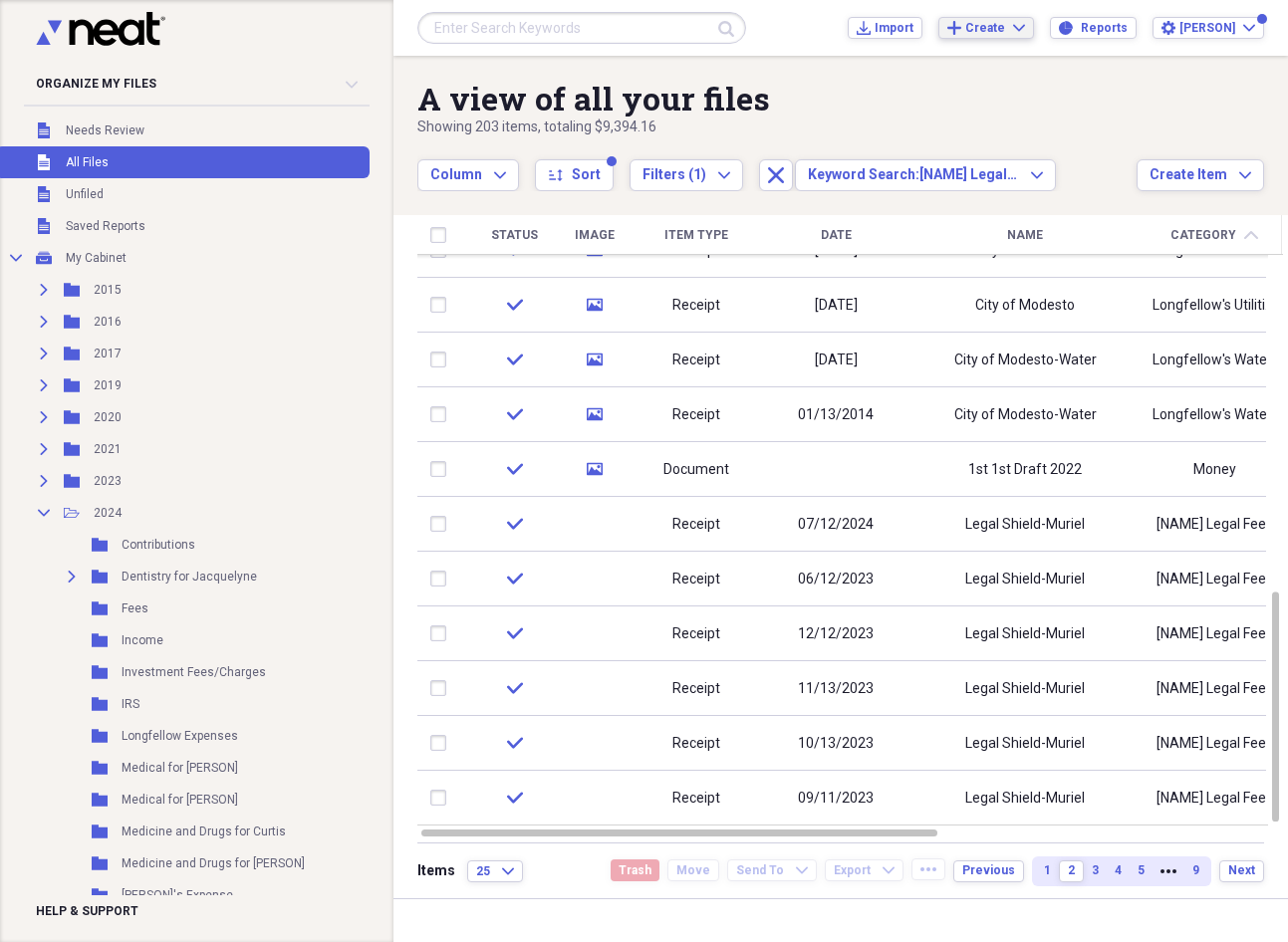 click on "Create" at bounding box center (985, 28) 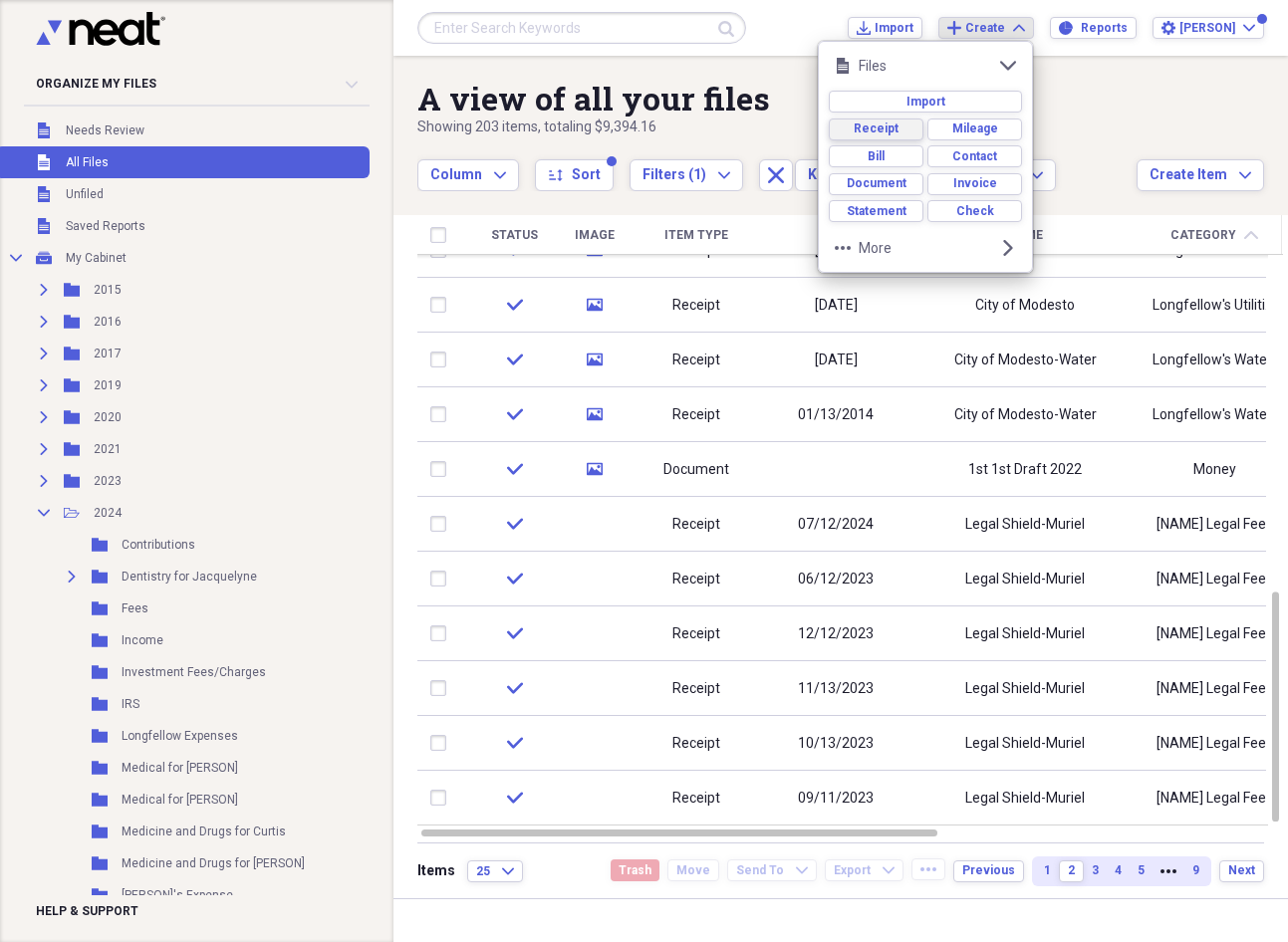 click on "Receipt" at bounding box center [876, 128] 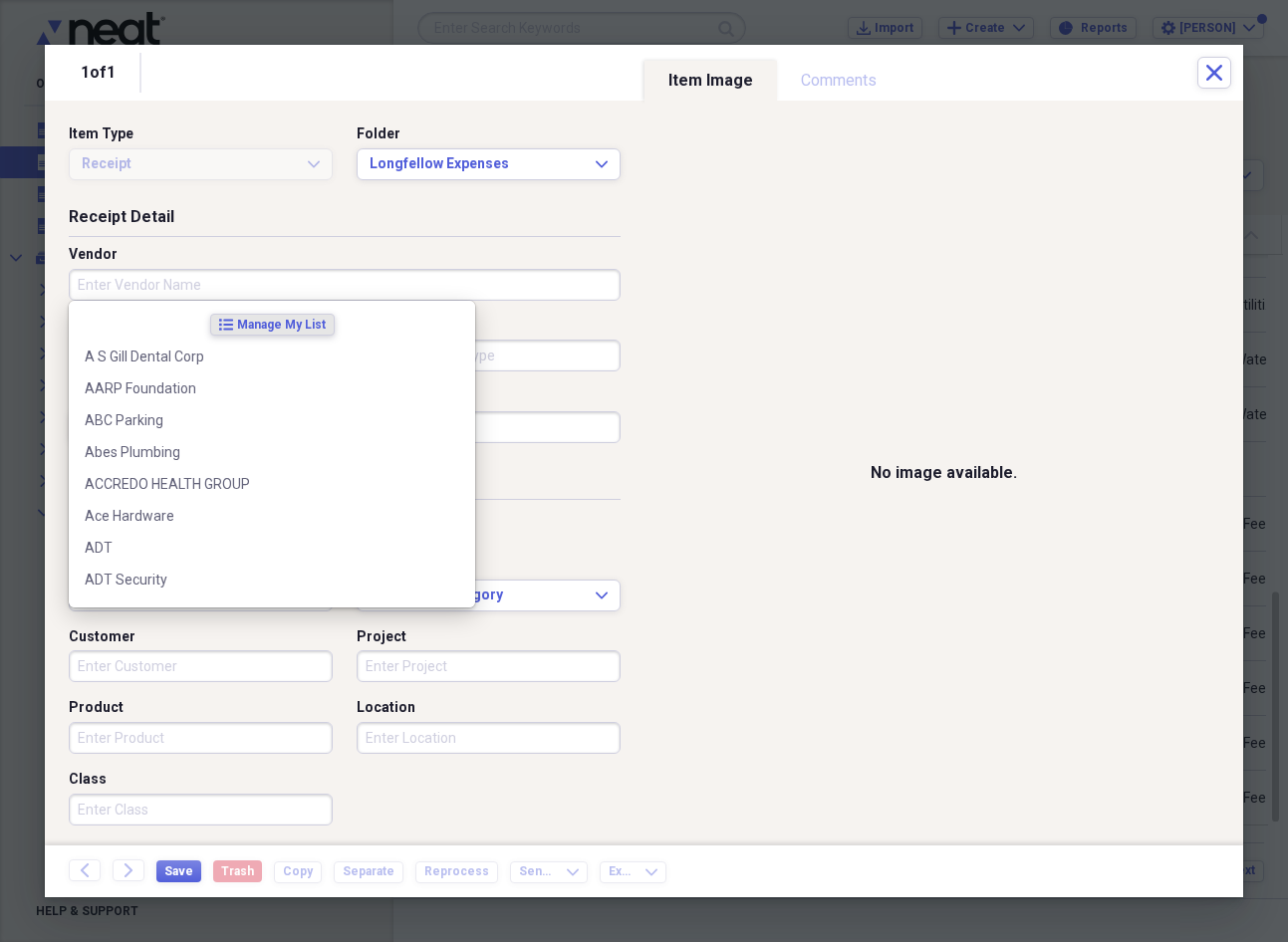 click on "Vendor" at bounding box center [345, 285] 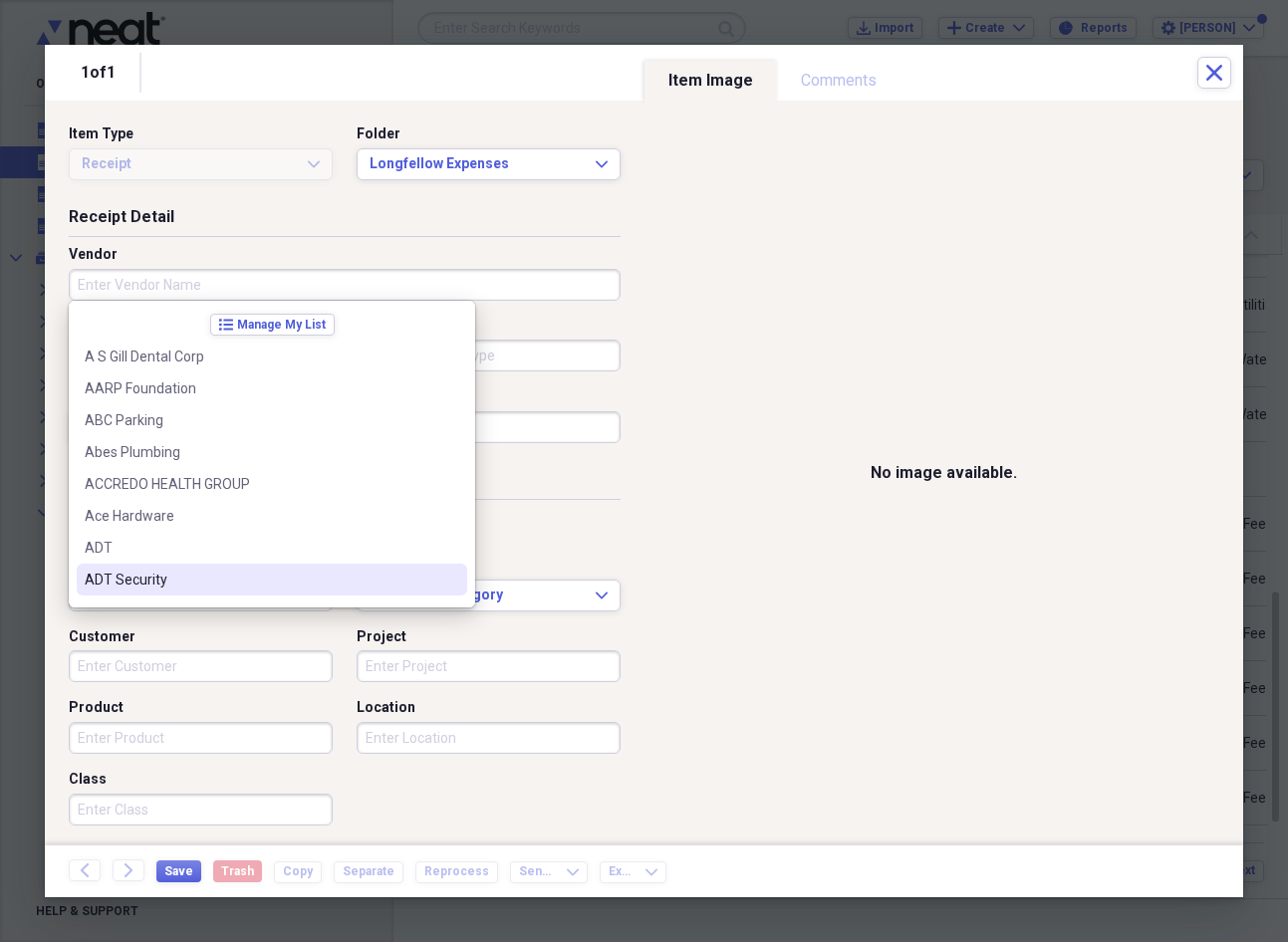 click on "ADT Security" at bounding box center [260, 580] 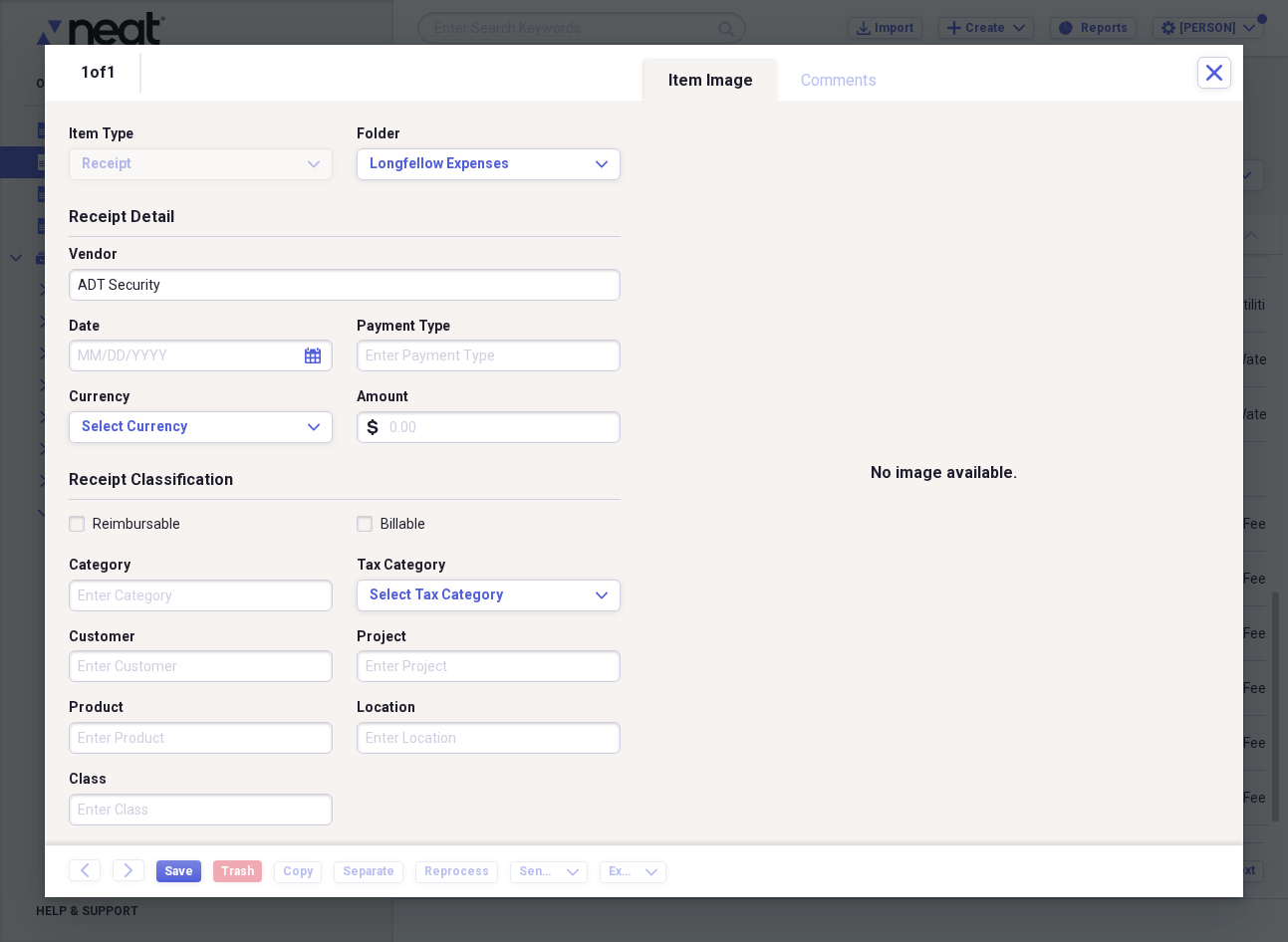 select on "7" 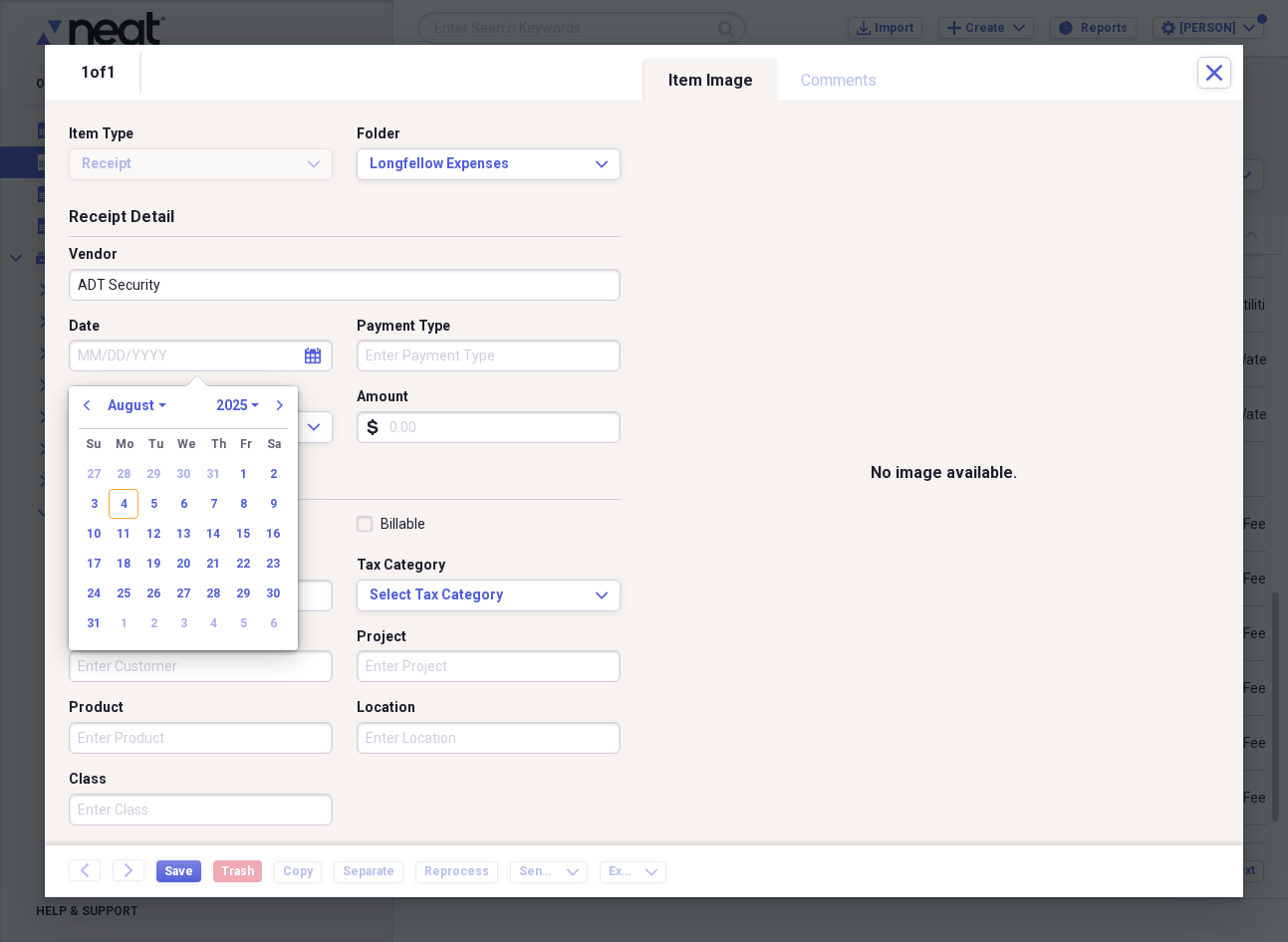 click on "Date" at bounding box center [200, 355] 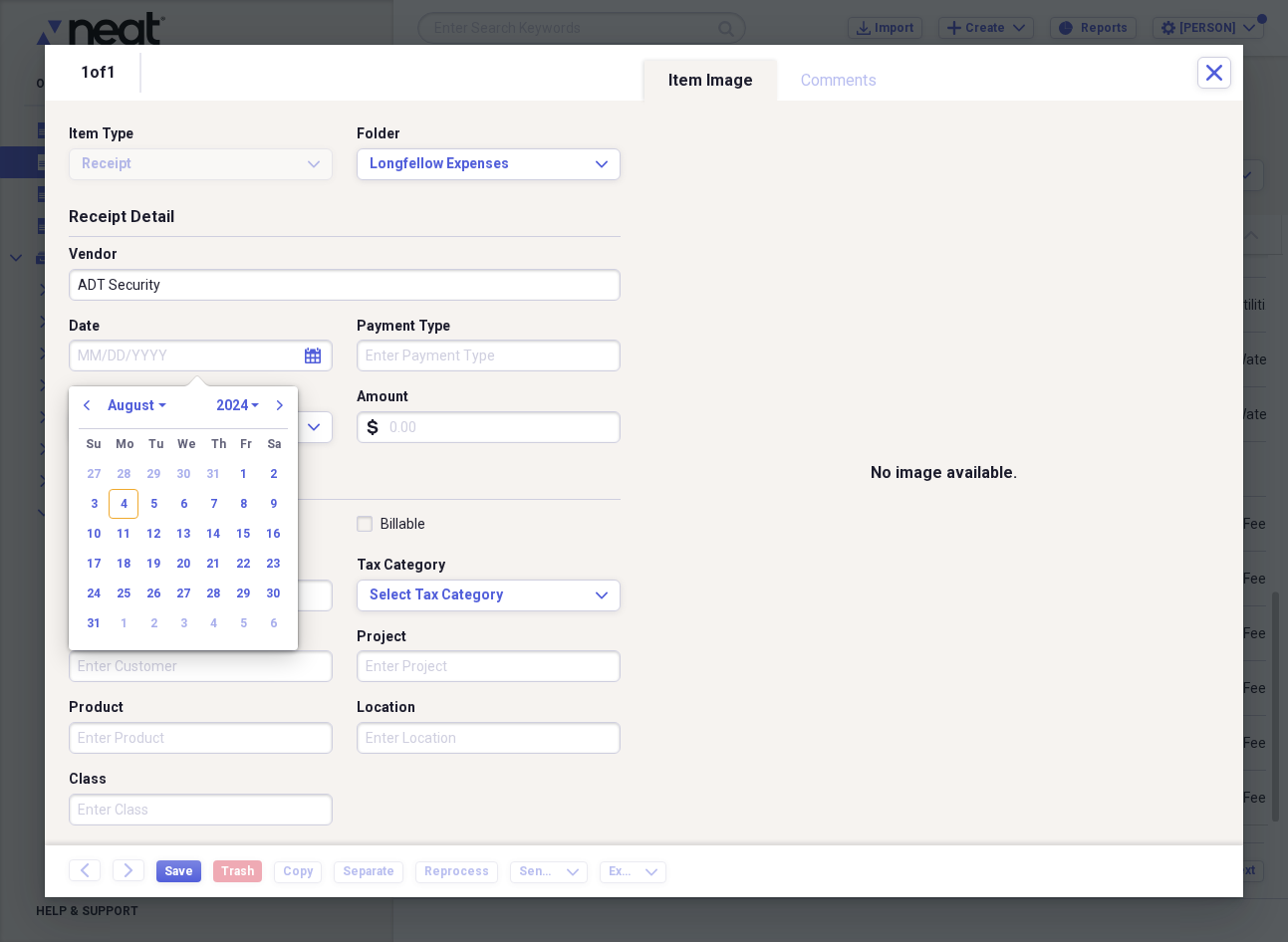 click on "1970 1971 1972 1973 1974 1975 1976 1977 1978 1979 1980 1981 1982 1983 1984 1985 1986 1987 1988 1989 1990 1991 1992 1993 1994 1995 1996 1997 1998 1999 2000 2001 2002 2003 2004 2005 2006 2007 2008 2009 2010 2011 2012 2013 2014 2015 2016 2017 2018 2019 2020 2021 2022 2023 2024 2025 2026 2027 2028 2029 2030 2031 2032 2033 2034 2035" at bounding box center (237, 405) 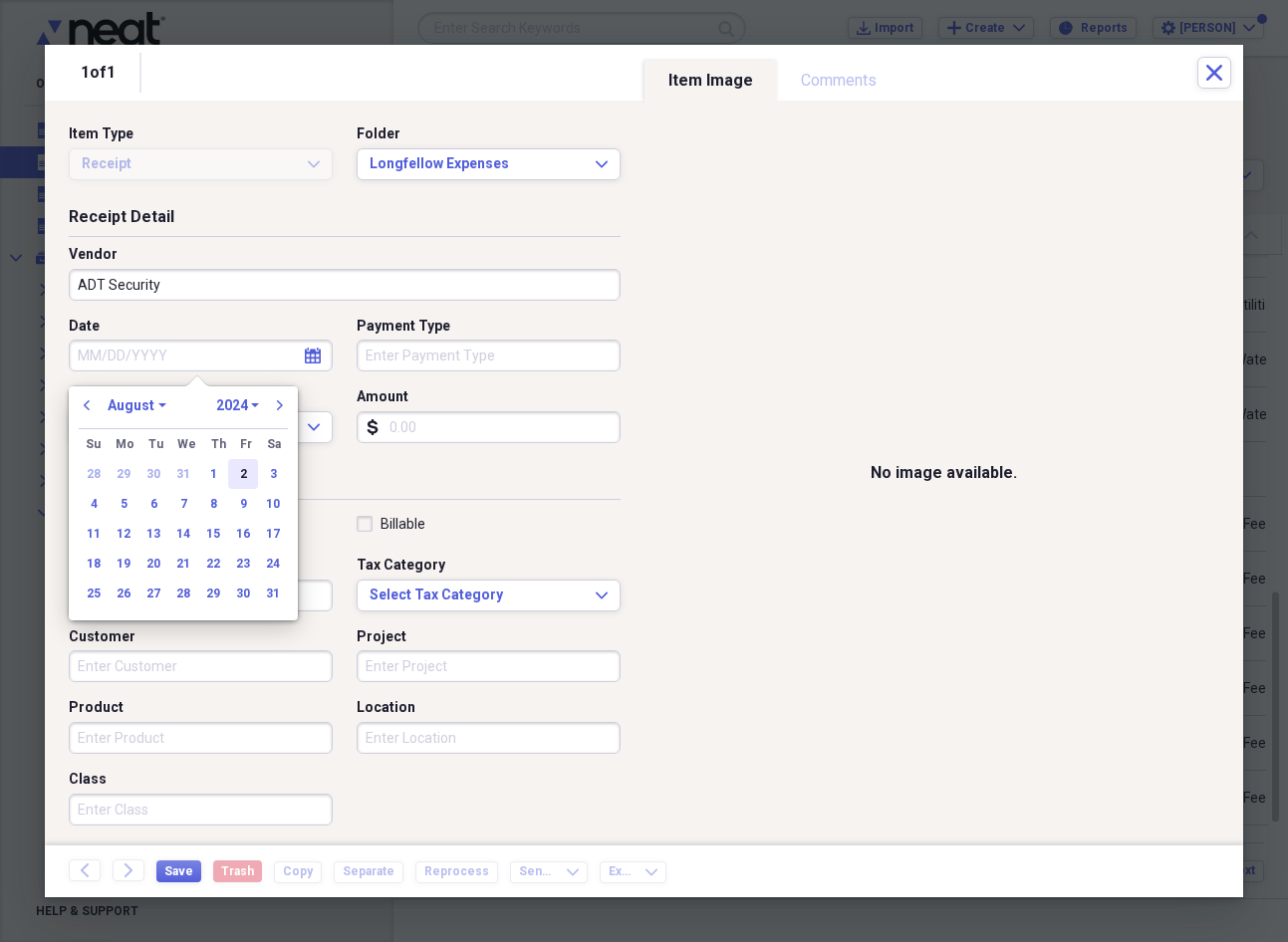 click on "2" at bounding box center [243, 474] 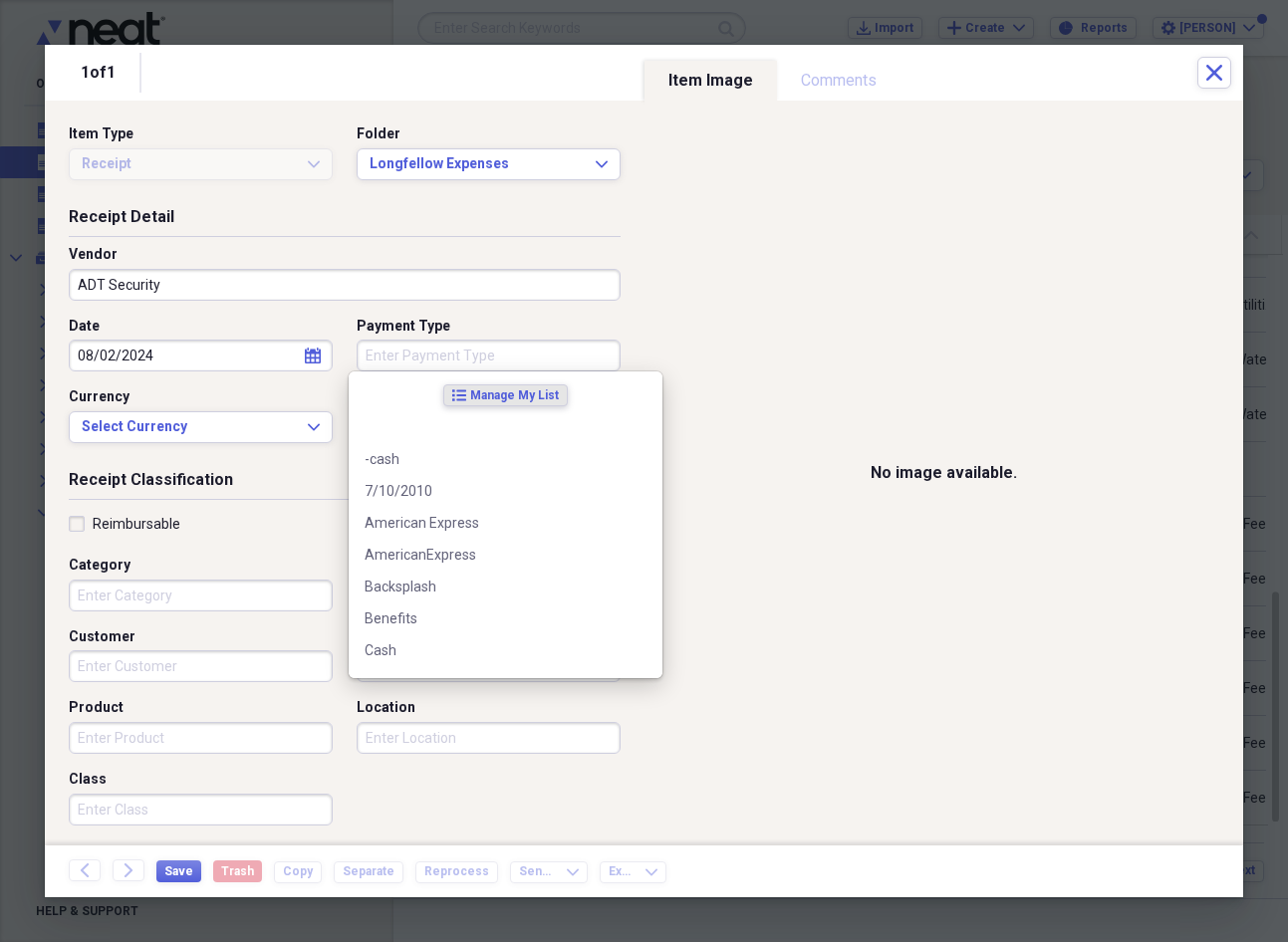 click on "Payment Type" at bounding box center (488, 355) 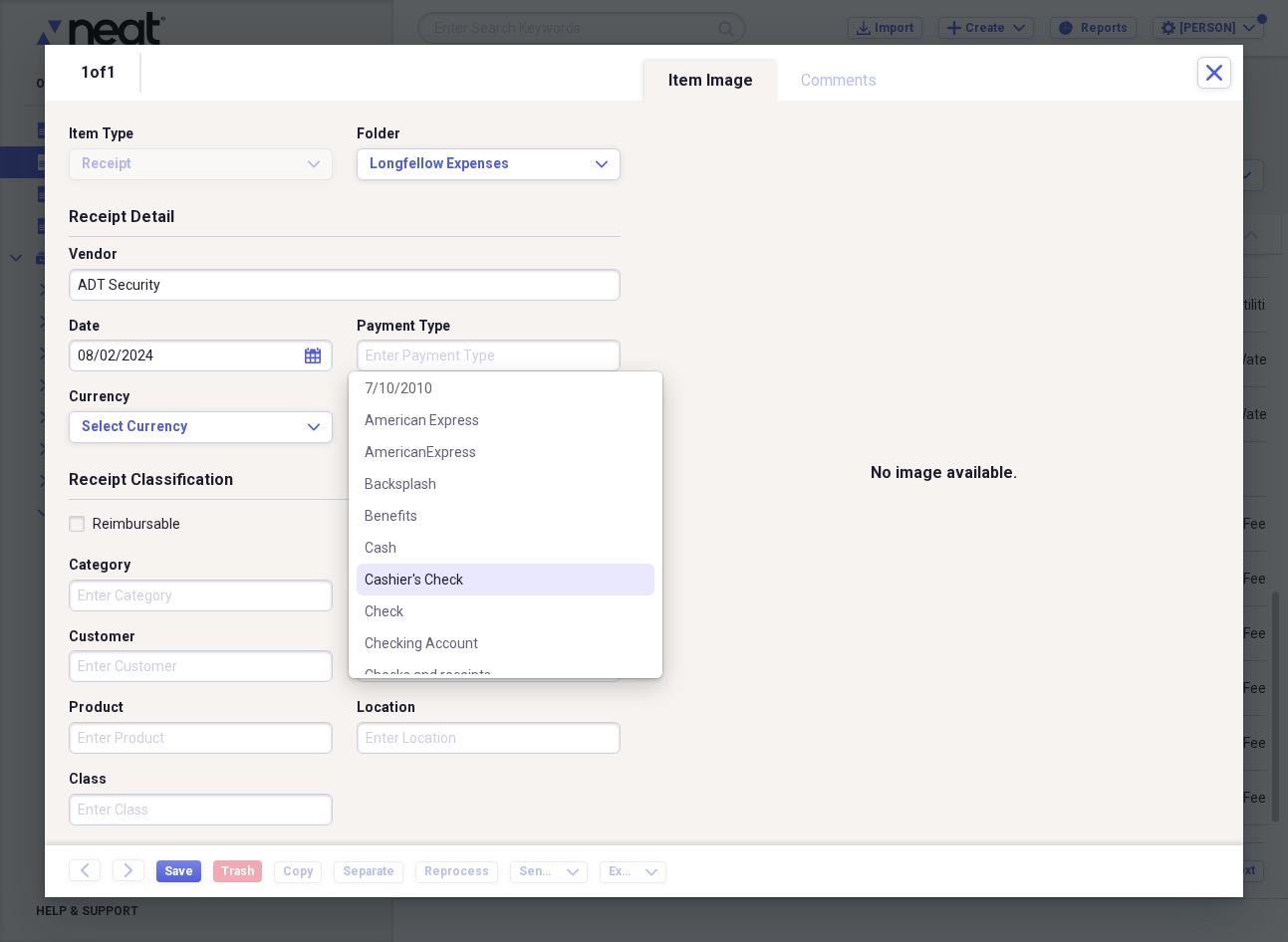 scroll, scrollTop: 119, scrollLeft: 0, axis: vertical 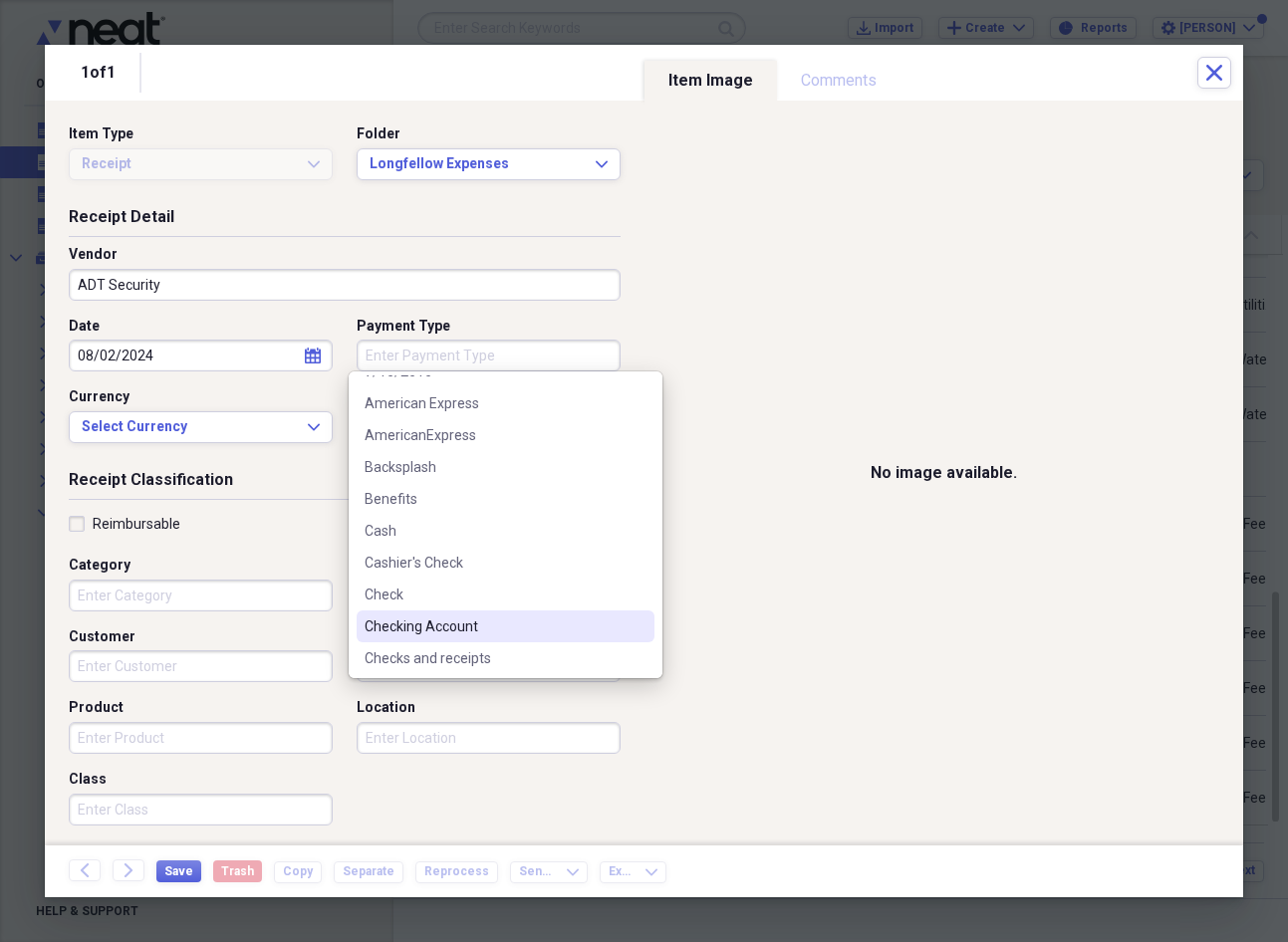 click on "Checking Account" at bounding box center (493, 626) 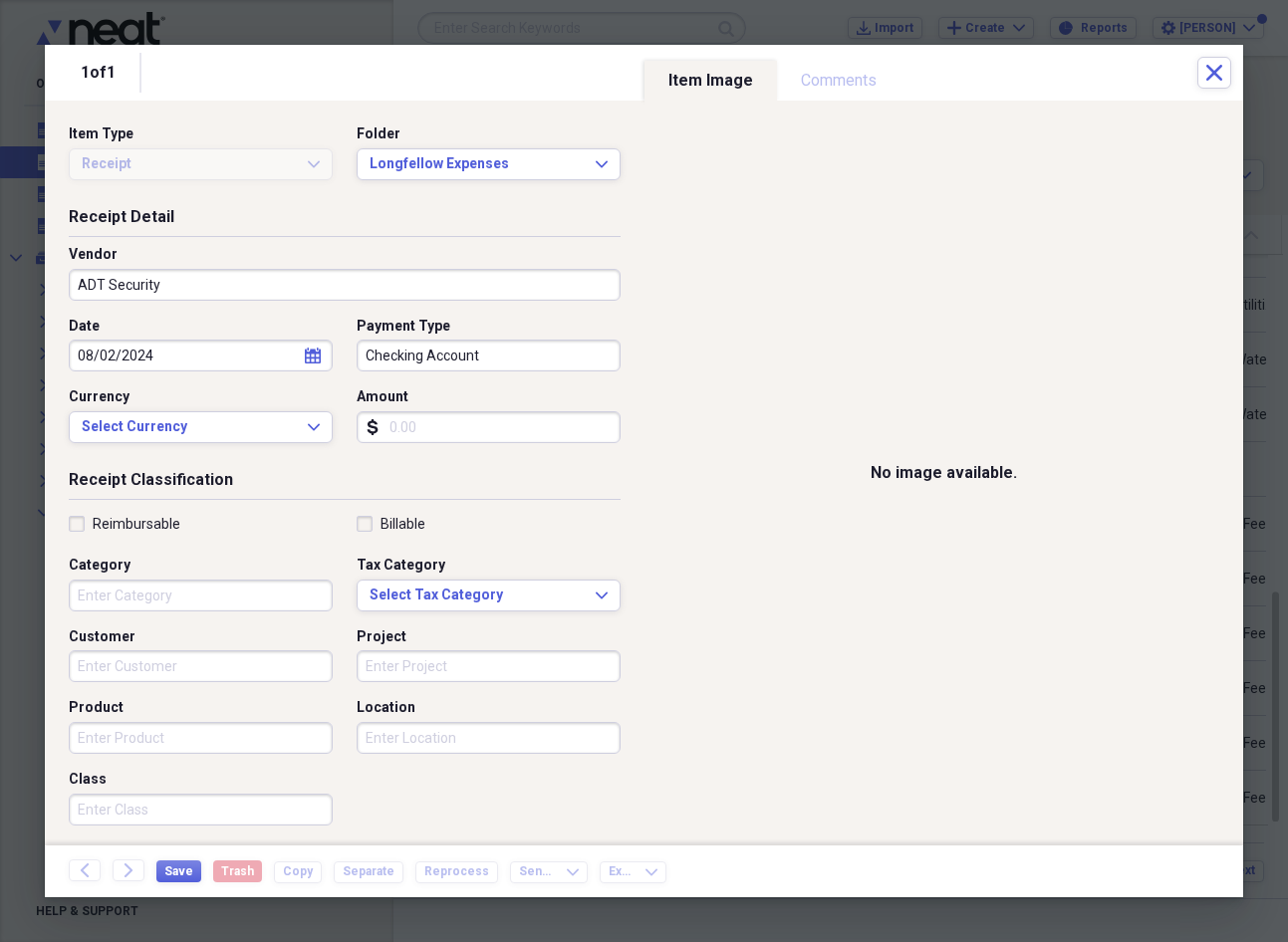 click on "Amount" at bounding box center (488, 427) 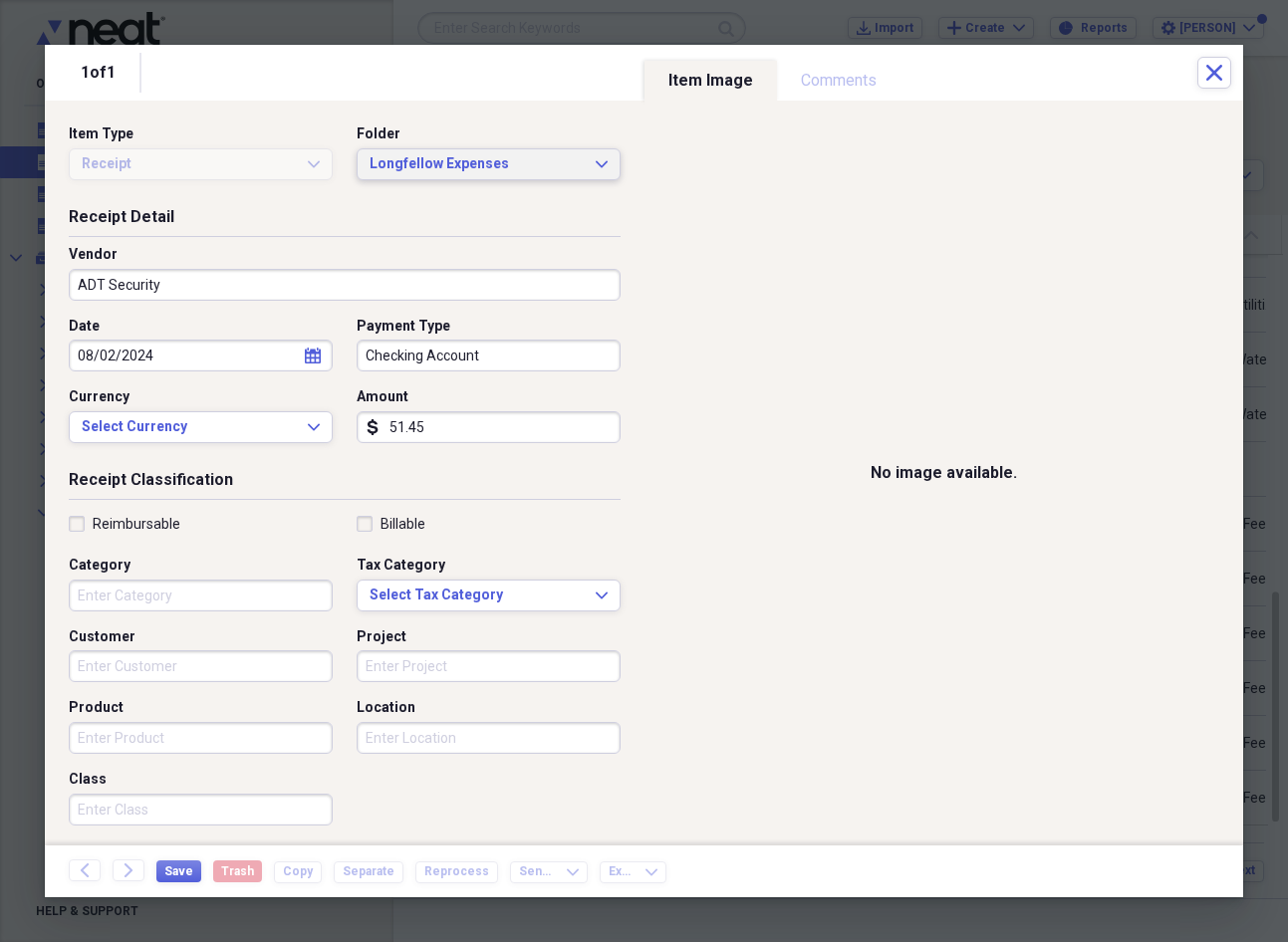 type on "51.45" 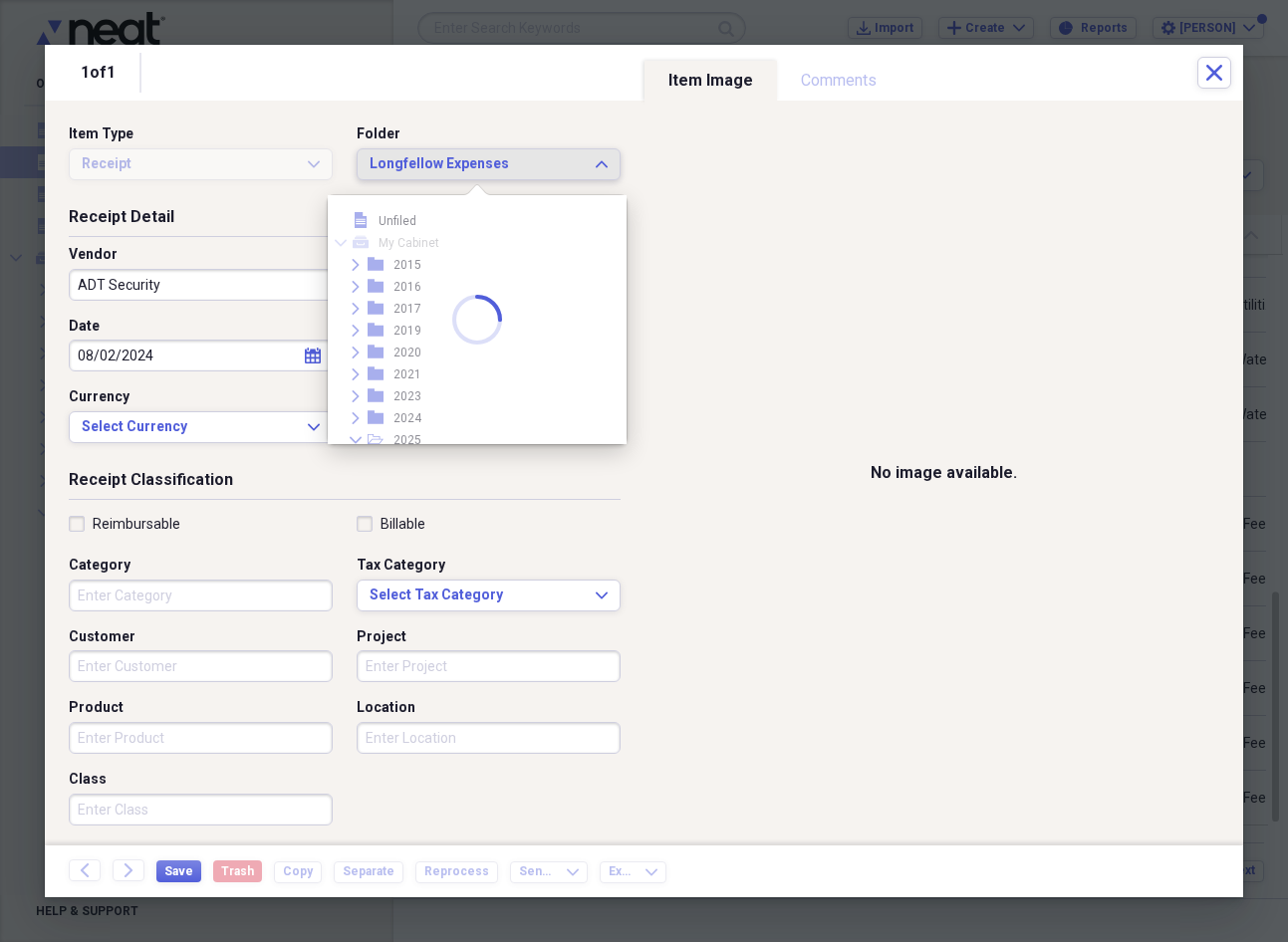 scroll, scrollTop: 29, scrollLeft: 0, axis: vertical 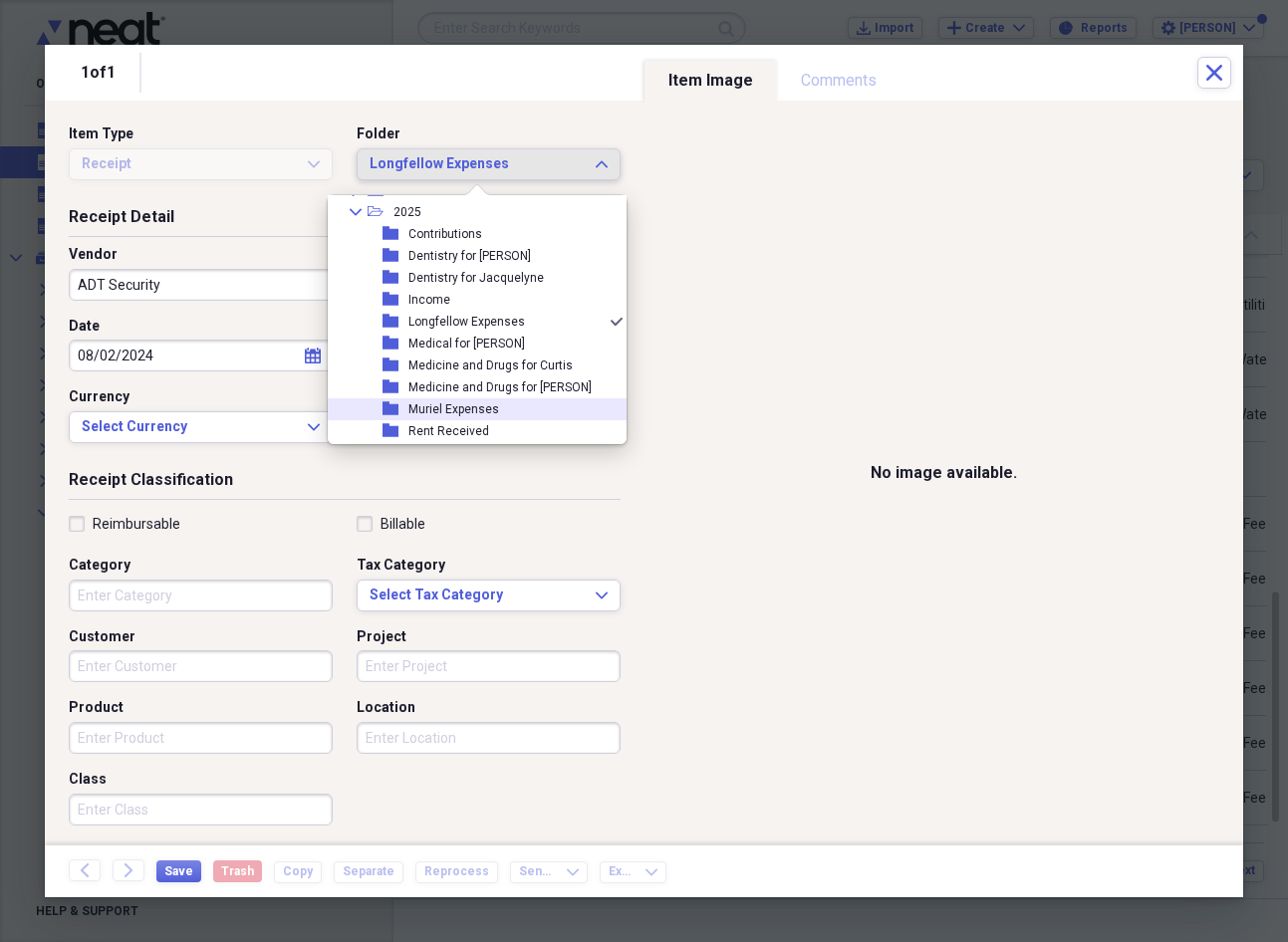 click on "Muriel Expenses" at bounding box center [453, 409] 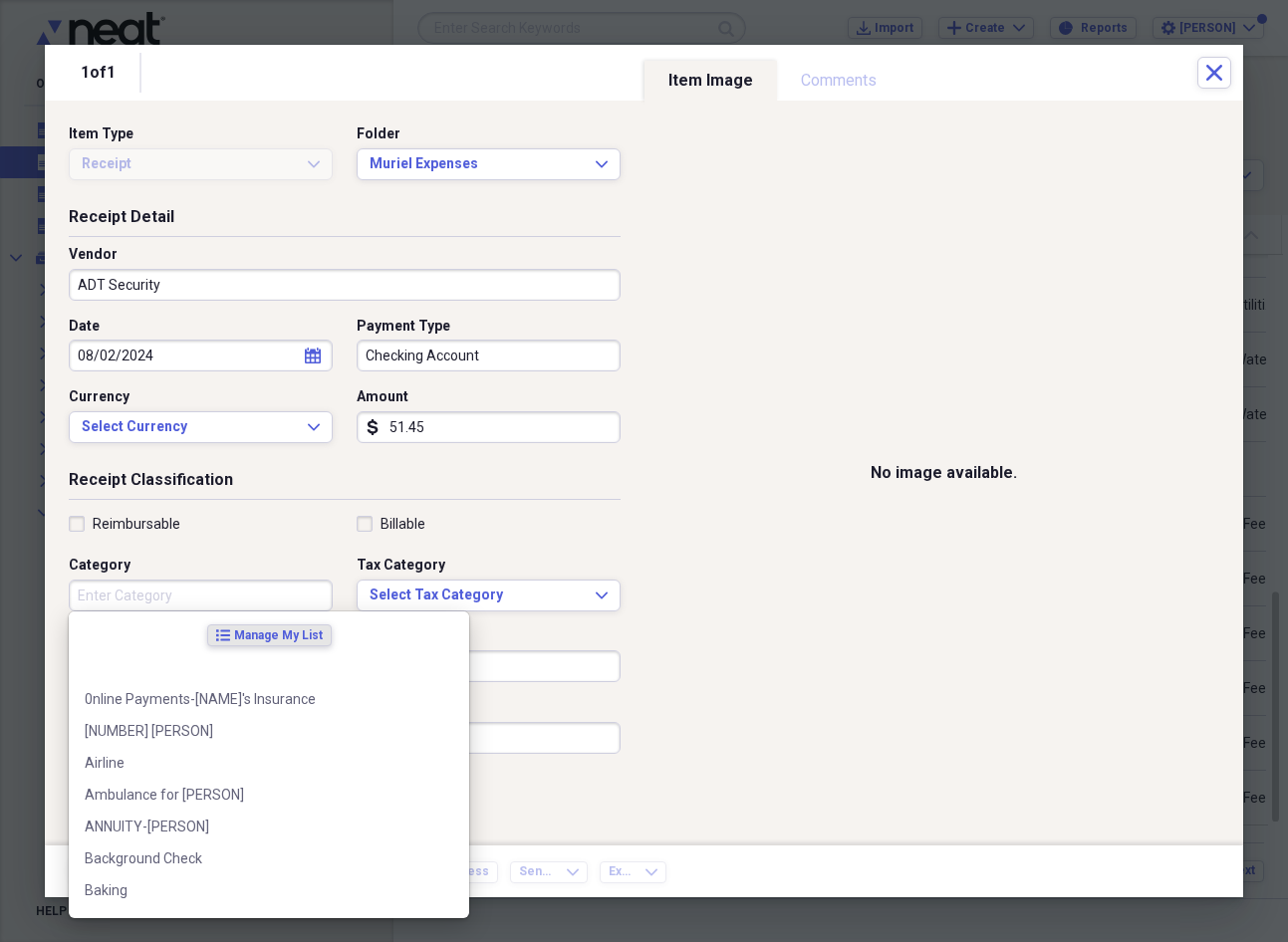 click on "Category" at bounding box center [200, 595] 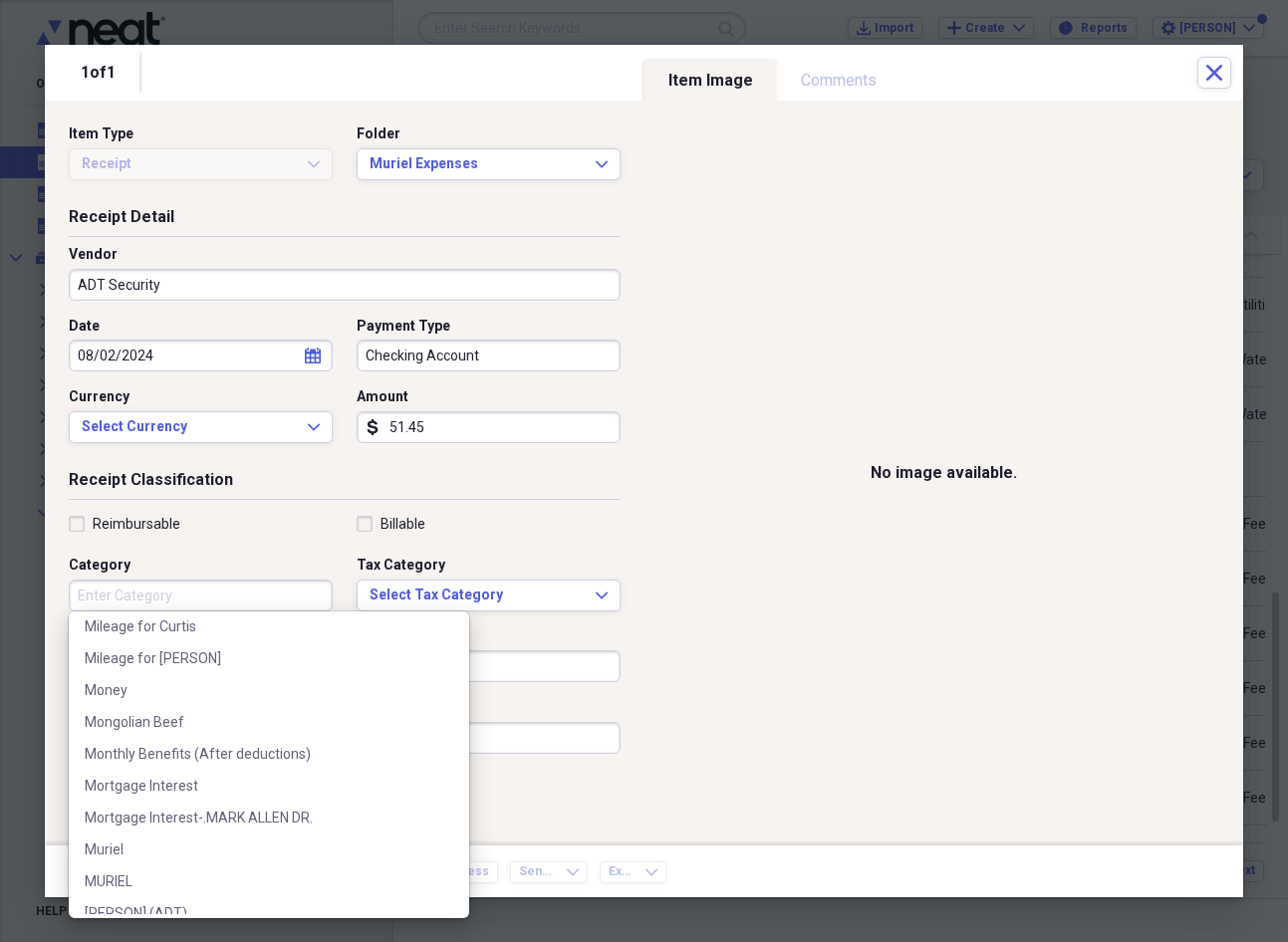 scroll, scrollTop: 6573, scrollLeft: 0, axis: vertical 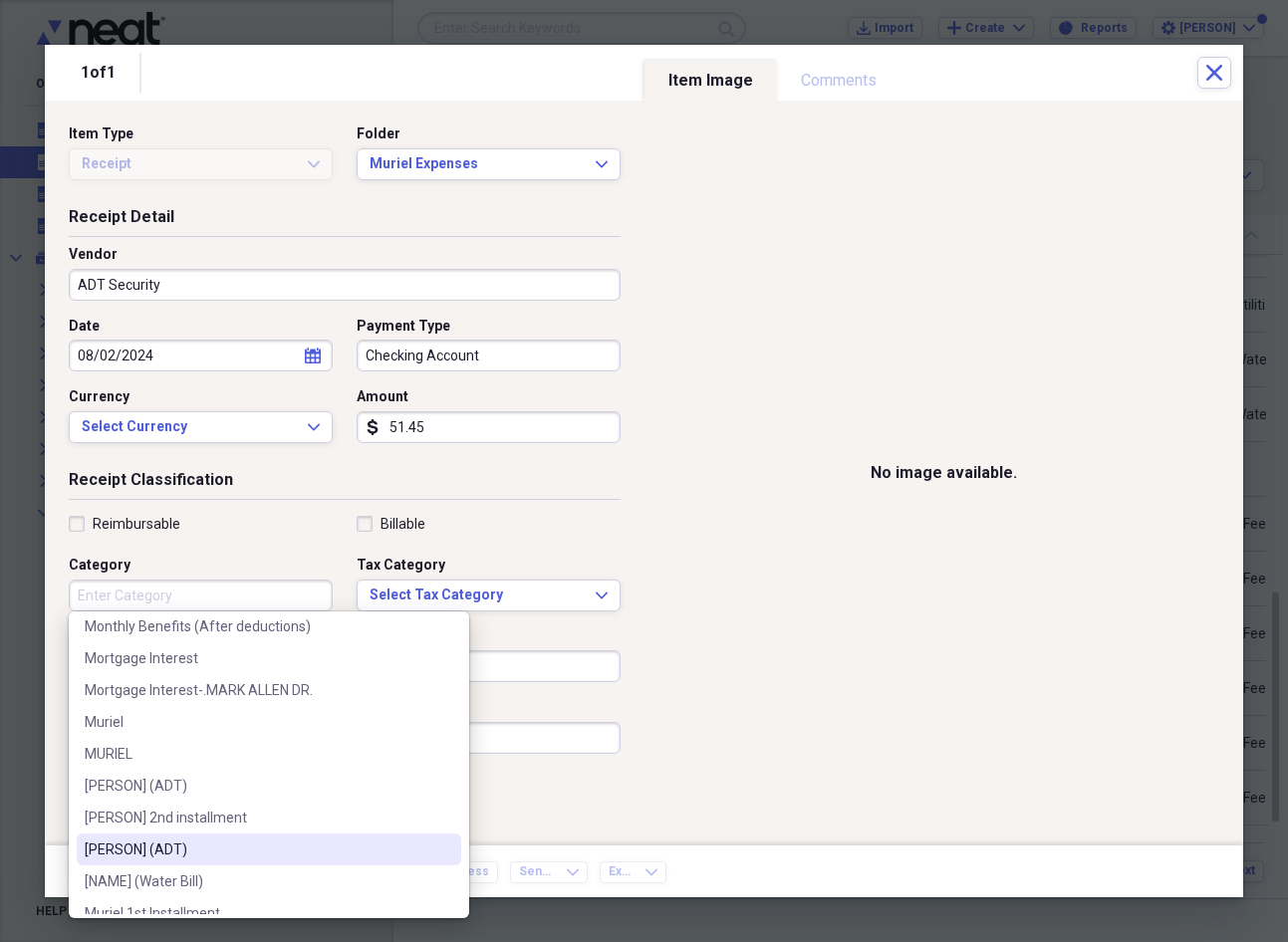 click on "[PERSON] (ADT)" at bounding box center (257, 849) 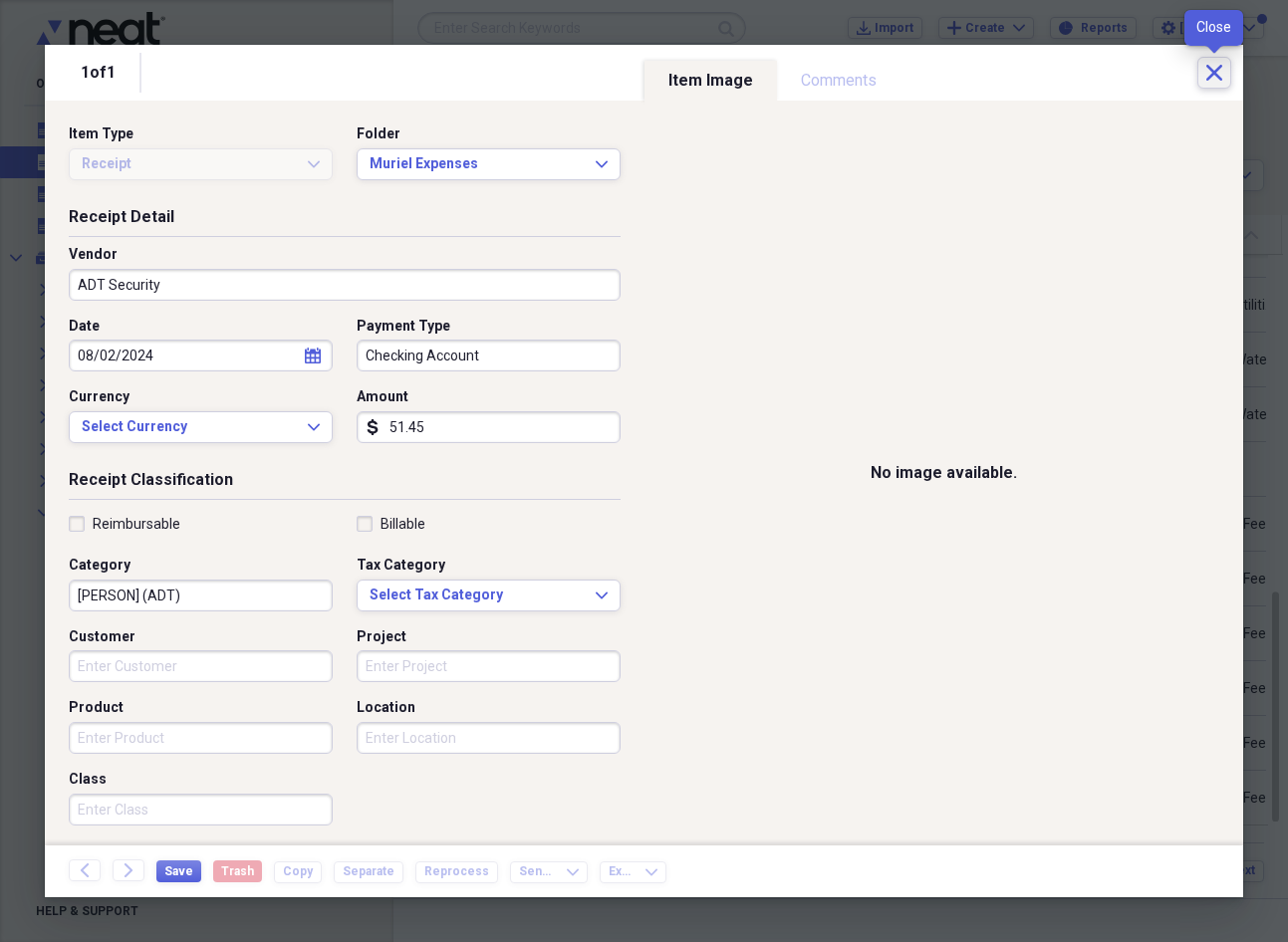 click on "Close" 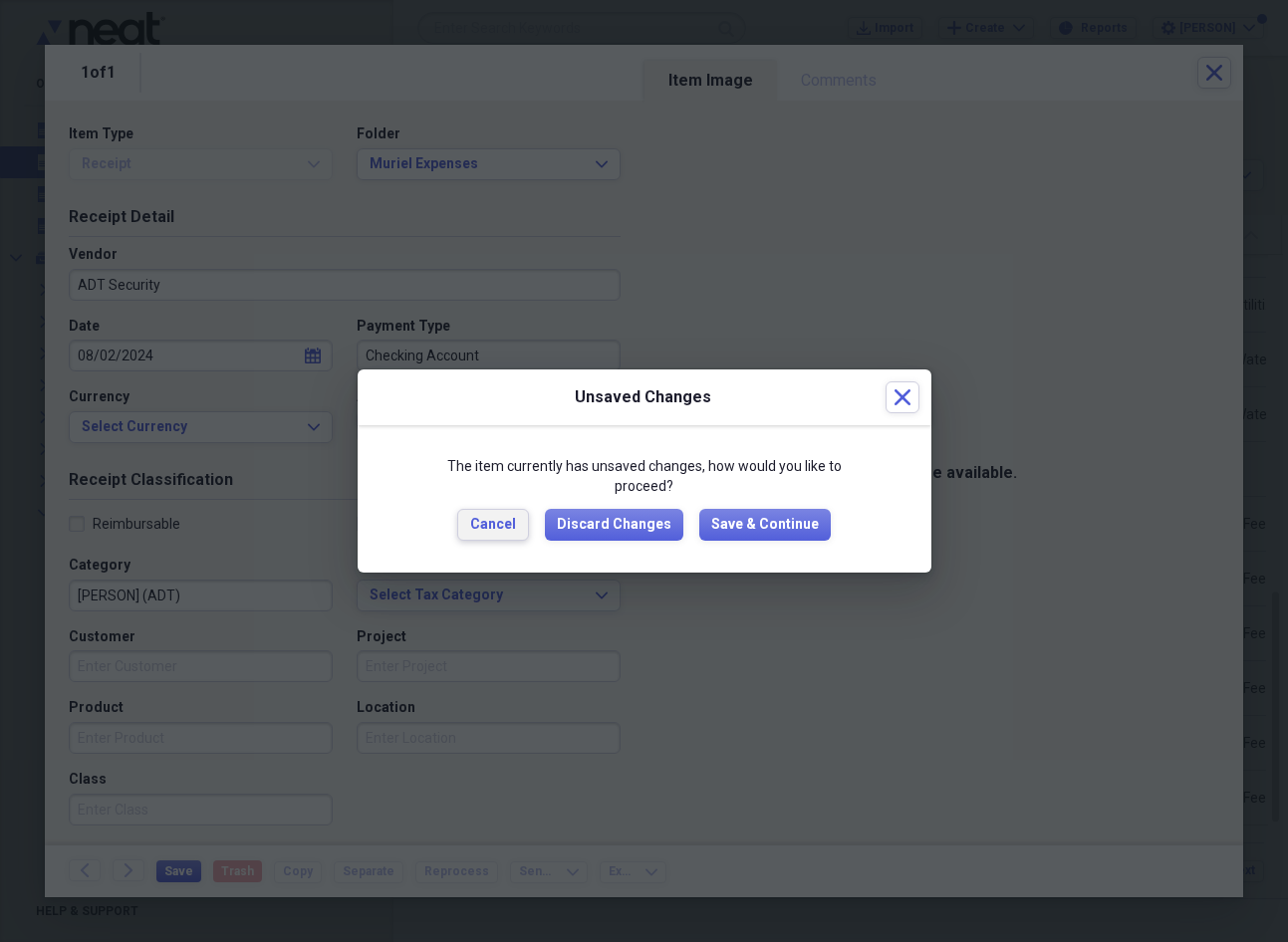 click on "Cancel" at bounding box center [493, 525] 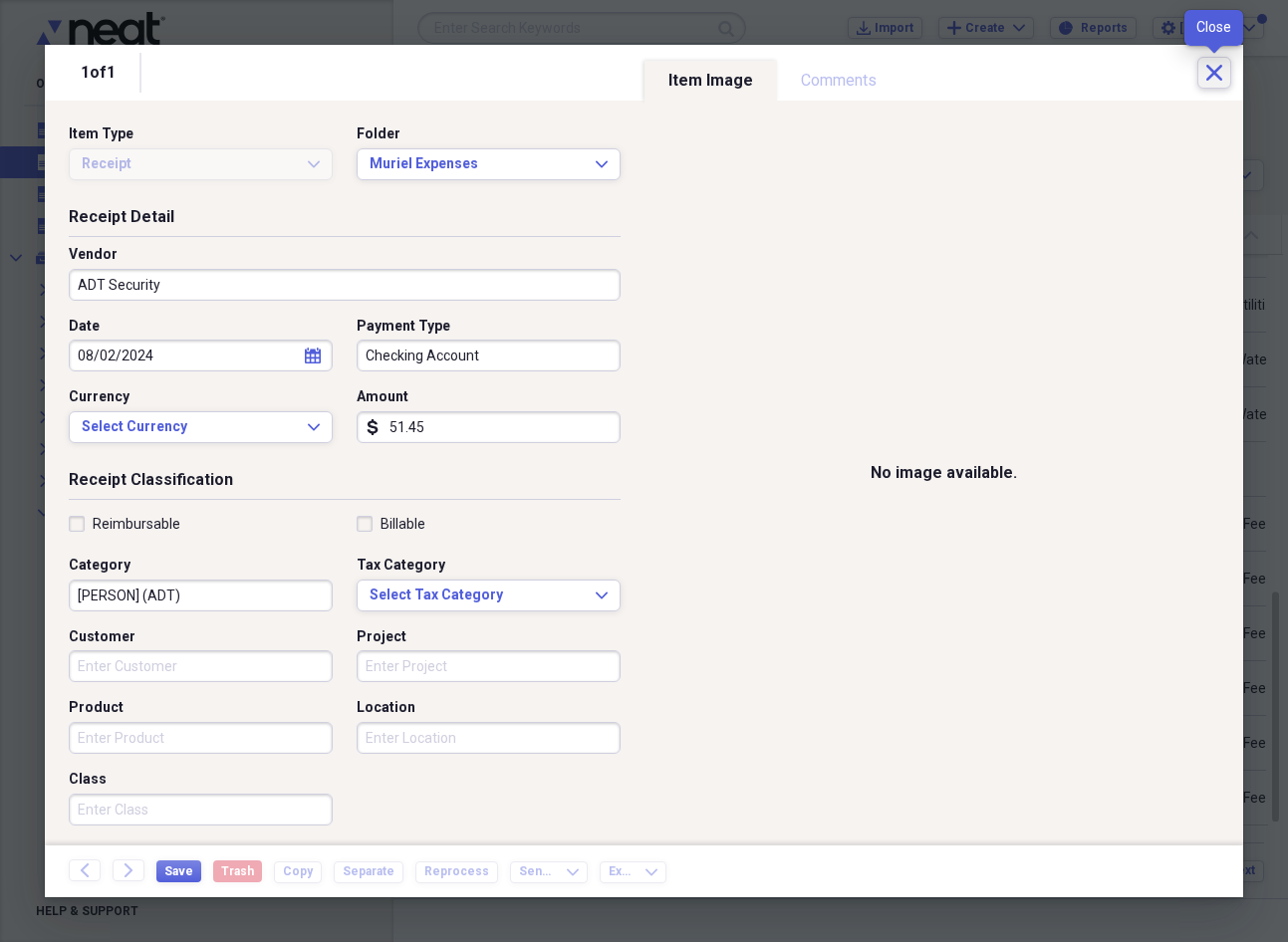 click 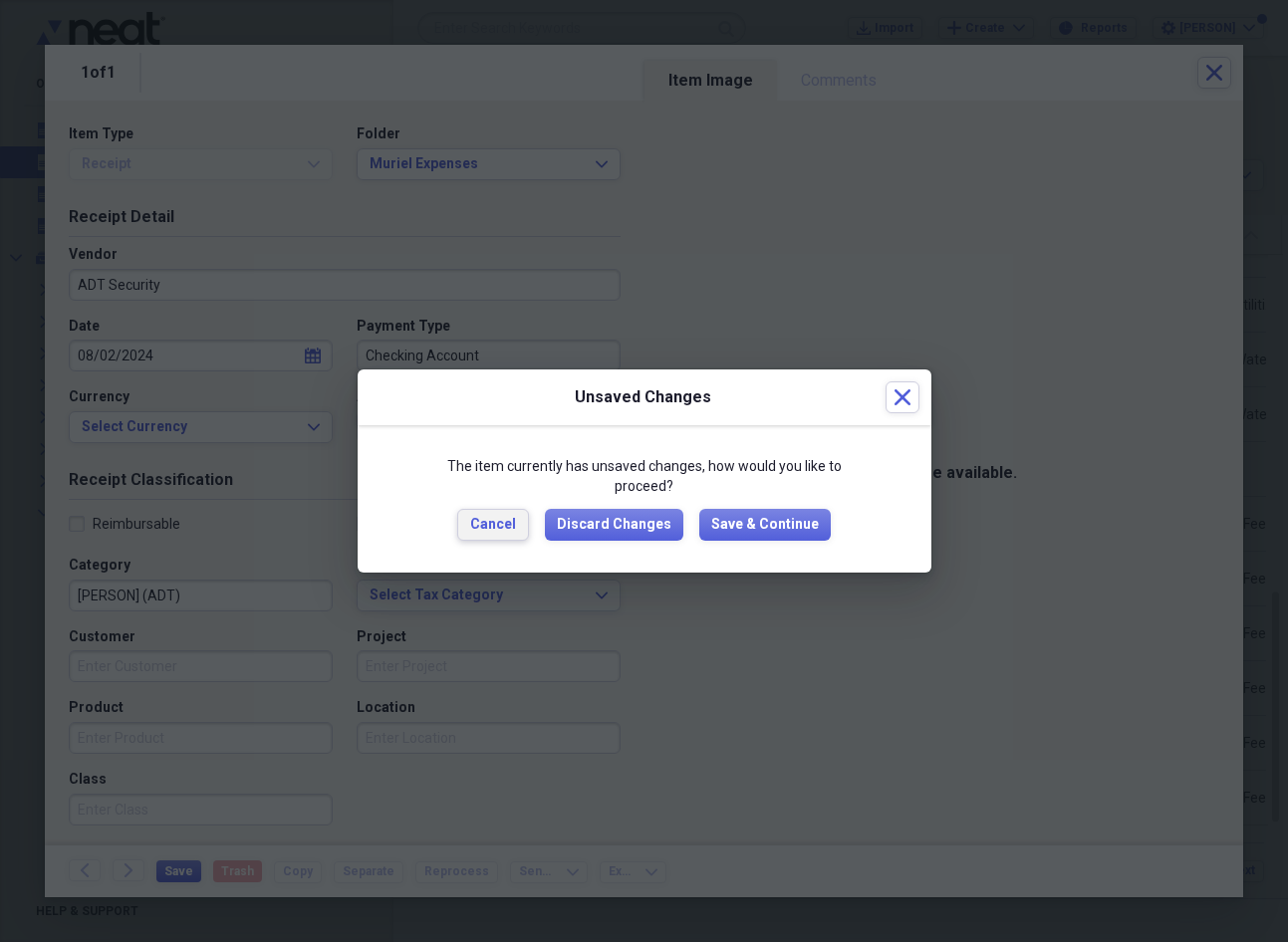 click on "Cancel" at bounding box center [493, 525] 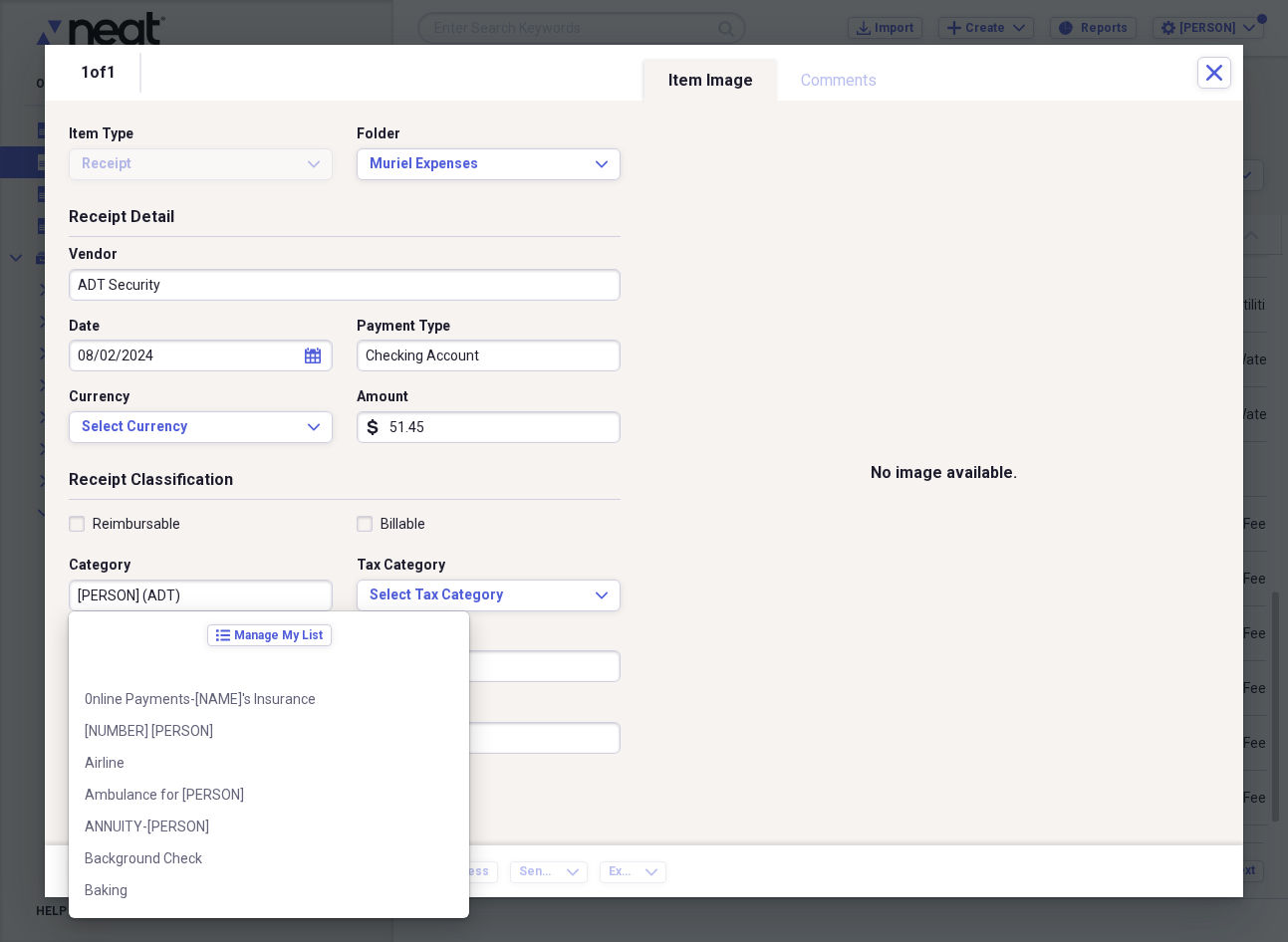 click on "[PERSON] (ADT)" at bounding box center [200, 595] 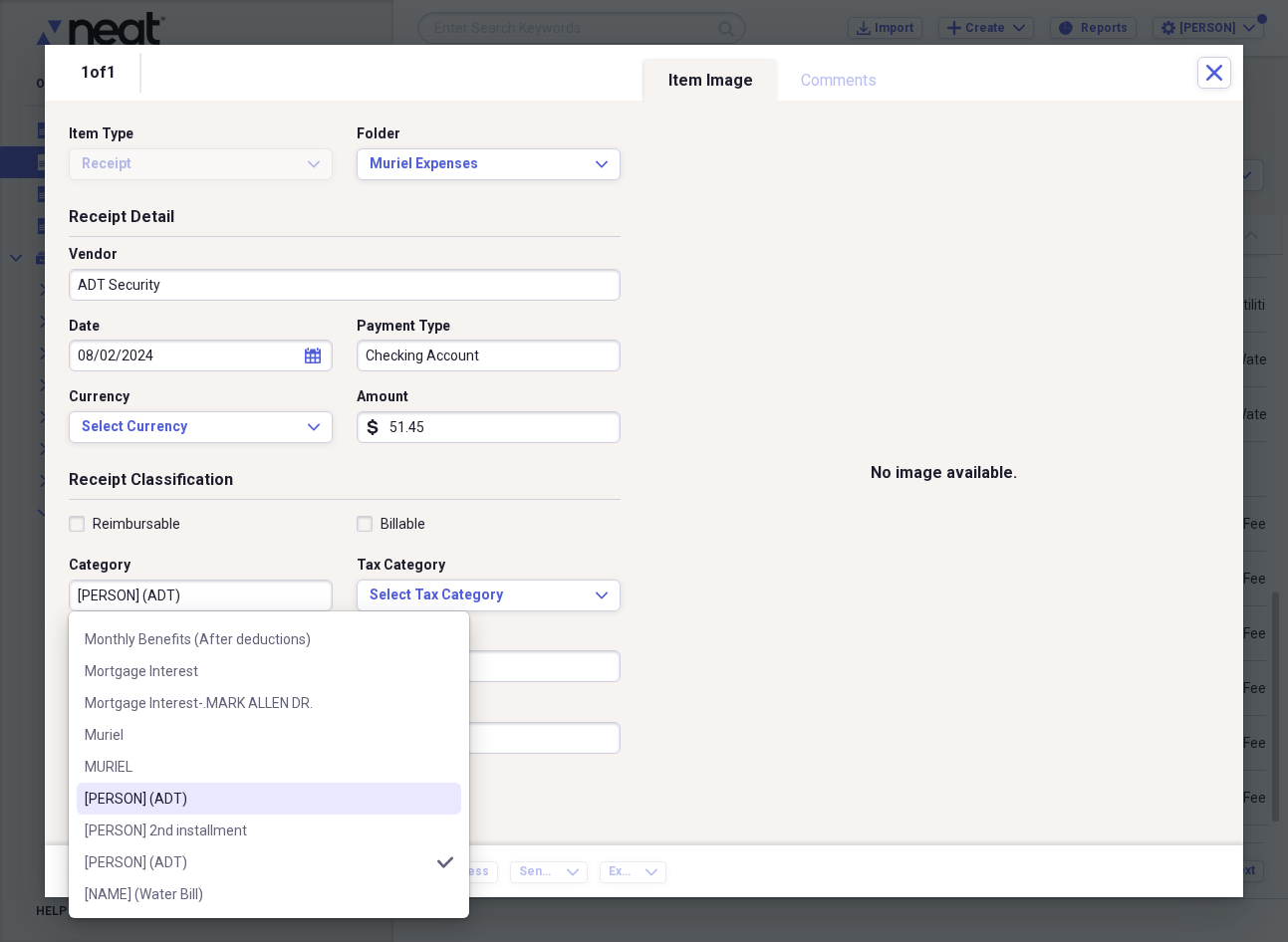 click on "[PERSON]  (ADT)" at bounding box center [257, 799] 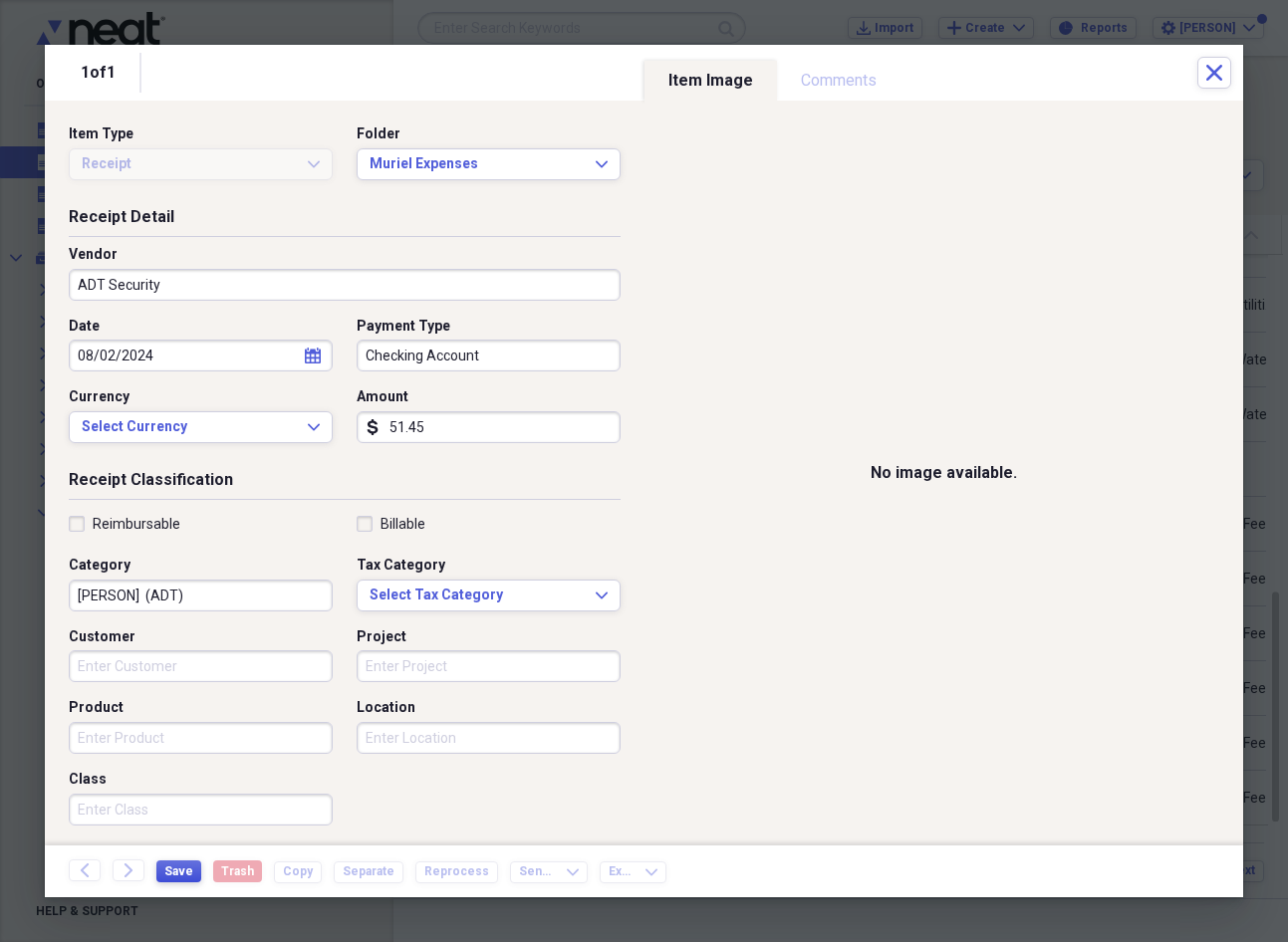 click on "Save" at bounding box center [178, 871] 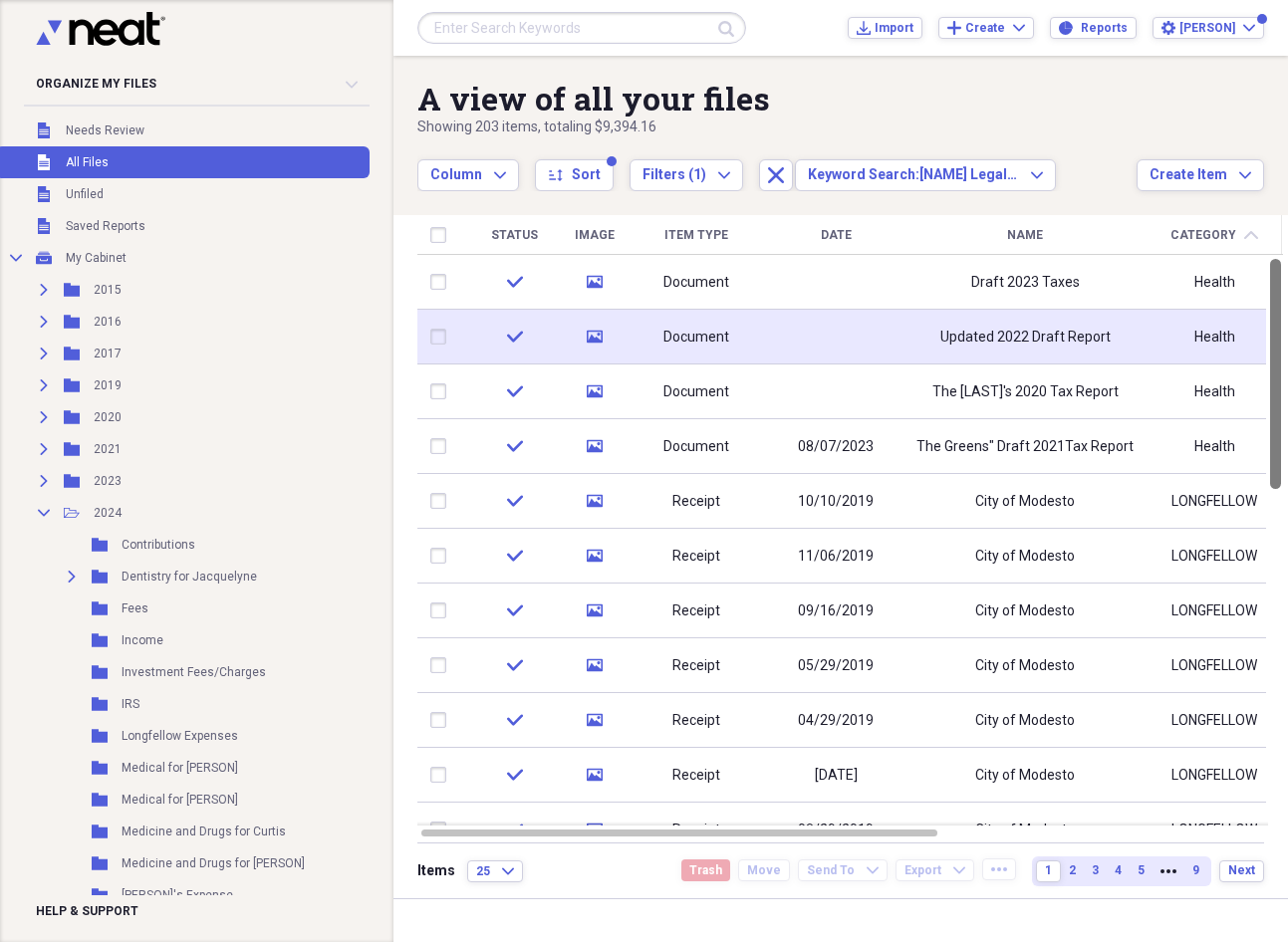 drag, startPoint x: 1284, startPoint y: 648, endPoint x: 1240, endPoint y: 345, distance: 306.17805 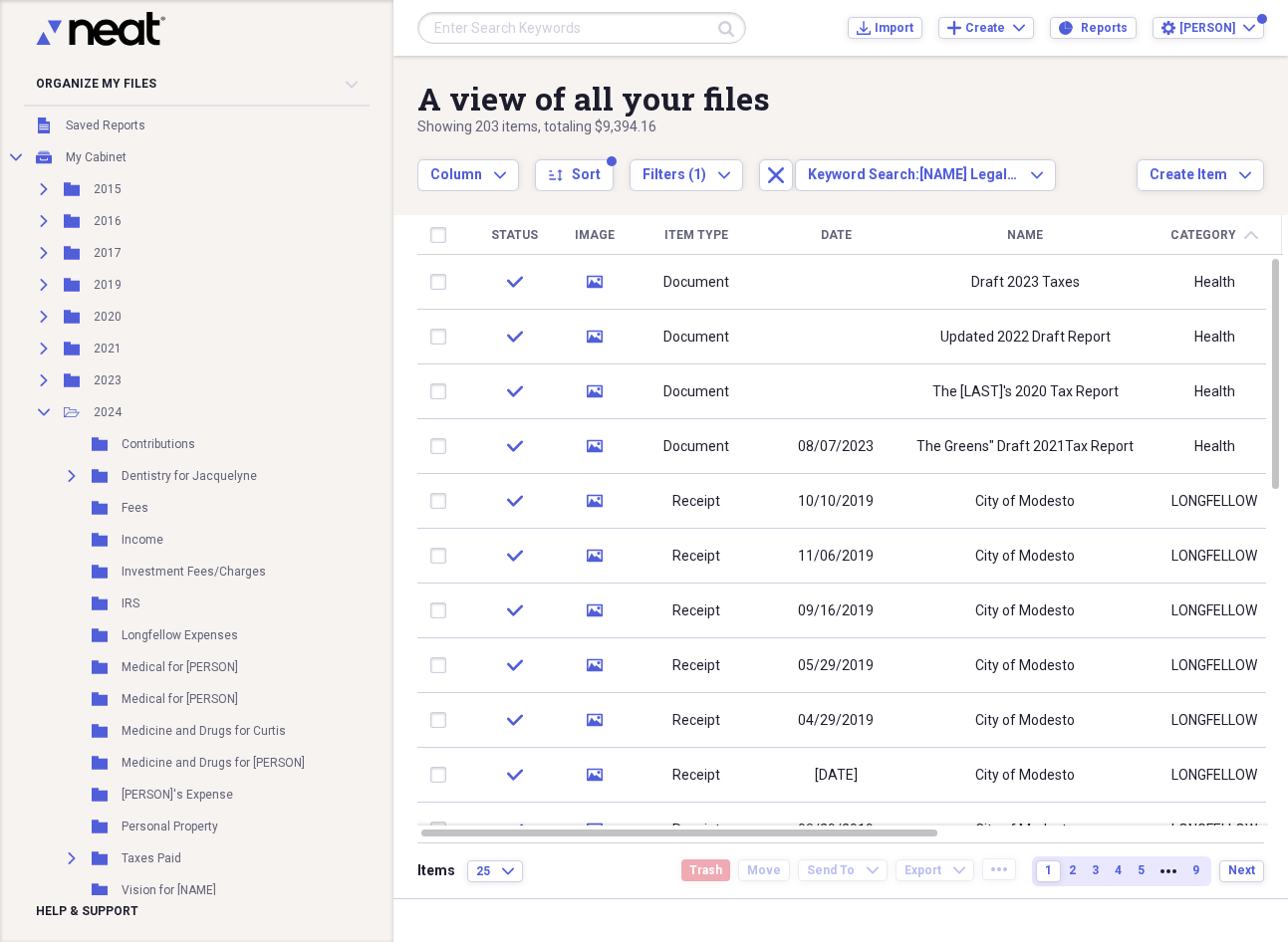 scroll, scrollTop: 119, scrollLeft: 0, axis: vertical 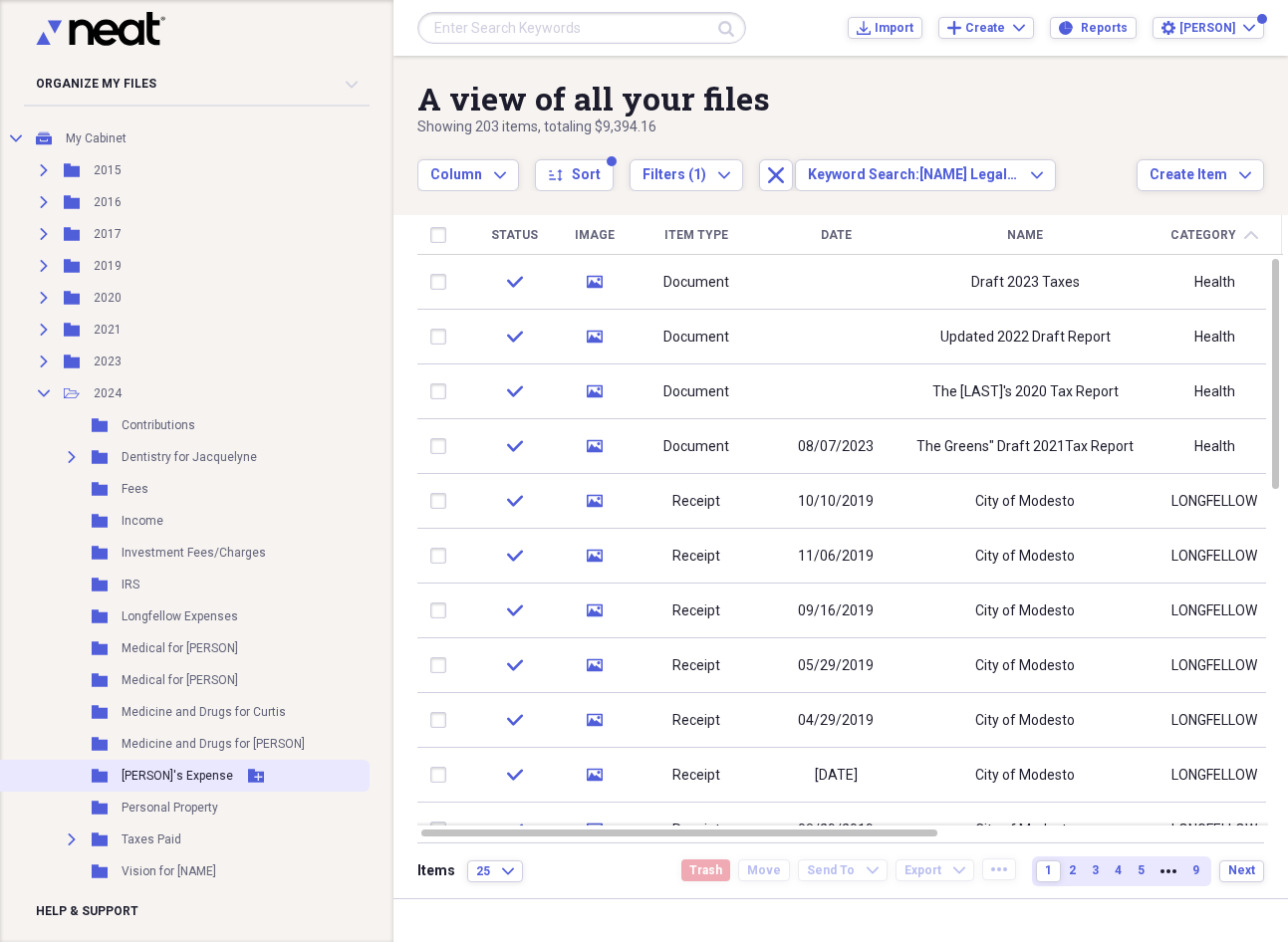 click on "[PERSON]'s Expense" at bounding box center (177, 776) 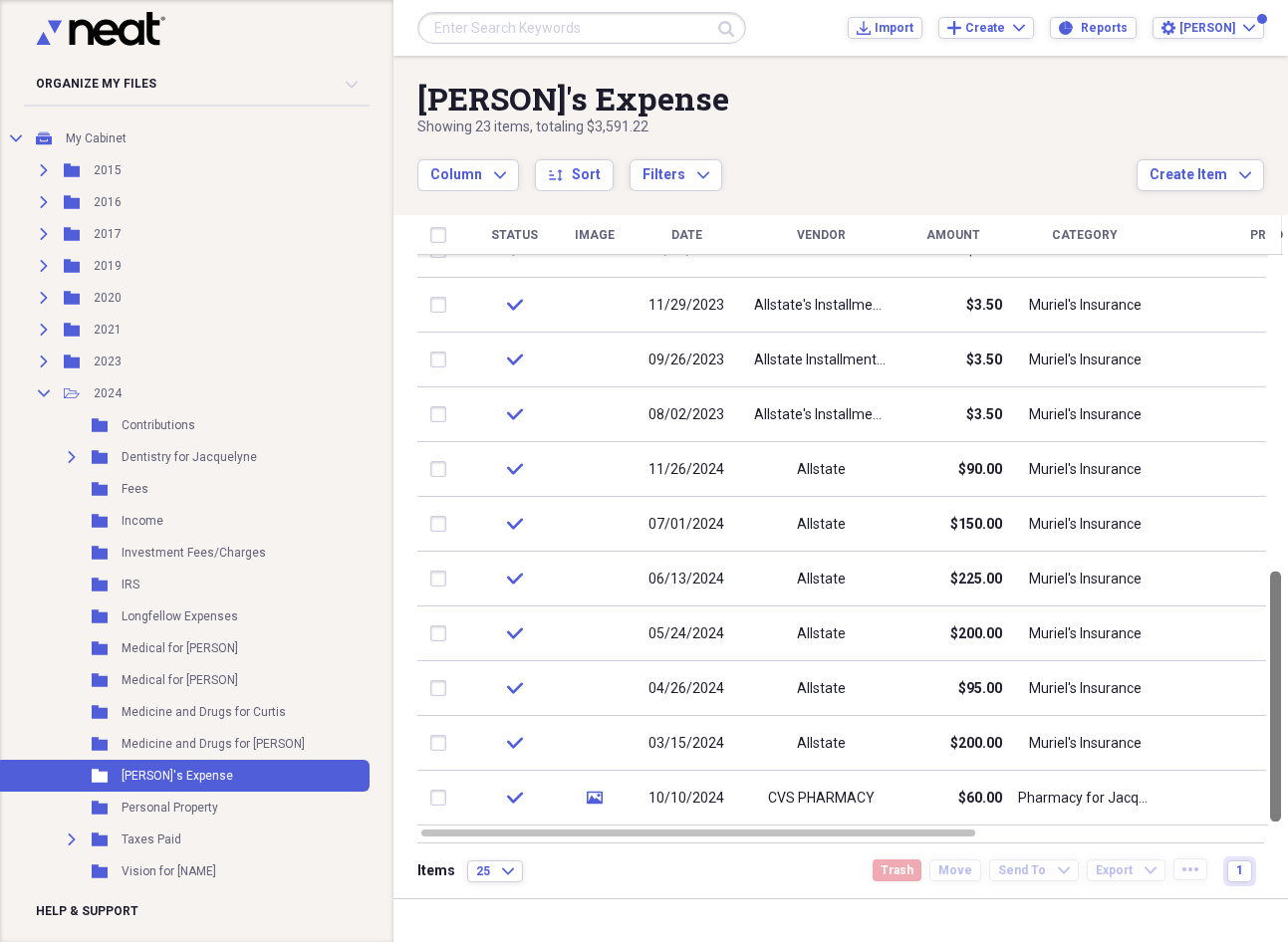 drag, startPoint x: 1282, startPoint y: 358, endPoint x: 1306, endPoint y: 898, distance: 540.5331 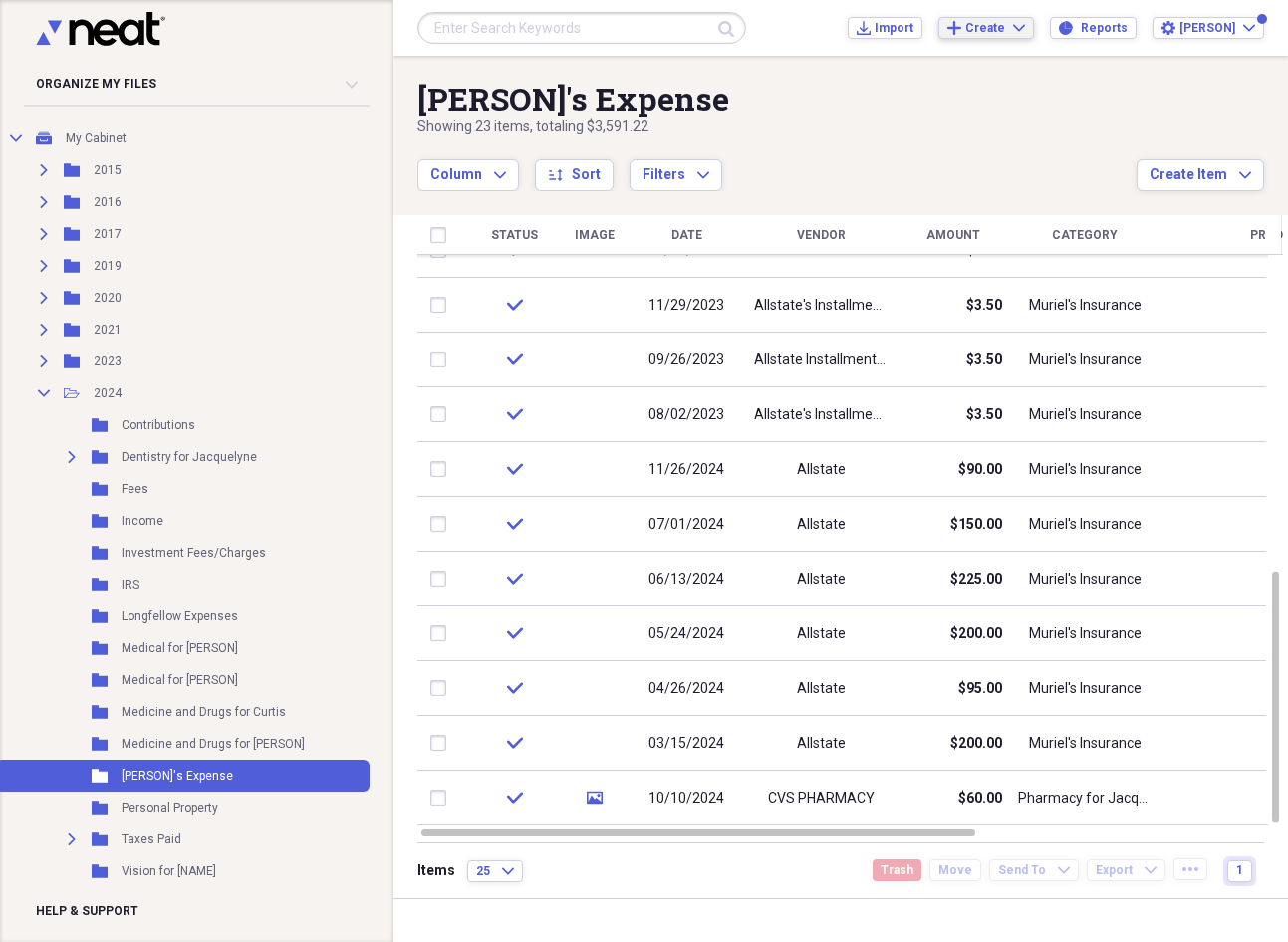 click on "Create" at bounding box center [985, 28] 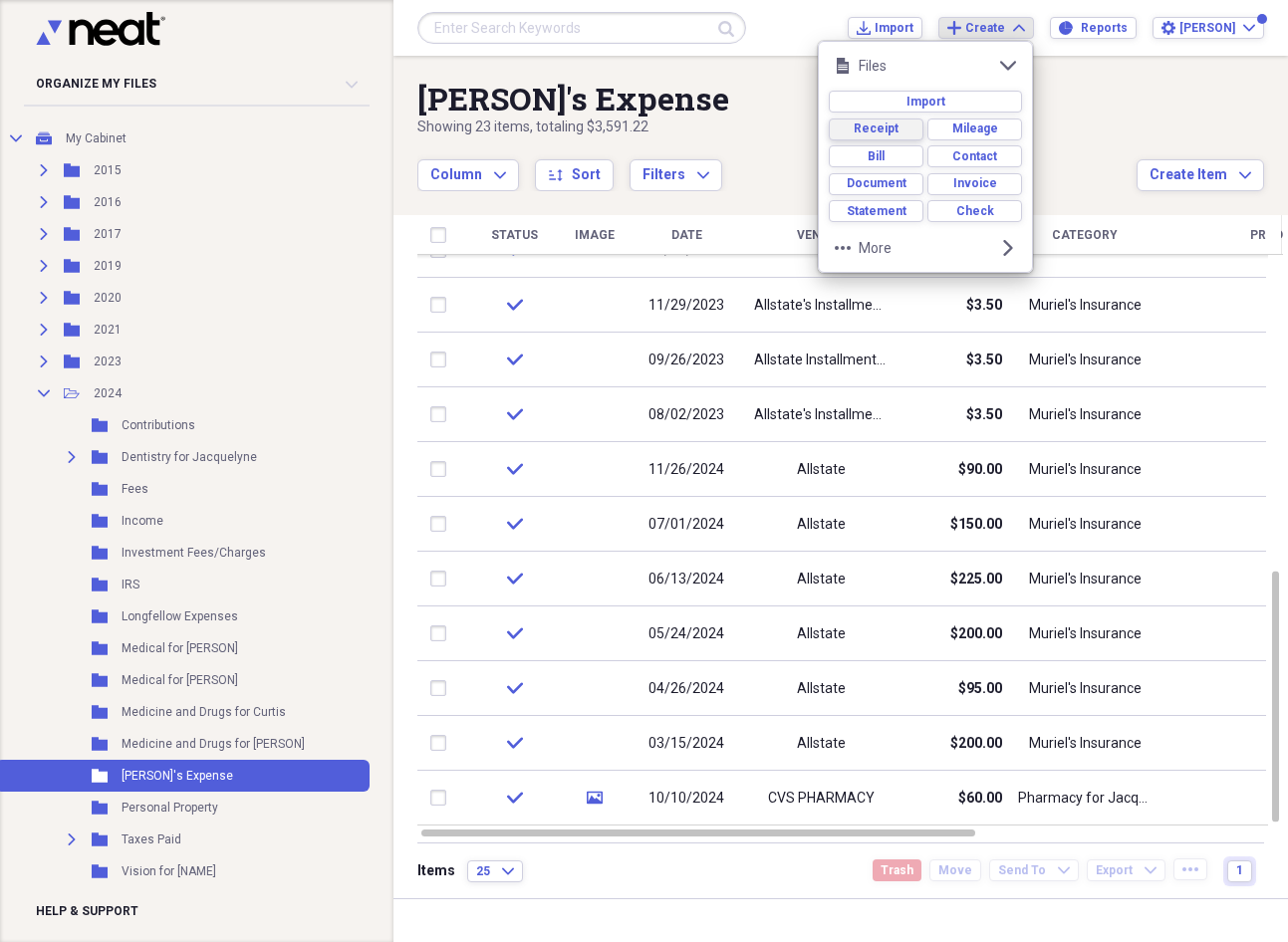 click on "Receipt" at bounding box center (876, 128) 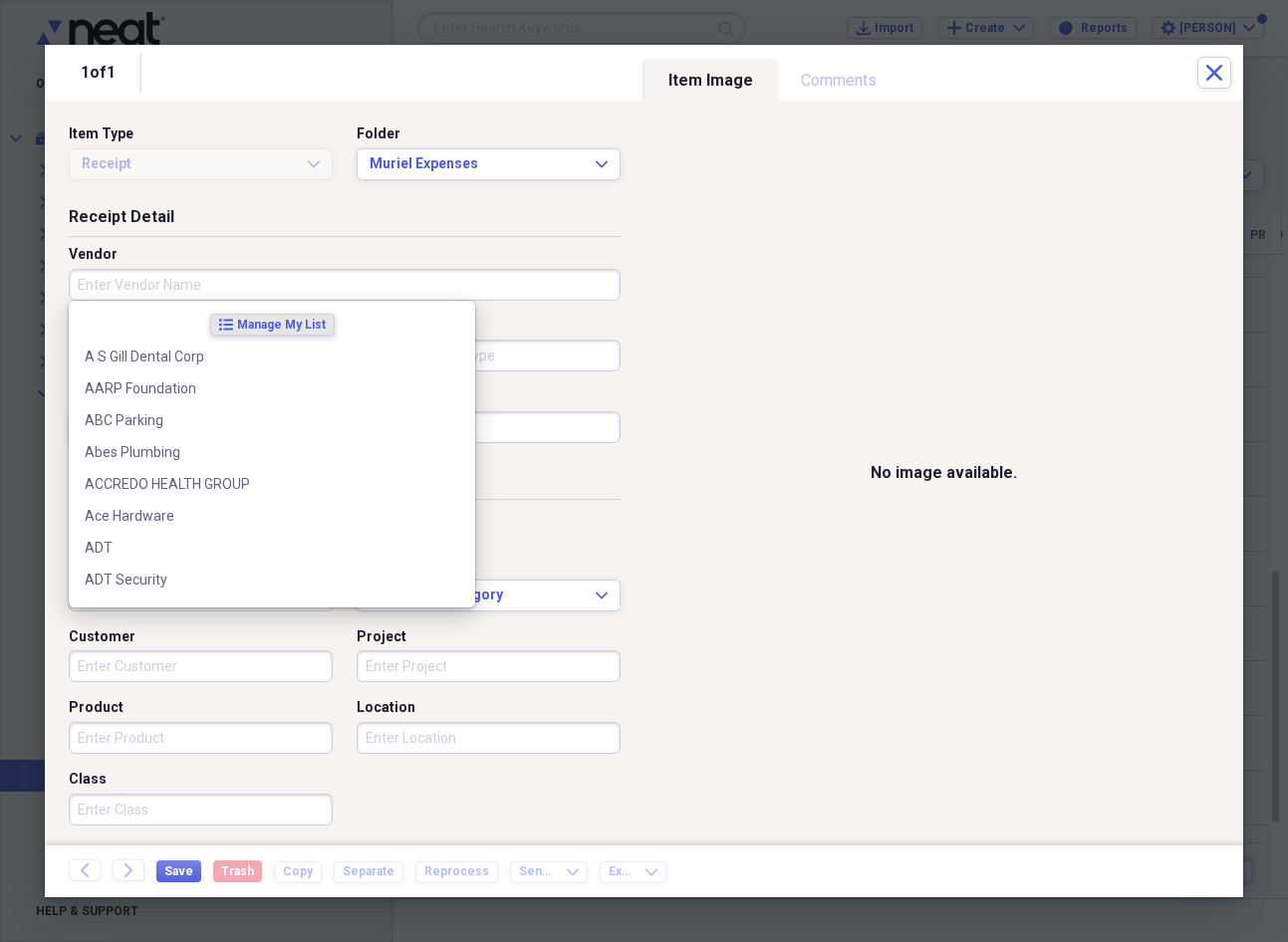 click on "Vendor" at bounding box center [345, 285] 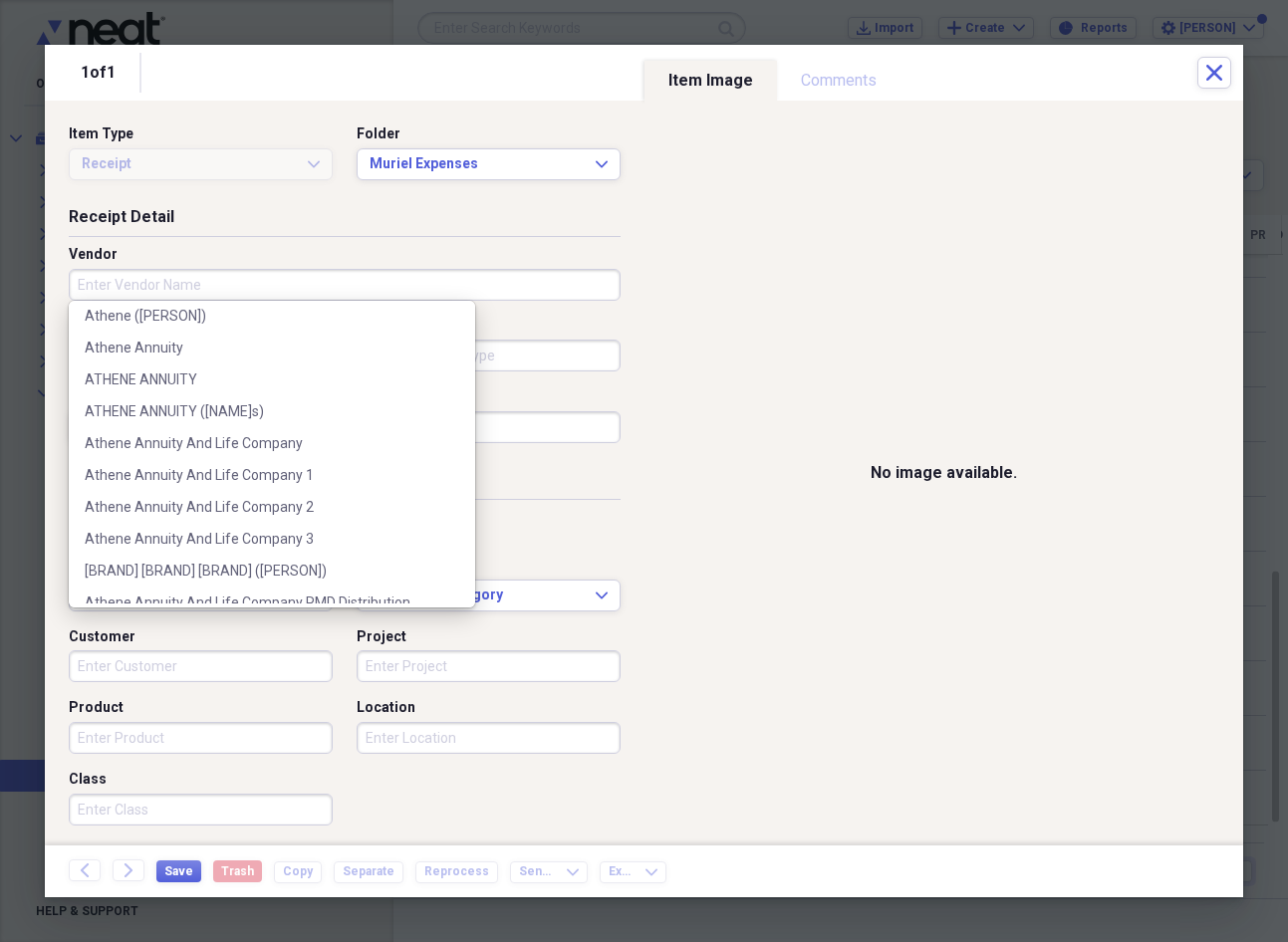 scroll, scrollTop: 0, scrollLeft: 0, axis: both 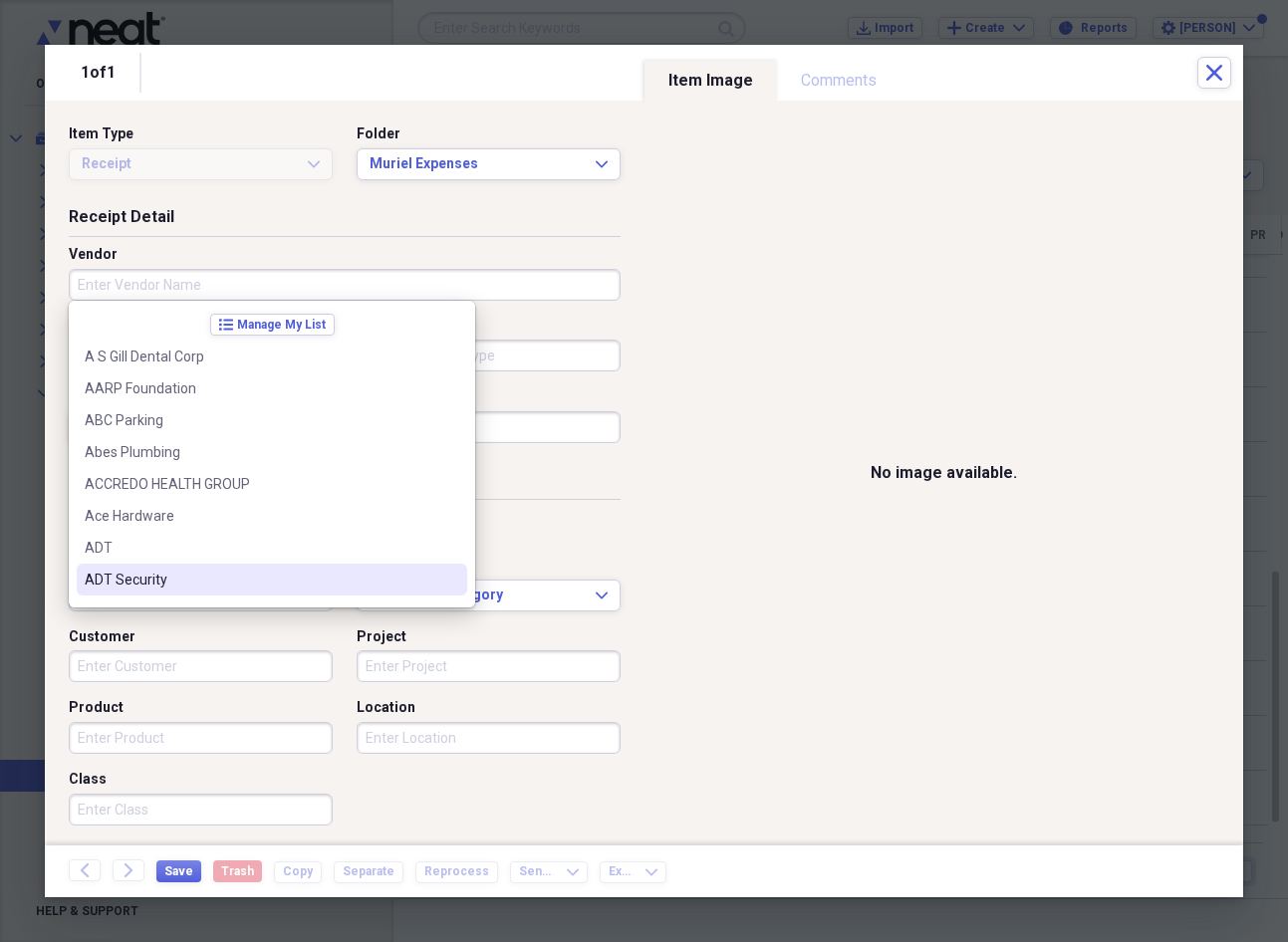click on "ADT Security" at bounding box center (260, 580) 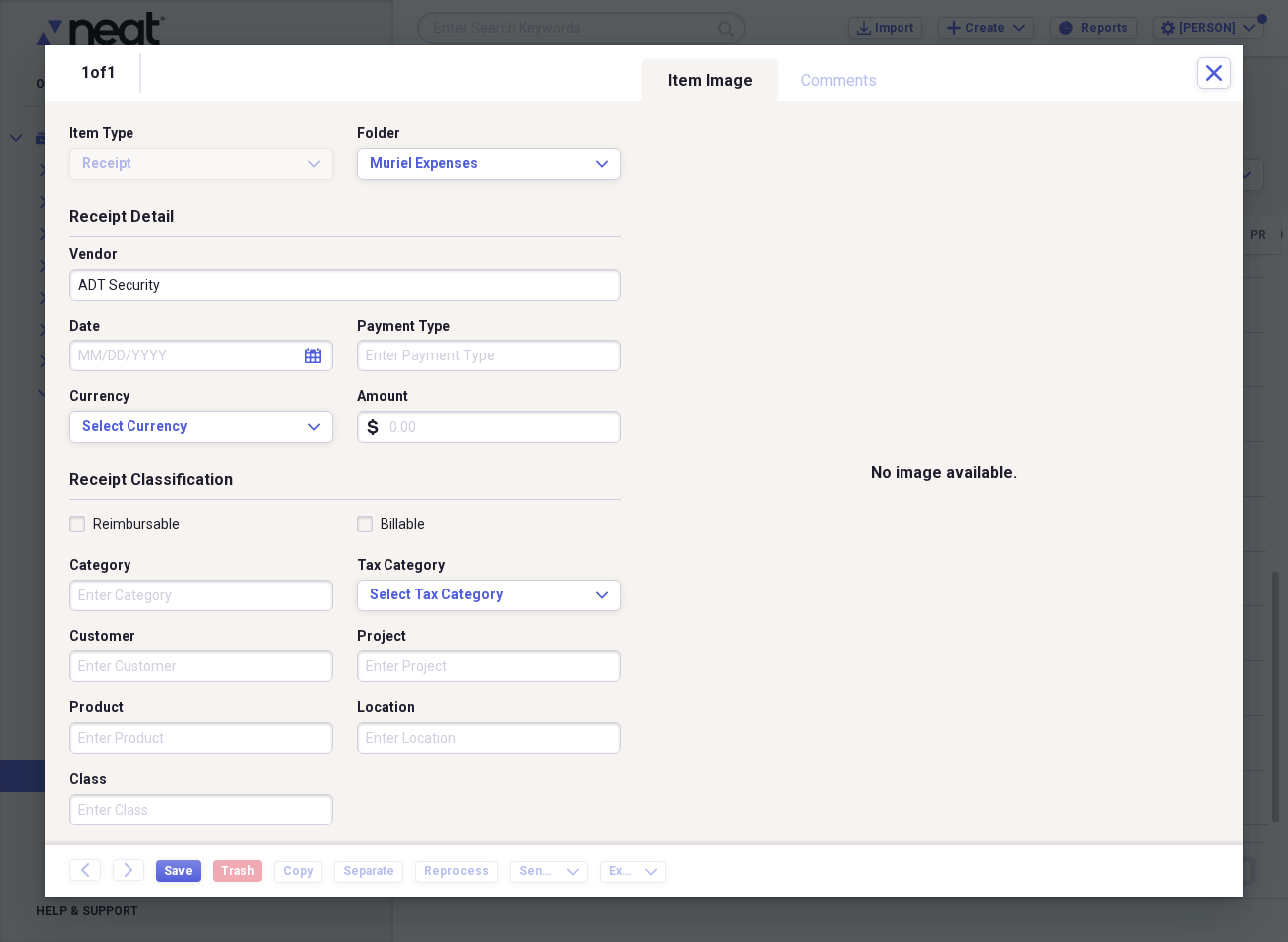 click on "calendar" 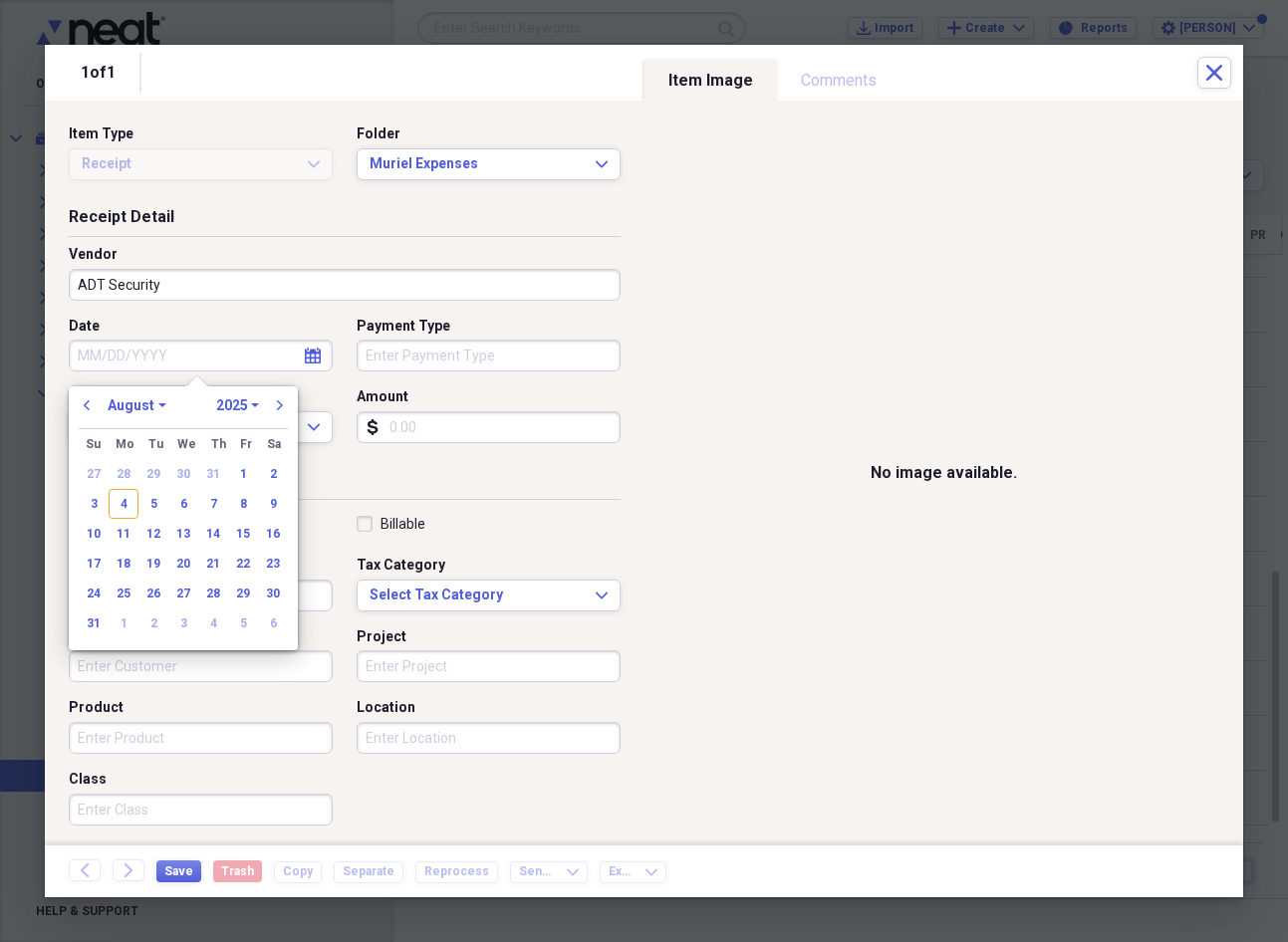 click on "January February March April May June July August September October November December" at bounding box center (136, 405) 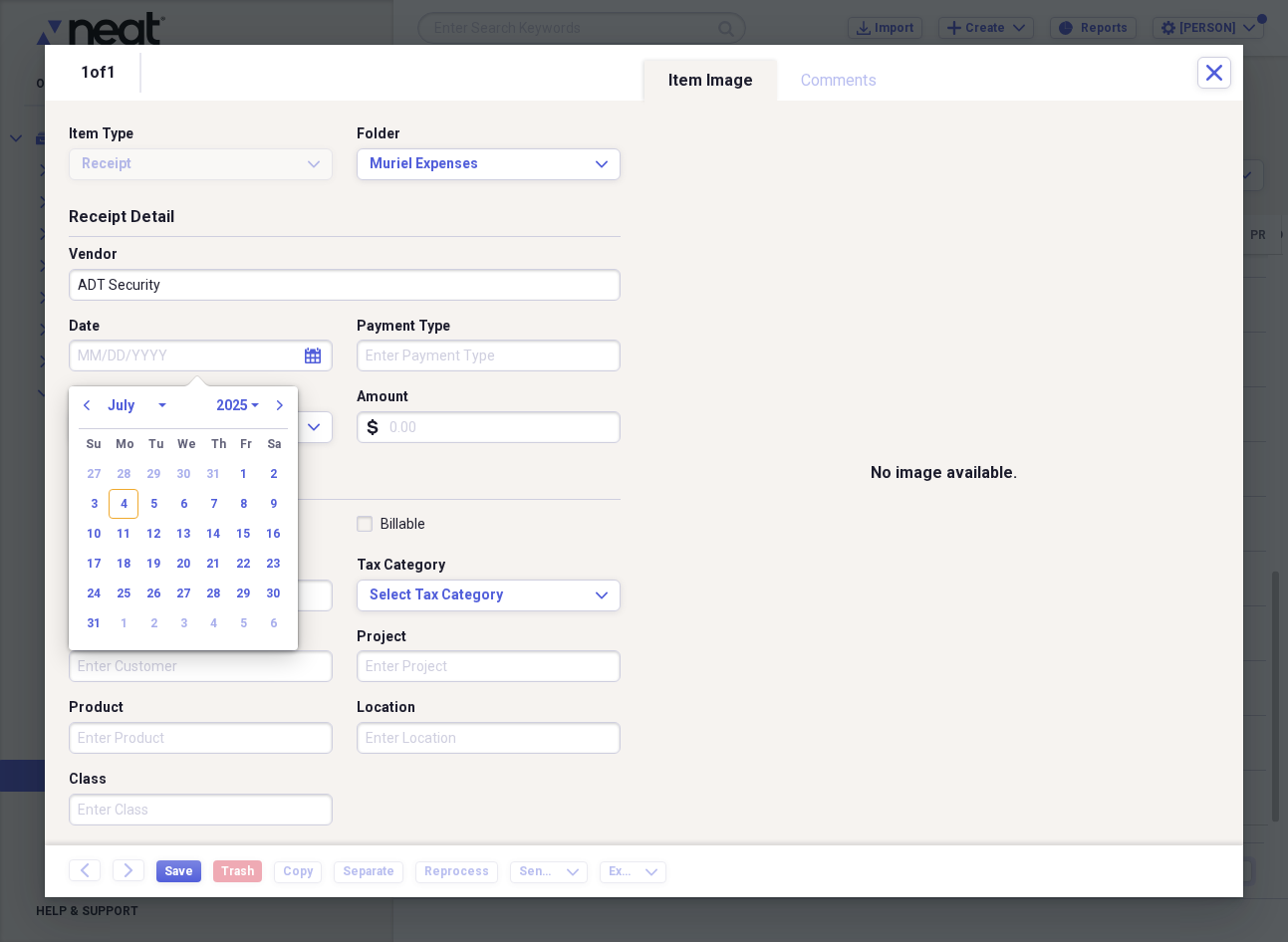 click on "January February March April May June July August September October November December" at bounding box center (136, 405) 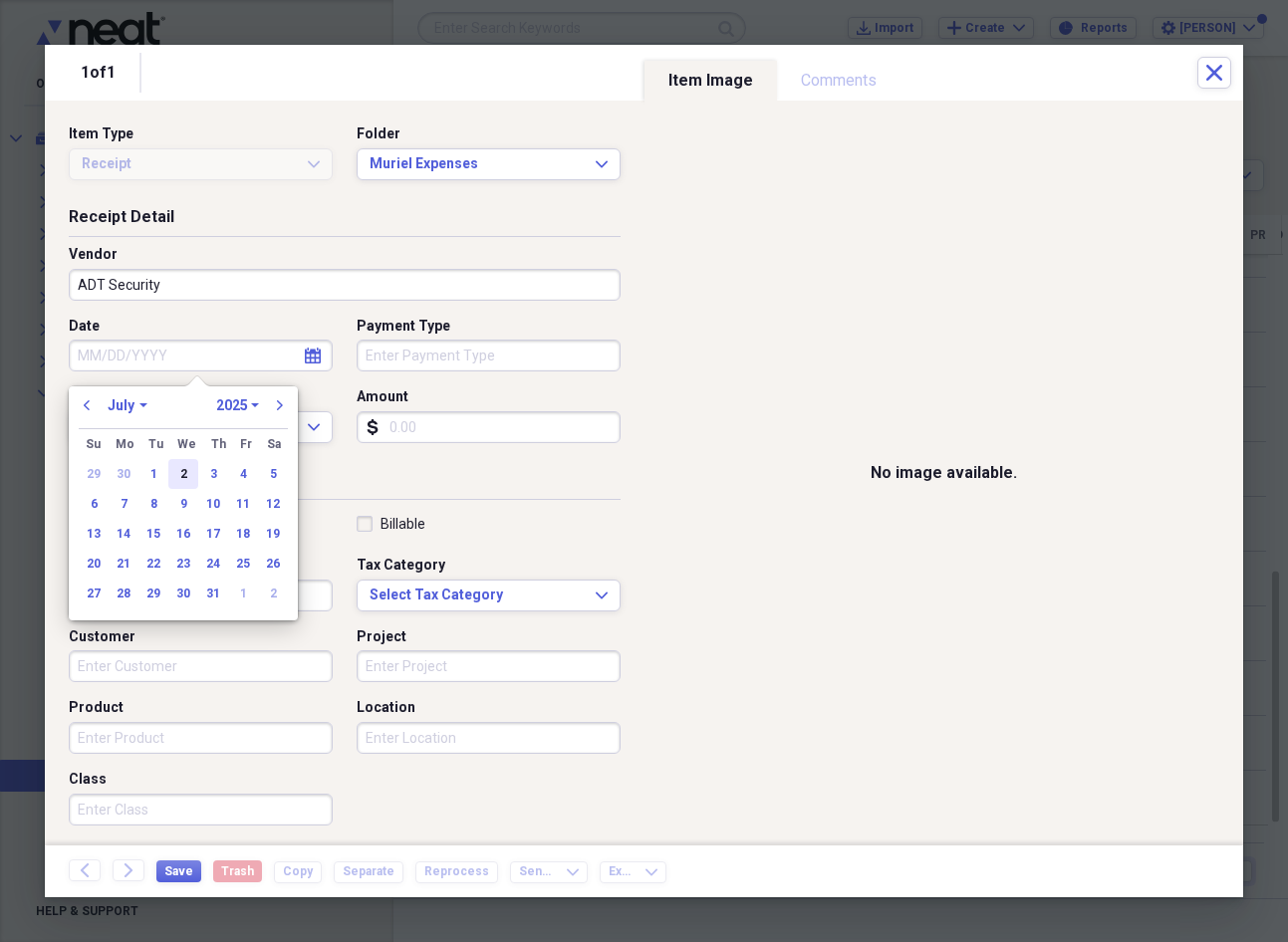 click on "2" at bounding box center [183, 474] 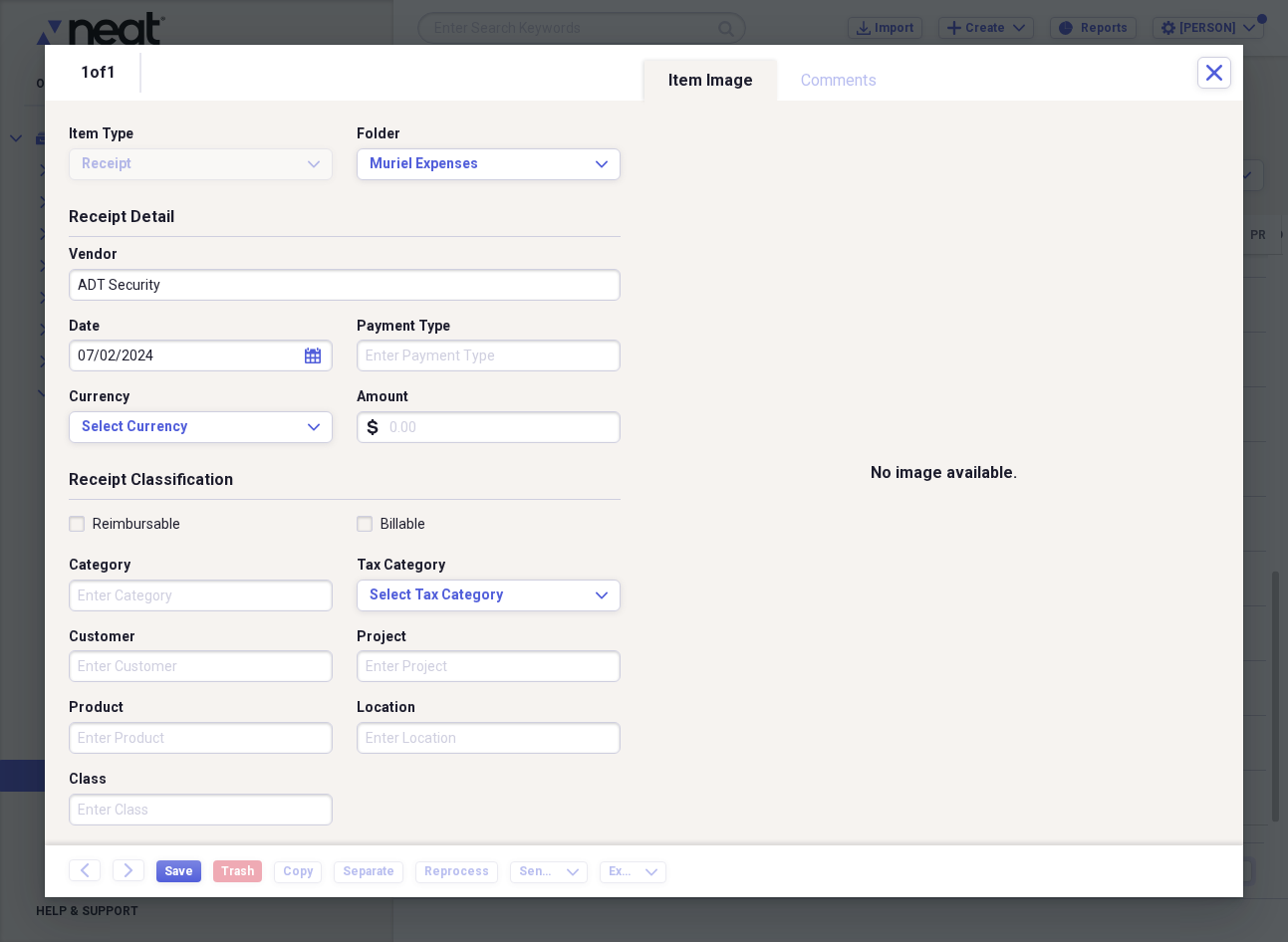 type on "07/02/2024" 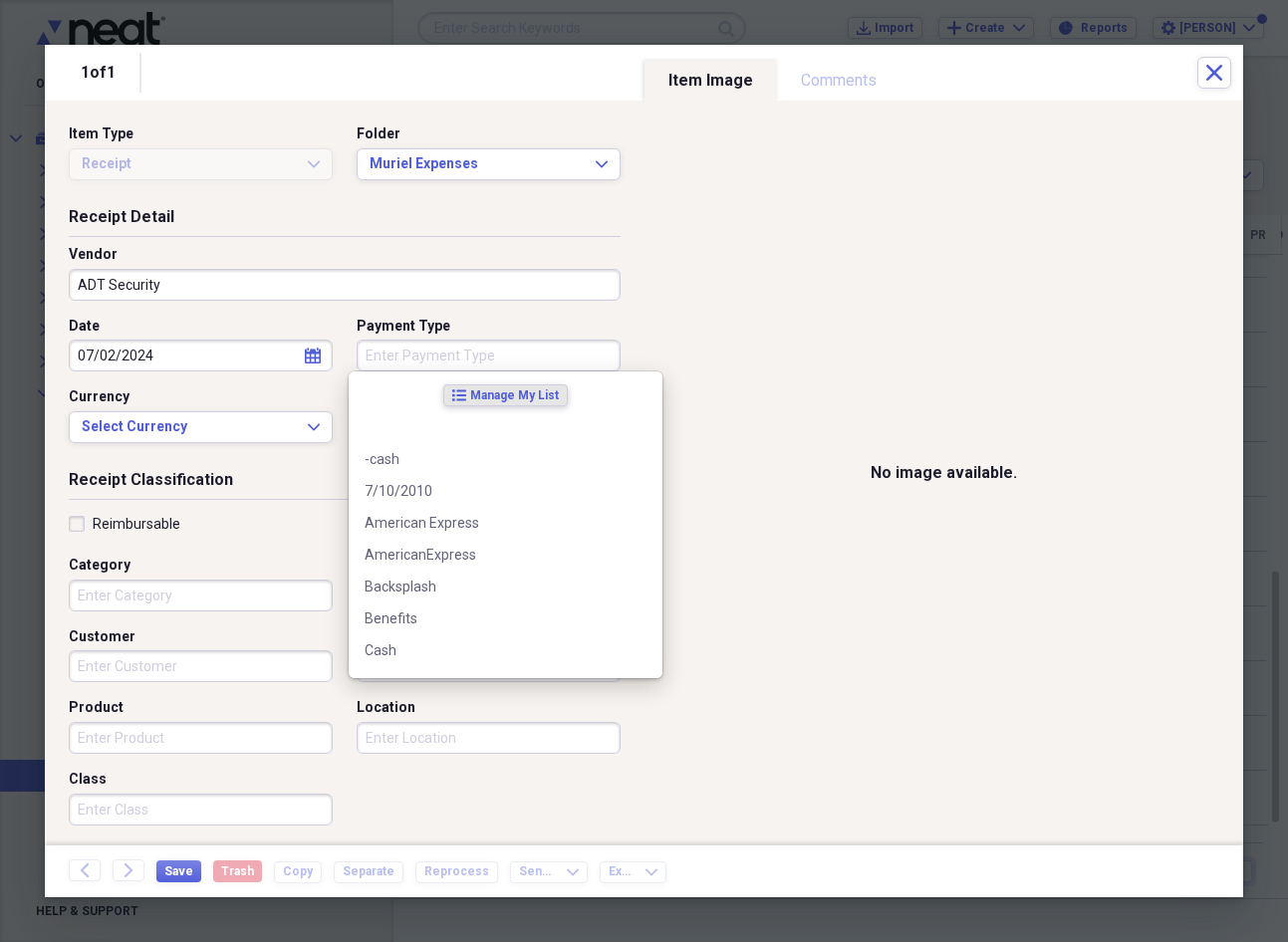 click on "Payment Type" at bounding box center [488, 355] 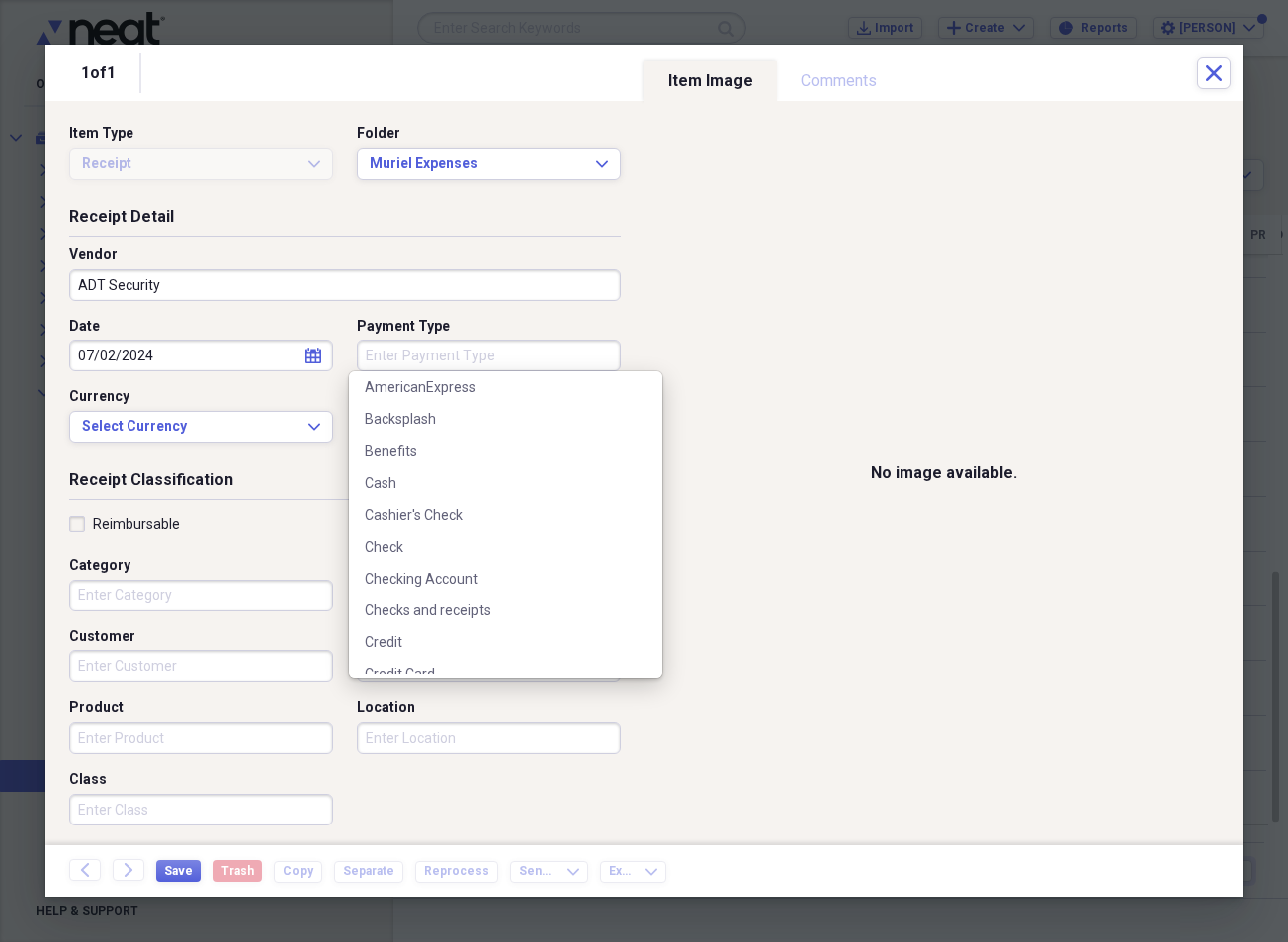 scroll, scrollTop: 172, scrollLeft: 0, axis: vertical 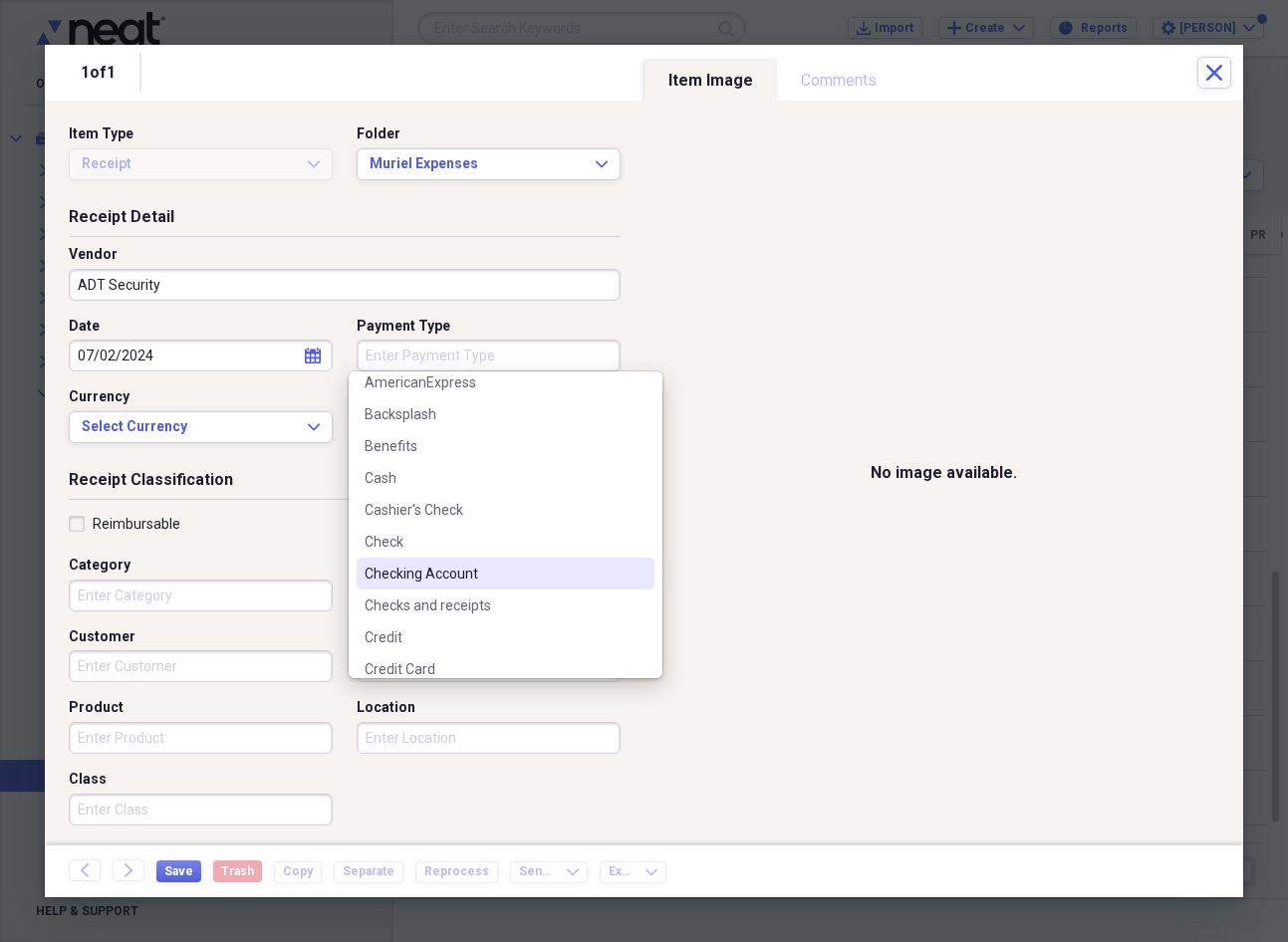 click on "Checking Account" at bounding box center (493, 574) 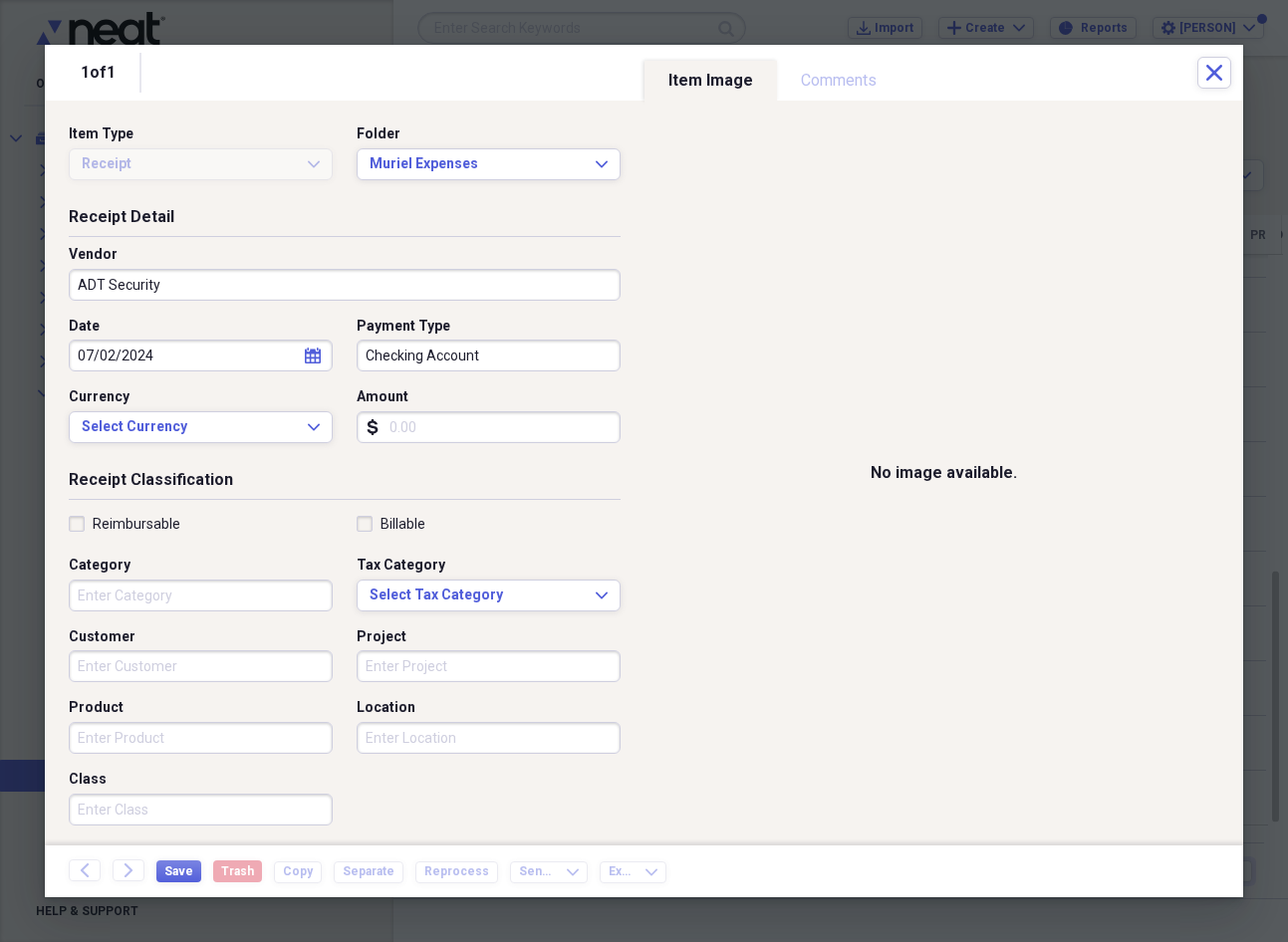 click on "Amount" at bounding box center (488, 427) 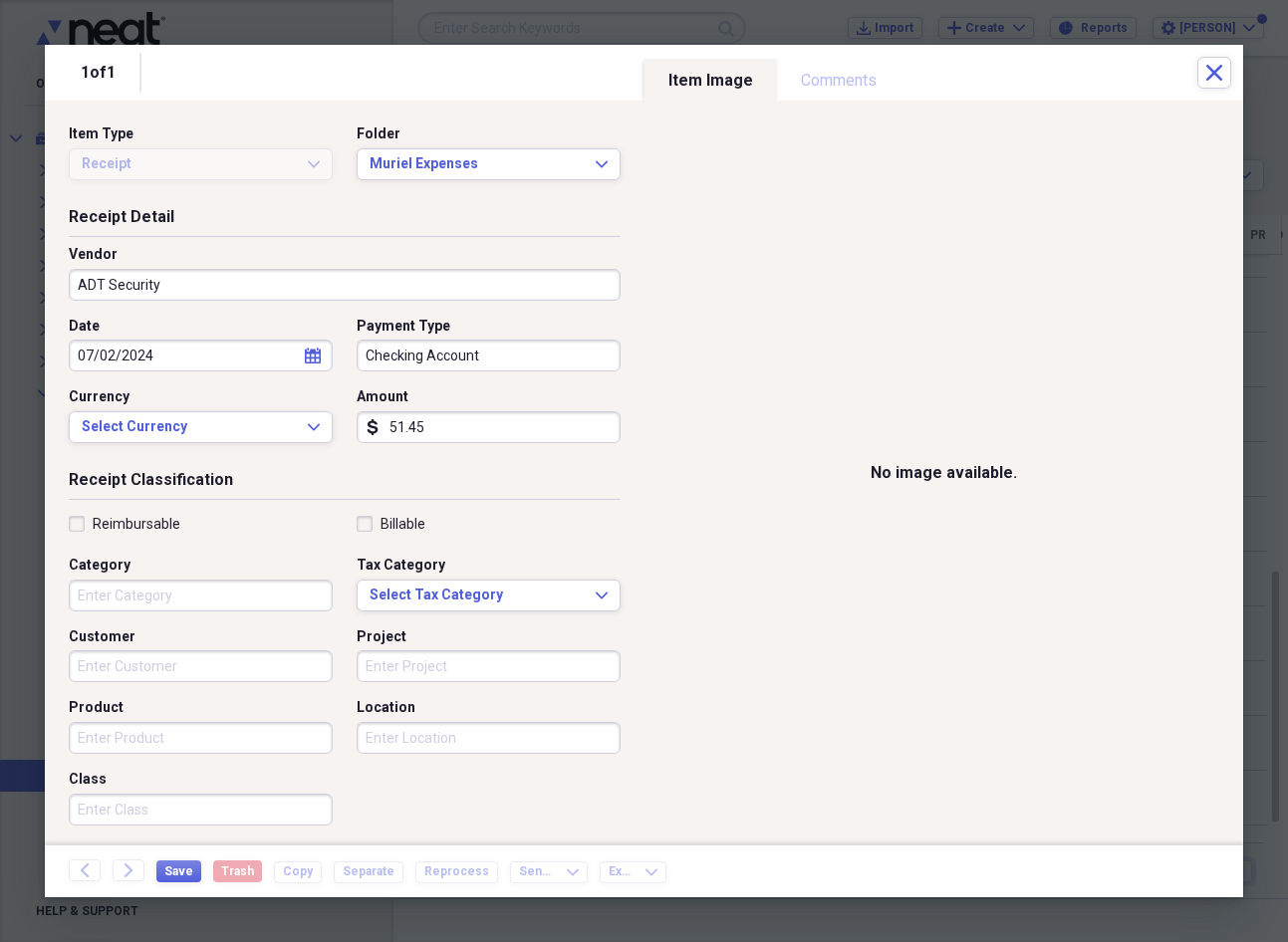 type on "51.45" 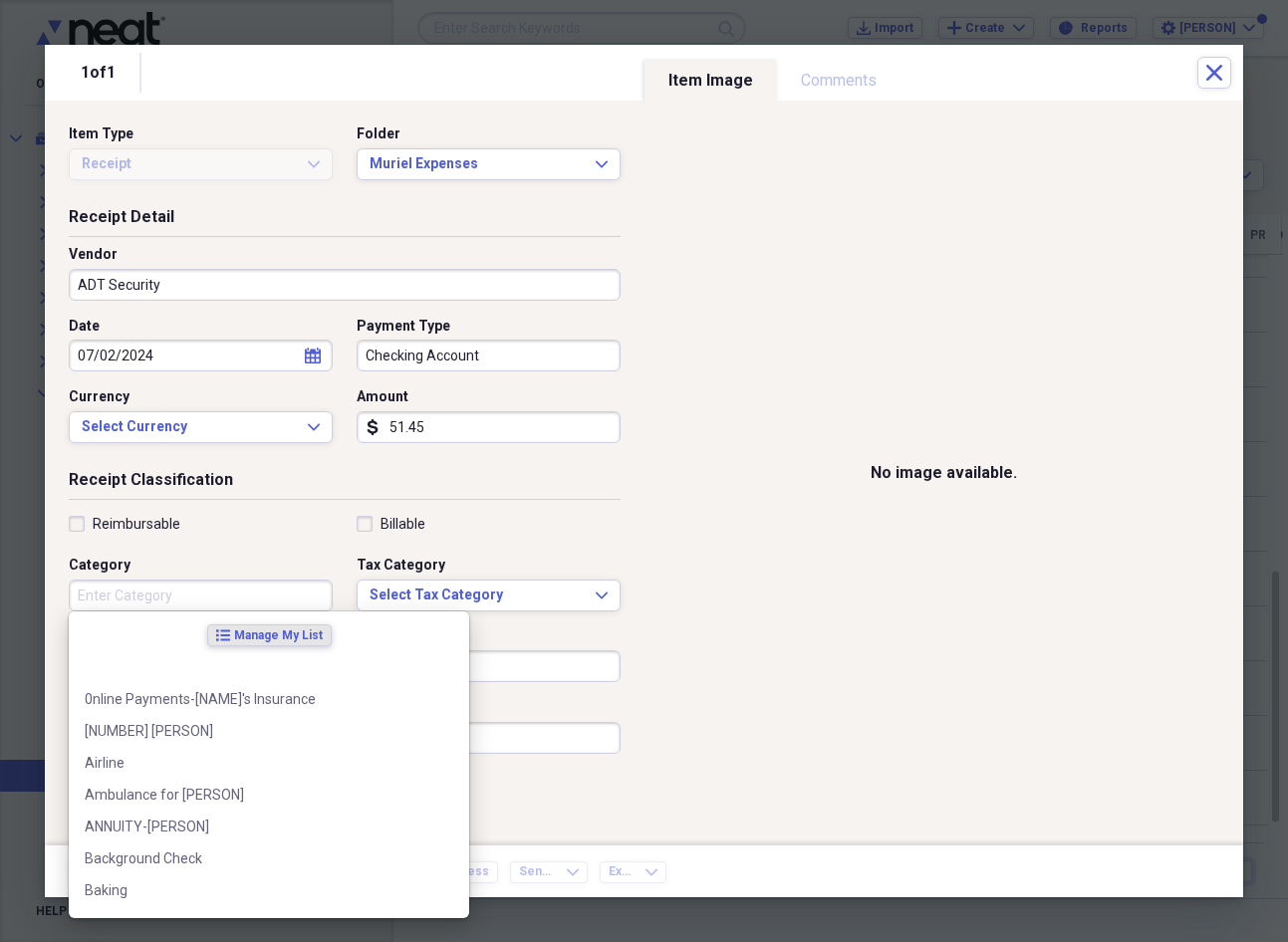 click on "Category" at bounding box center (200, 595) 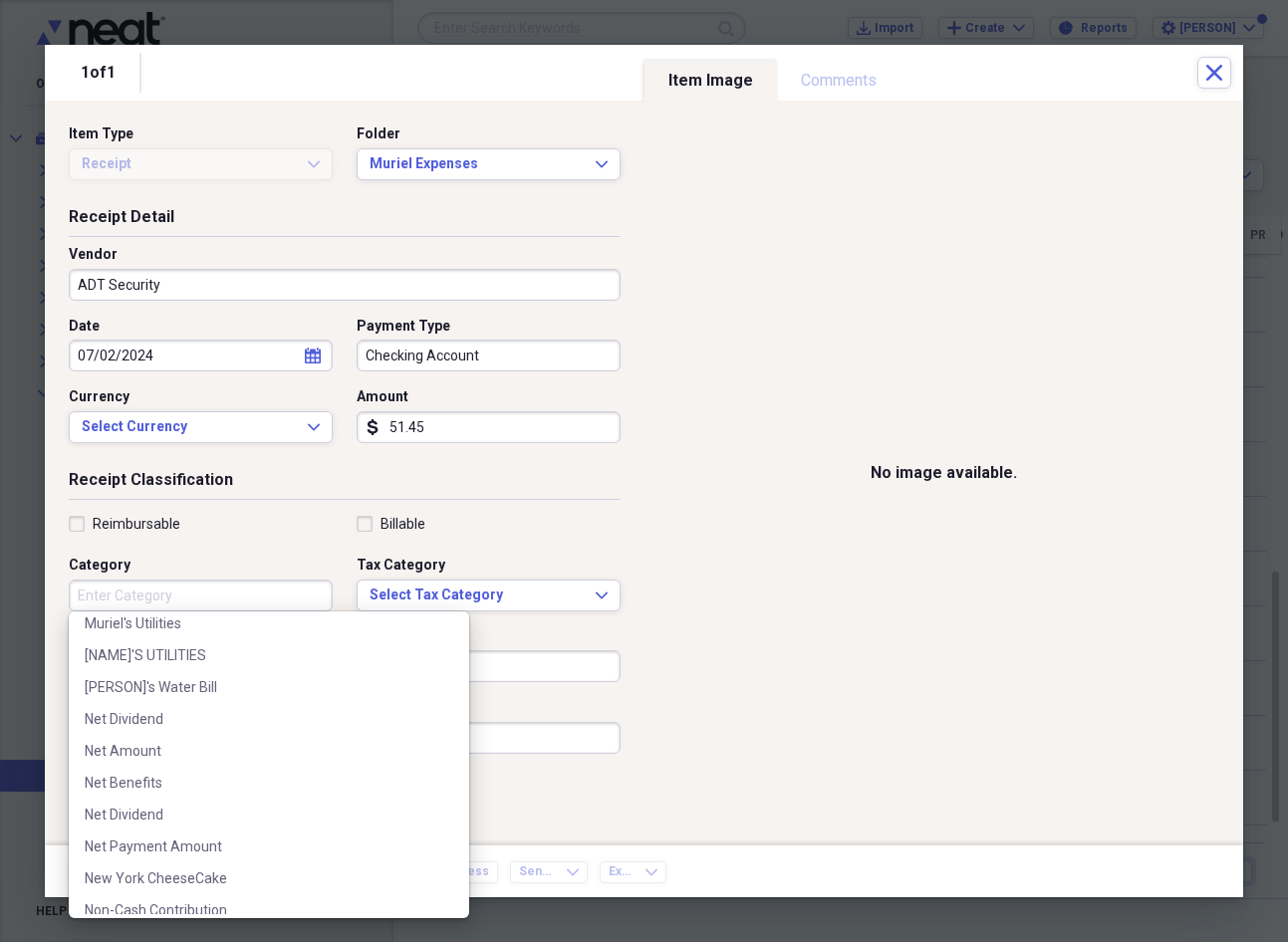 scroll, scrollTop: 6915, scrollLeft: 0, axis: vertical 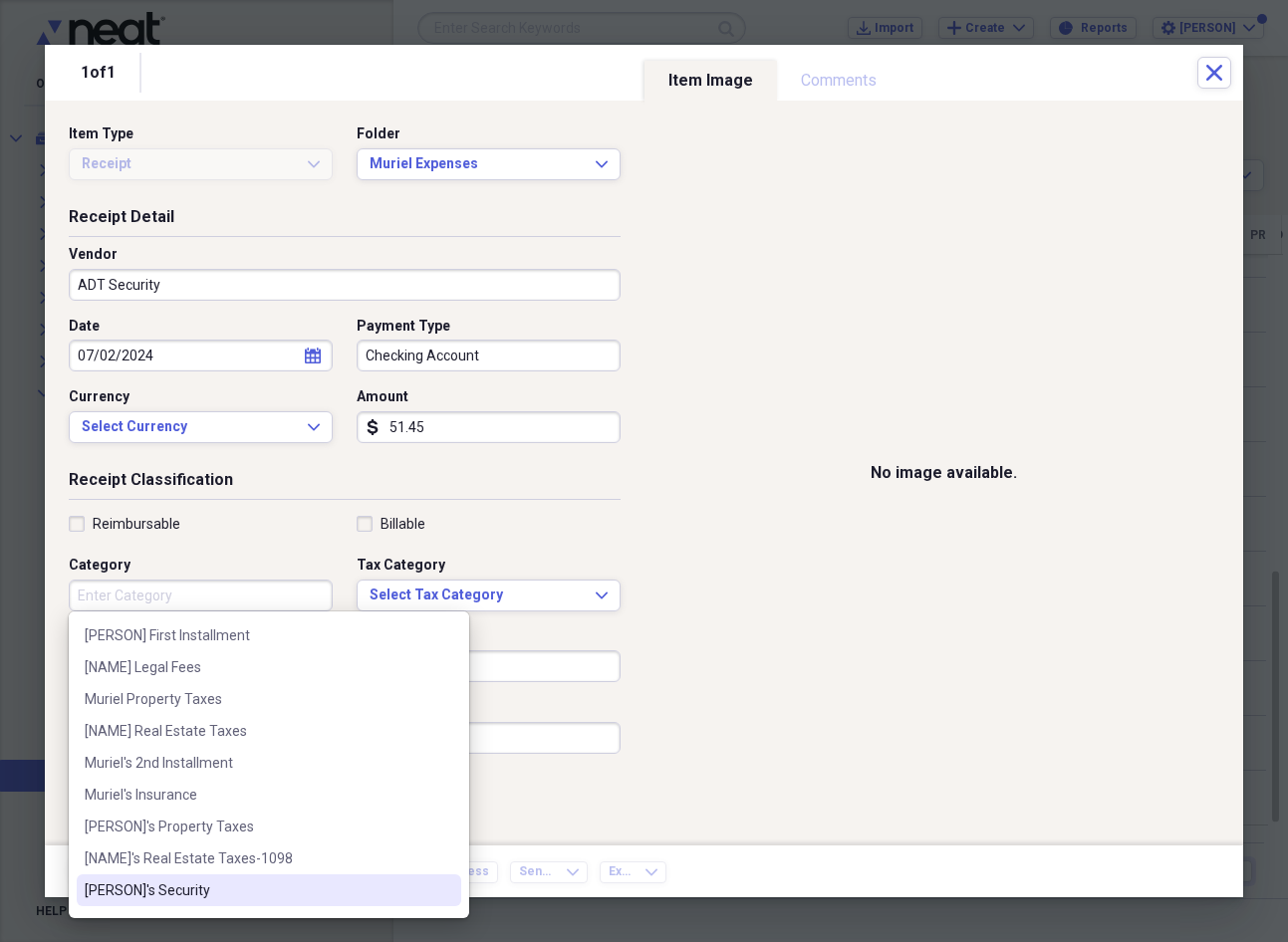 click on "[PERSON]'s Security" at bounding box center [257, 890] 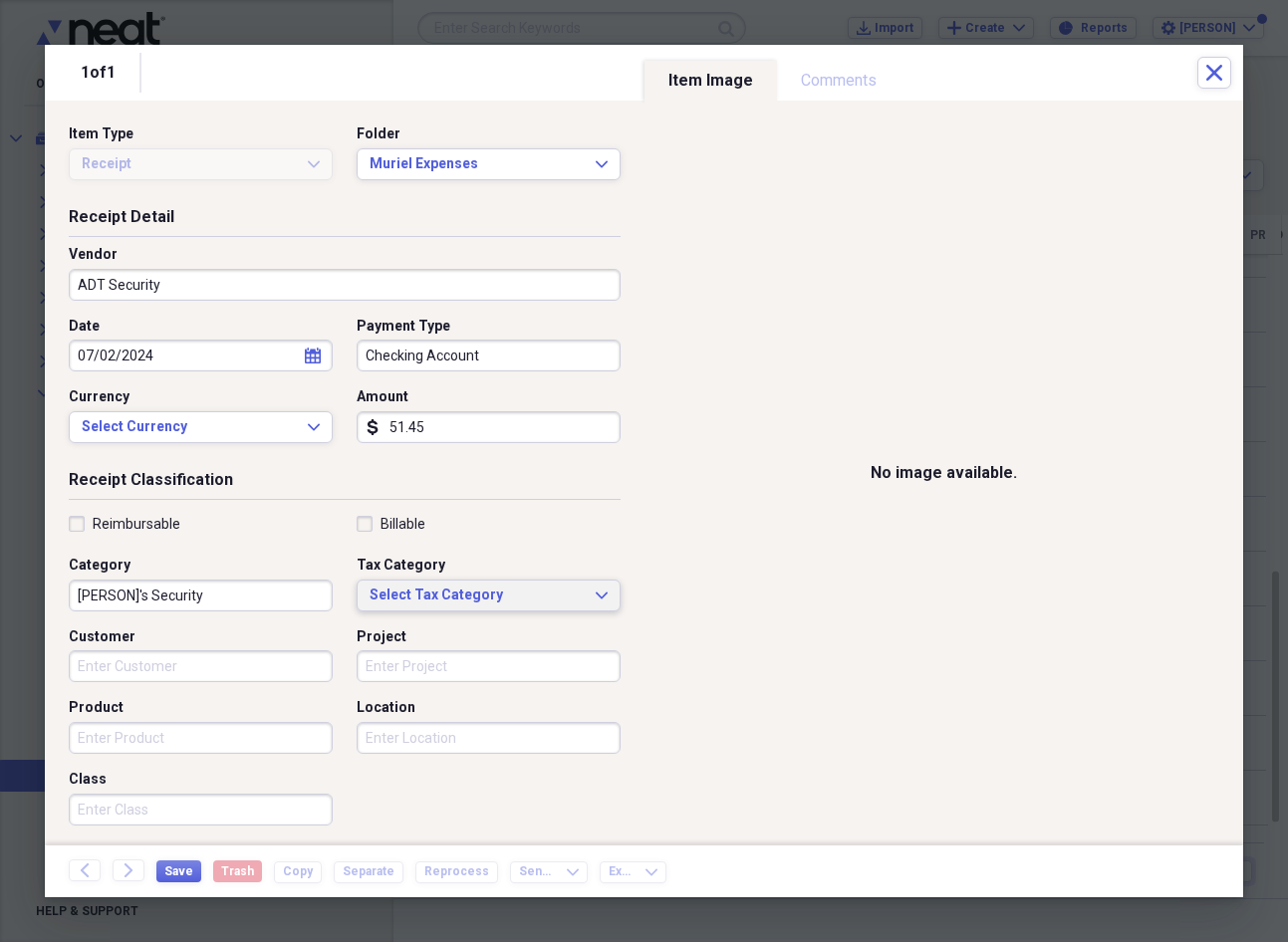 click on "Expand" 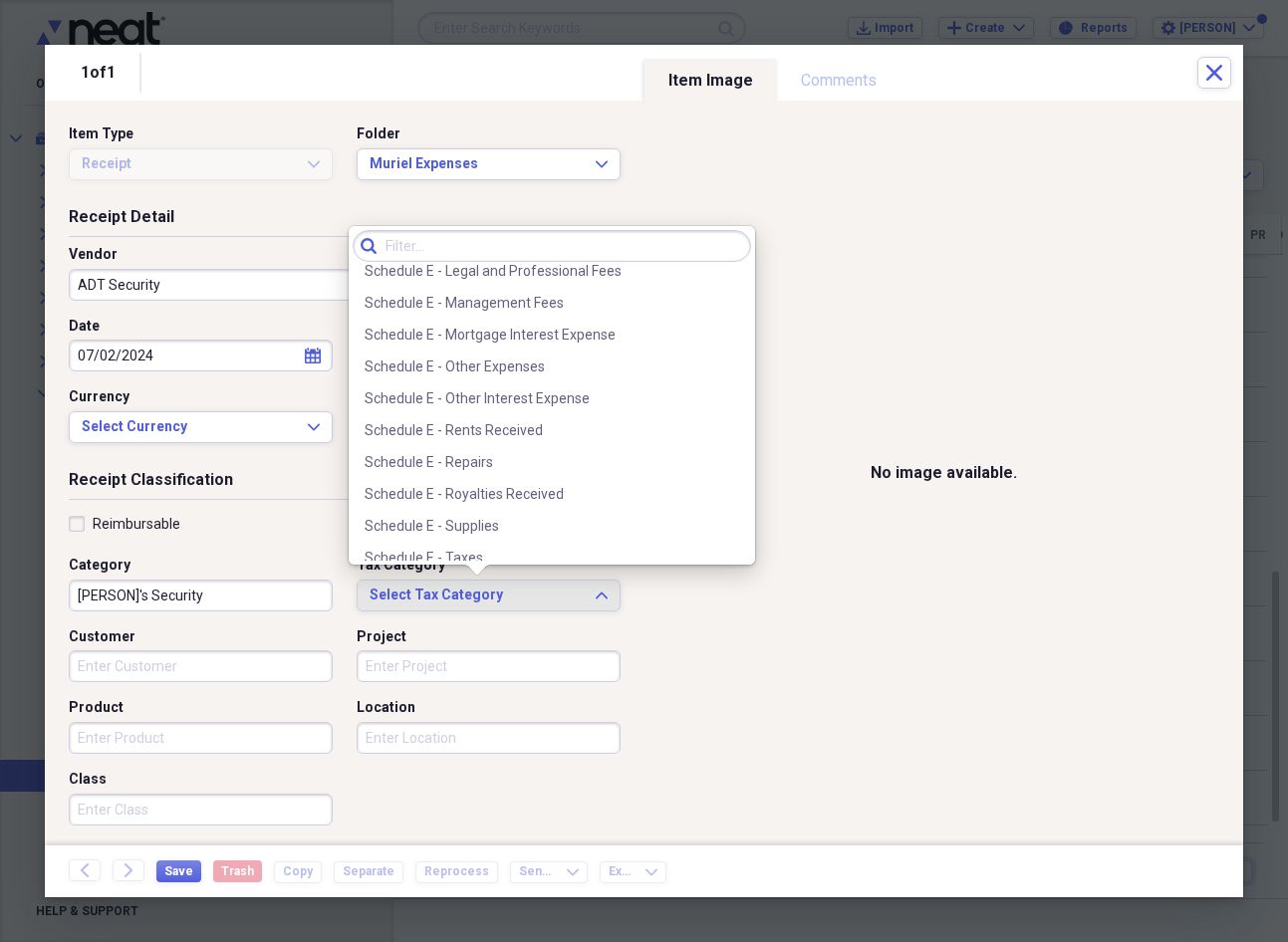 scroll, scrollTop: 4703, scrollLeft: 0, axis: vertical 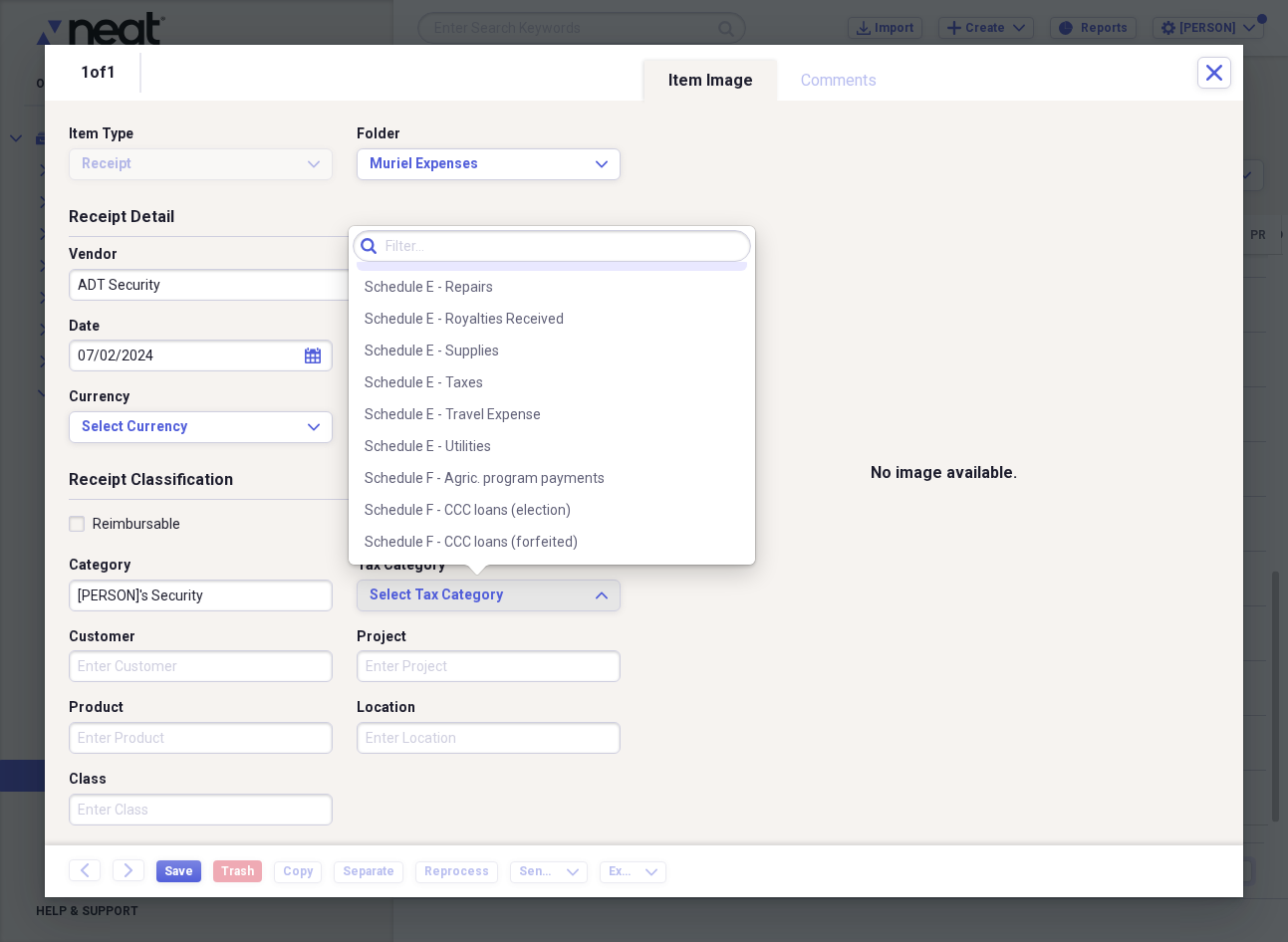 click on "No Form - Non-deductible No Form - Homeowner Improvements CAN - Accounting & Legal Fees (Unreimbursed) CAN - Adoption Expenses CAN - Advertising & Promotion Expenses (Unreimbursed) CAN - Annual Union, Professional or Like Dues CAN - Apprentice Mechanic Tools (Unreimbursed) CAN - Artists Employment Expenses (Unreimbursed) CAN - Auto Insurance (Unreimbursed) CAN - Auto Loan Interest (Unreimbursed) CAN - Carrying Charges (Investments) CAN - Child Care Expenses CAN - Children's Fitness Expenses CAN - Clergy Residence Expenses CAN - Disability Supports Expenses CAN - Donations & Gifts (Monetary) CAN - Education Expenses CAN - Electricity, Heat & Water (Home Workspace) CAN - Federal Political Contributions CAN - Food, Bev. & Entertainment Expenses (Unreimbursed) CAN - Foreign Tax Payments CAN - Fuel (Unreimbursed) CAN - Insurance (Home Workspace) CAN - Interest Expenses (Investments) CAN - Interest Paid on Student Loans CAN - License & Registration (Unreimbursed) CAN - Lodging (Unreimbursed) CAN - Medical Expenses" at bounding box center (552, 411) 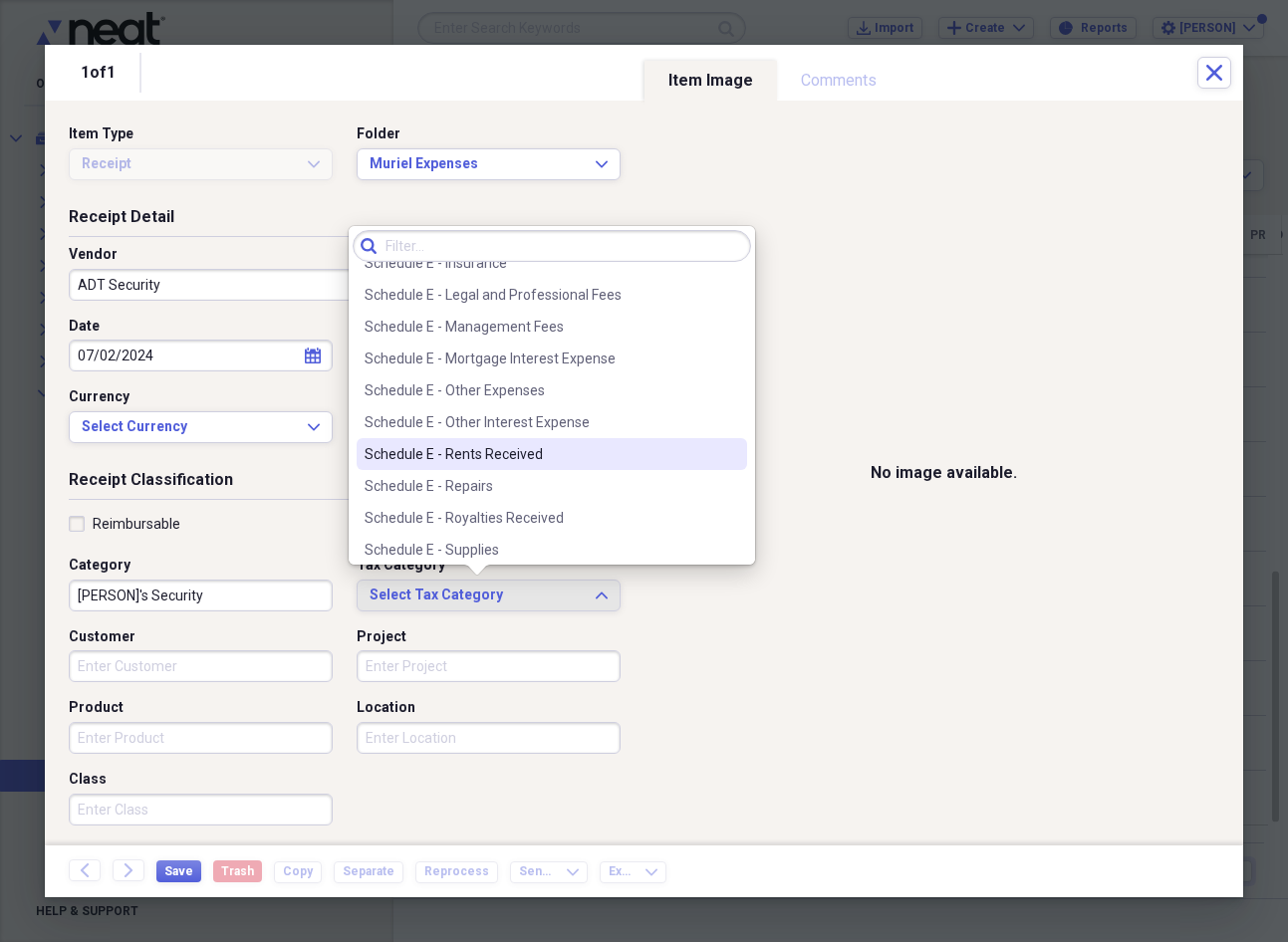 scroll, scrollTop: 4663, scrollLeft: 0, axis: vertical 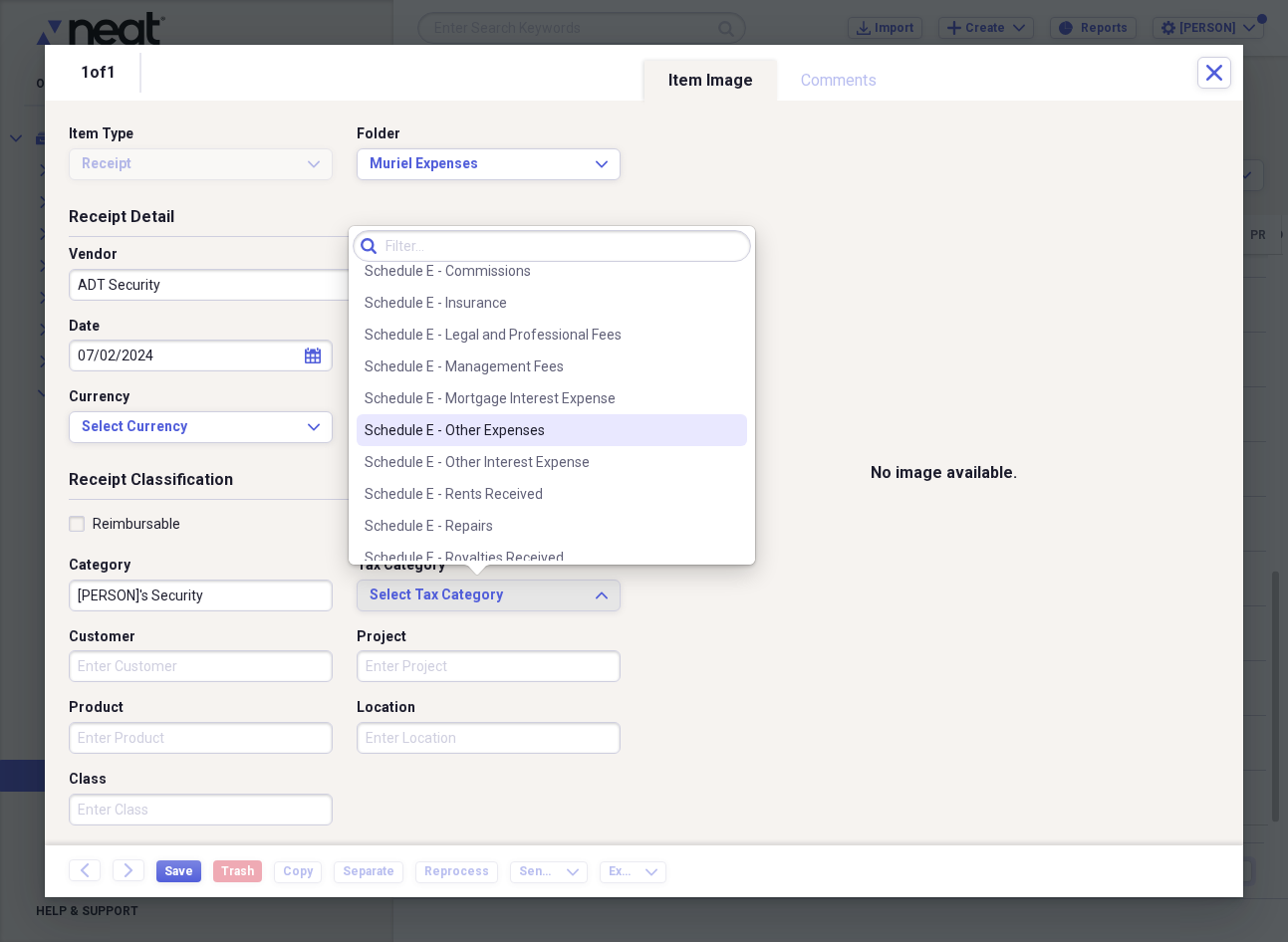 click on "Schedule E - Other Expenses" at bounding box center [540, 430] 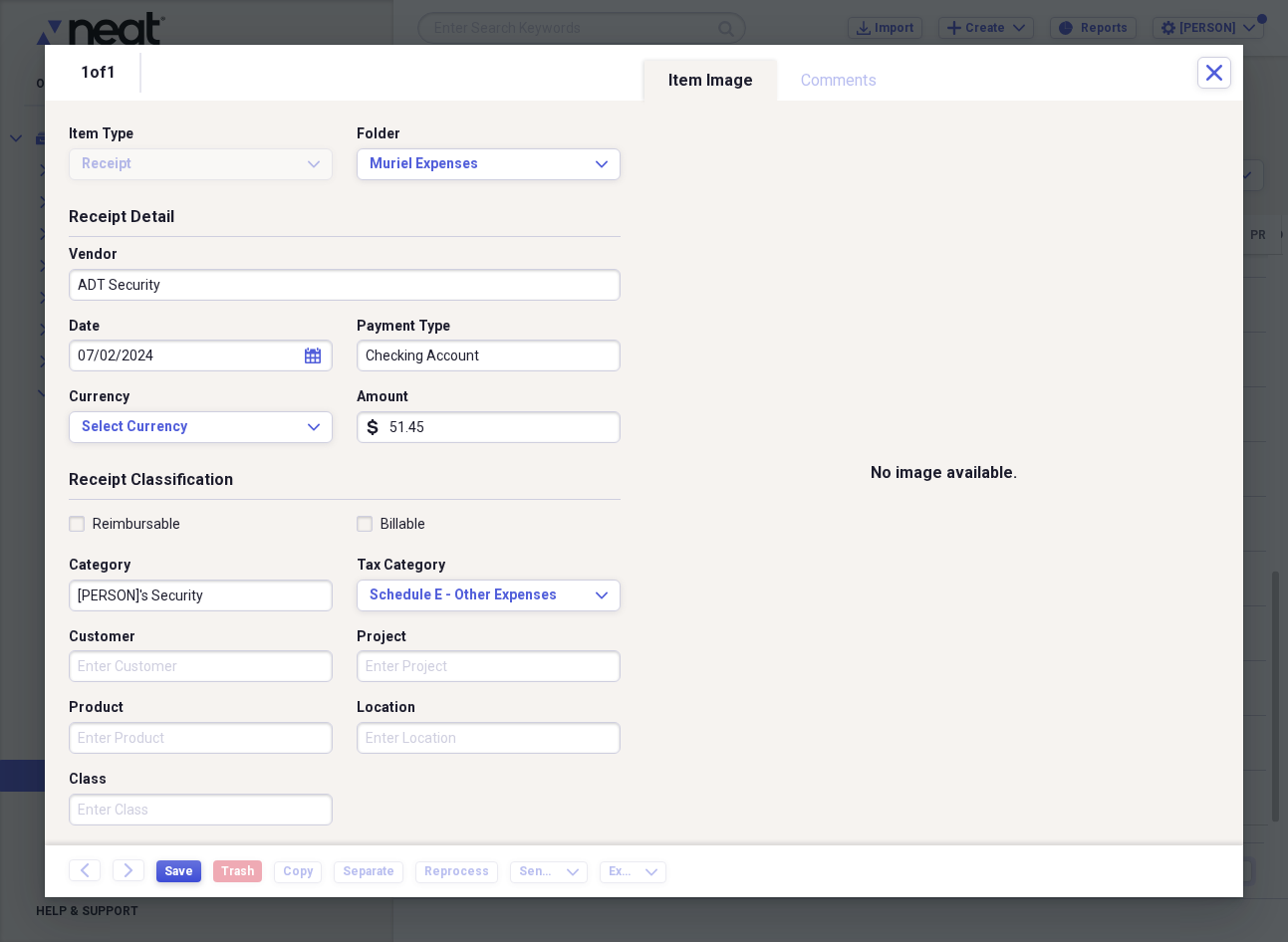 click on "Save" at bounding box center (178, 871) 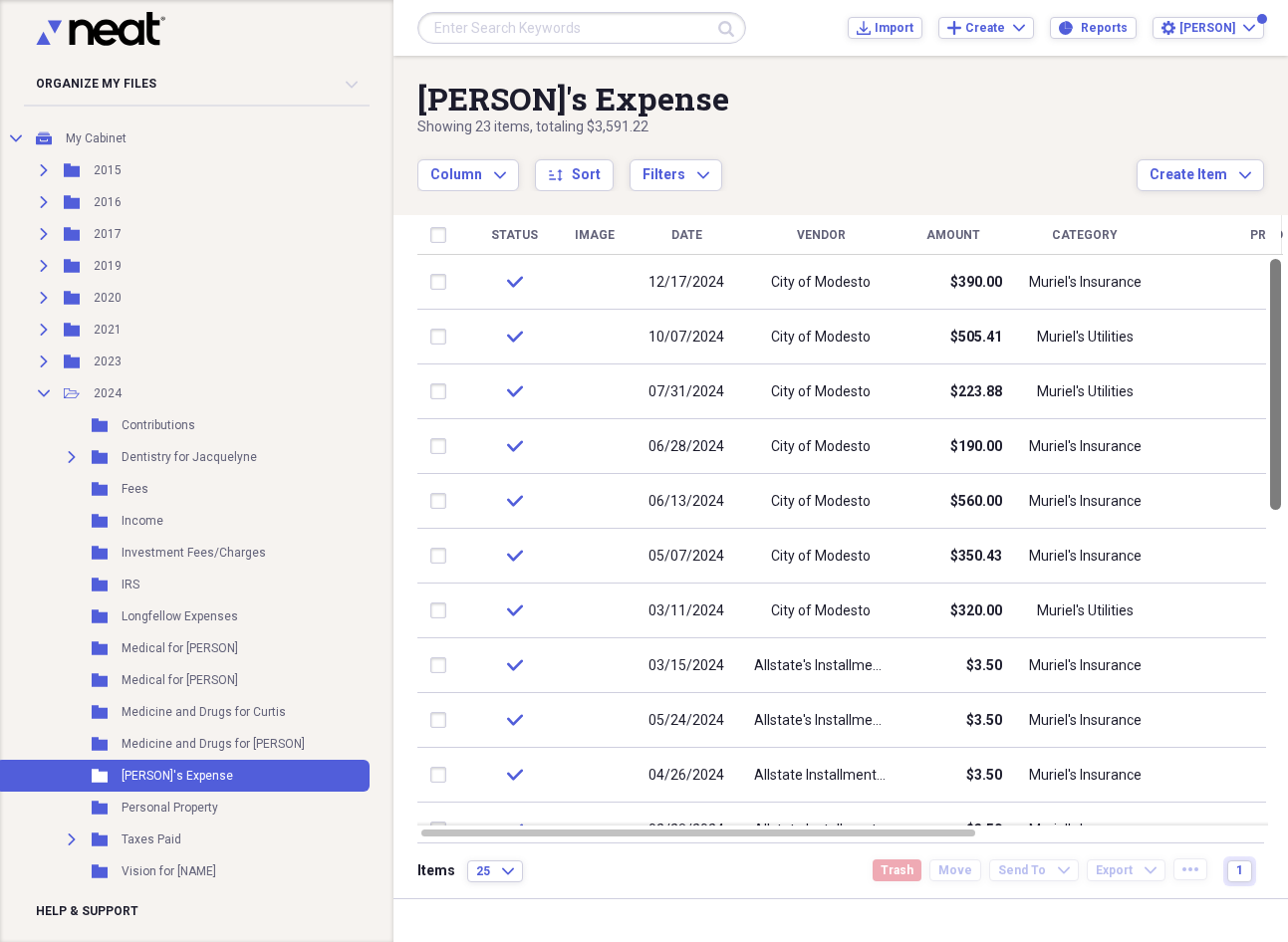 drag, startPoint x: 1285, startPoint y: 616, endPoint x: 1255, endPoint y: 242, distance: 375.20128 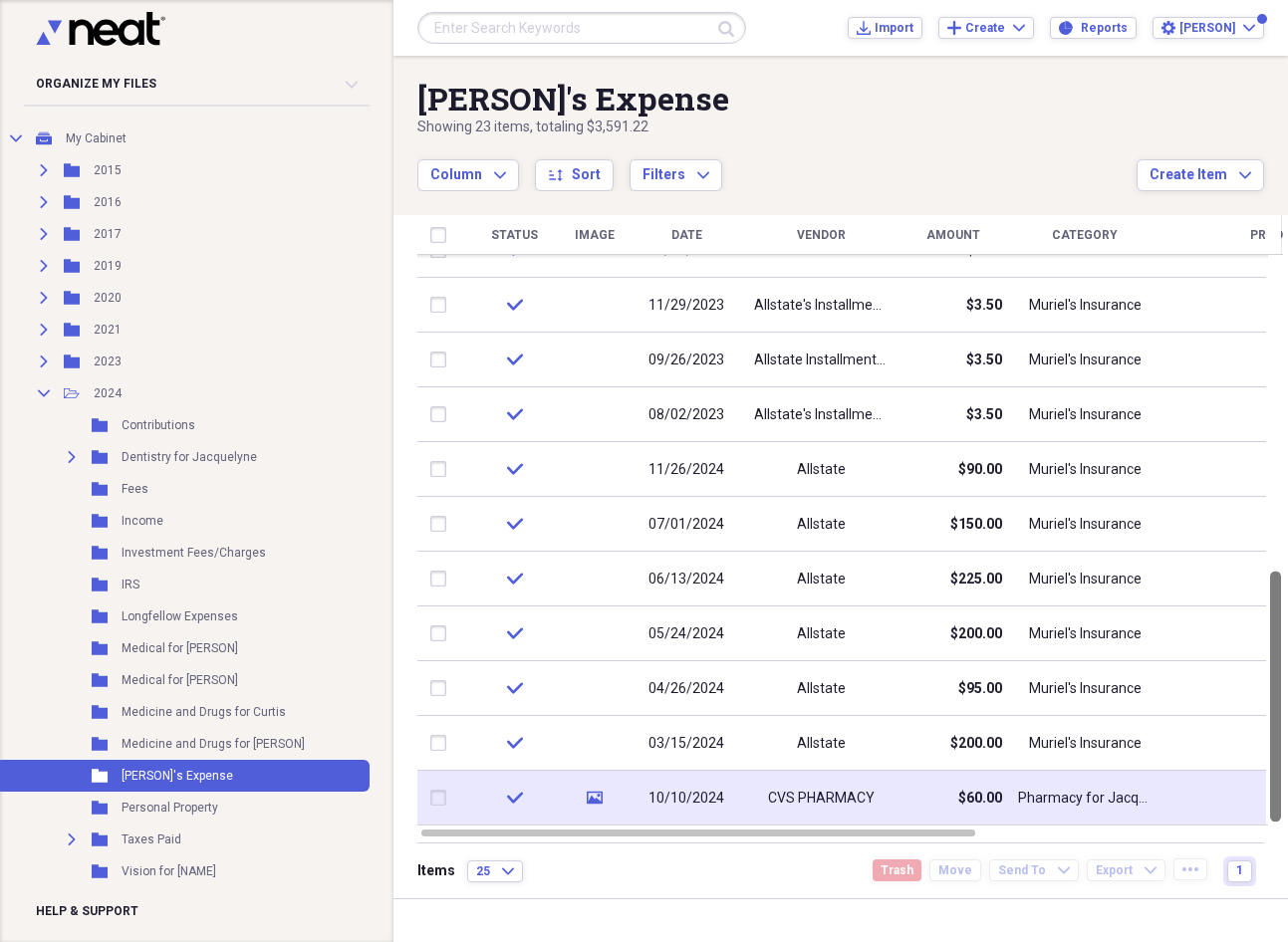 drag, startPoint x: 1282, startPoint y: 311, endPoint x: 1245, endPoint y: 789, distance: 479.42987 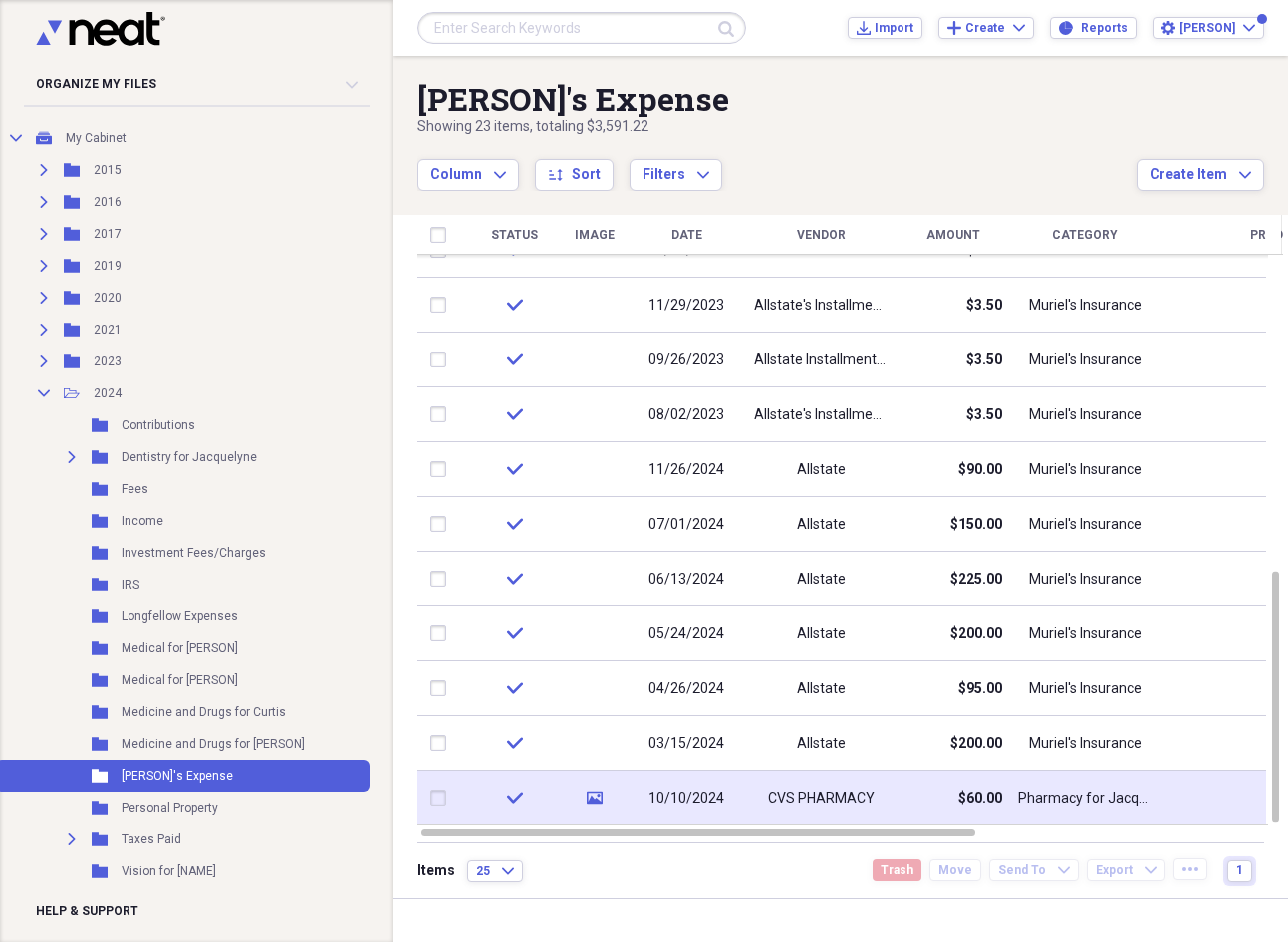 click on "CVS  PHARMACY" at bounding box center [821, 799] 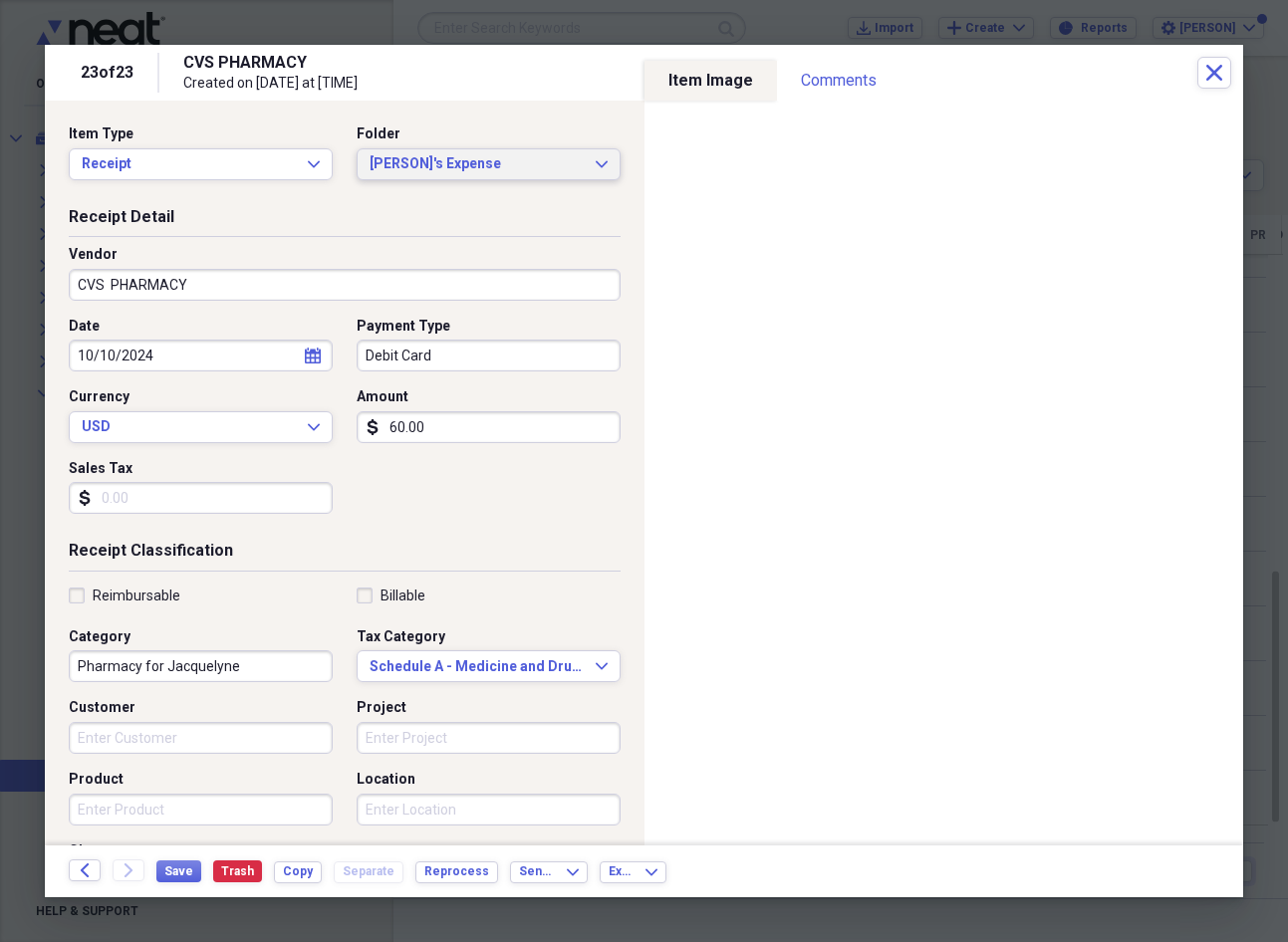 click on "Expand" 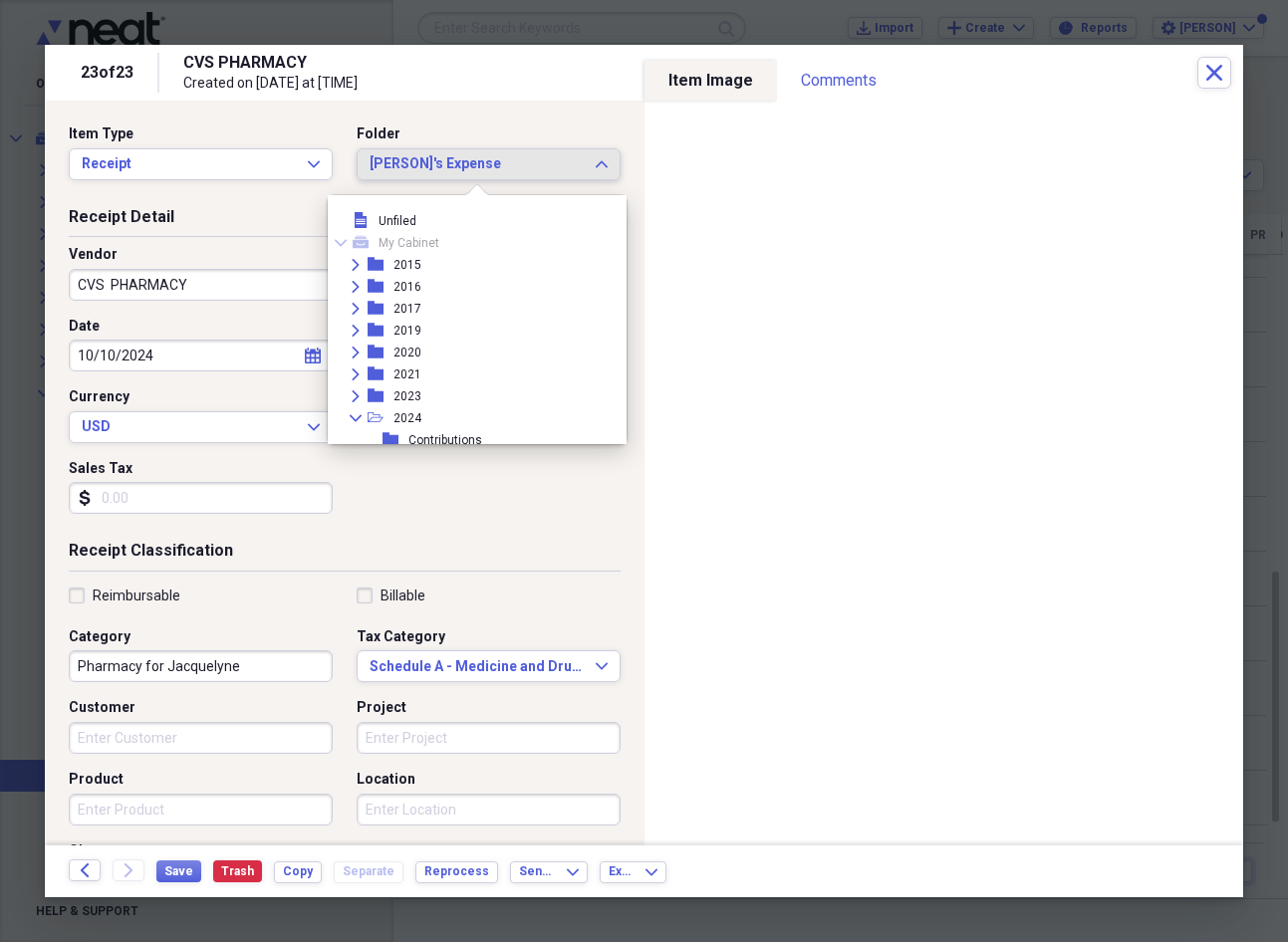 scroll, scrollTop: 361, scrollLeft: 0, axis: vertical 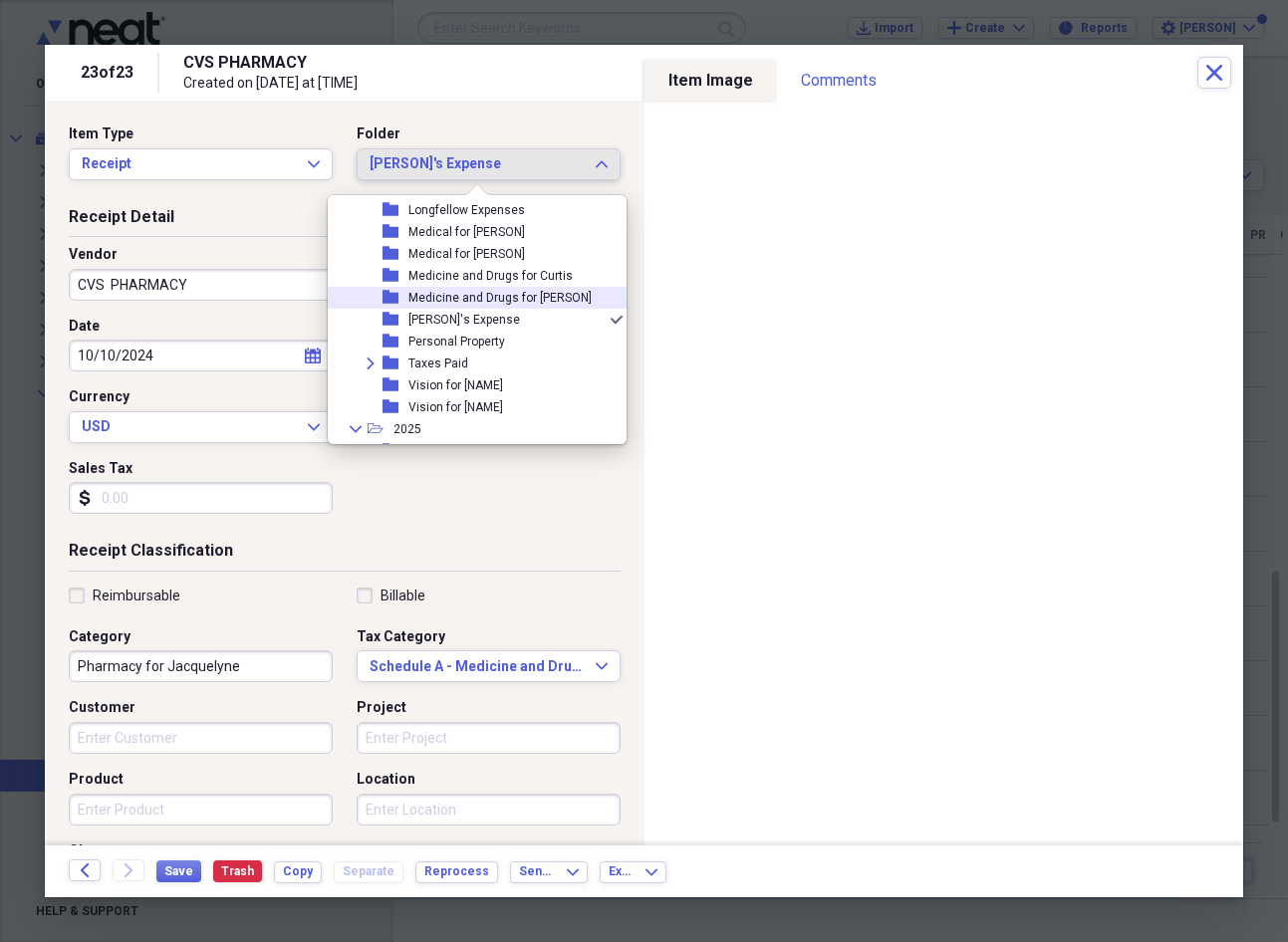 click on "Medicine and Drugs for [PERSON]" at bounding box center [500, 298] 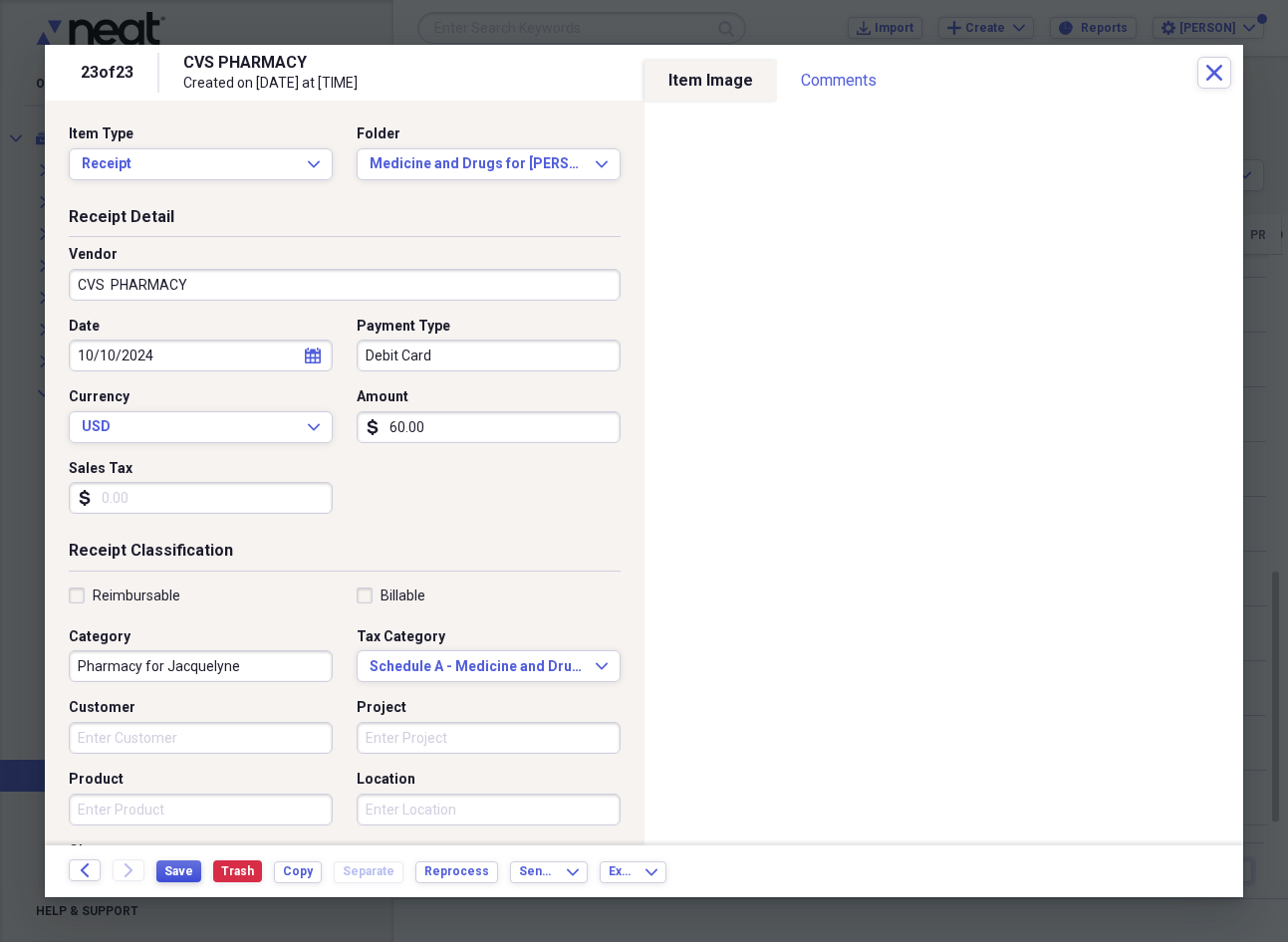 click on "Save" at bounding box center (178, 871) 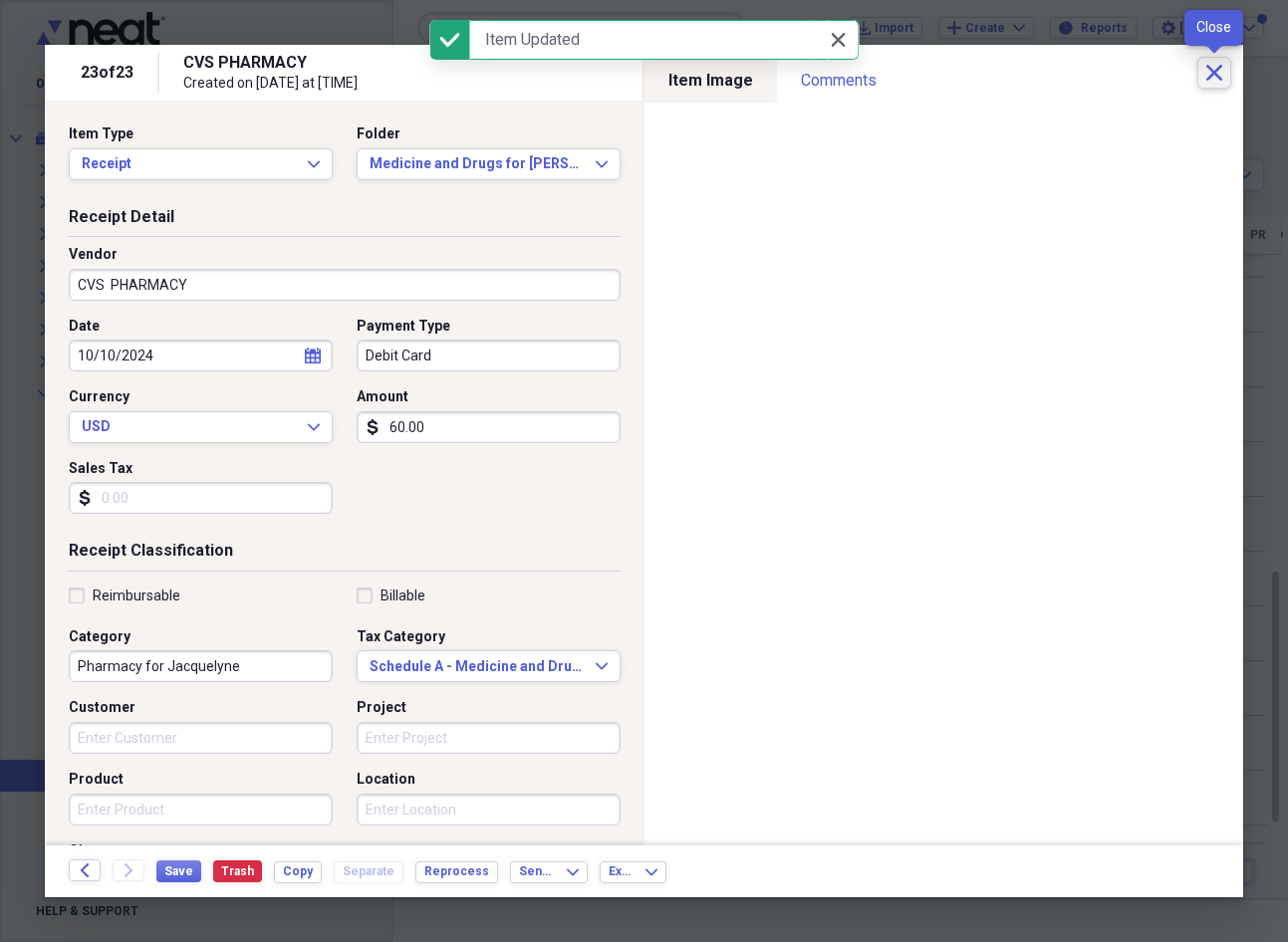 click on "Close" at bounding box center [1214, 73] 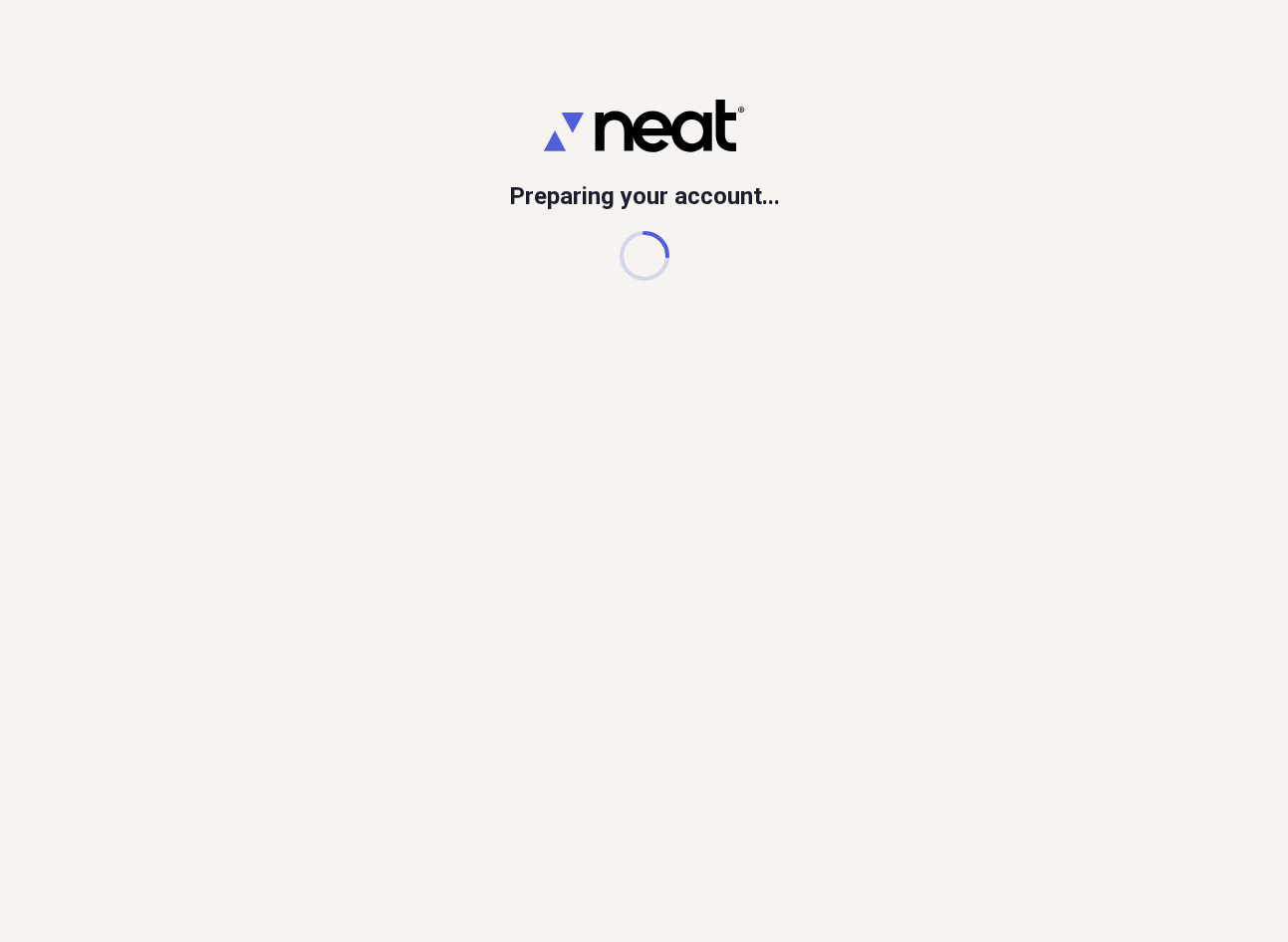 scroll, scrollTop: 0, scrollLeft: 0, axis: both 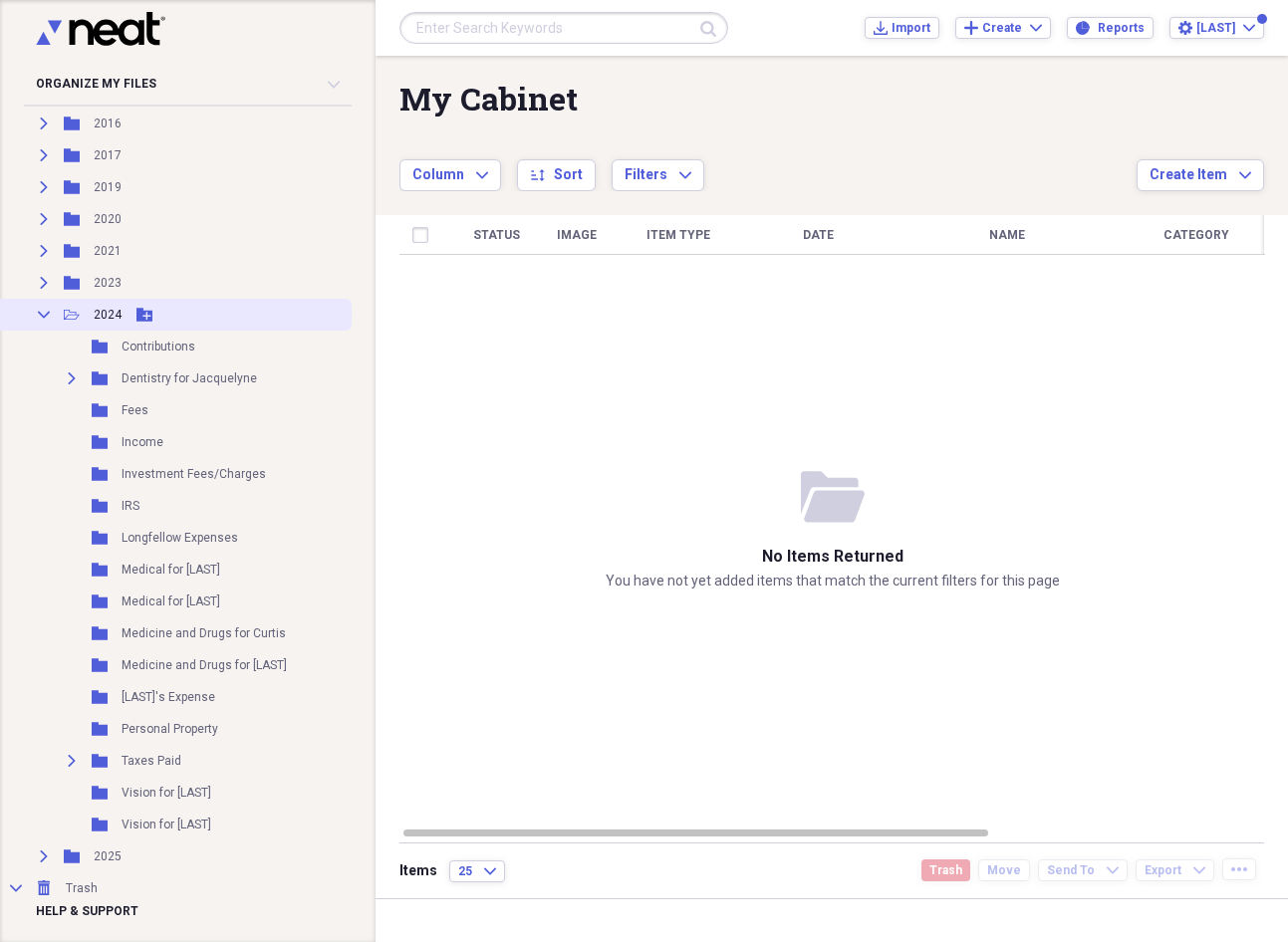 click 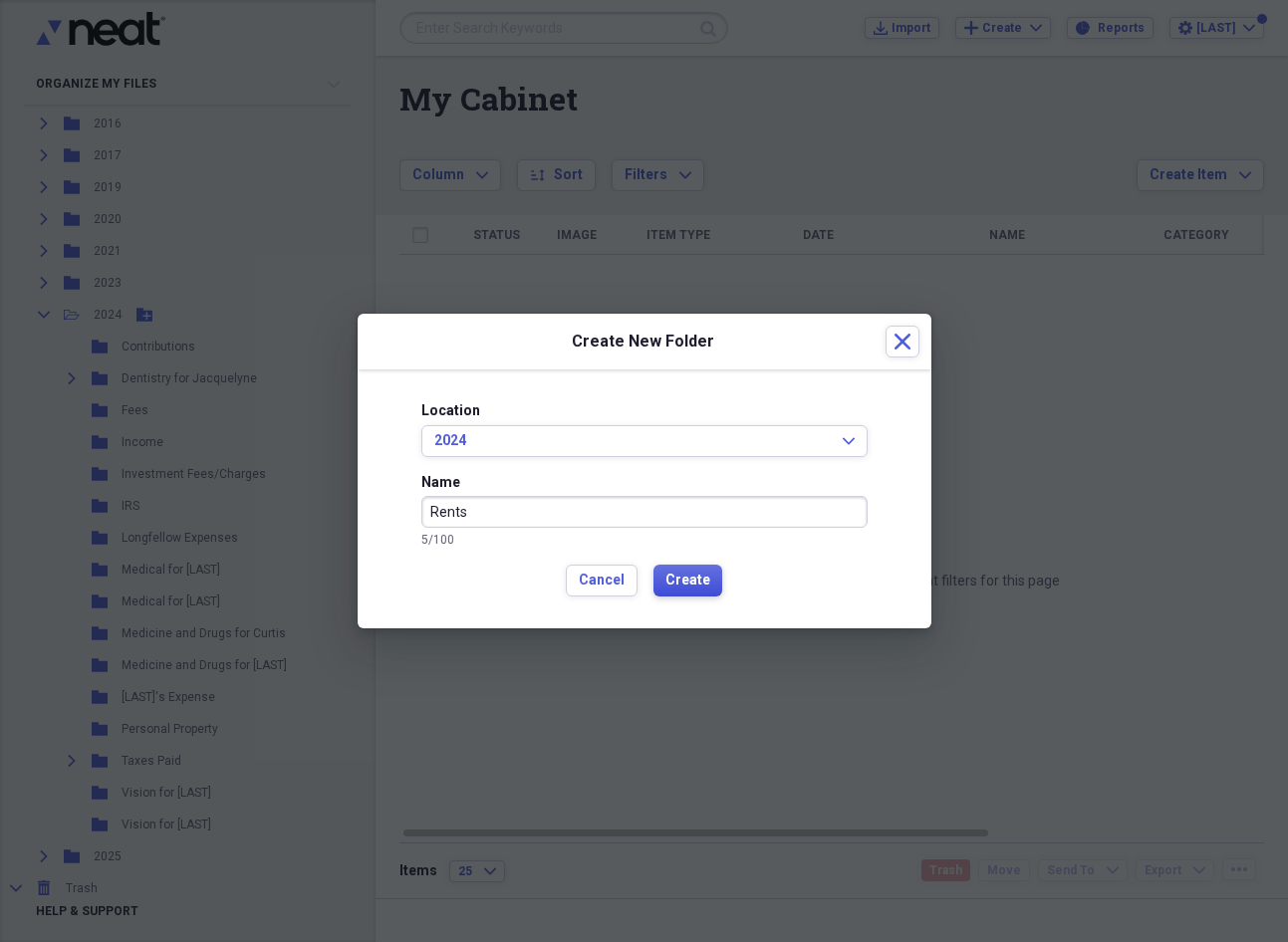 type on "Rents" 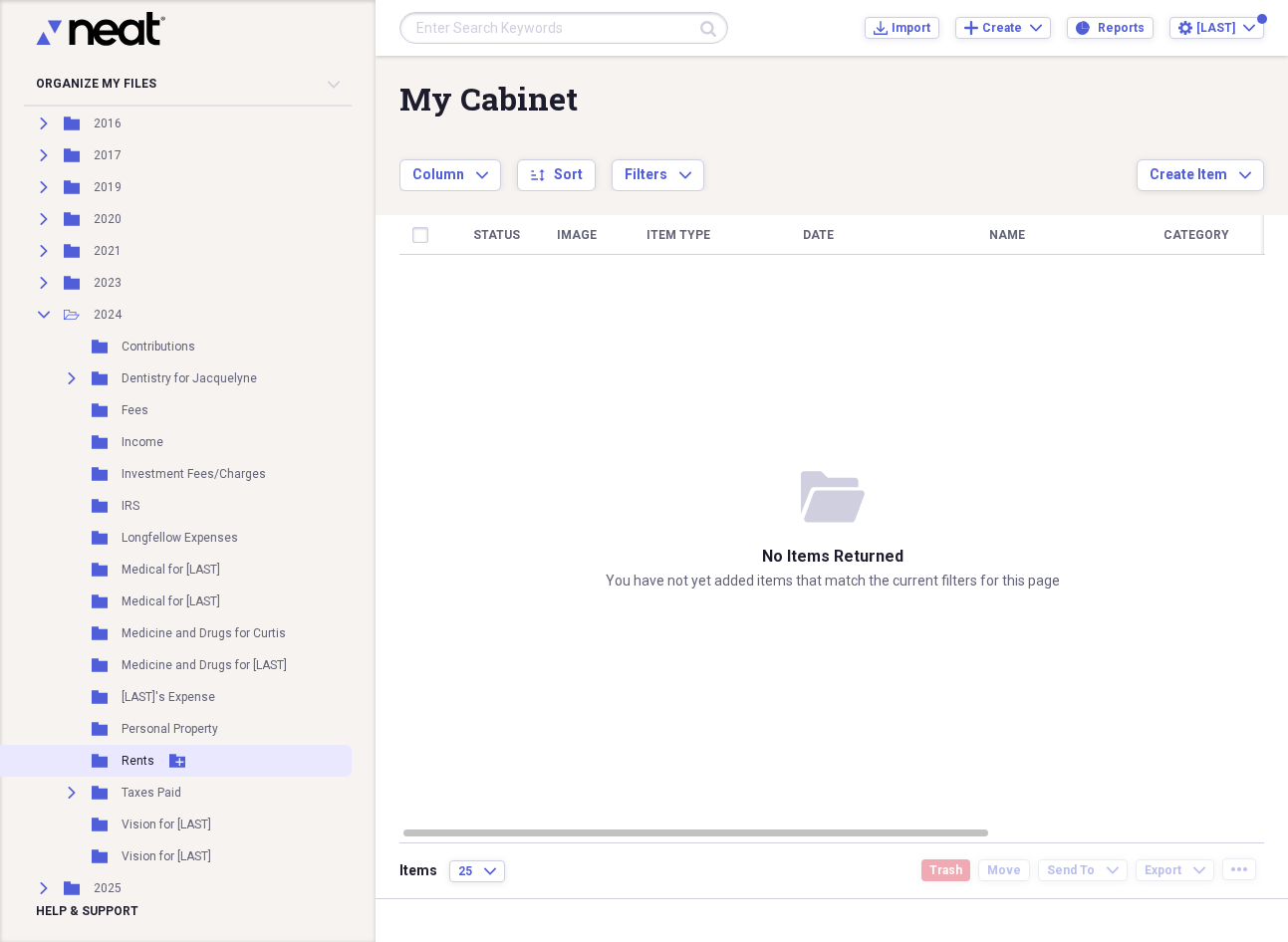 click on "Folder" at bounding box center [101, 761] 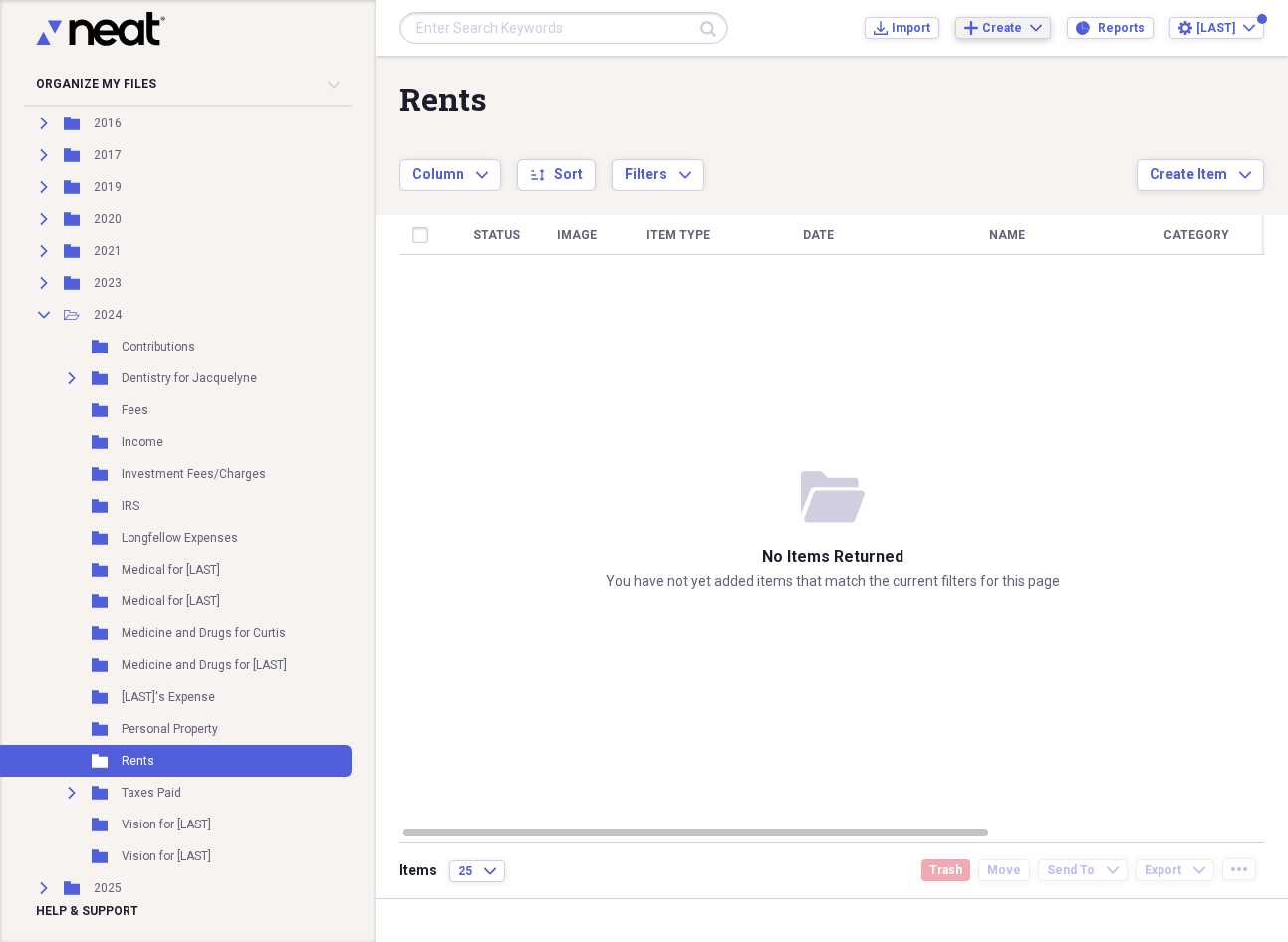 click on "Create Expand" at bounding box center (1012, 28) 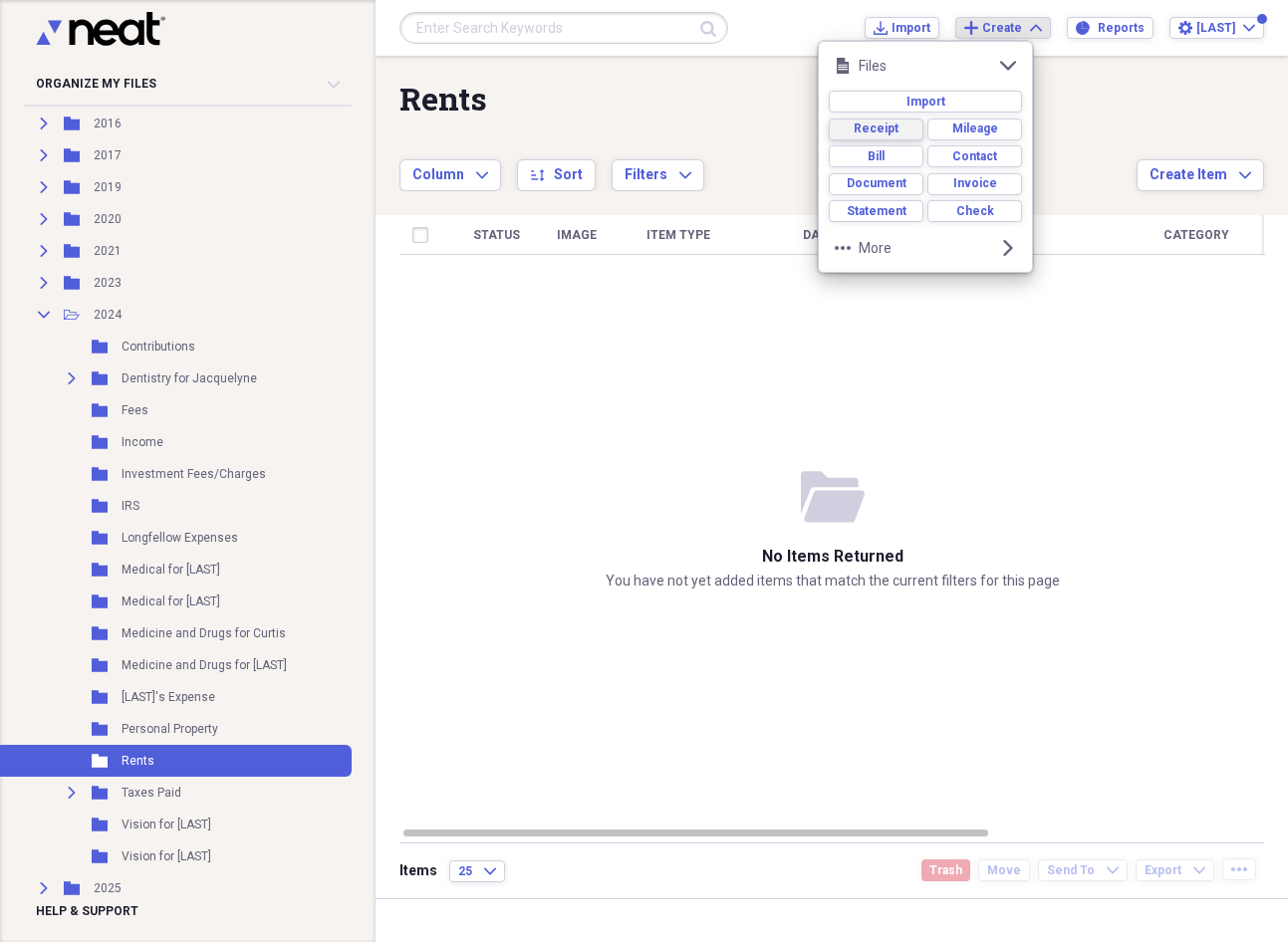 click on "Receipt" at bounding box center (876, 128) 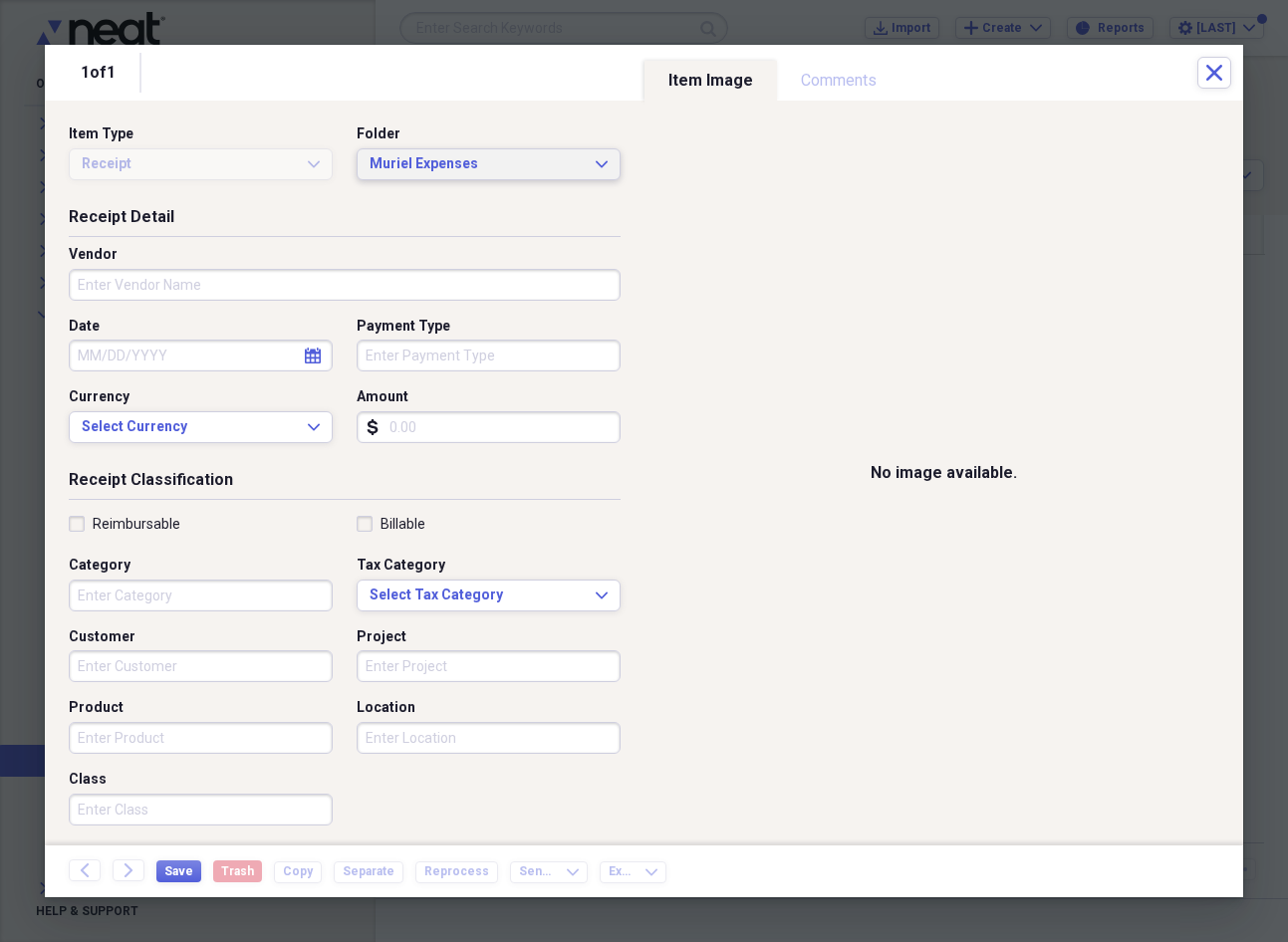 click on "Expand" 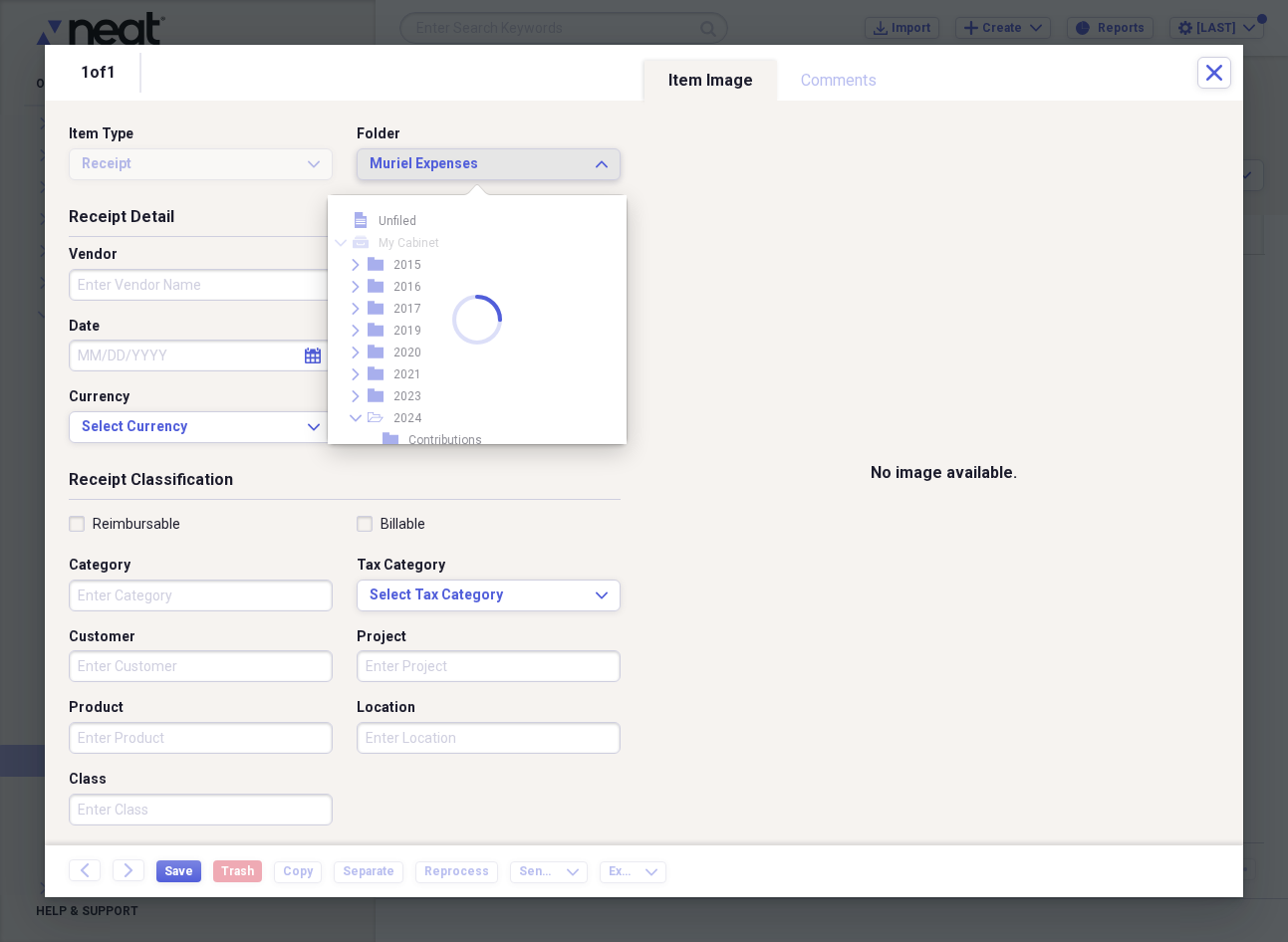 scroll, scrollTop: 401, scrollLeft: 0, axis: vertical 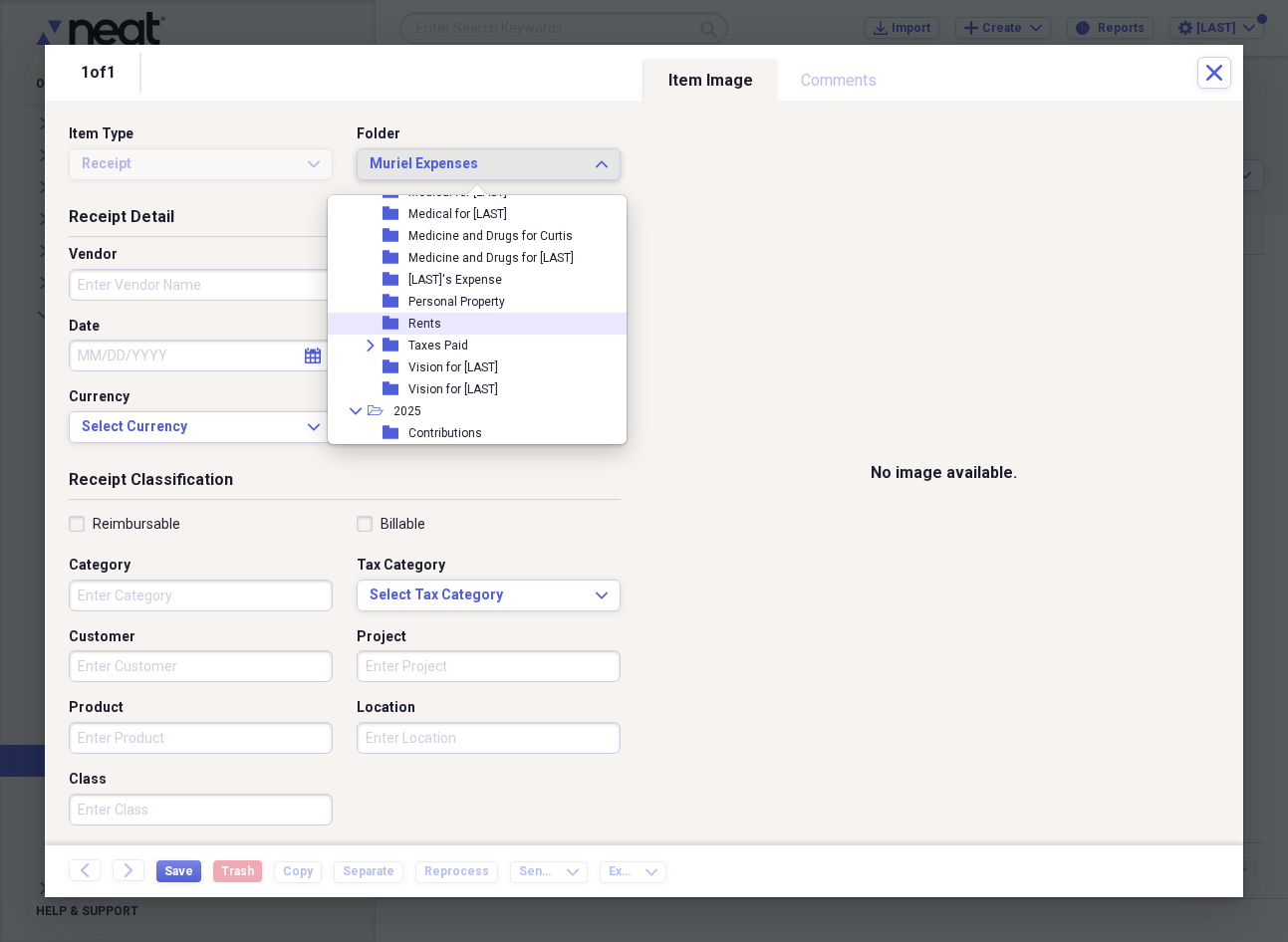 click on "folder" at bounding box center [395, 324] 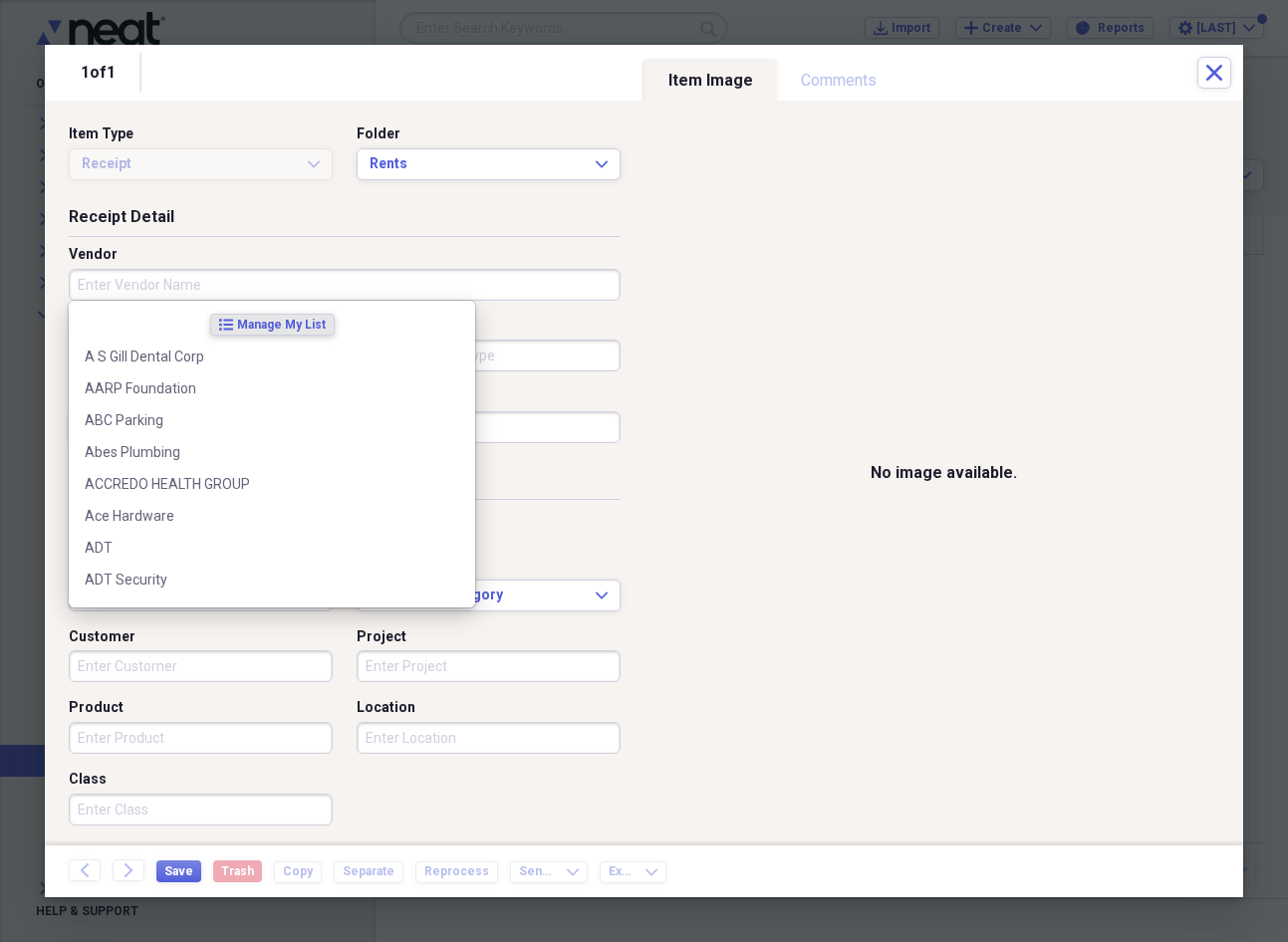 click on "Vendor" at bounding box center [345, 285] 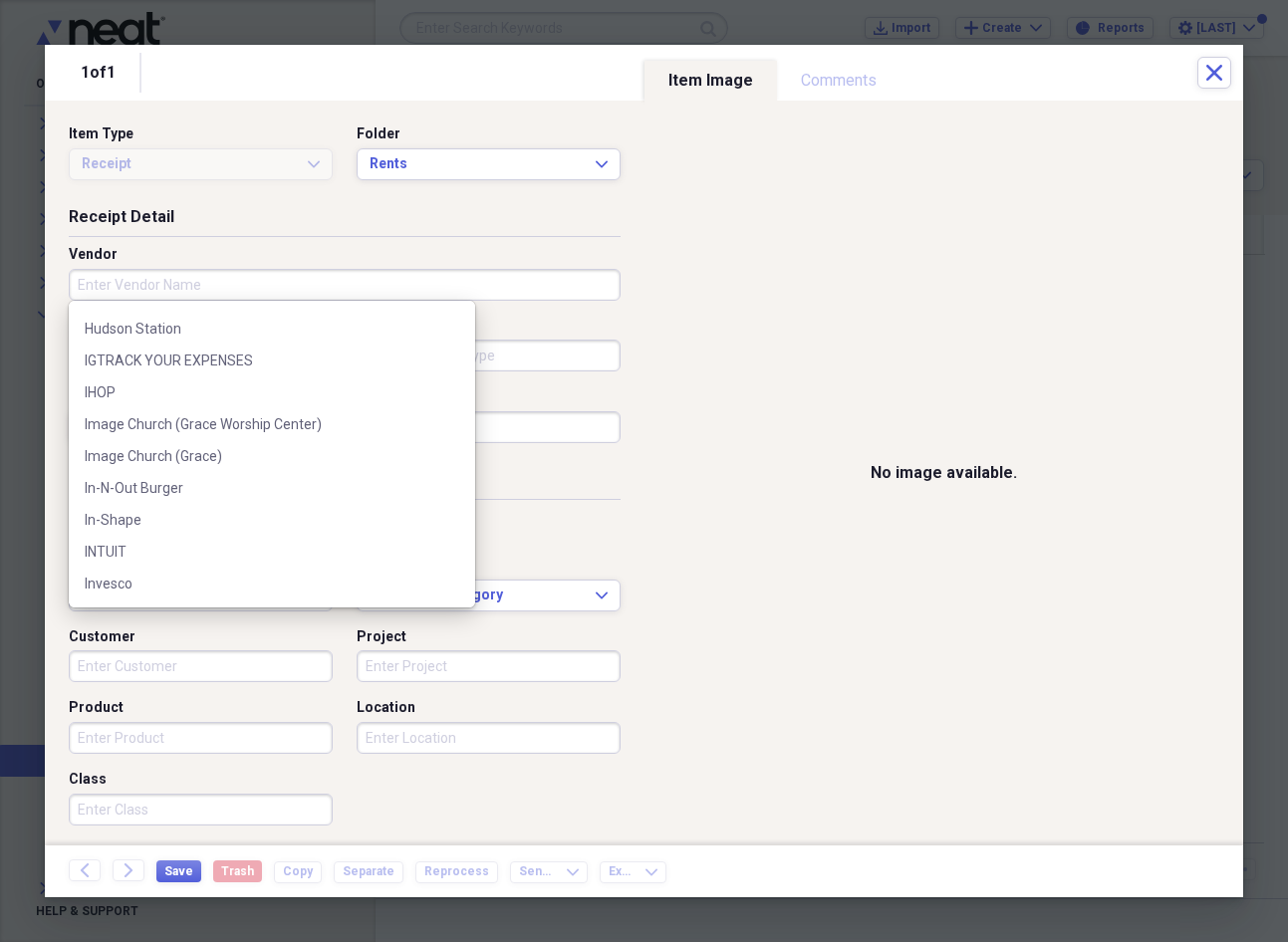 scroll, scrollTop: 7152, scrollLeft: 0, axis: vertical 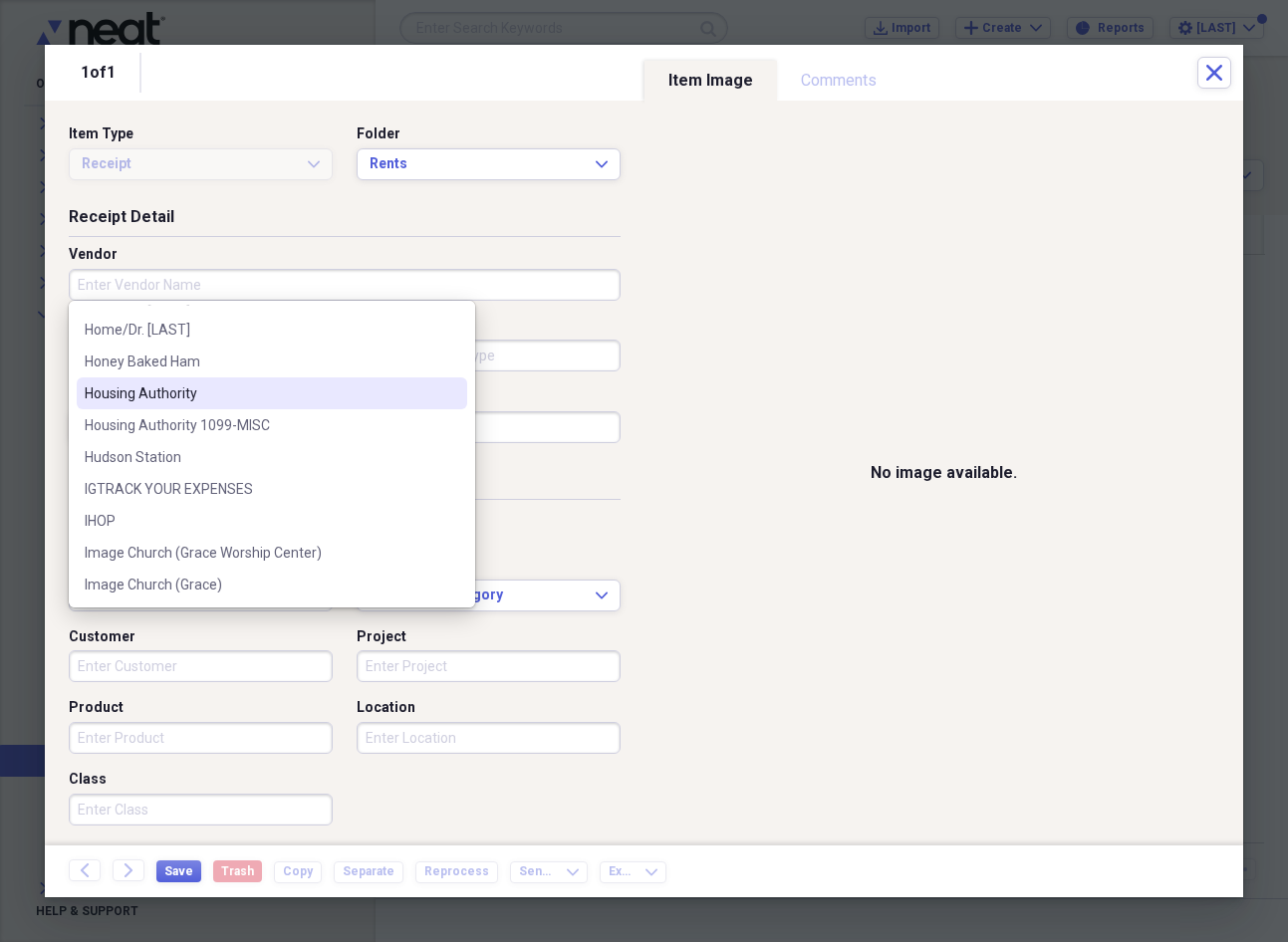 click on "Housing Authority" at bounding box center [272, 393] 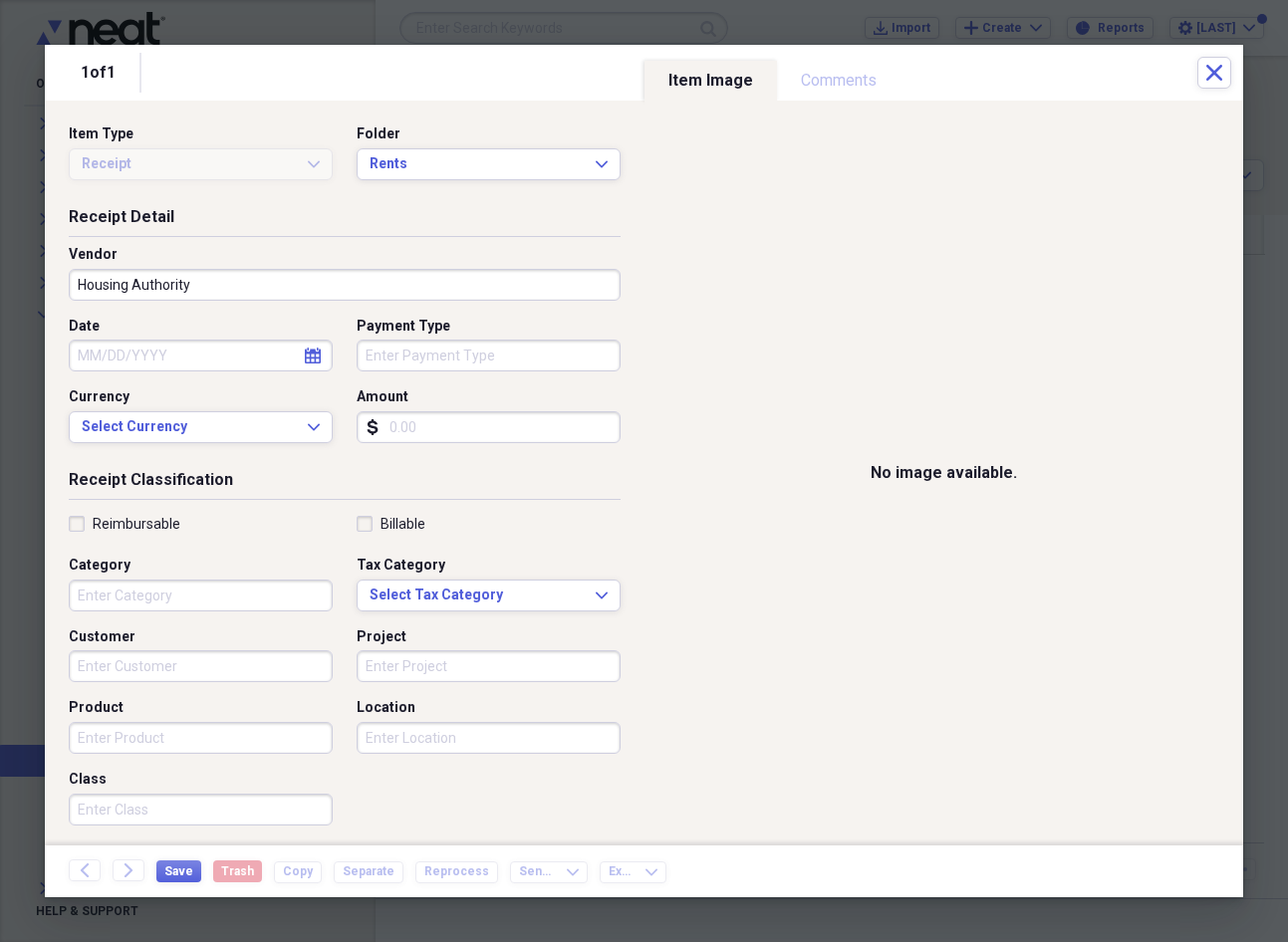 click 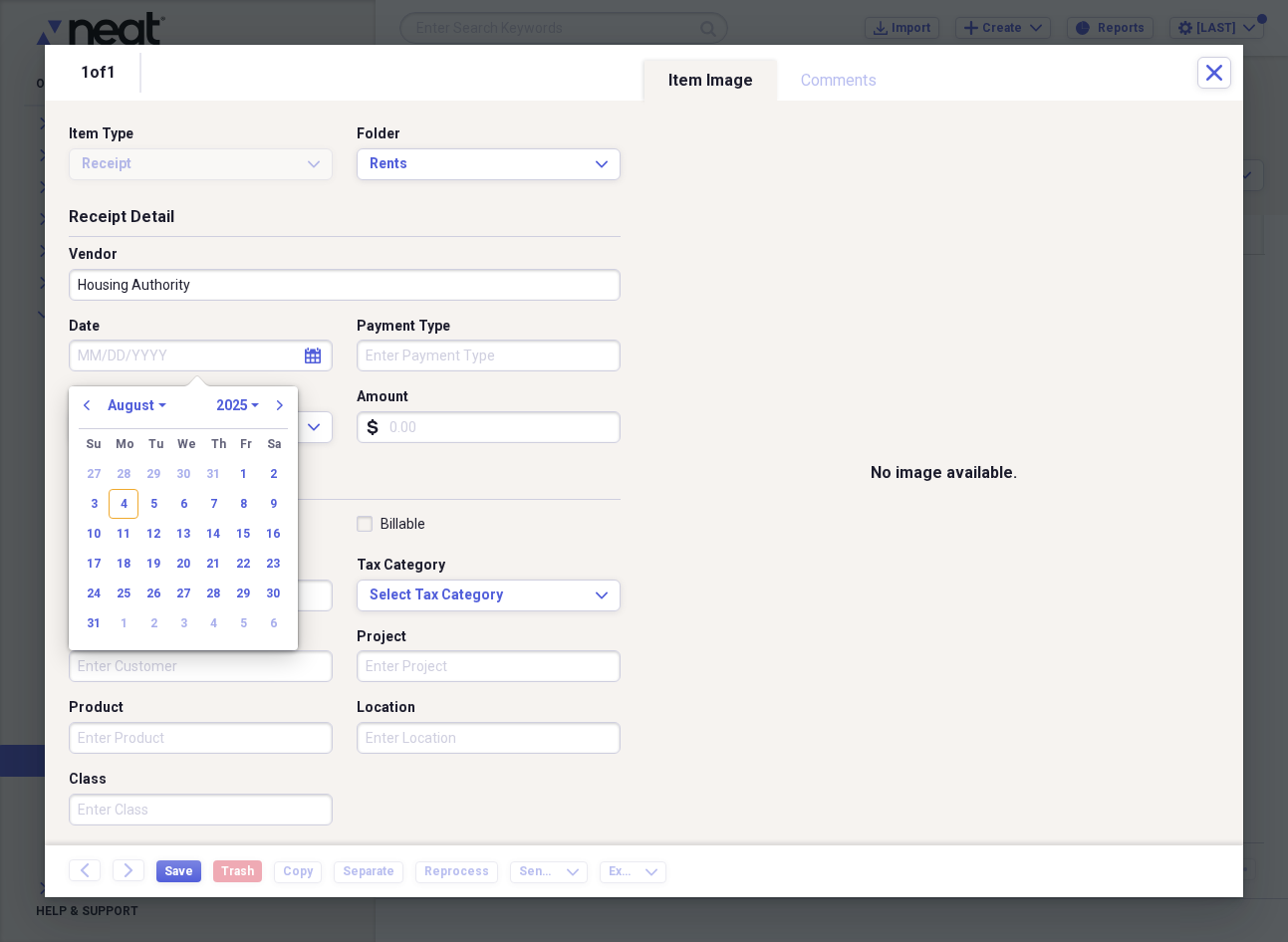 click on "1970 1971 1972 1973 1974 1975 1976 1977 1978 1979 1980 1981 1982 1983 1984 1985 1986 1987 1988 1989 1990 1991 1992 1993 1994 1995 1996 1997 1998 1999 2000 2001 2002 2003 2004 2005 2006 2007 2008 2009 2010 2011 2012 2013 2014 2015 2016 2017 2018 2019 2020 2021 2022 2023 2024 2025 2026 2027 2028 2029 2030 2031 2032 2033 2034 2035" at bounding box center [237, 405] 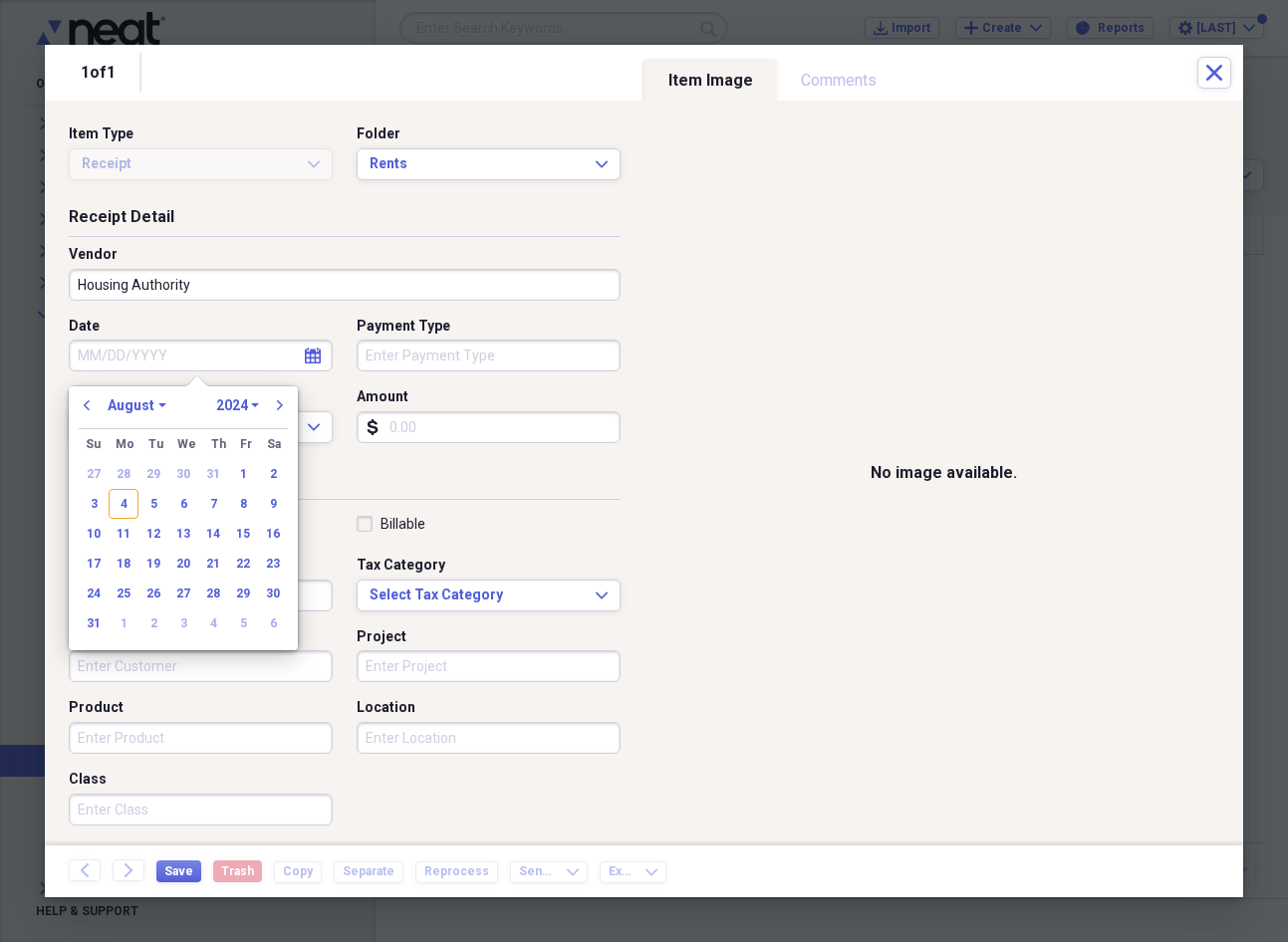 click on "1970 1971 1972 1973 1974 1975 1976 1977 1978 1979 1980 1981 1982 1983 1984 1985 1986 1987 1988 1989 1990 1991 1992 1993 1994 1995 1996 1997 1998 1999 2000 2001 2002 2003 2004 2005 2006 2007 2008 2009 2010 2011 2012 2013 2014 2015 2016 2017 2018 2019 2020 2021 2022 2023 2024 2025 2026 2027 2028 2029 2030 2031 2032 2033 2034 2035" at bounding box center [237, 405] 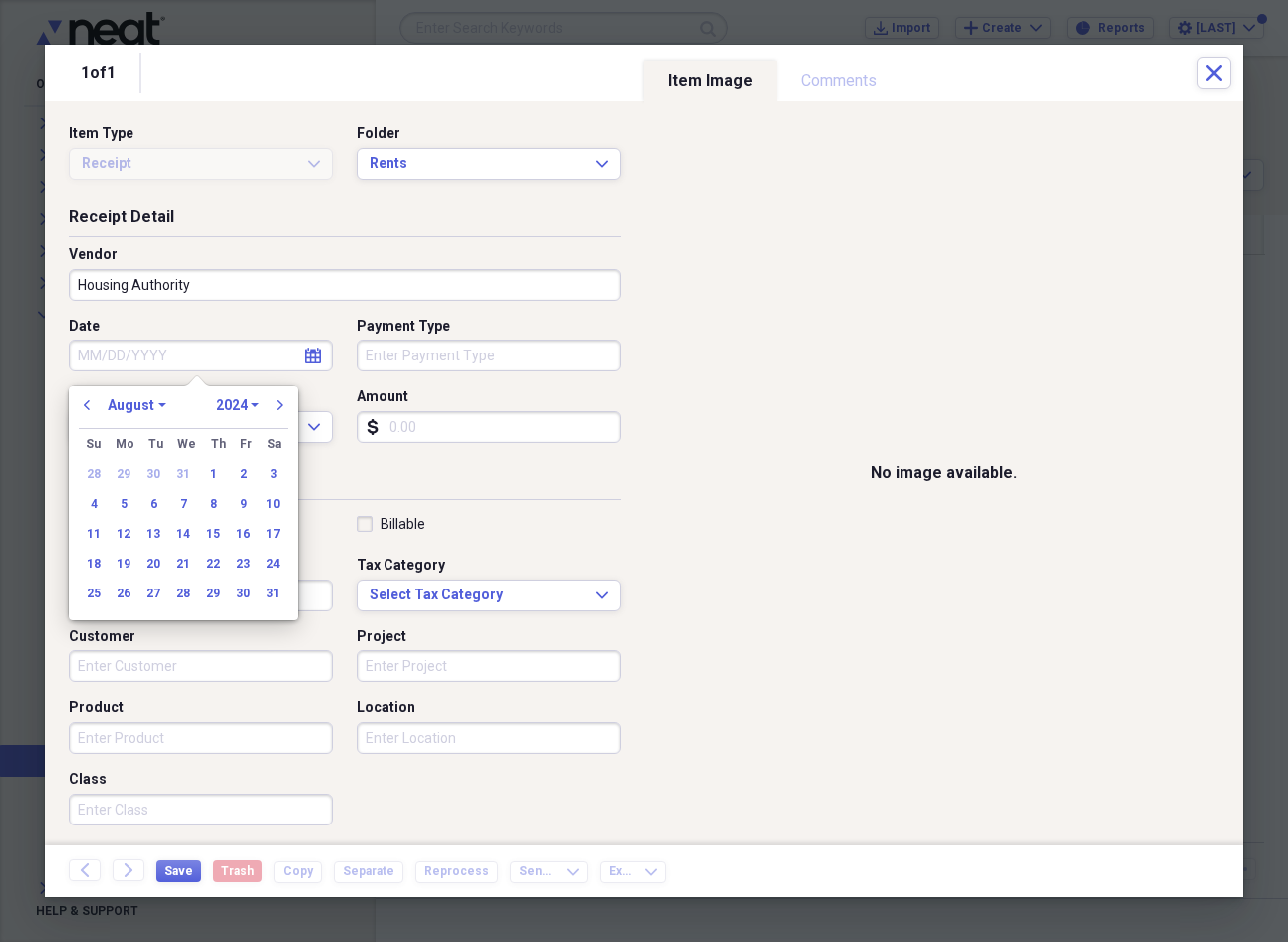 click on "January February March April May June July August September October November December" at bounding box center [136, 405] 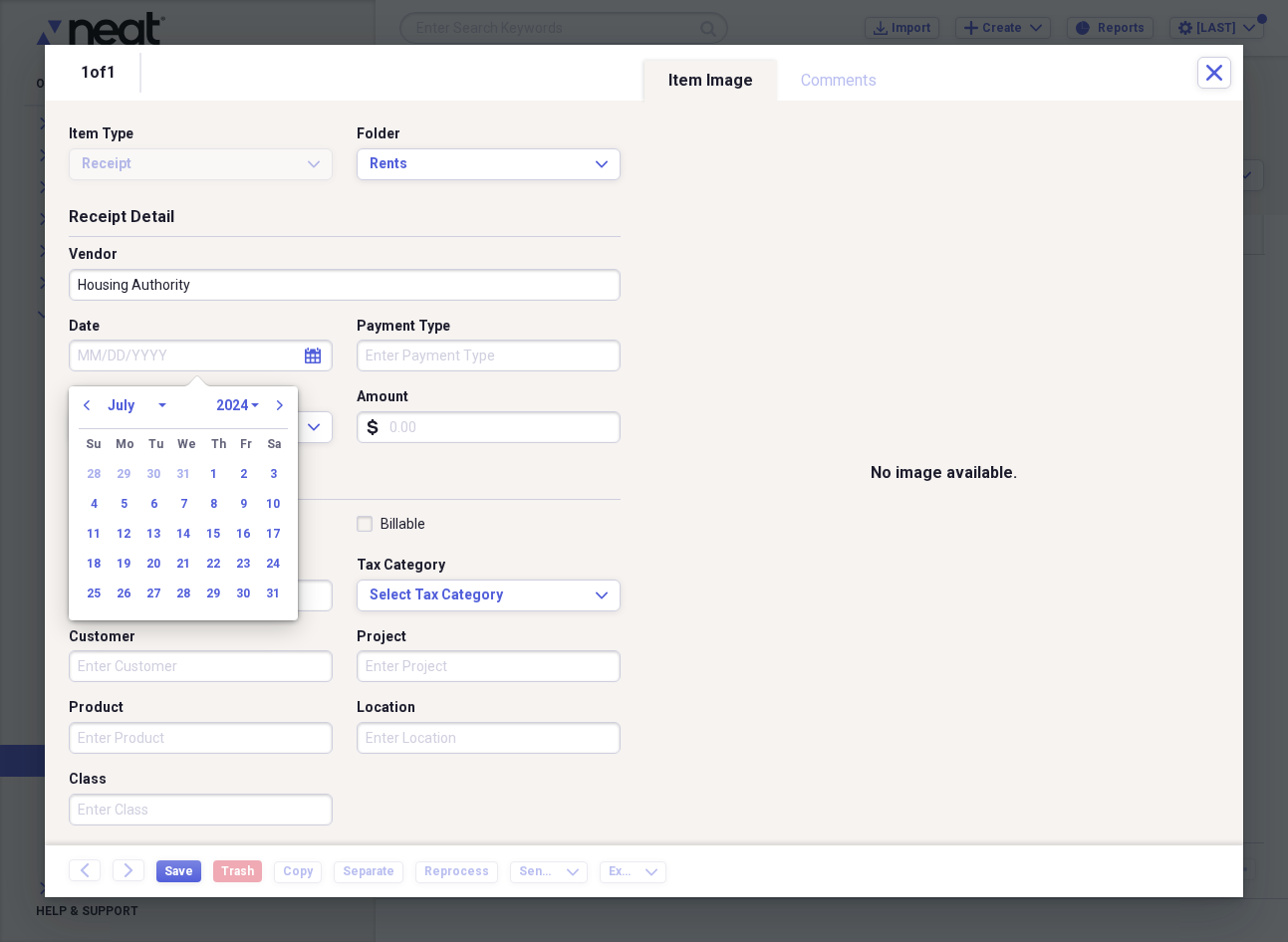 click on "January February March April May June July August September October November December" at bounding box center [136, 405] 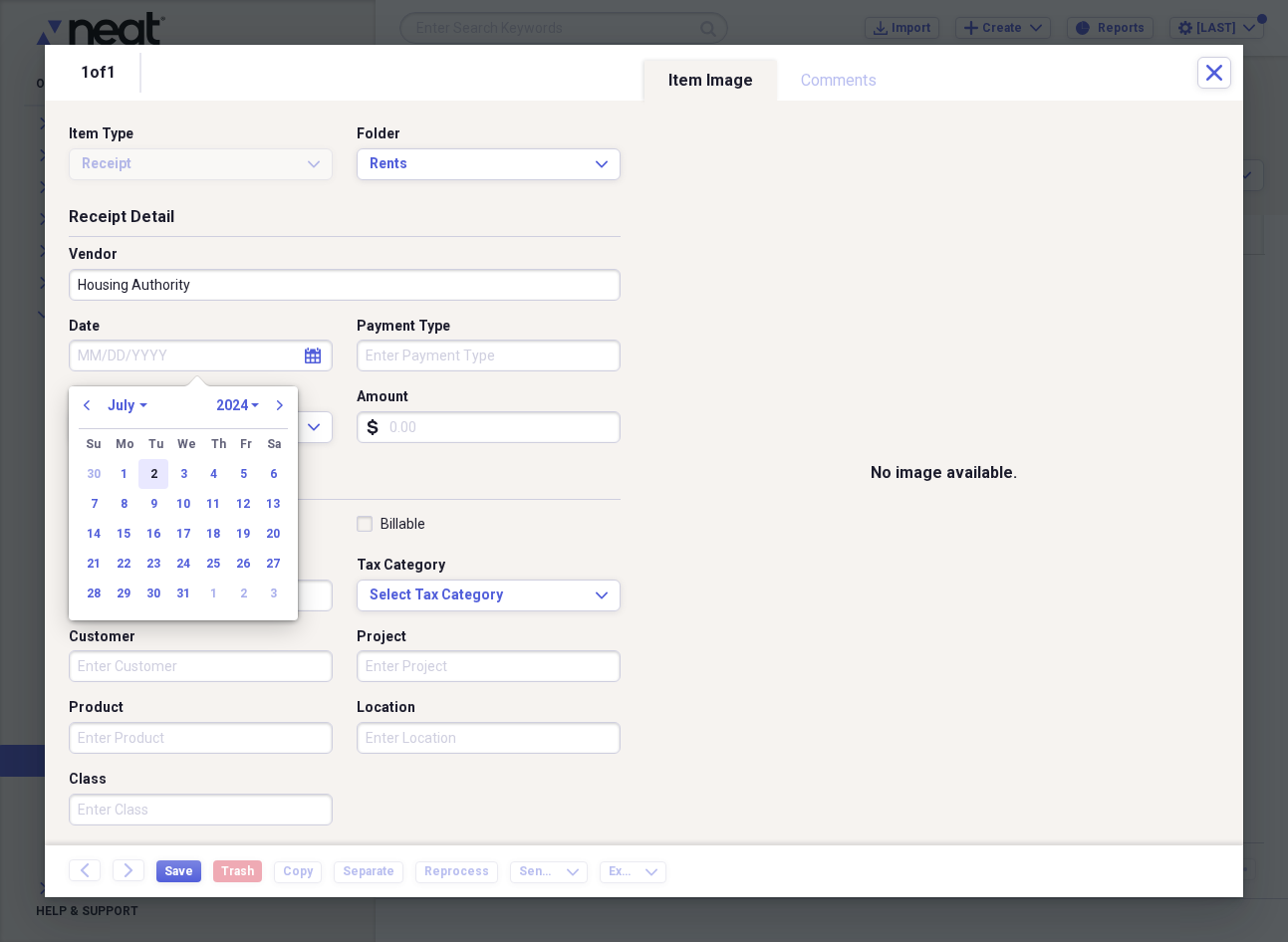 click on "2" at bounding box center (153, 474) 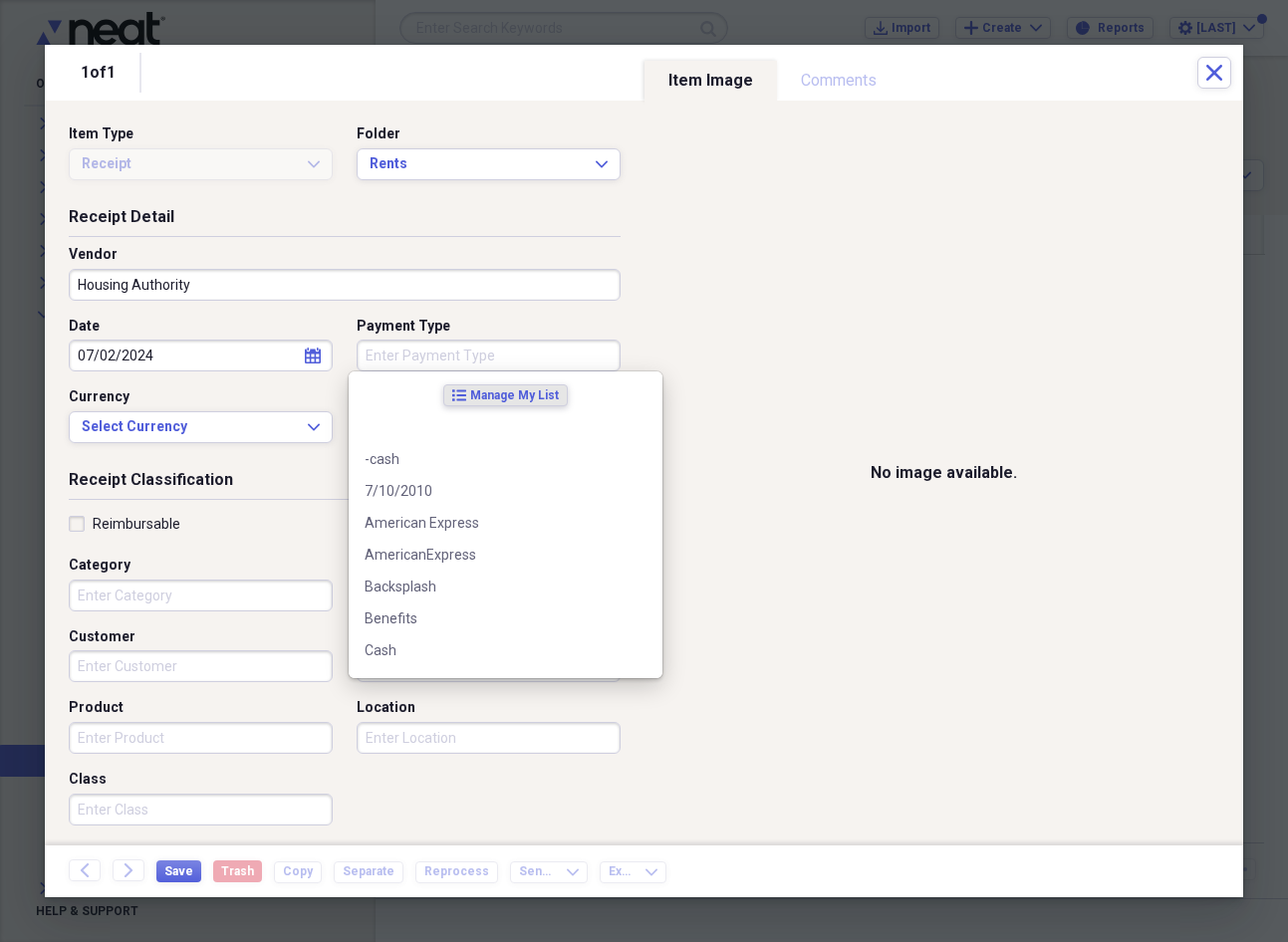 click on "Payment Type" at bounding box center [488, 355] 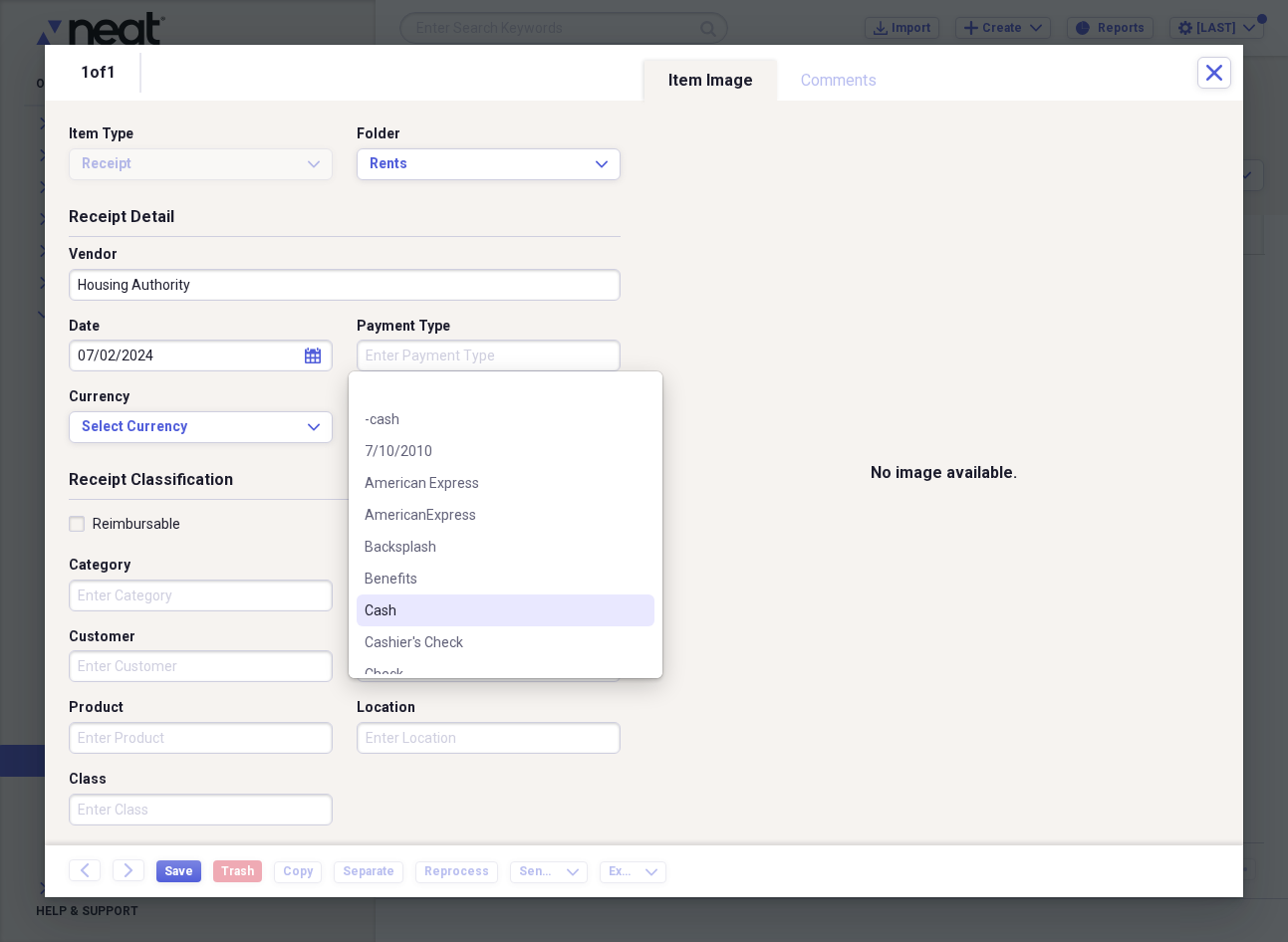 scroll, scrollTop: 146, scrollLeft: 0, axis: vertical 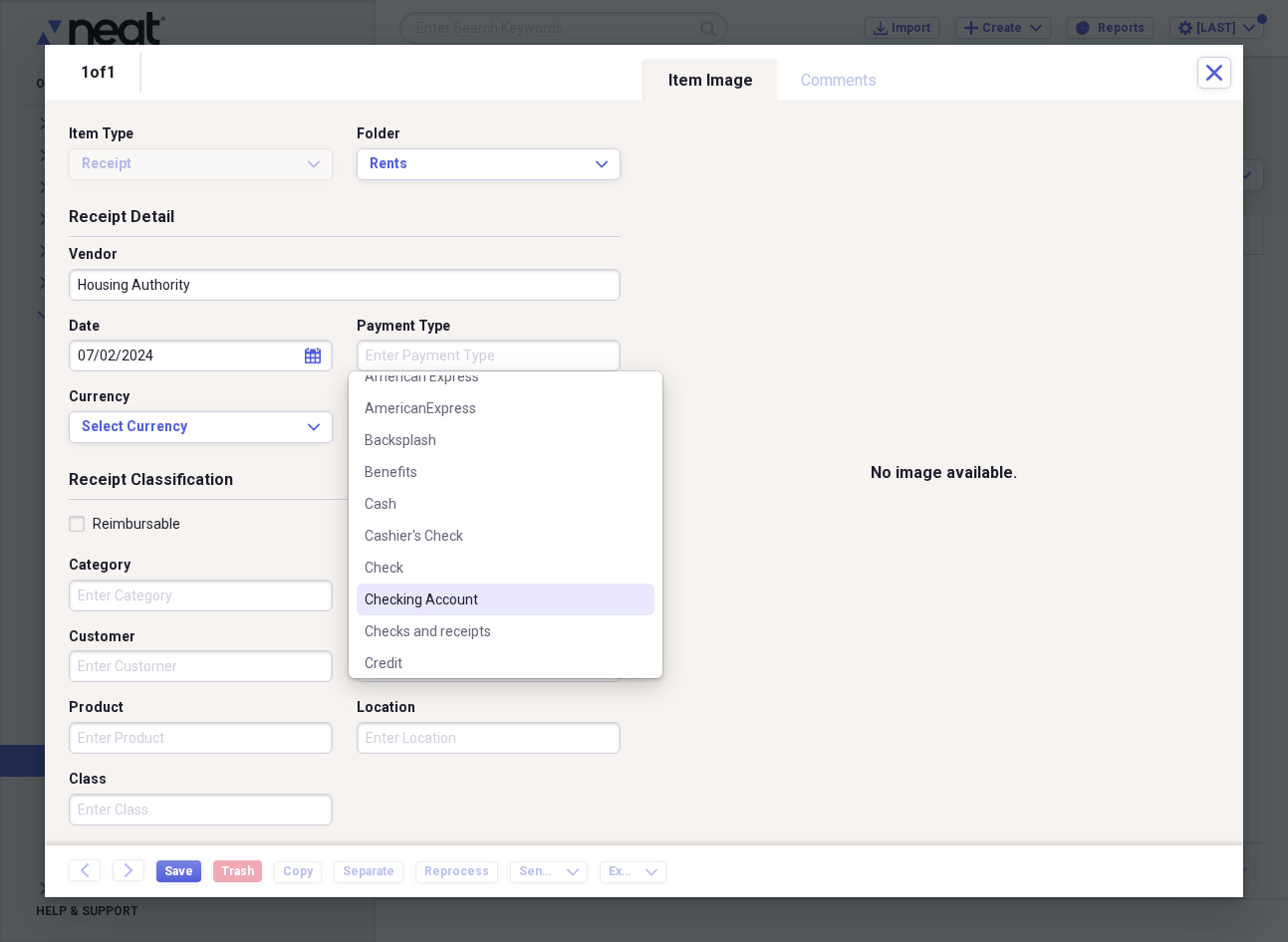 click on "Checking Account" at bounding box center [505, 599] 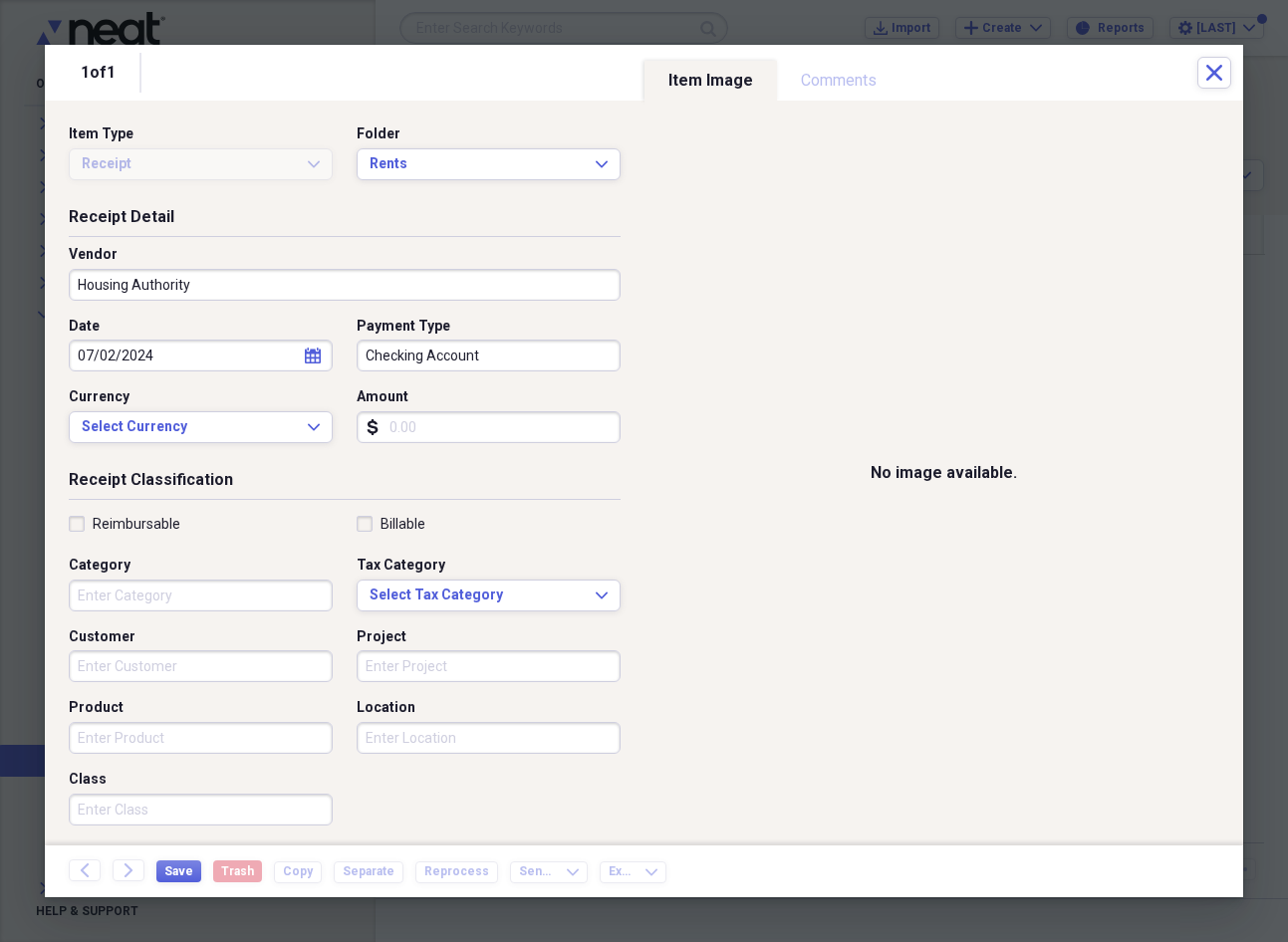 click on "Amount" at bounding box center [488, 427] 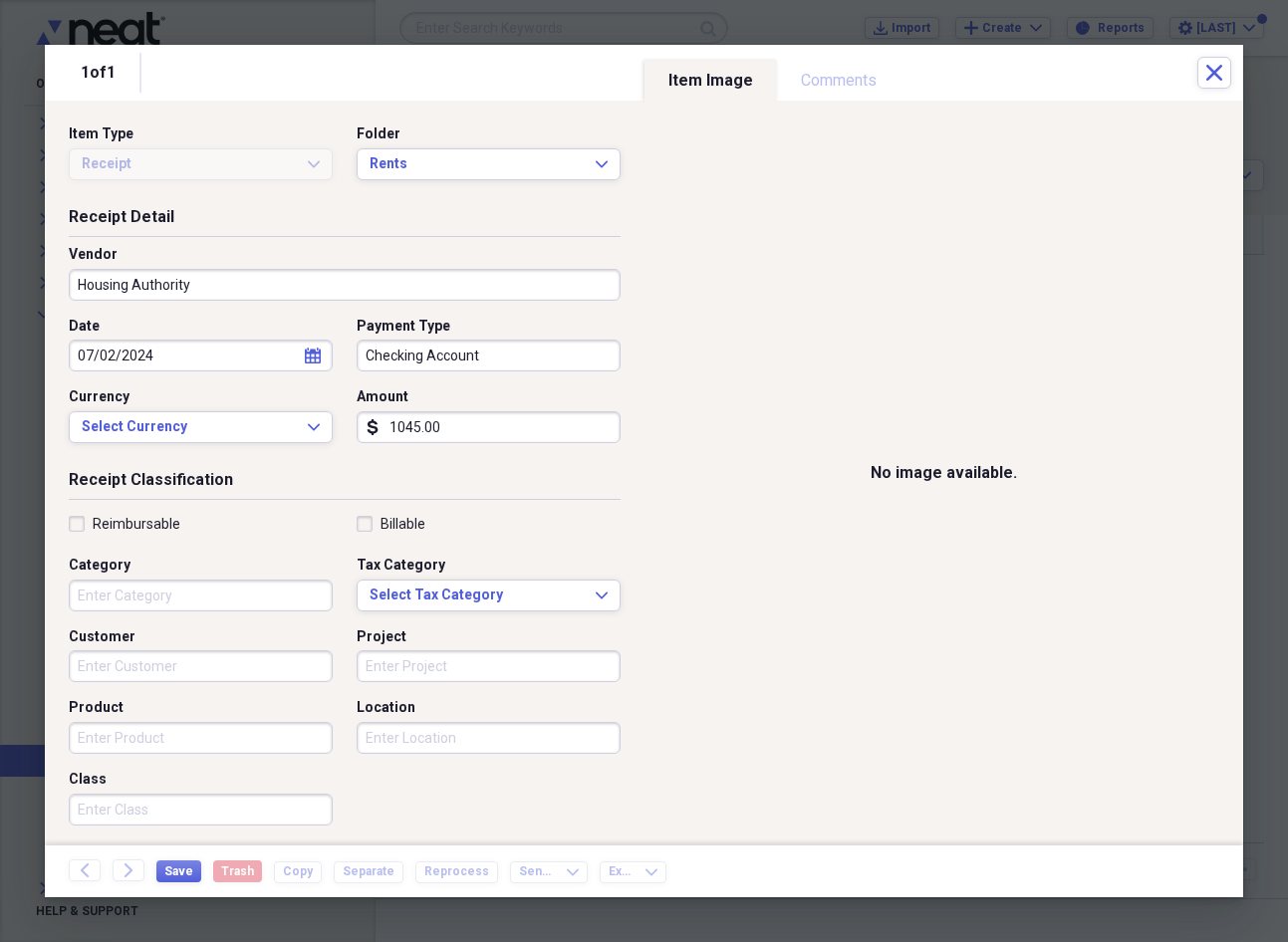 type on "1045.00" 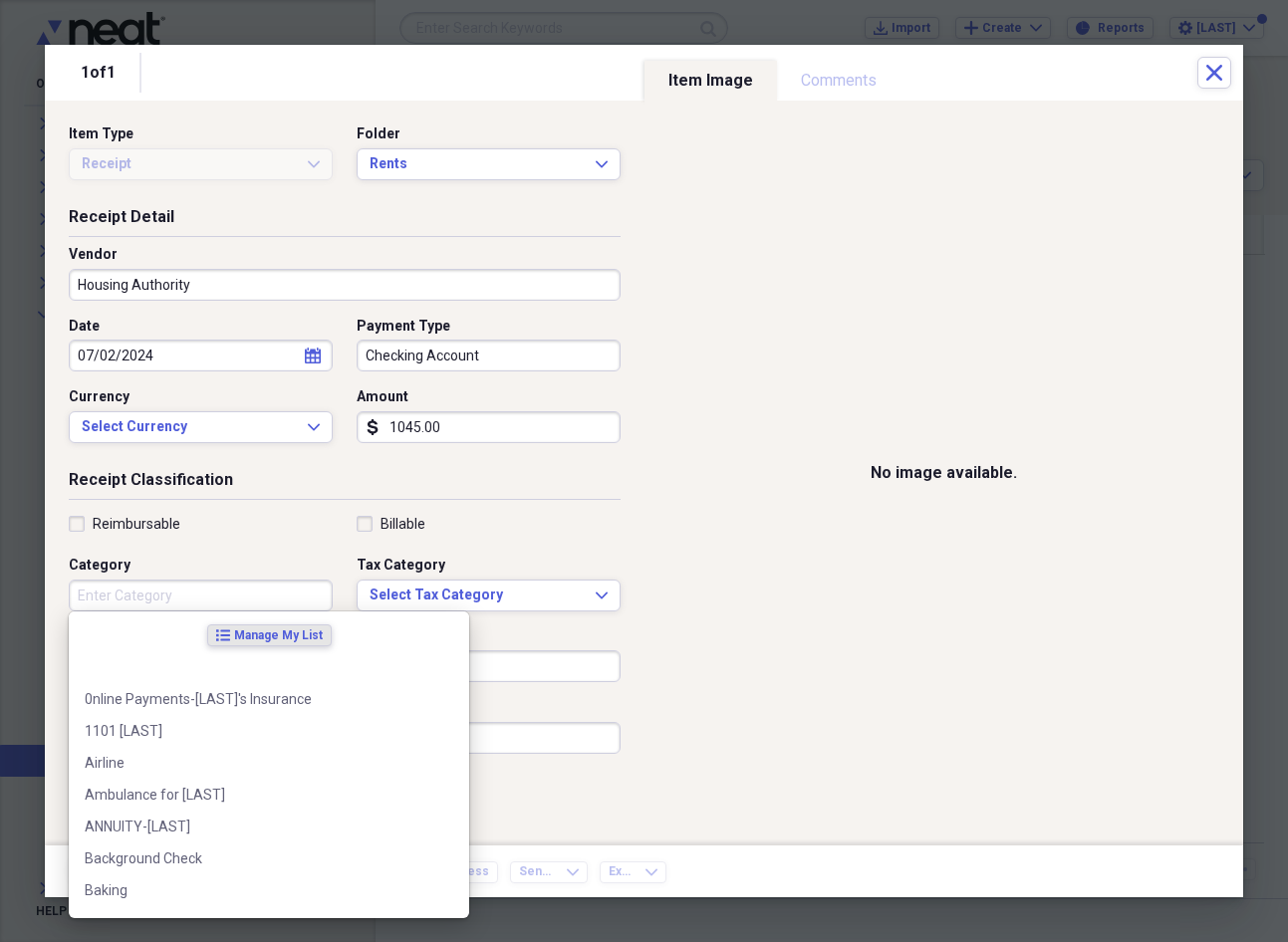 click on "Category" at bounding box center (200, 595) 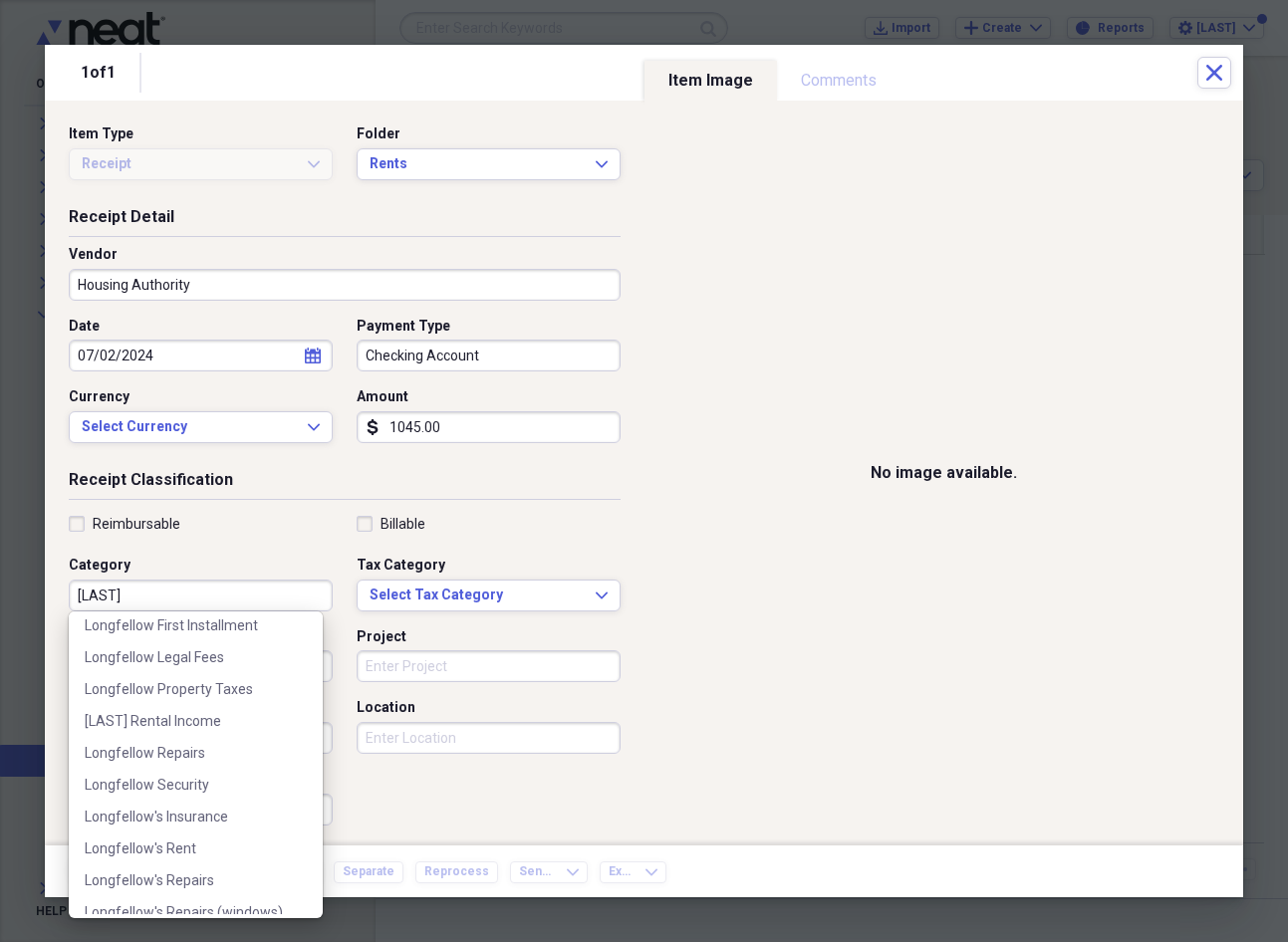scroll, scrollTop: 235, scrollLeft: 0, axis: vertical 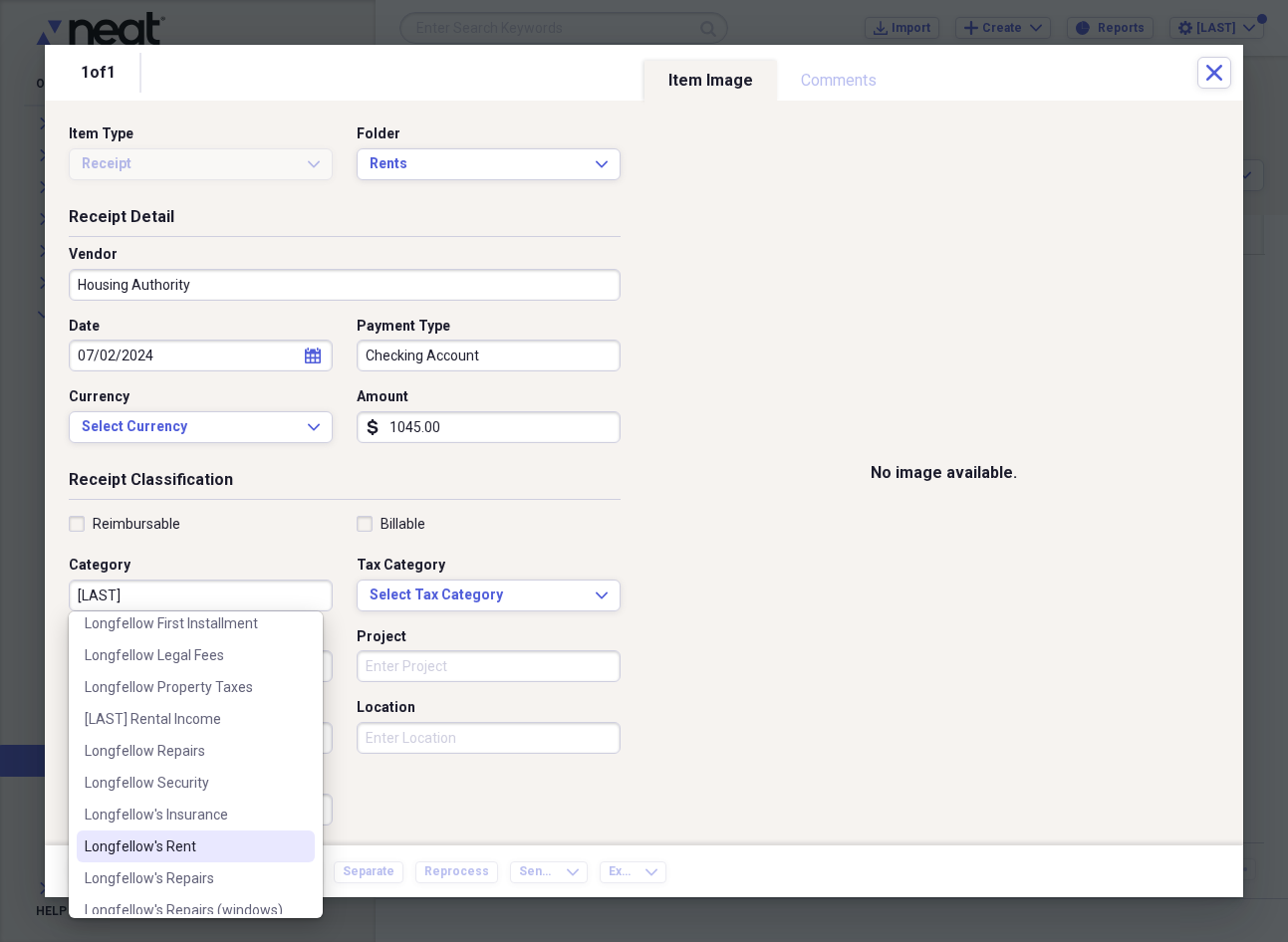 click on "Longfellow's Rent" at bounding box center (183, 846) 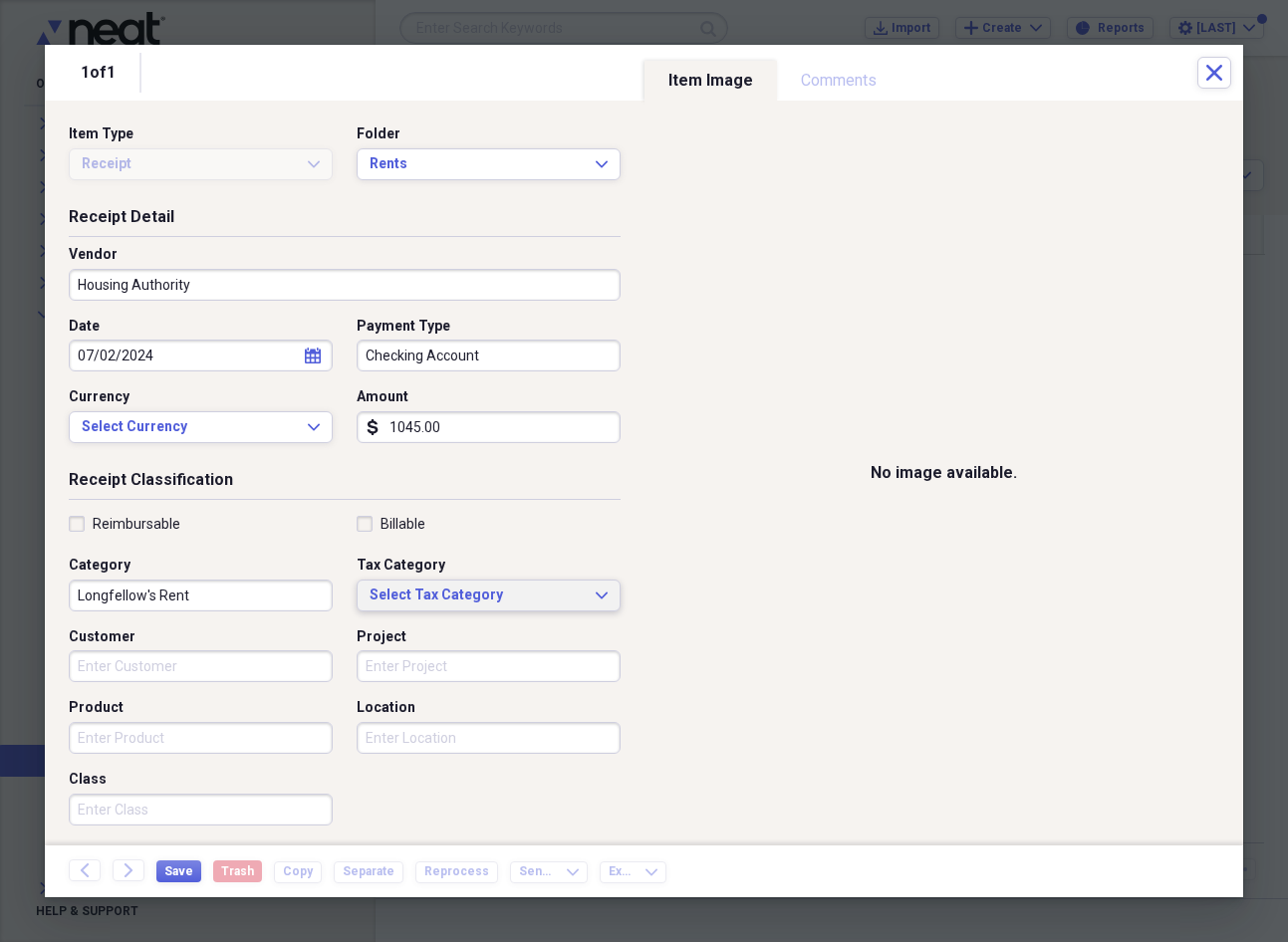 click on "Expand" 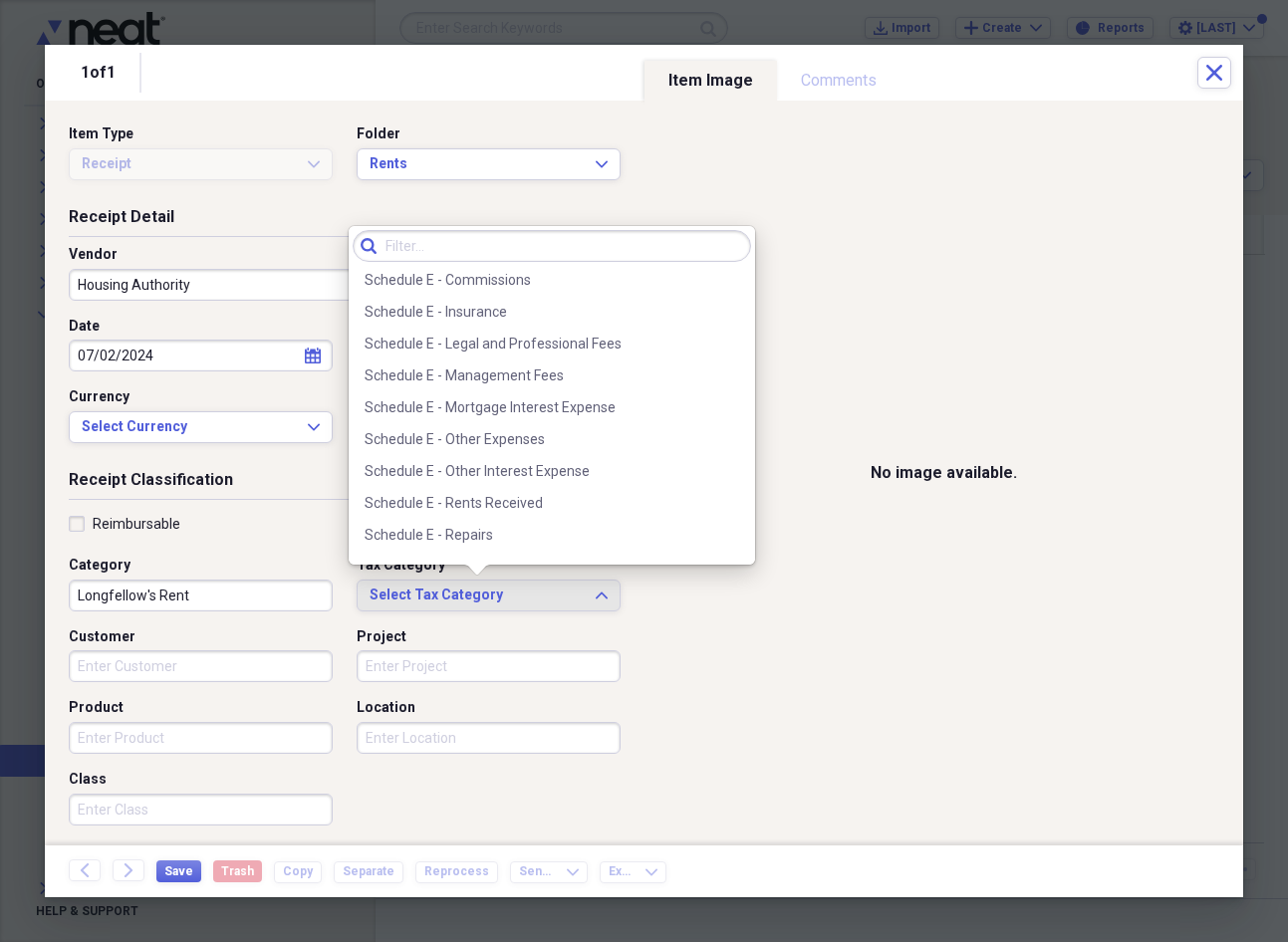 scroll, scrollTop: 4678, scrollLeft: 0, axis: vertical 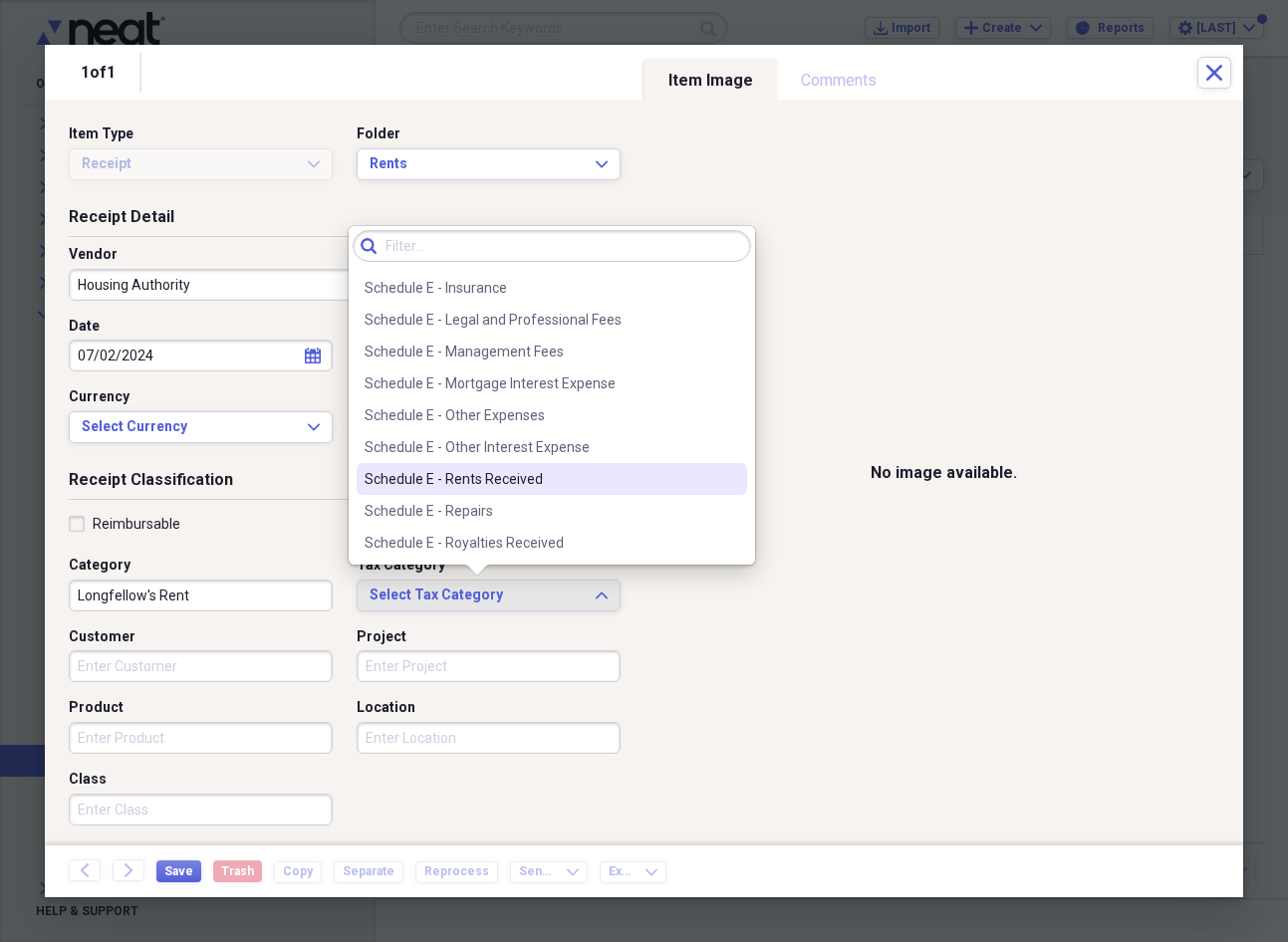 click on "Schedule E - Rents Received" at bounding box center (540, 479) 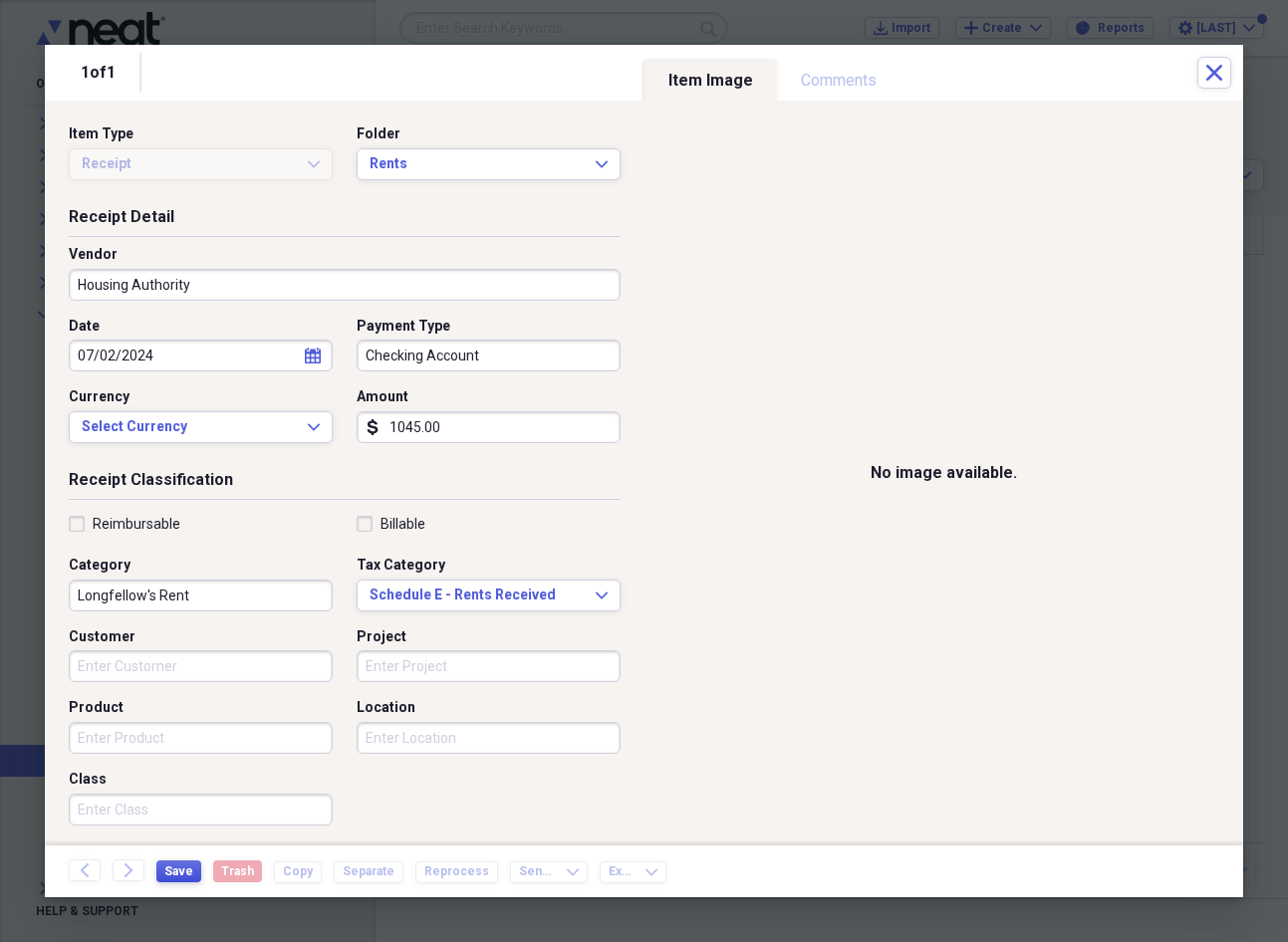 click on "Save" at bounding box center [178, 871] 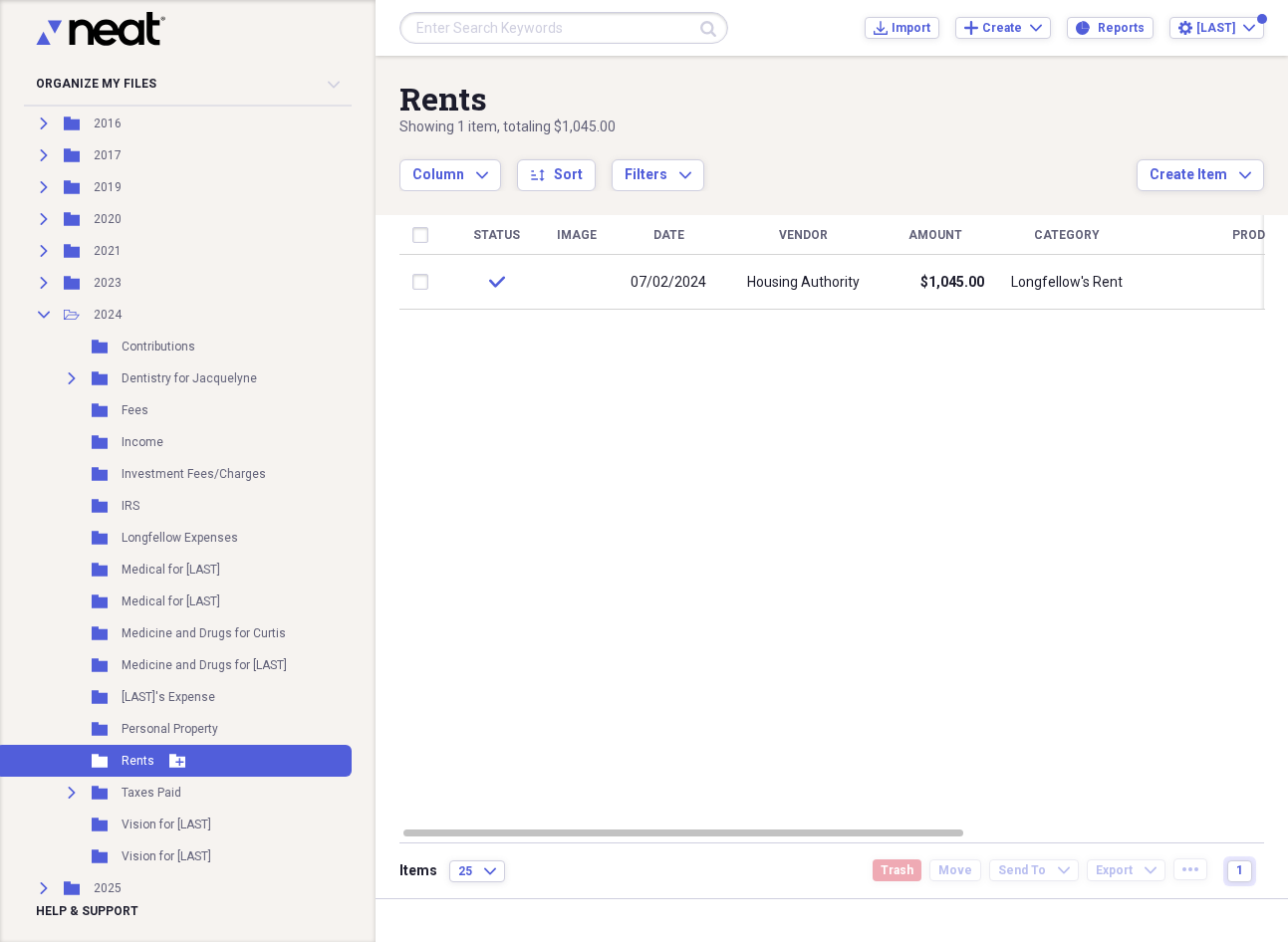 click on "Folder Rents Add Folder" at bounding box center [173, 761] 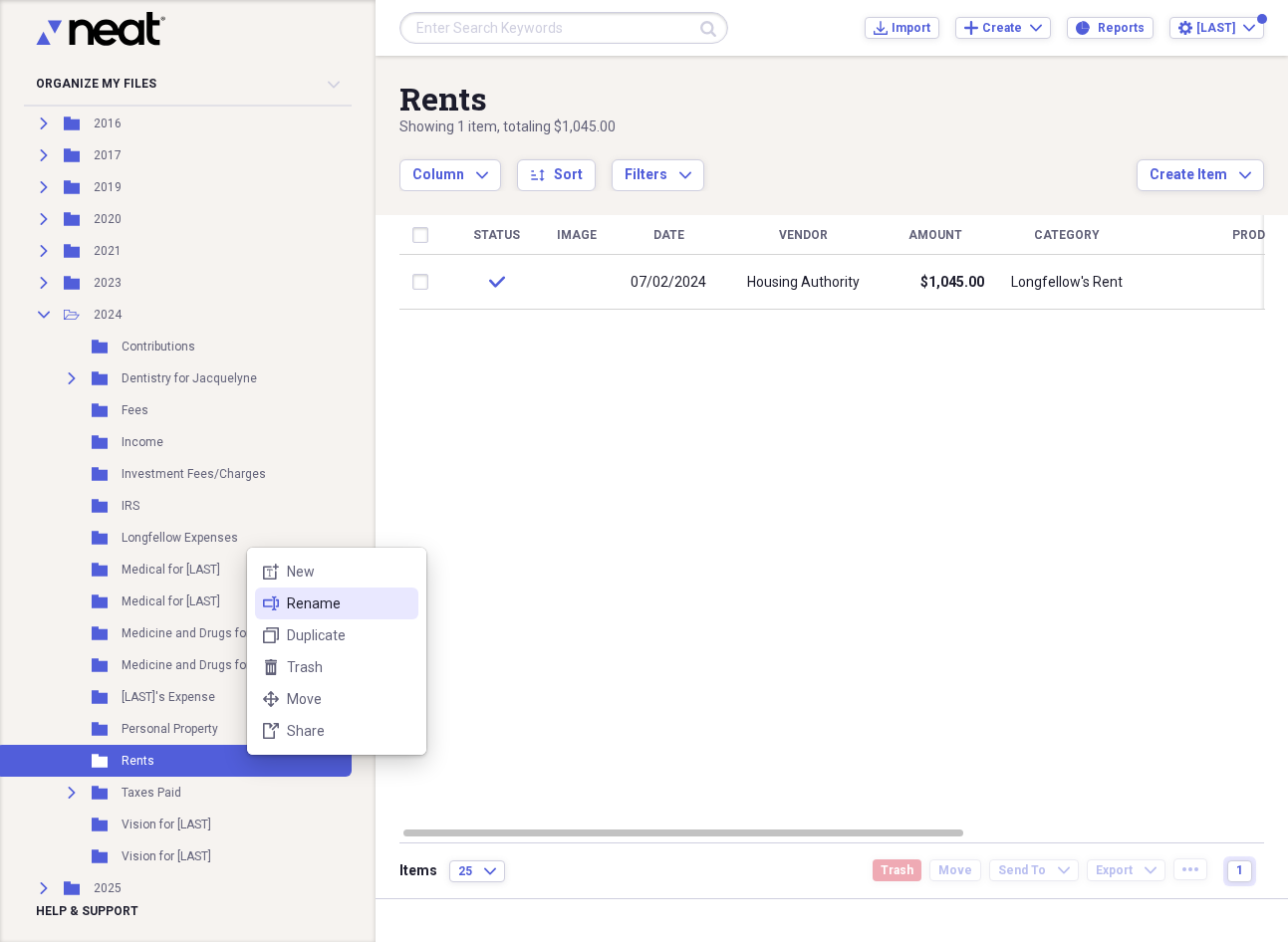 click on "Rename" at bounding box center [349, 603] 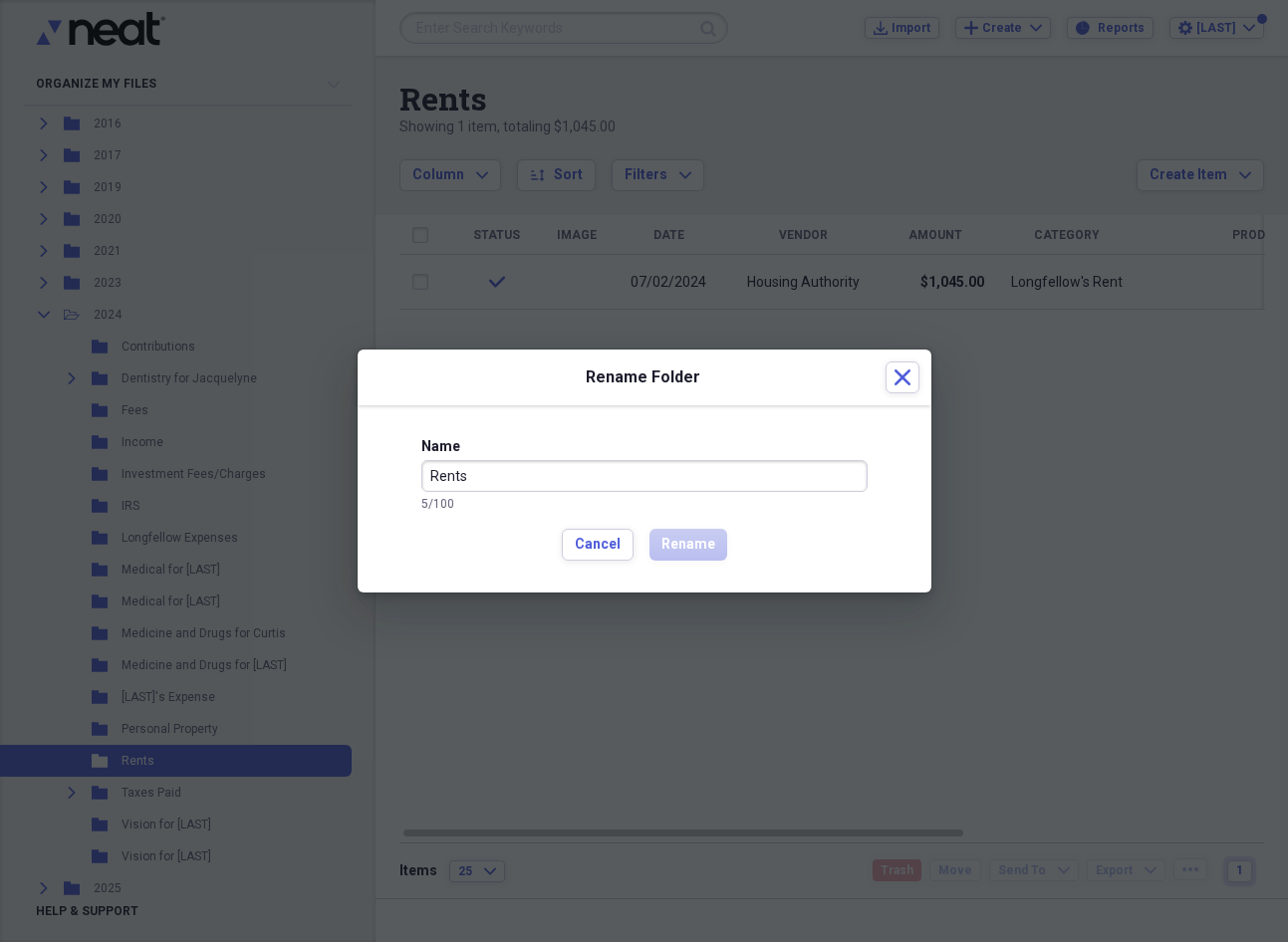 click on "Rents" at bounding box center (644, 476) 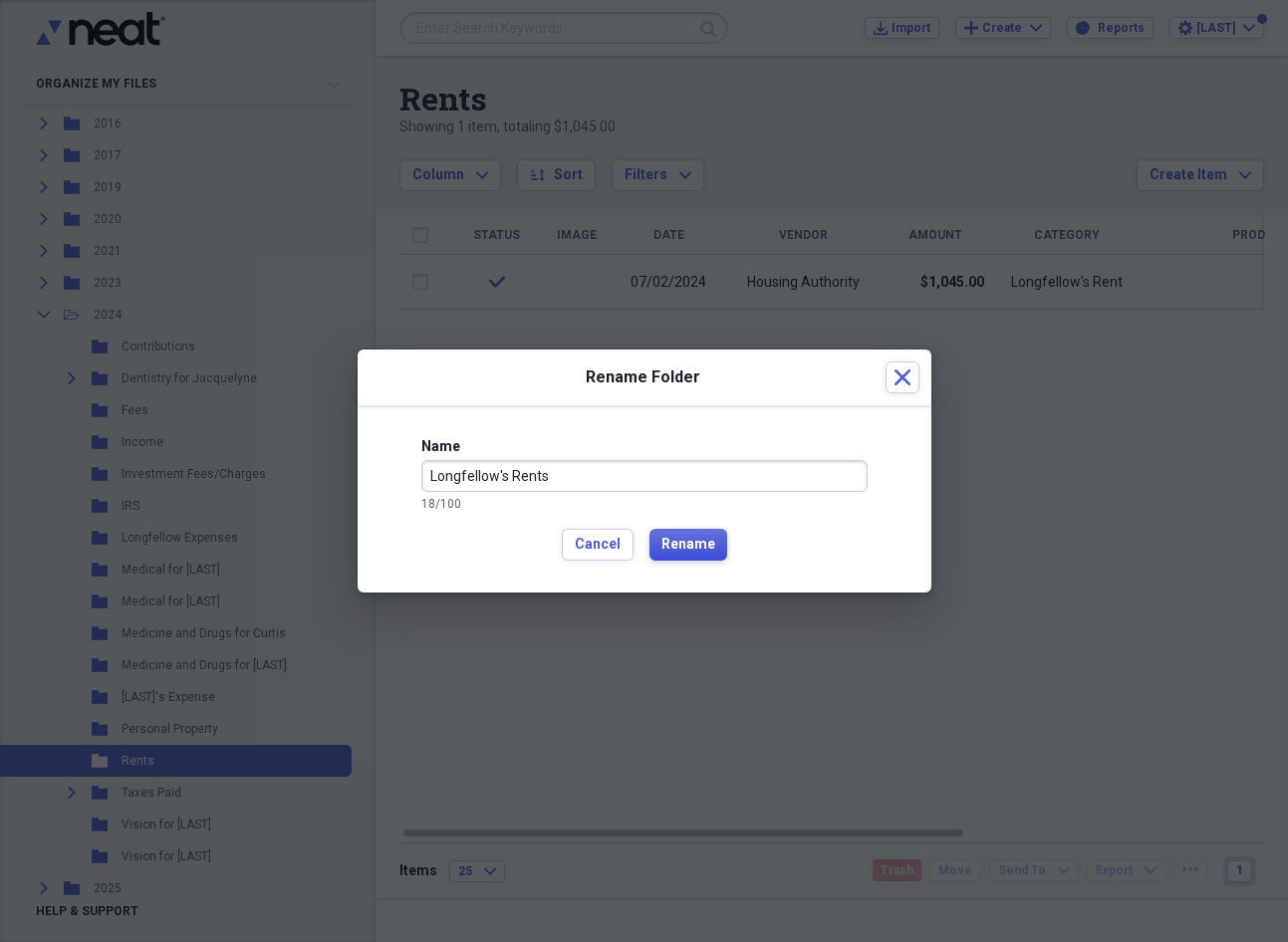 type on "Longfellow's Rents" 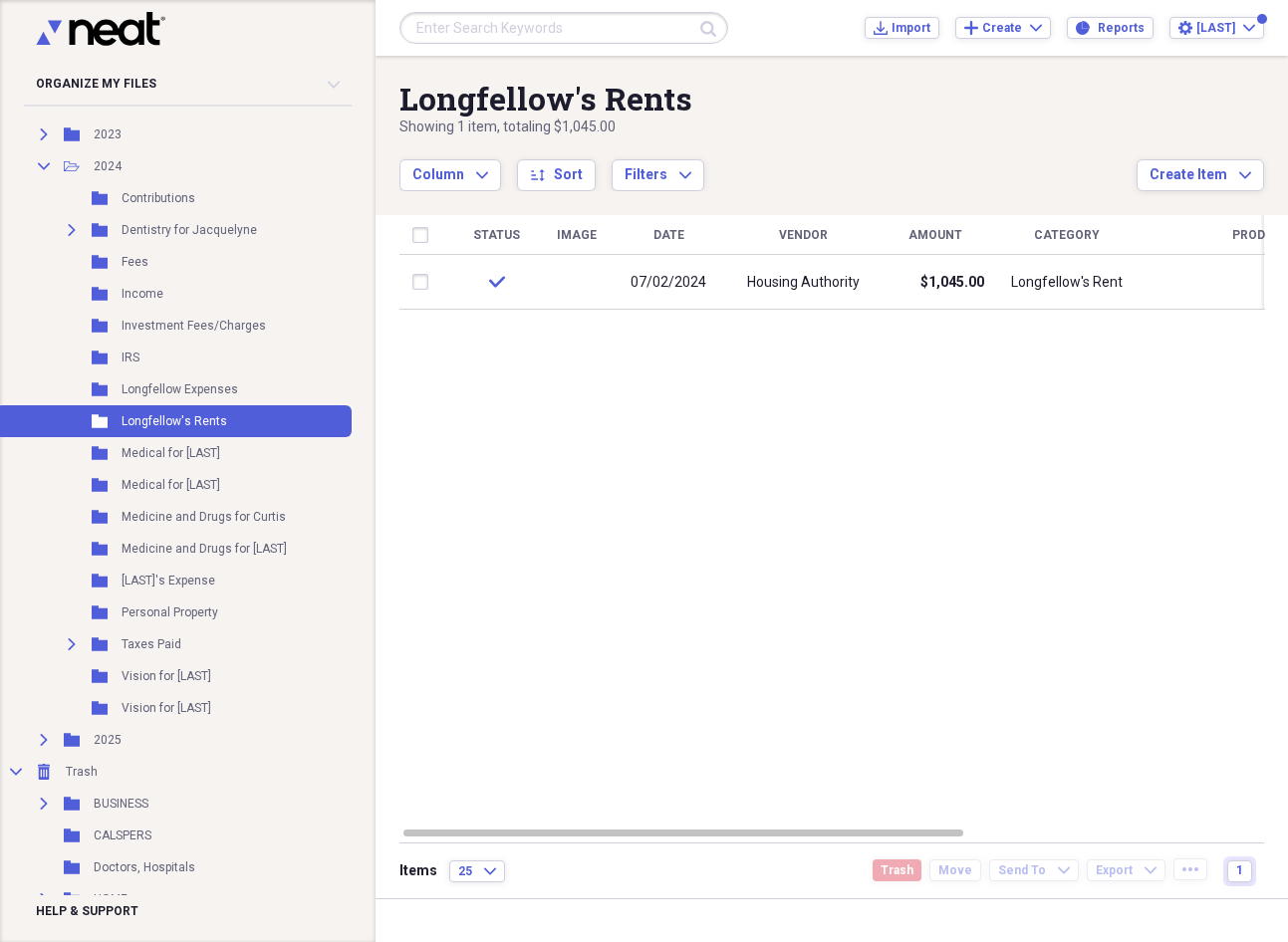 scroll, scrollTop: 356, scrollLeft: 0, axis: vertical 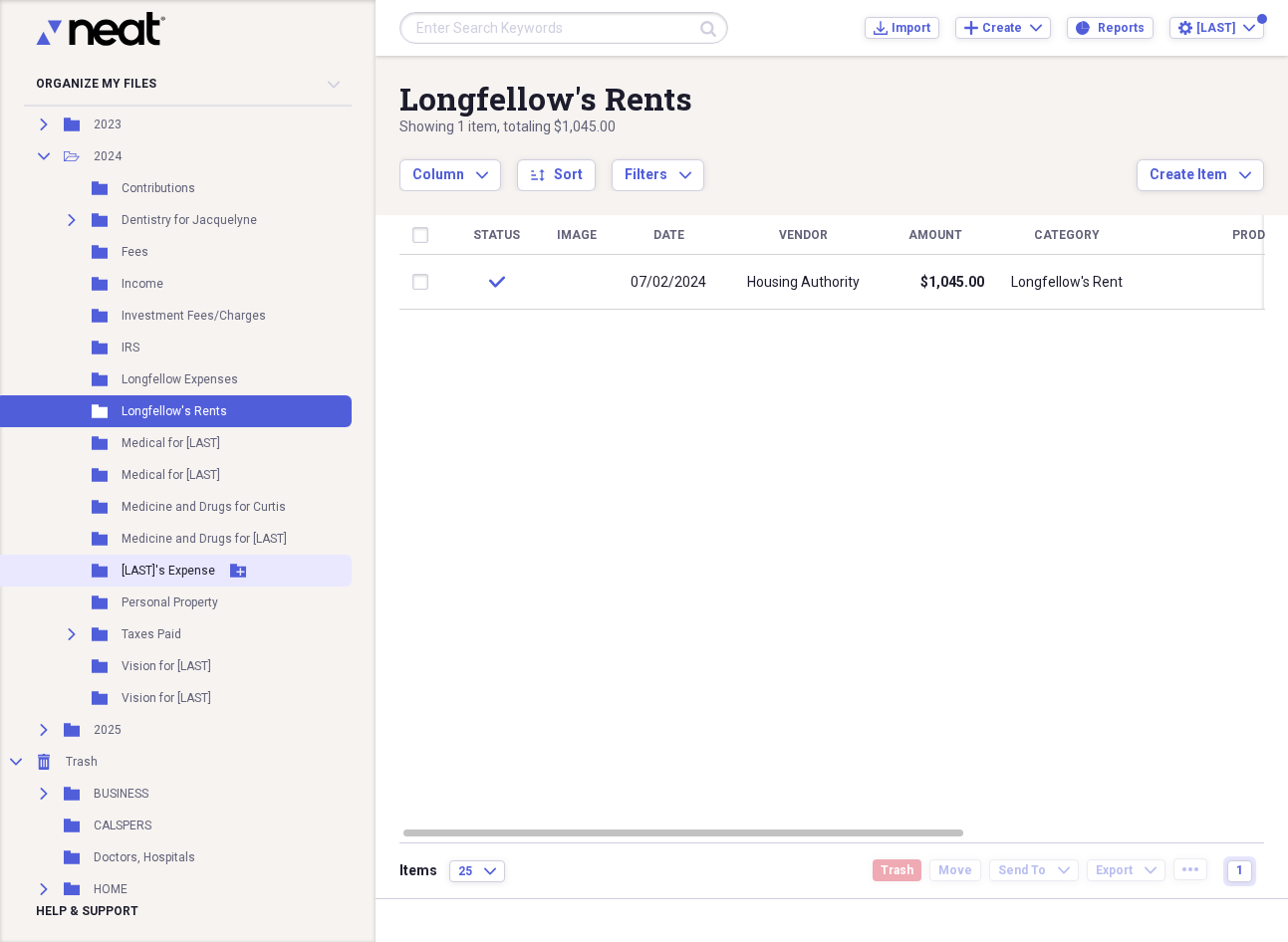 click on "Add Folder" 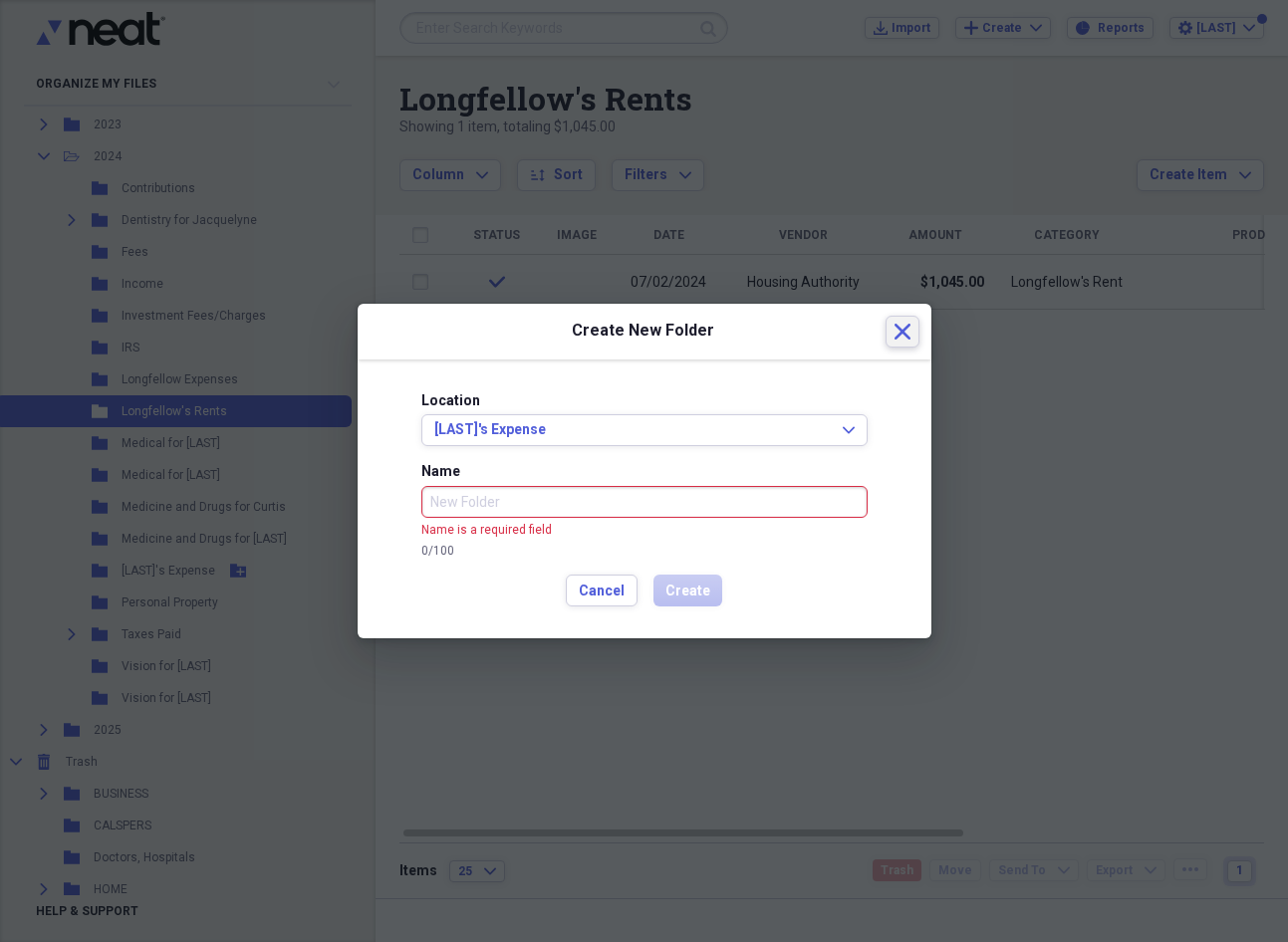 click on "Close" 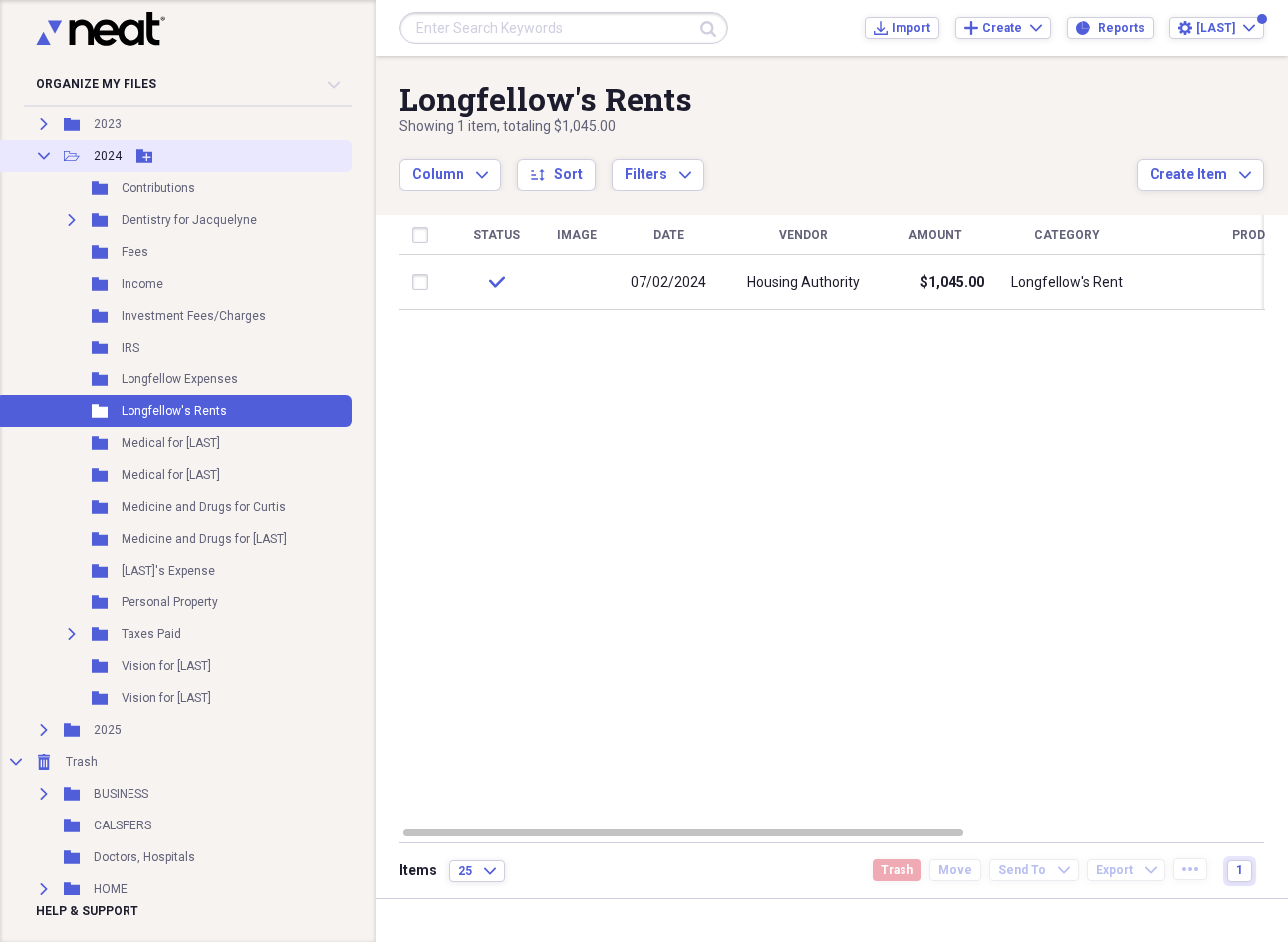 click 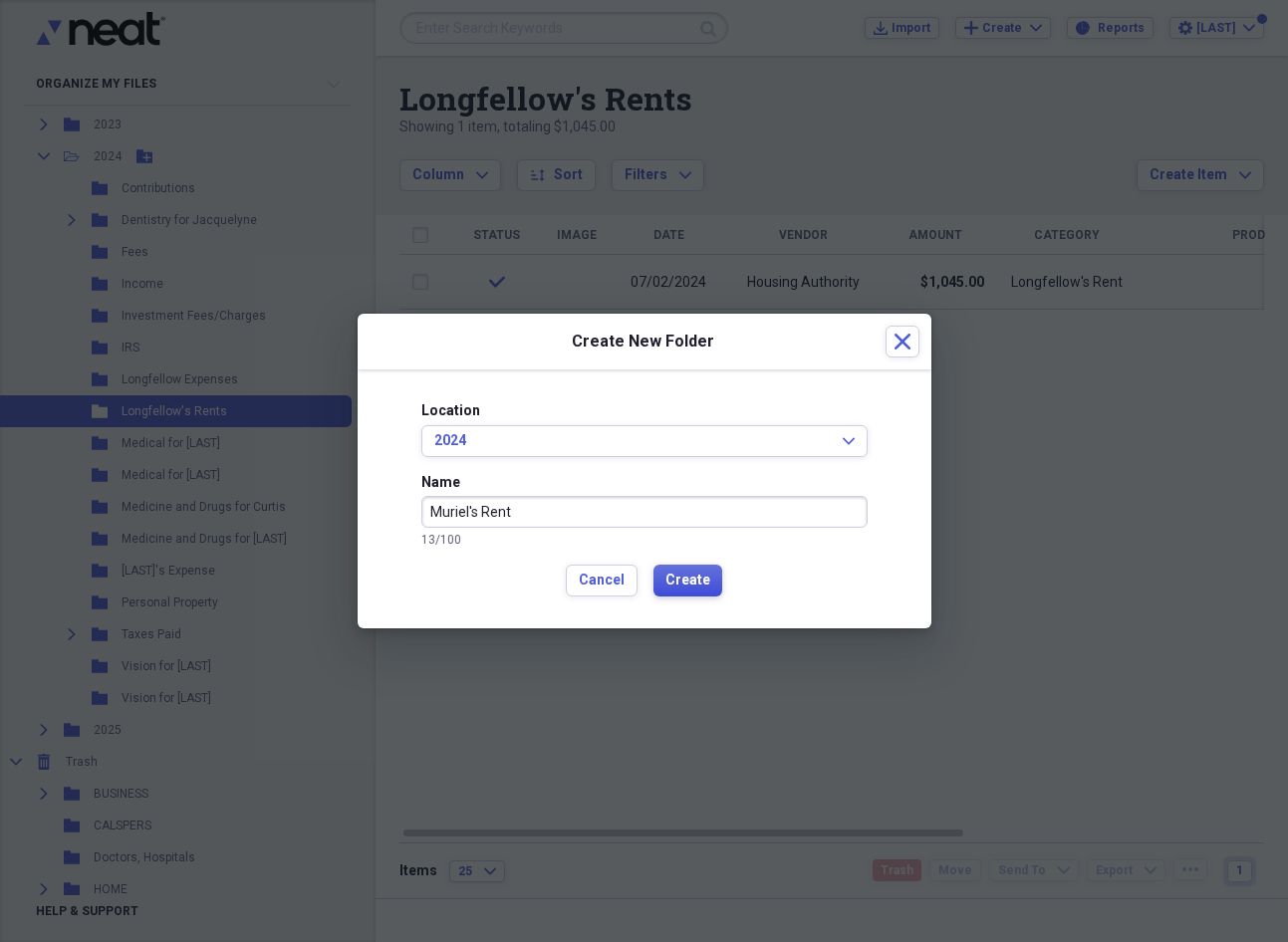 type on "Muriel's Rent" 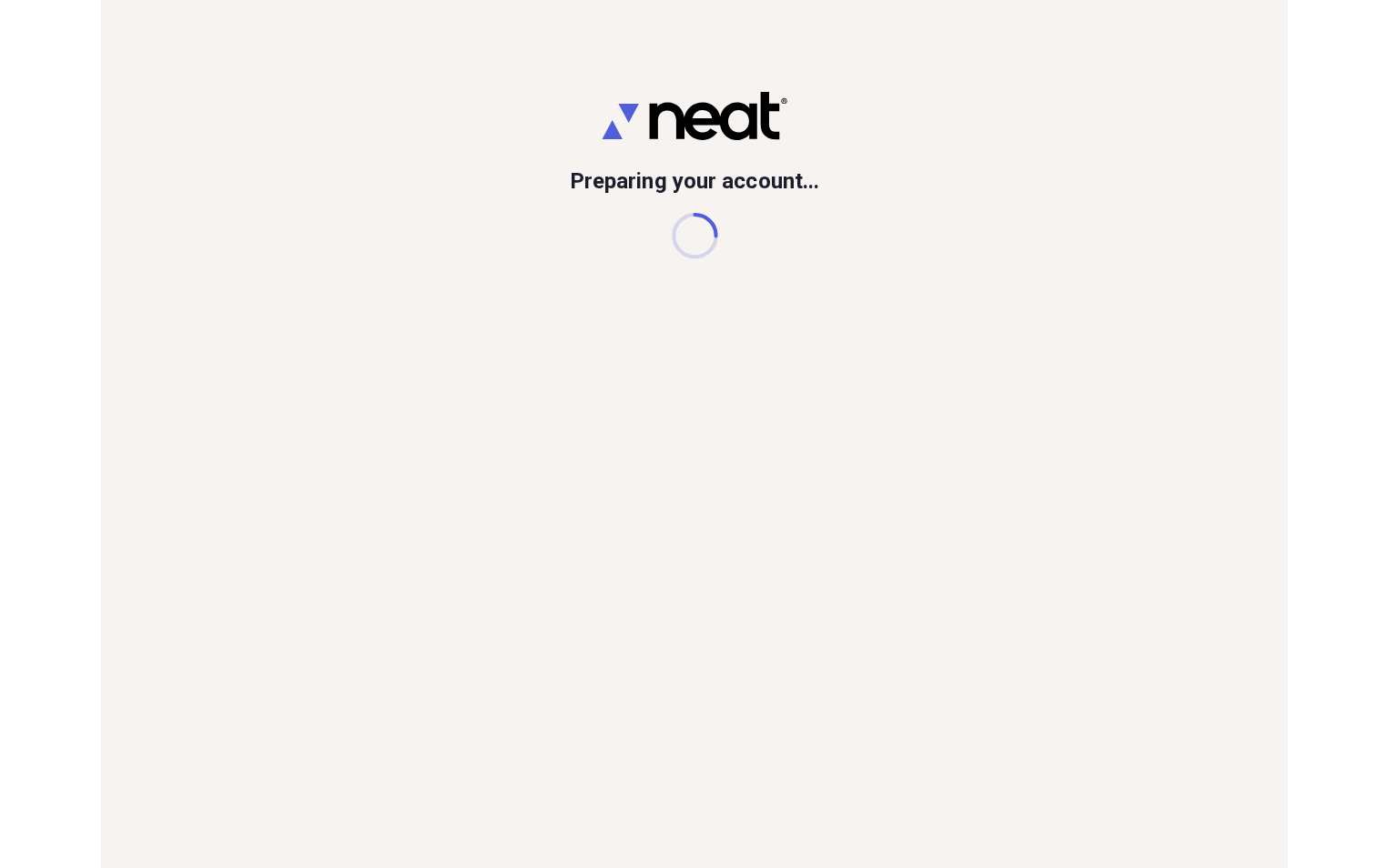 scroll, scrollTop: 0, scrollLeft: 0, axis: both 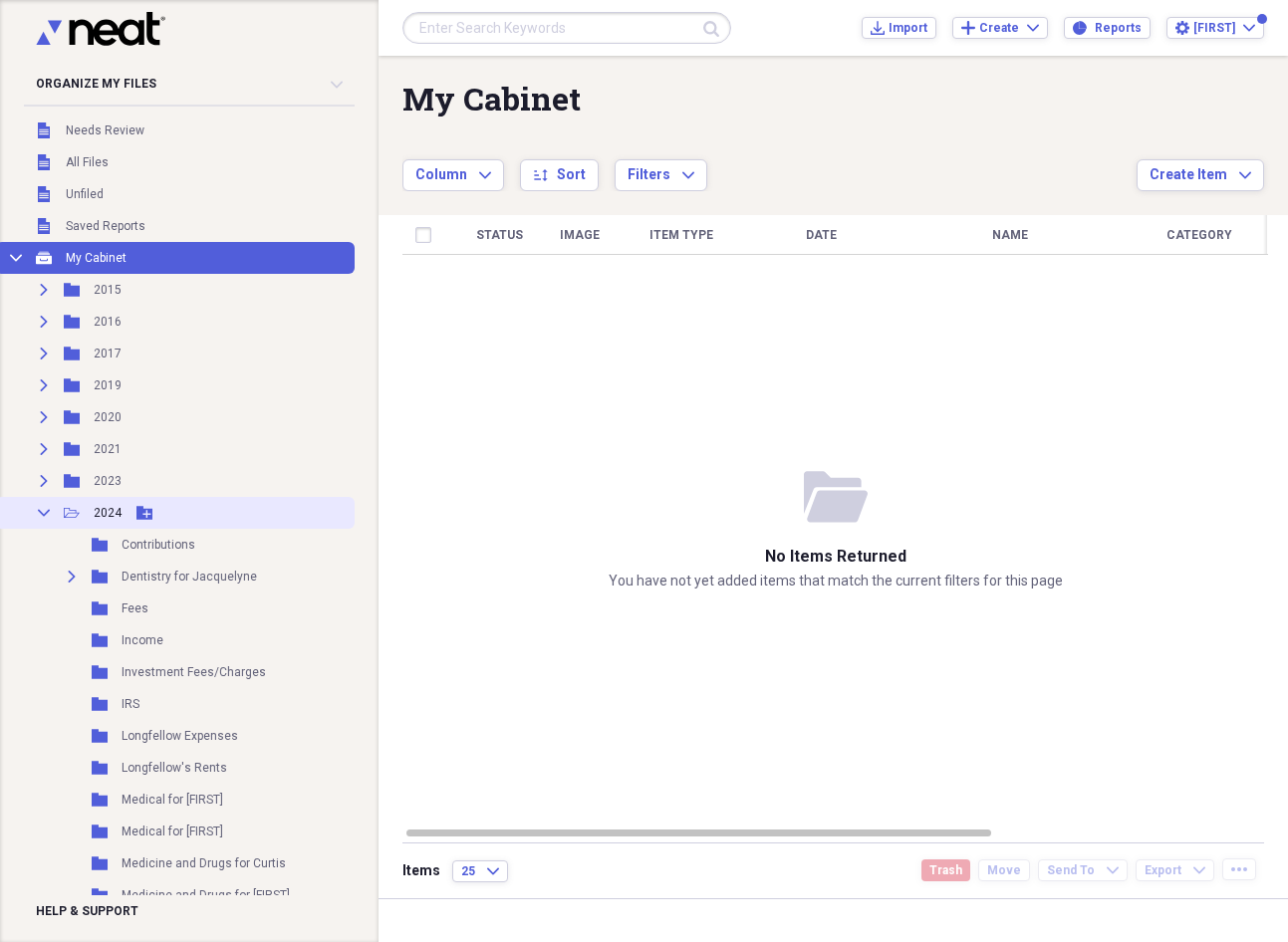 click on "Collapse" 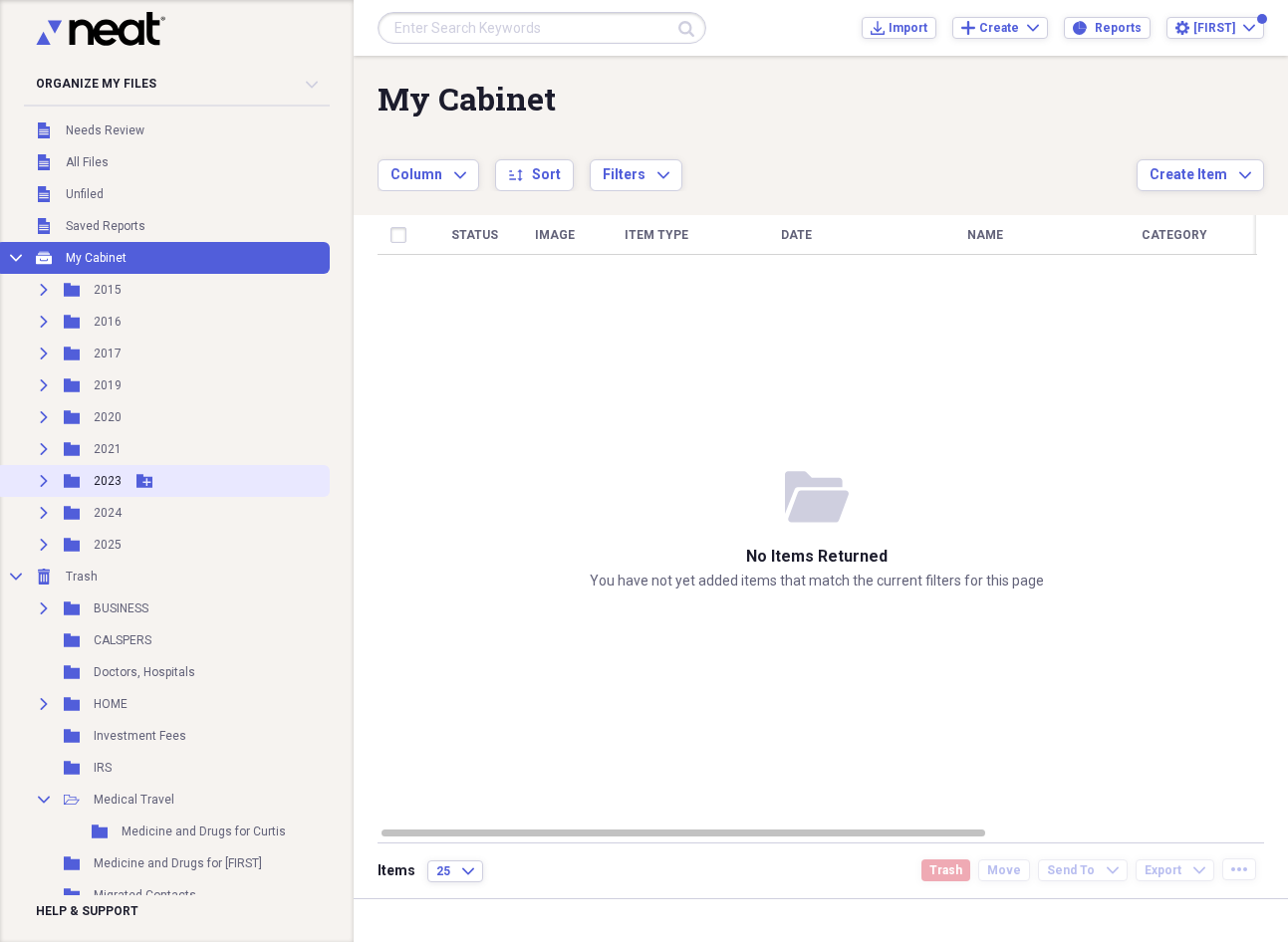 click 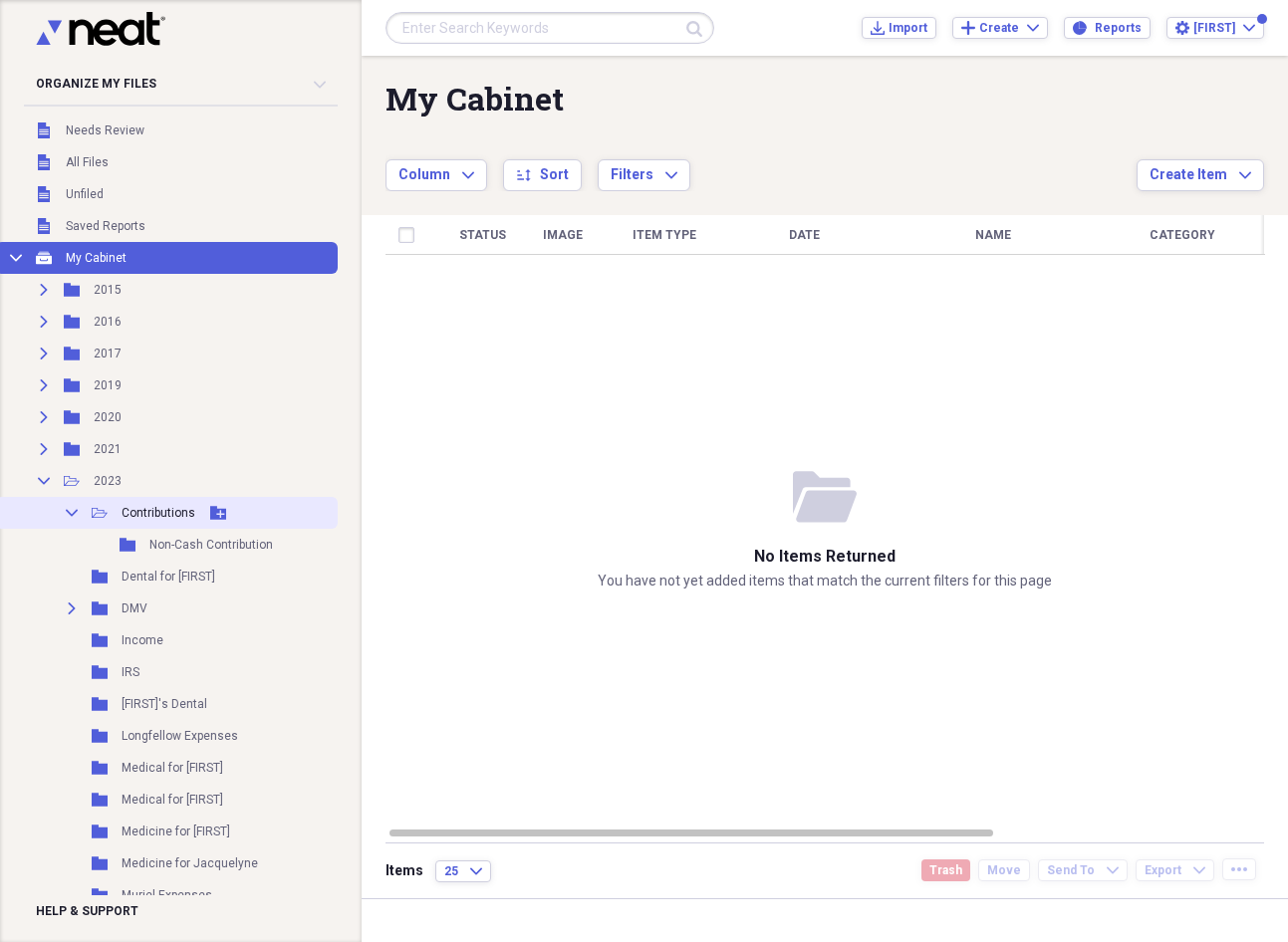 click on "Contributions" at bounding box center (158, 513) 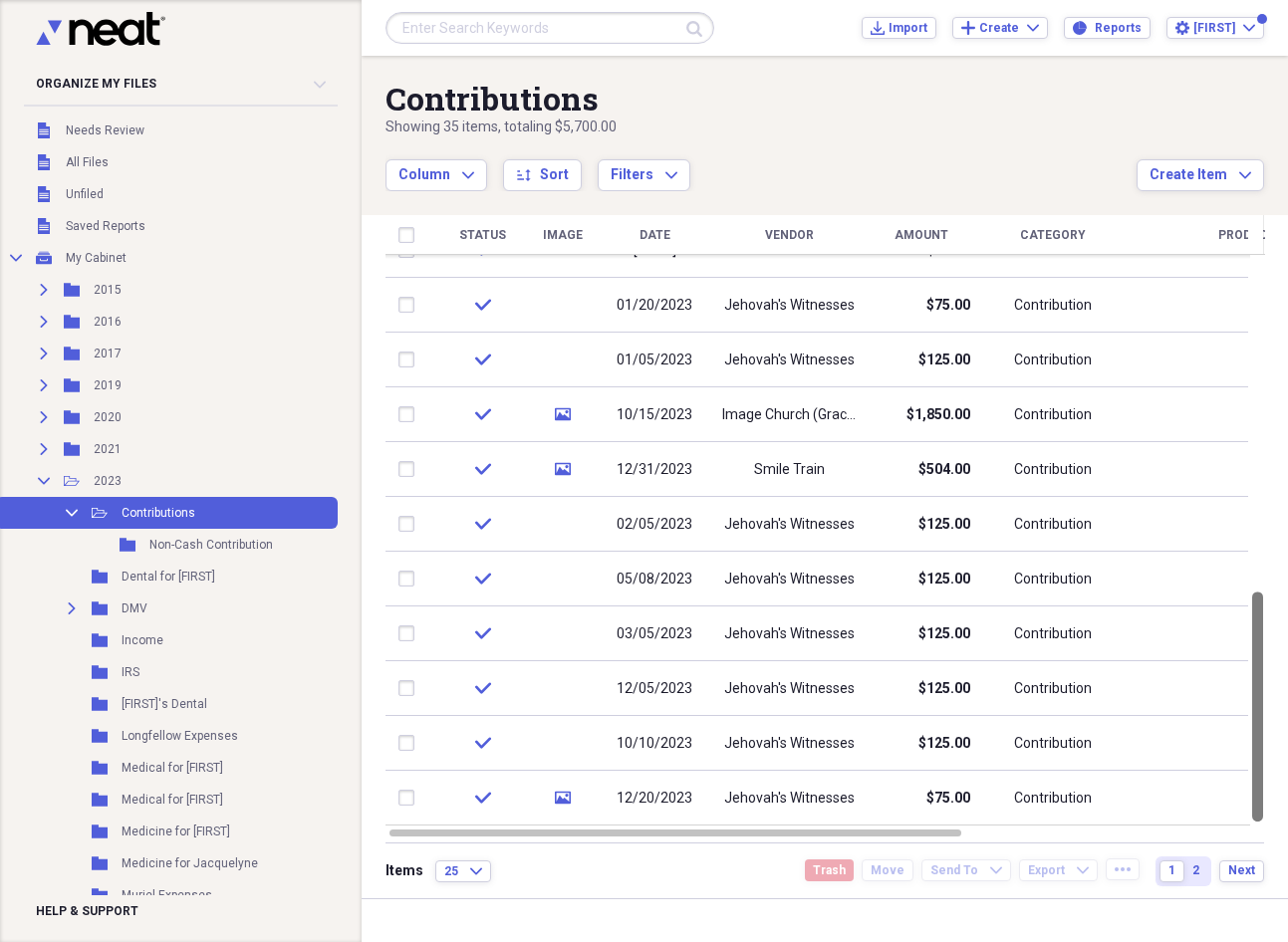 drag, startPoint x: 1285, startPoint y: 451, endPoint x: 1284, endPoint y: 808, distance: 357.0014 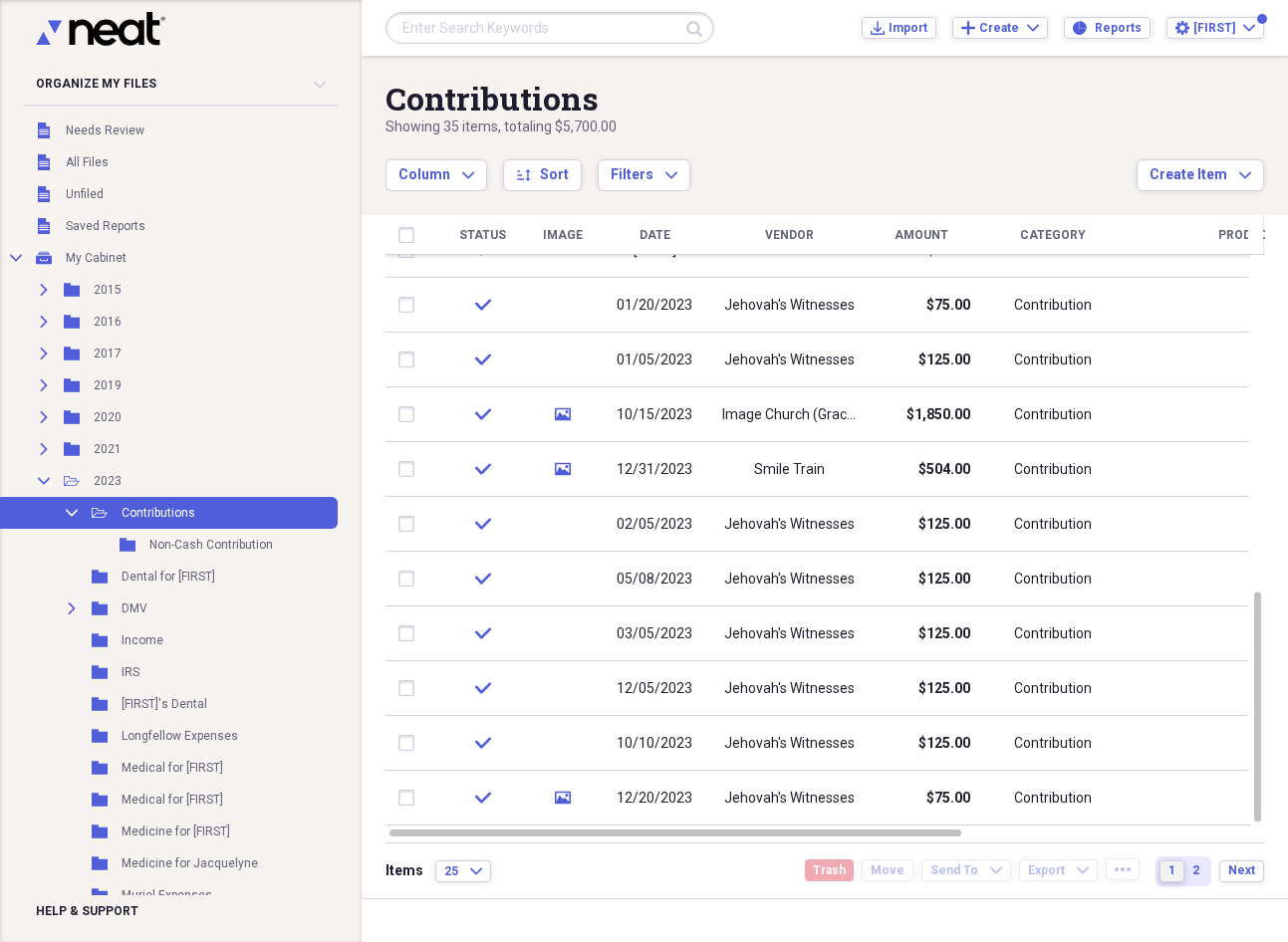 click on "1" at bounding box center [1171, 870] 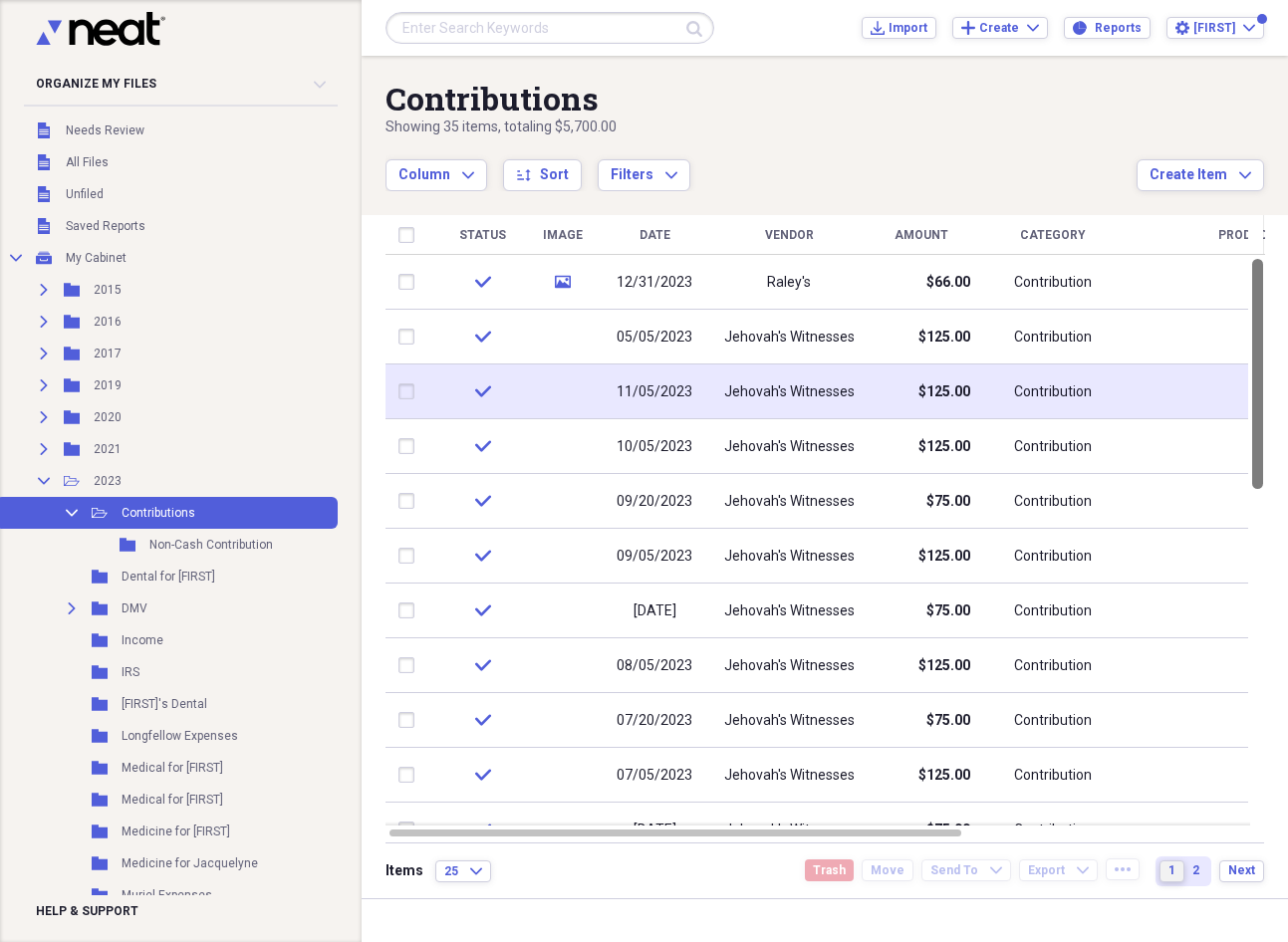 drag, startPoint x: 1280, startPoint y: 787, endPoint x: 1255, endPoint y: 385, distance: 402.7766 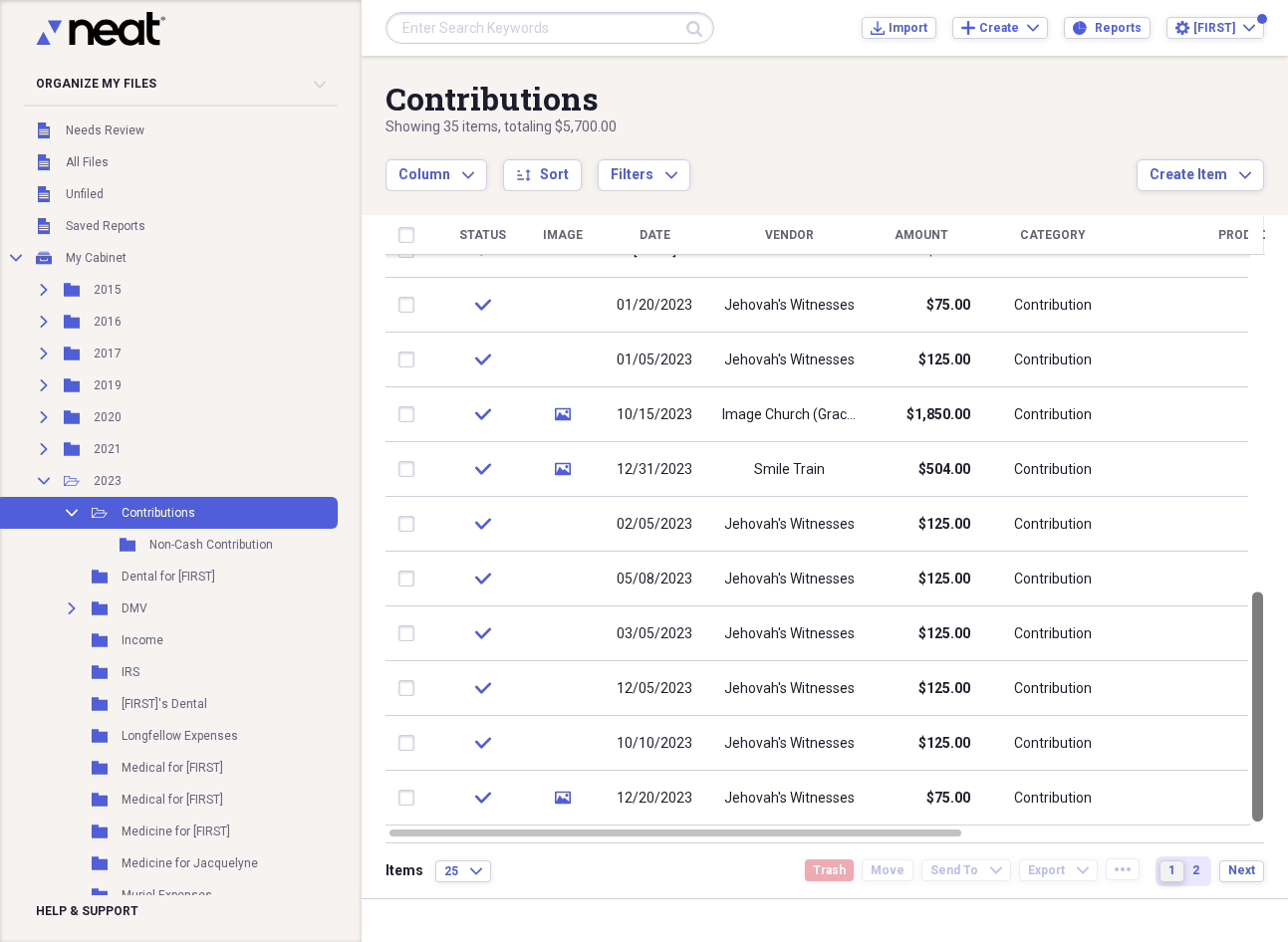 drag, startPoint x: 1280, startPoint y: 382, endPoint x: 1244, endPoint y: 845, distance: 464.39746 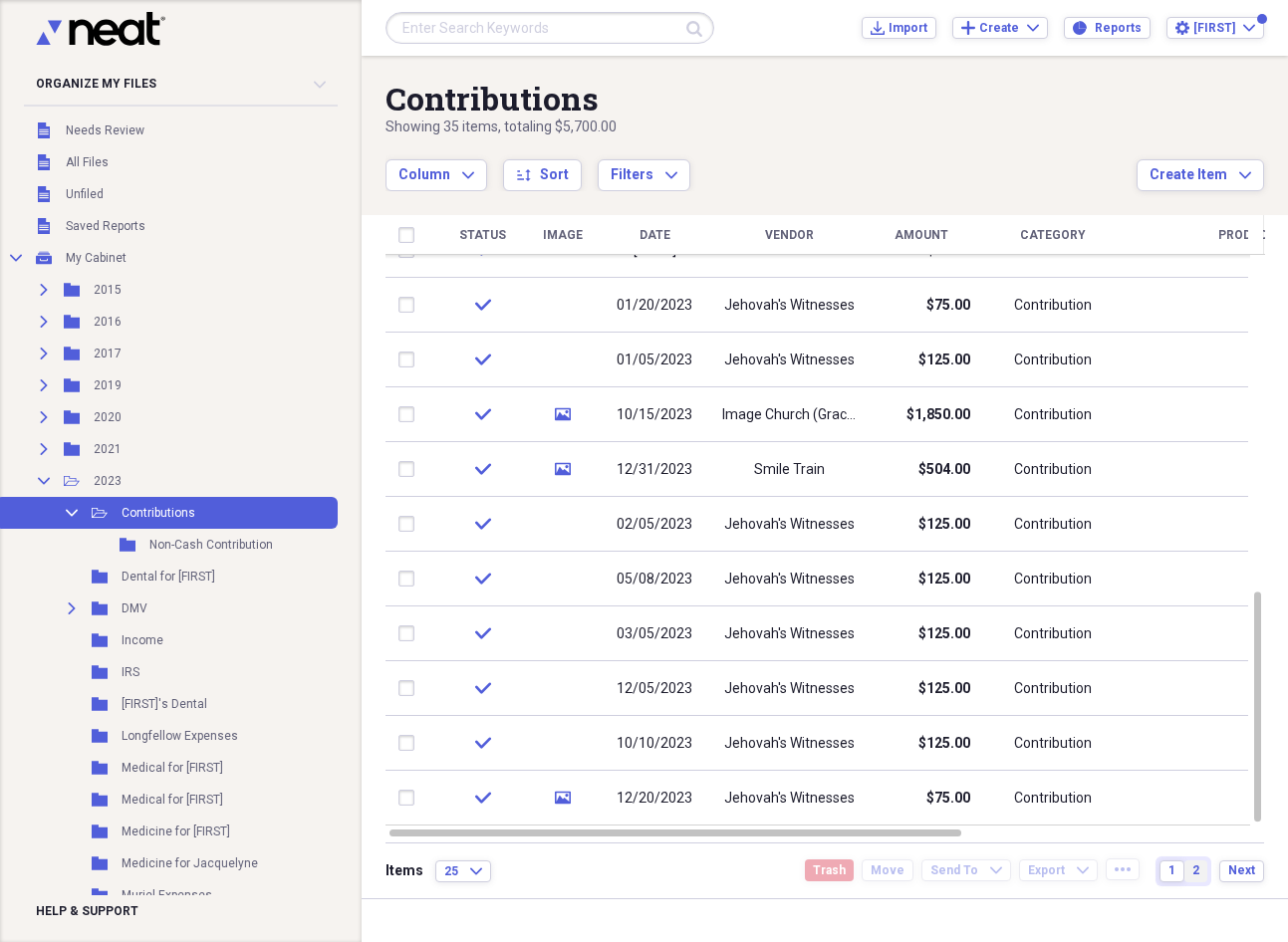 click on "2" at bounding box center (1195, 871) 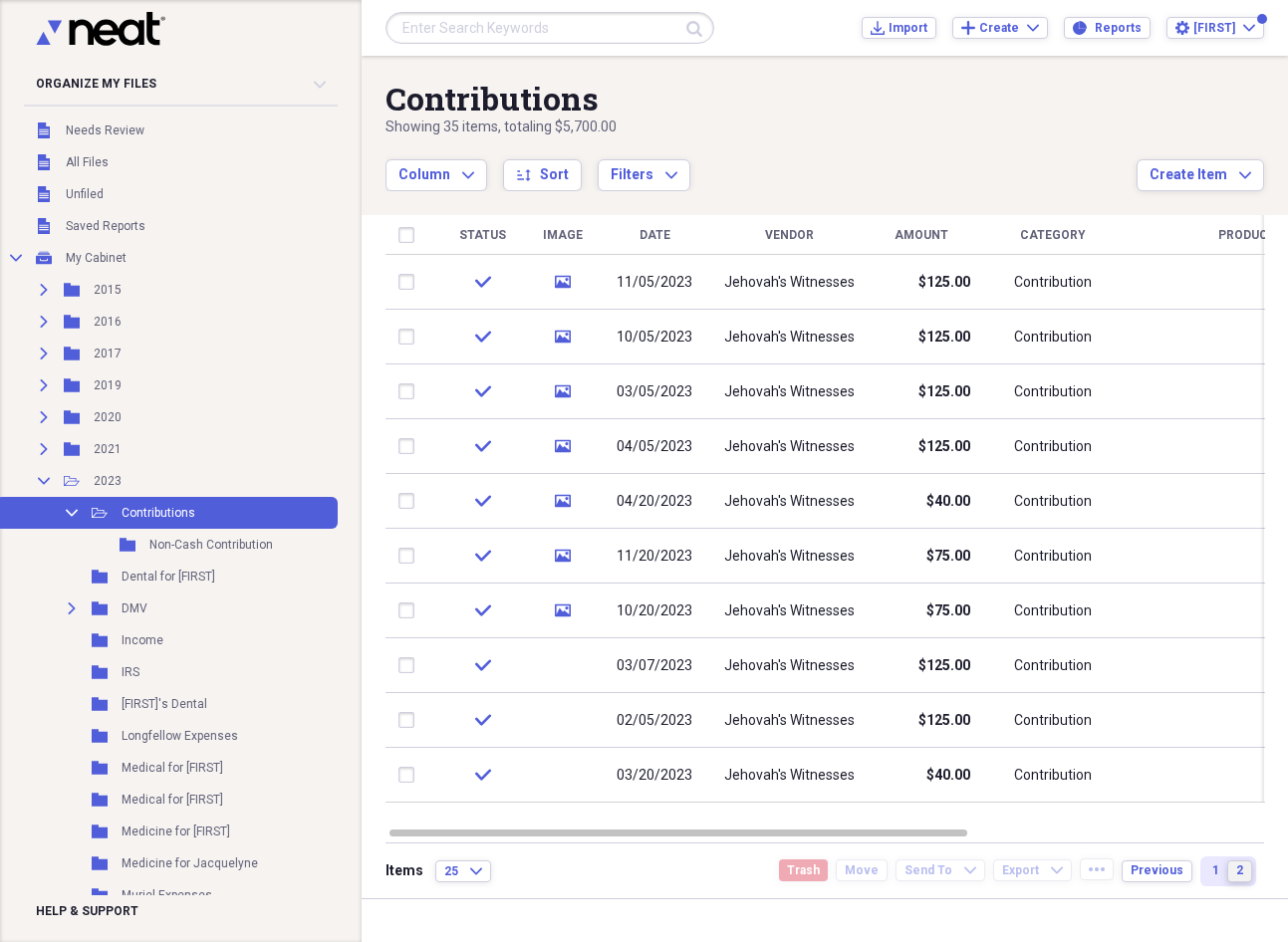 click on "2" at bounding box center (1239, 870) 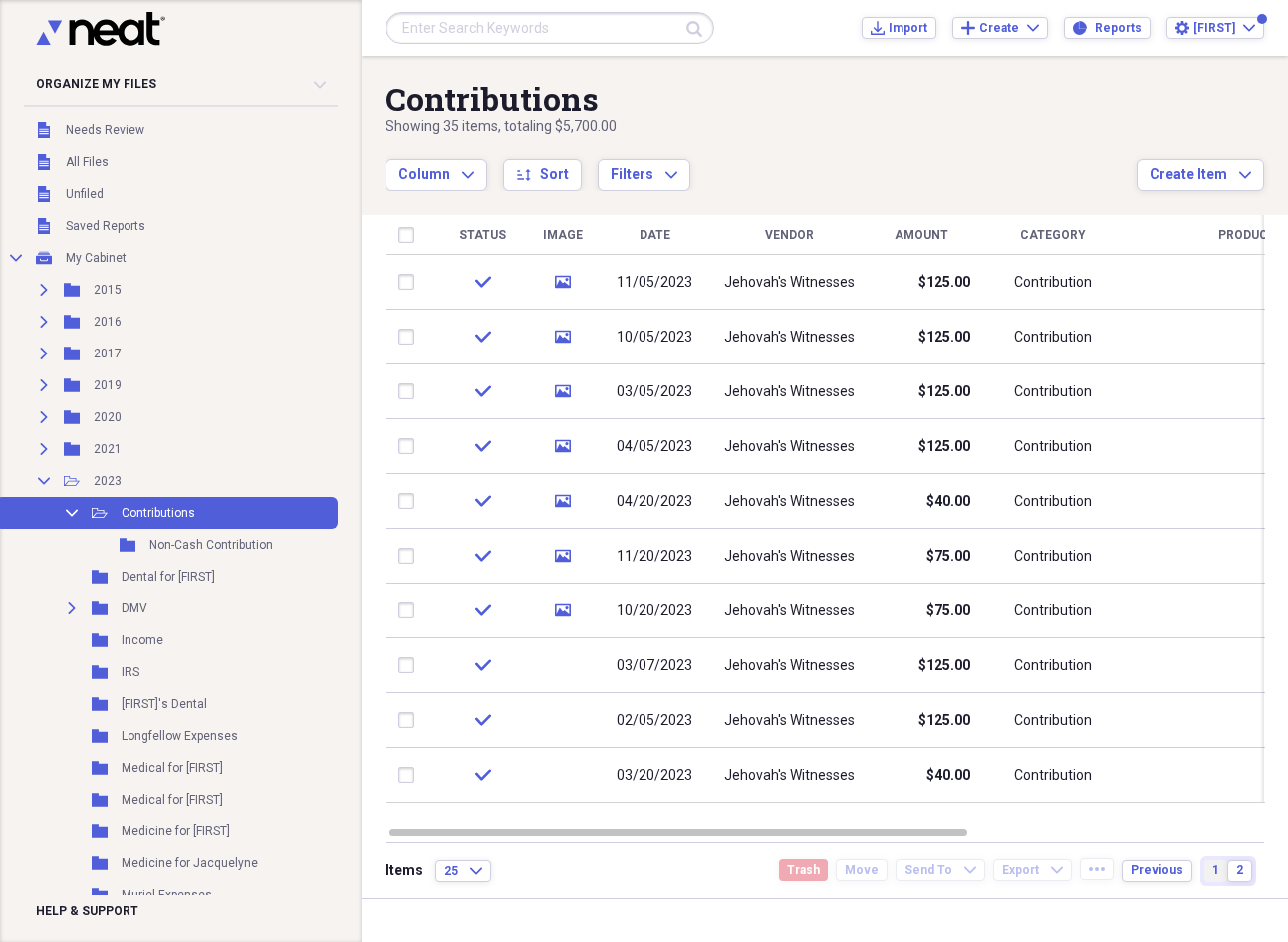 click on "1" at bounding box center [1215, 870] 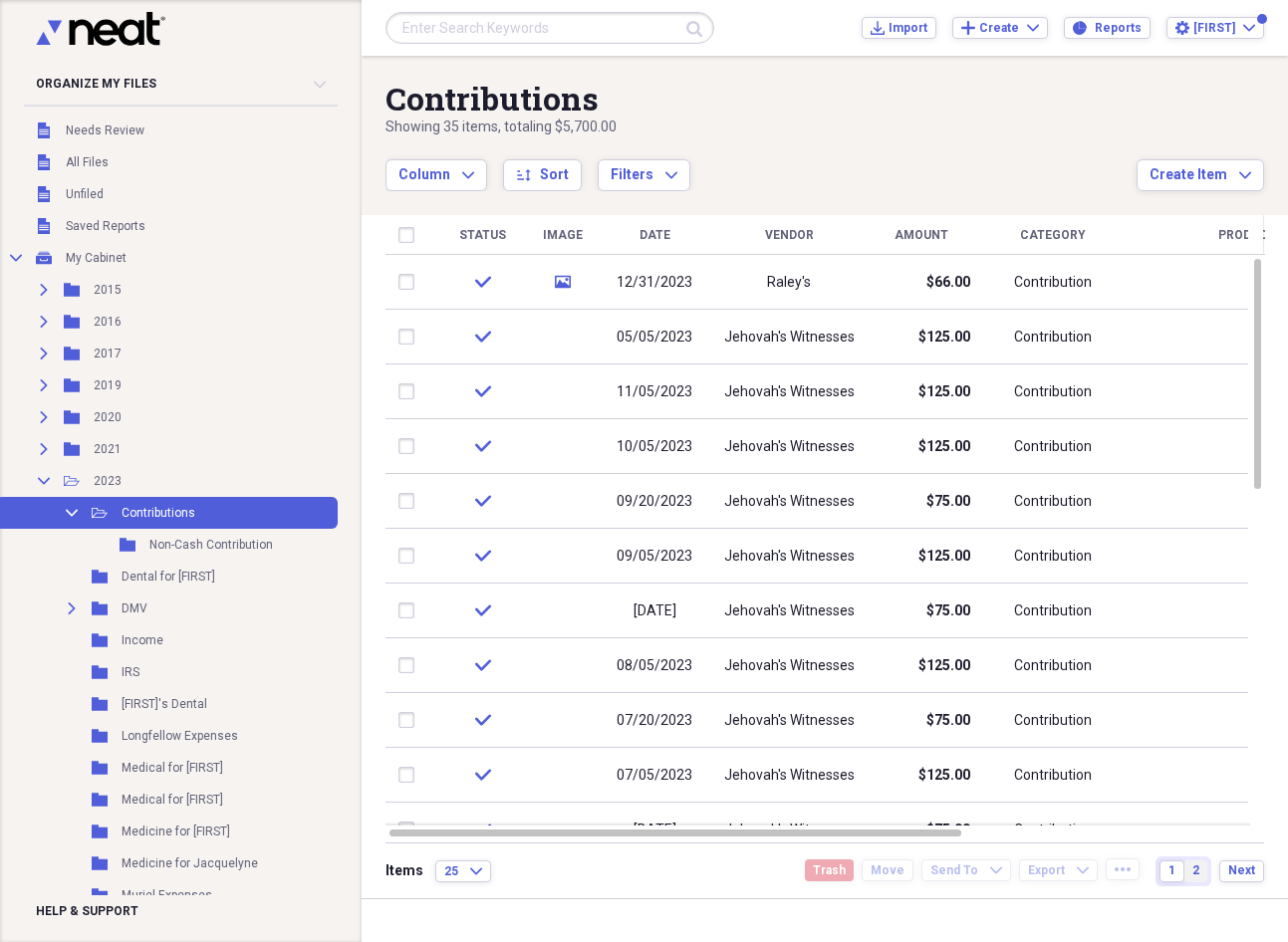click on "2" at bounding box center (1195, 870) 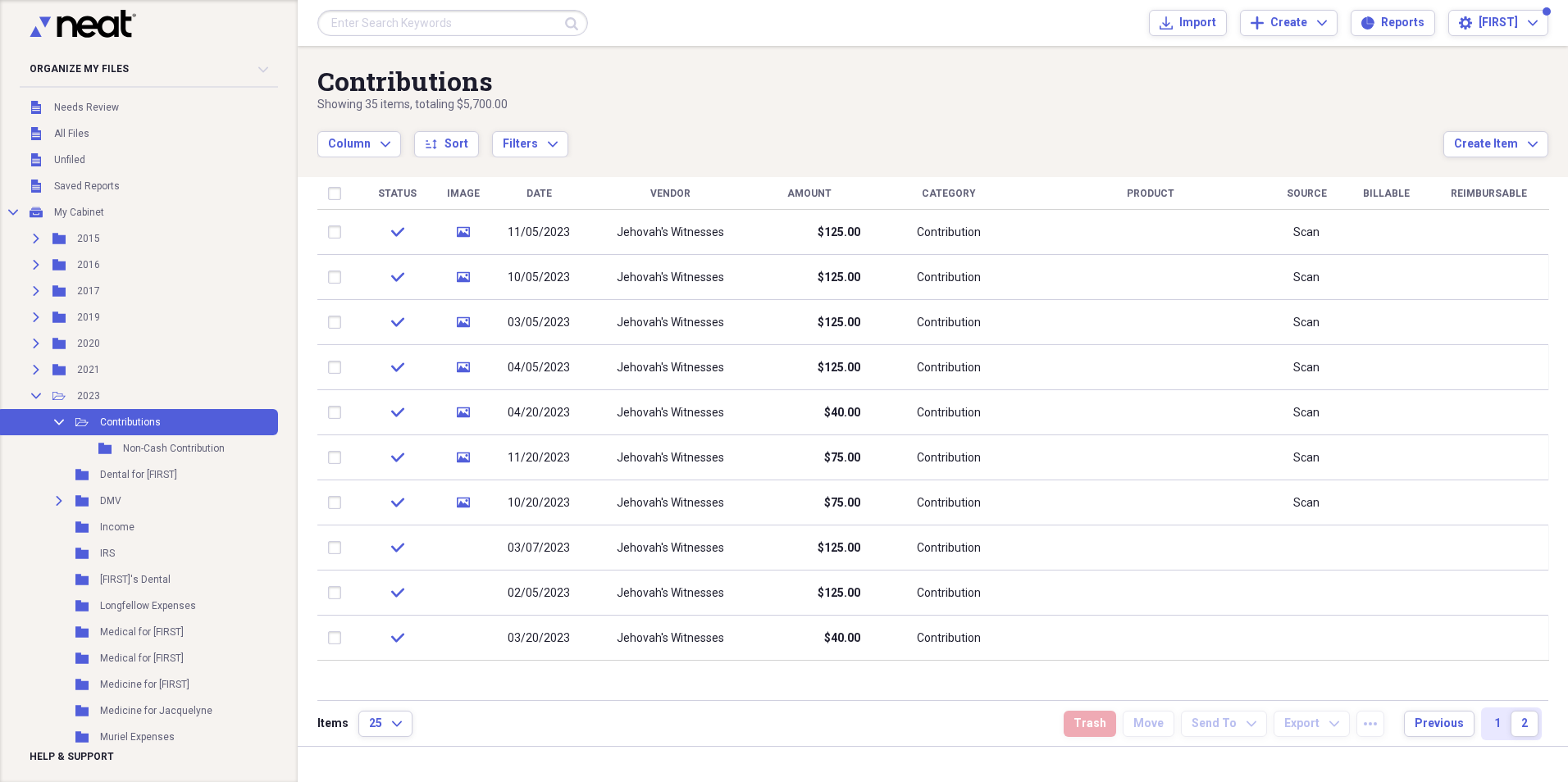 click at bounding box center [453, 23] 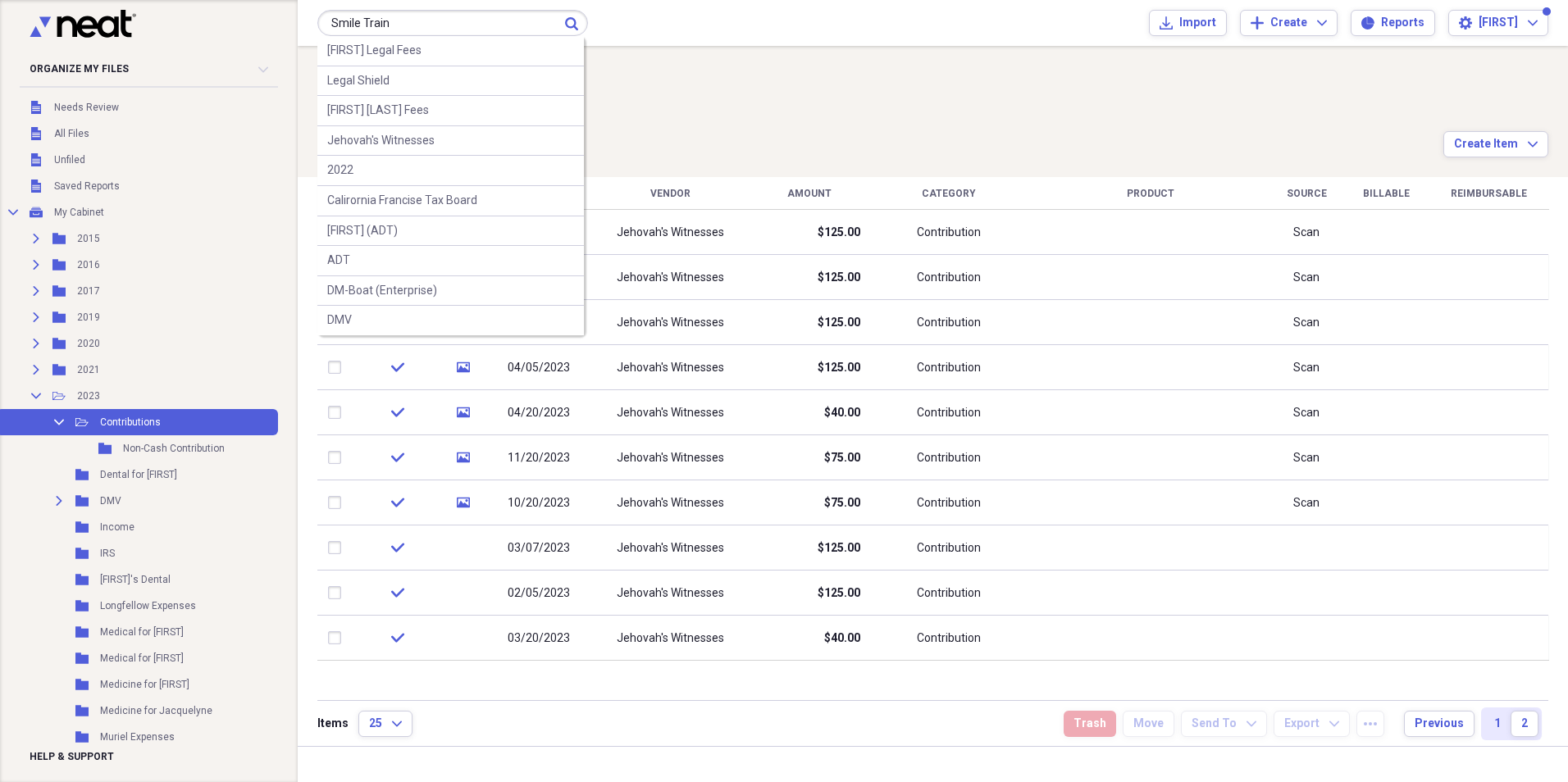 type on "Smile Train" 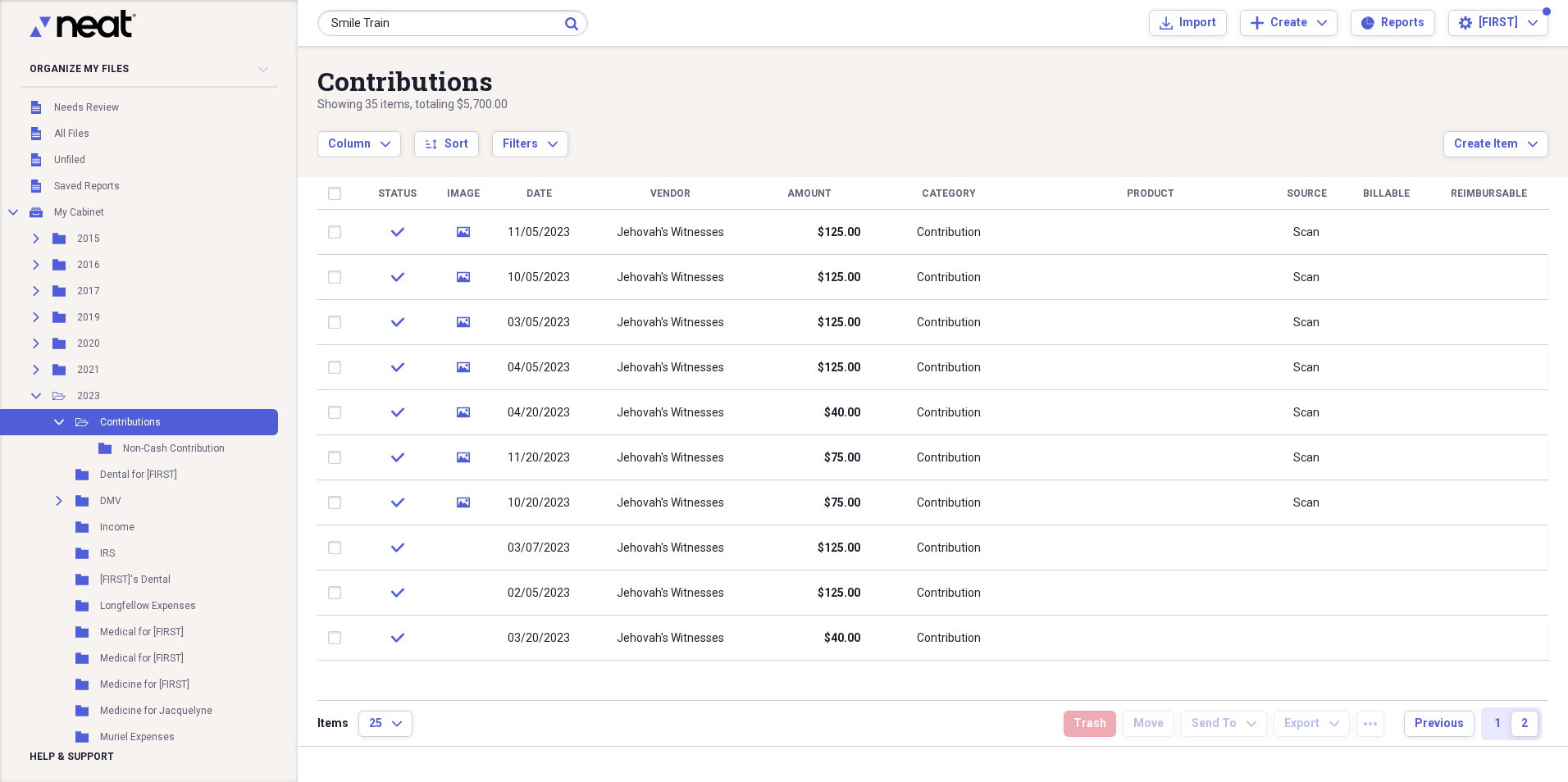 click 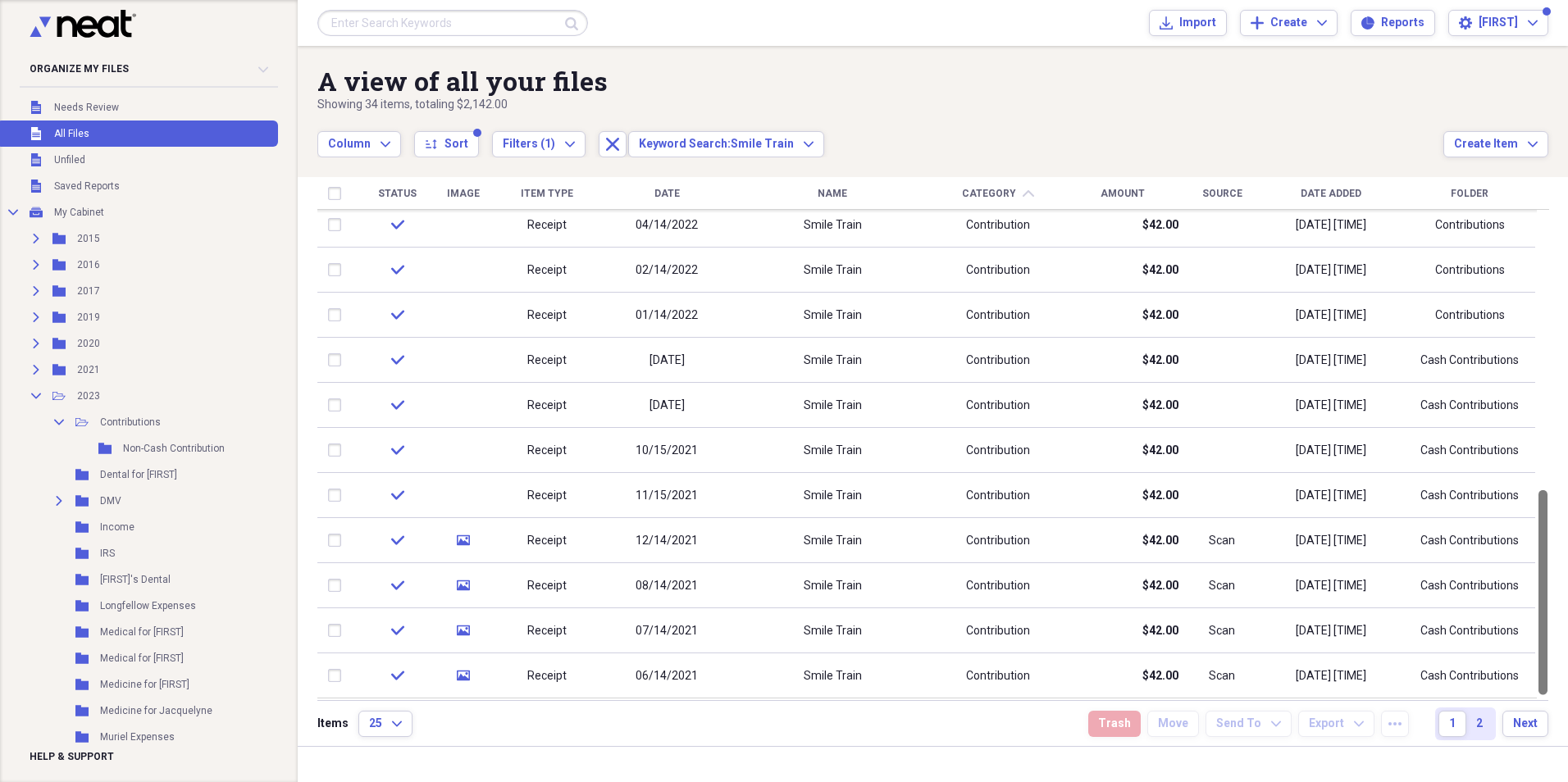 drag, startPoint x: 1560, startPoint y: 280, endPoint x: 1501, endPoint y: 743, distance: 466.74404 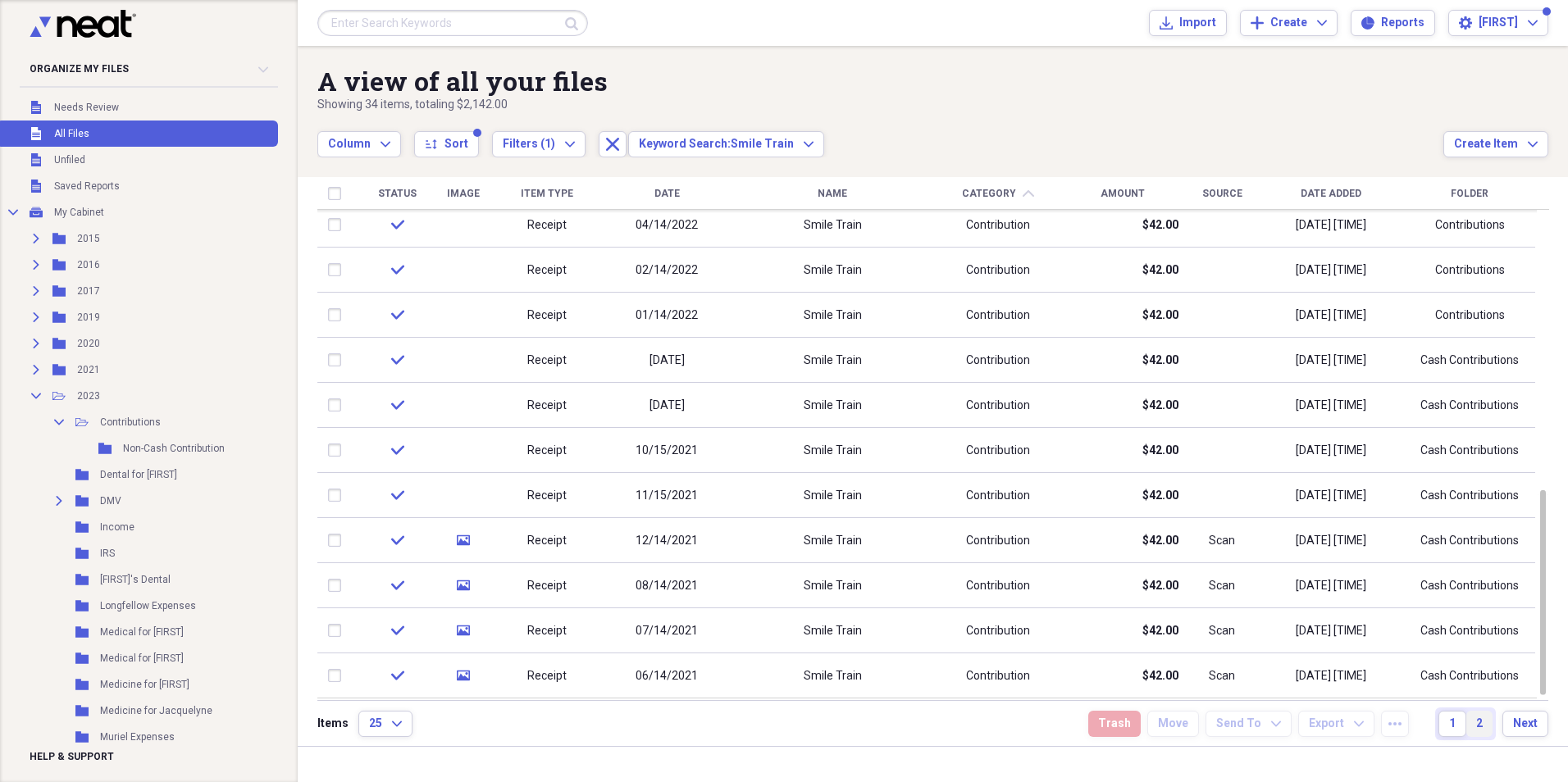 click on "2" at bounding box center [1479, 724] 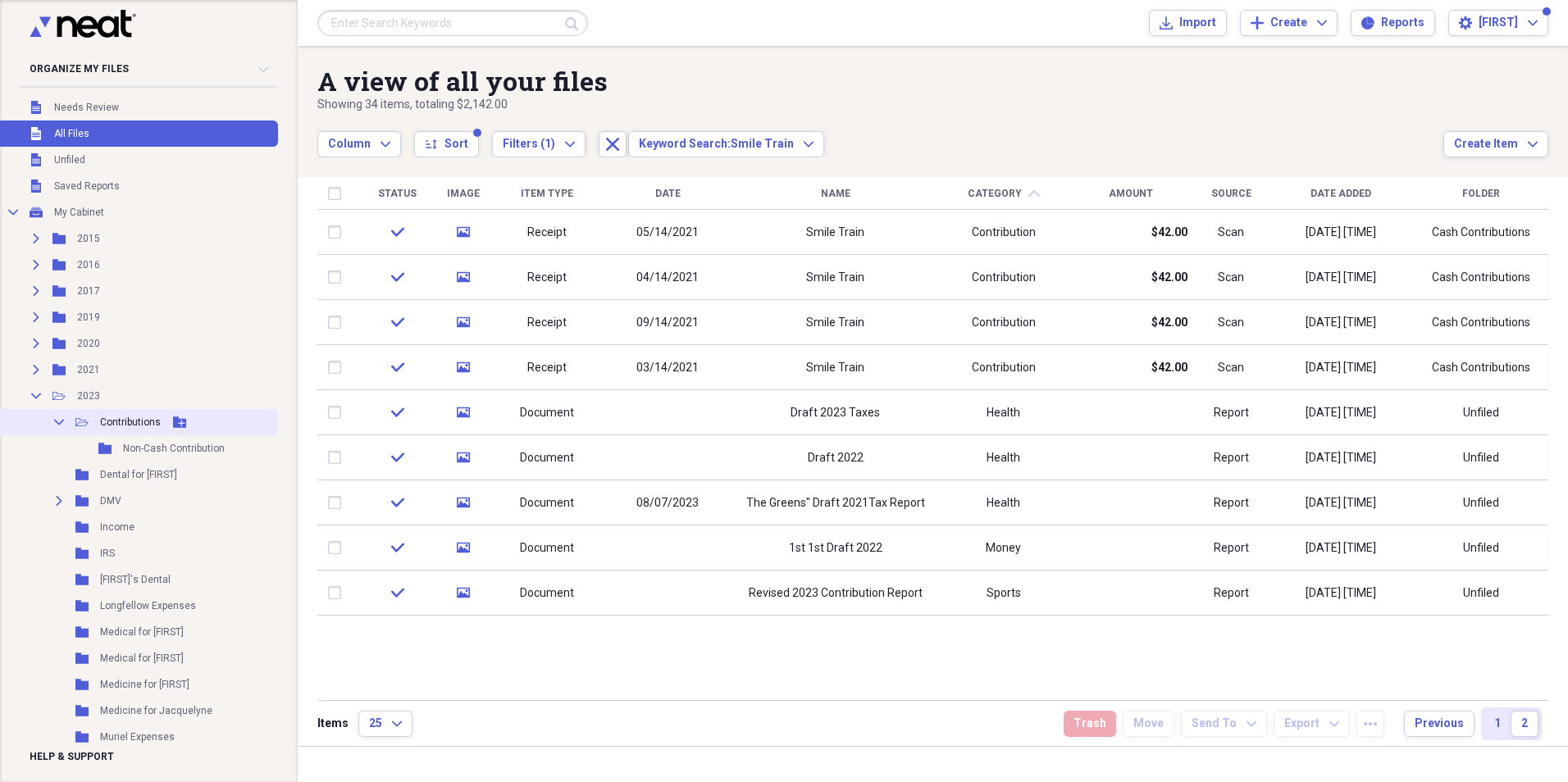 click on "Contributions" at bounding box center [130, 422] 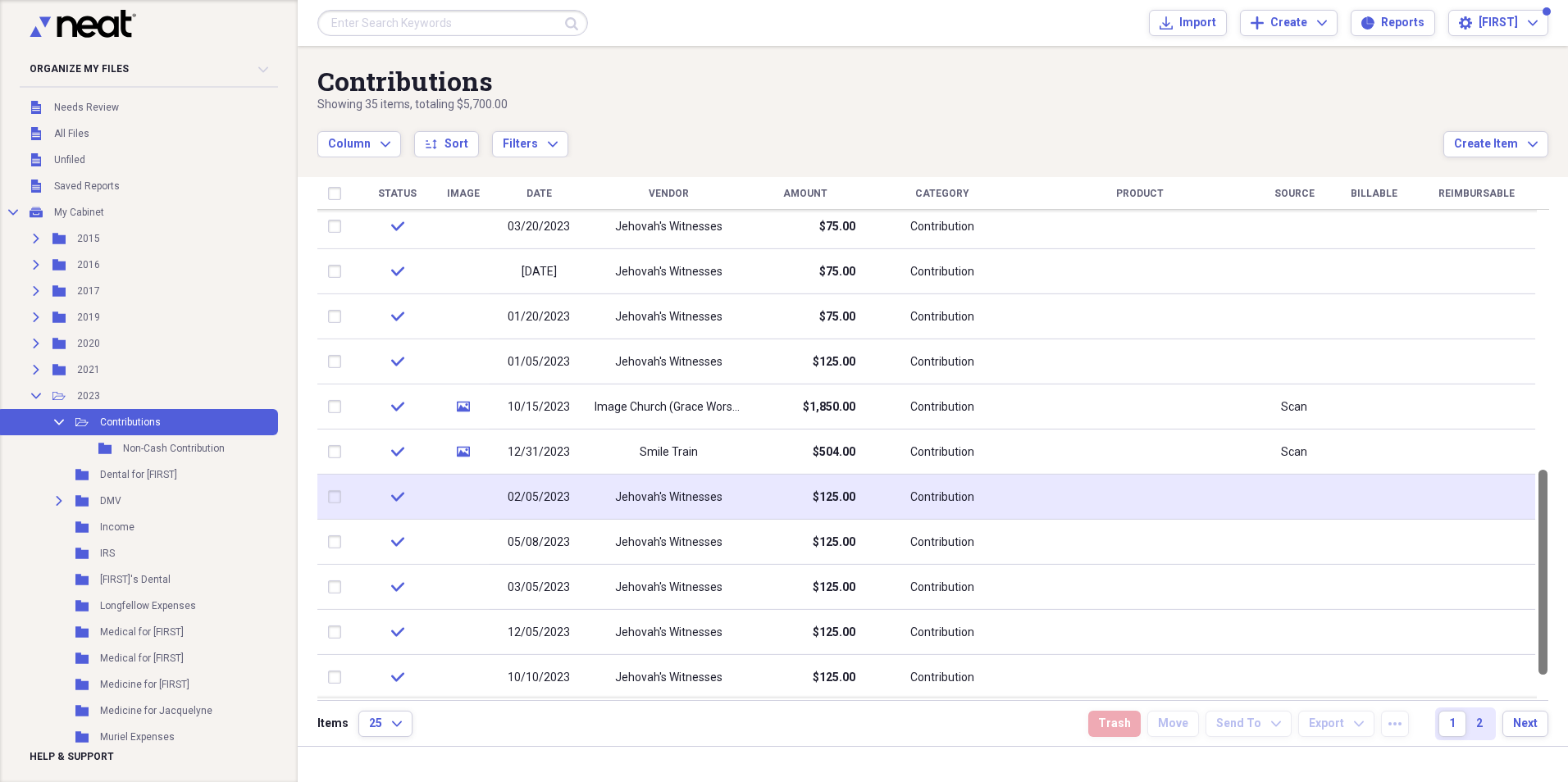drag, startPoint x: 1561, startPoint y: 254, endPoint x: 1511, endPoint y: 511, distance: 261.81864 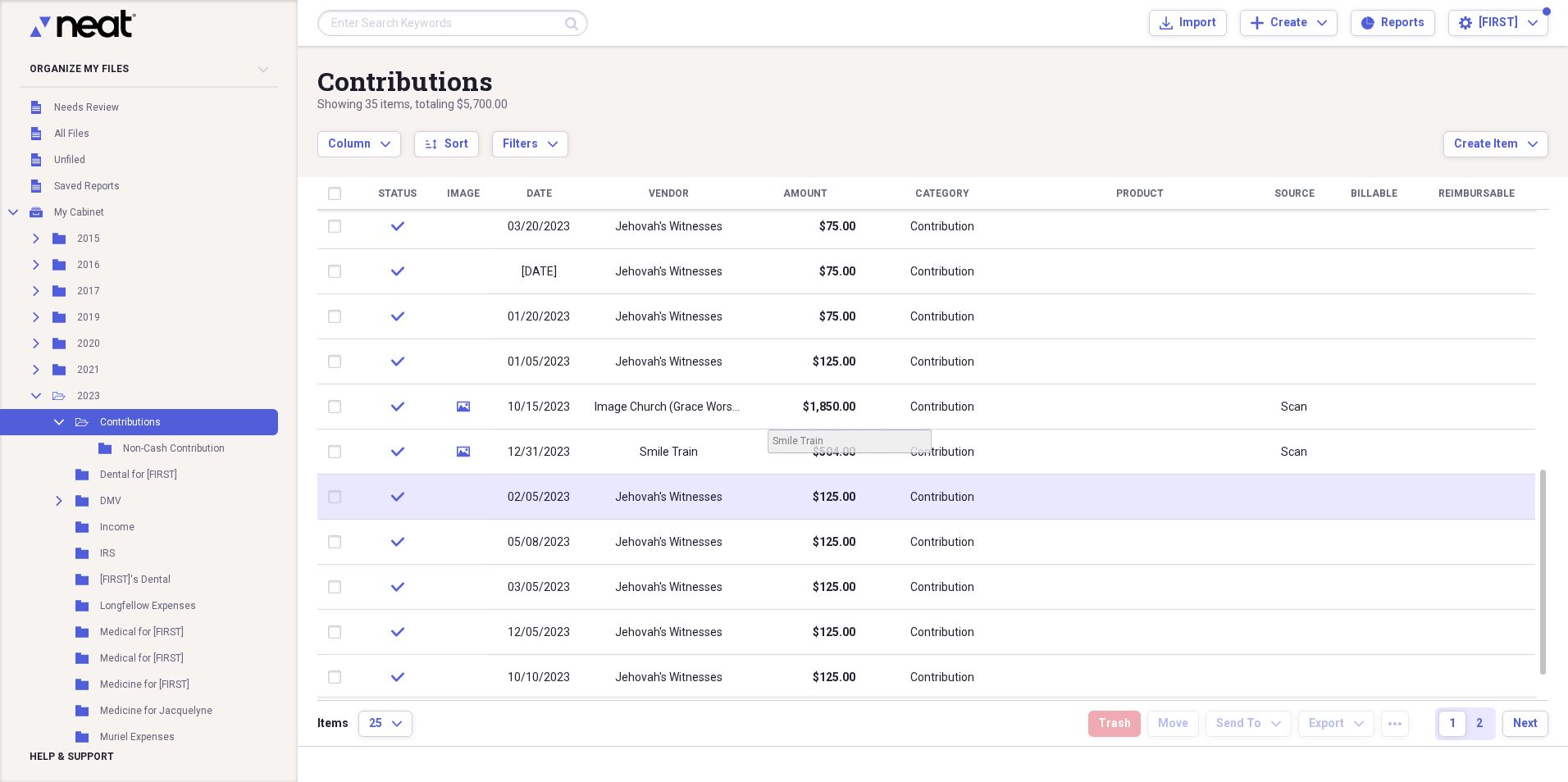drag, startPoint x: 787, startPoint y: 452, endPoint x: 745, endPoint y: 476, distance: 48.3735 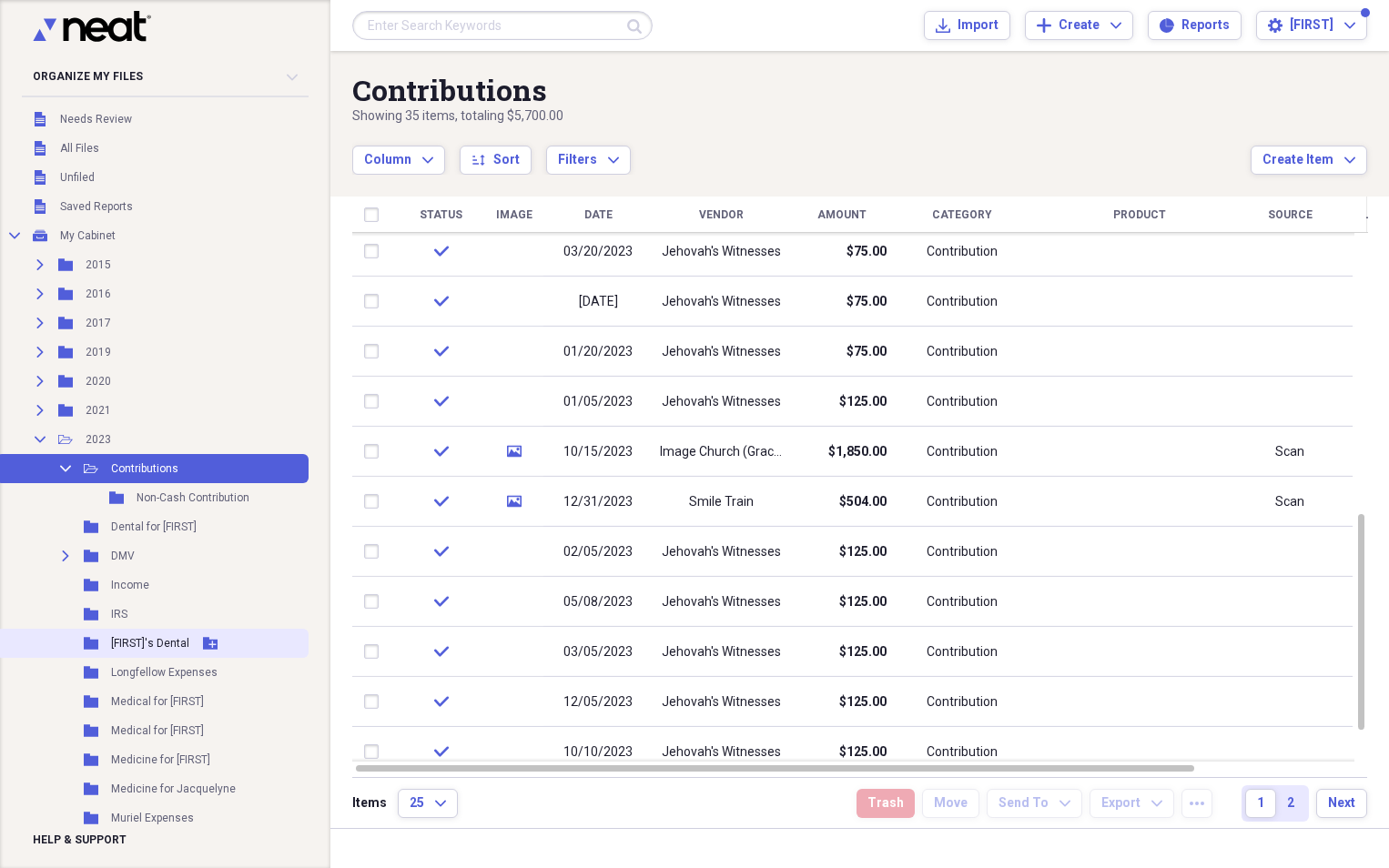 click on "Folder Jacquelyne's Dental Add Folder" at bounding box center [152, 643] 